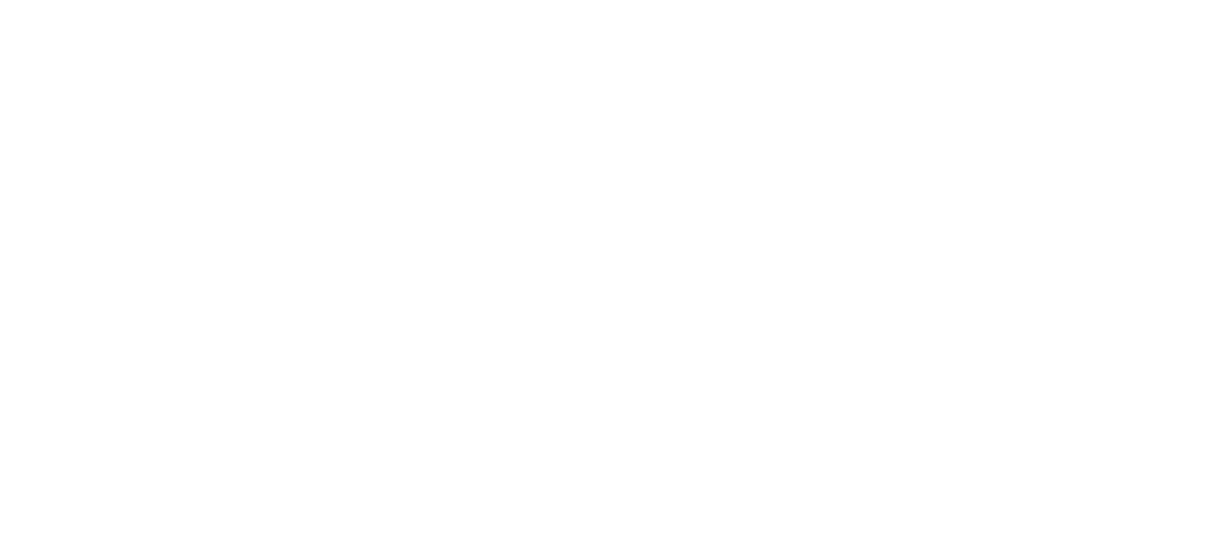 scroll, scrollTop: 0, scrollLeft: 0, axis: both 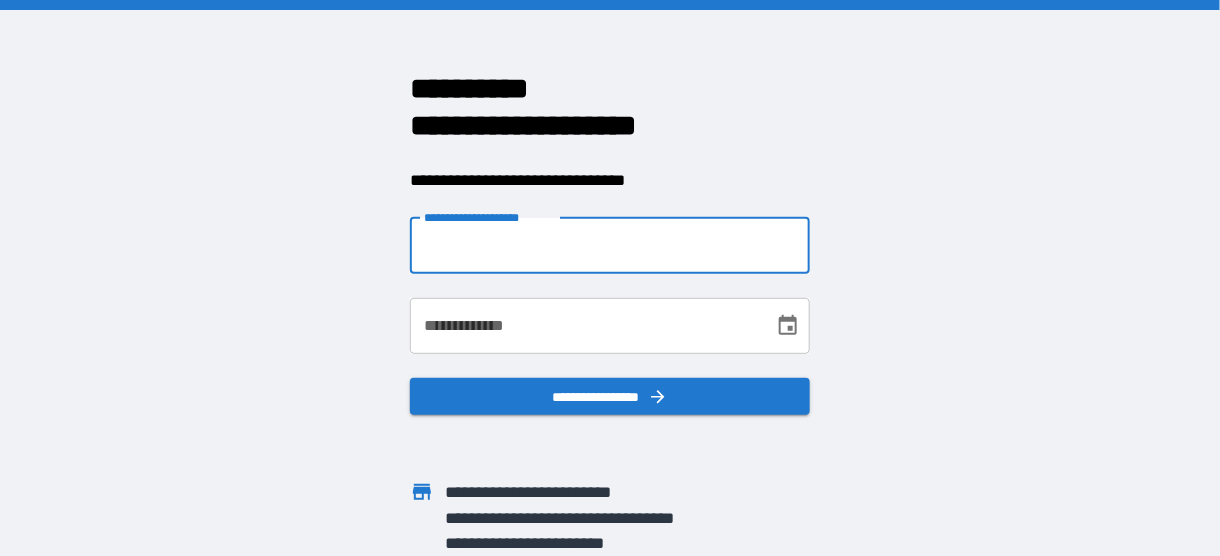 click on "**********" at bounding box center [610, 246] 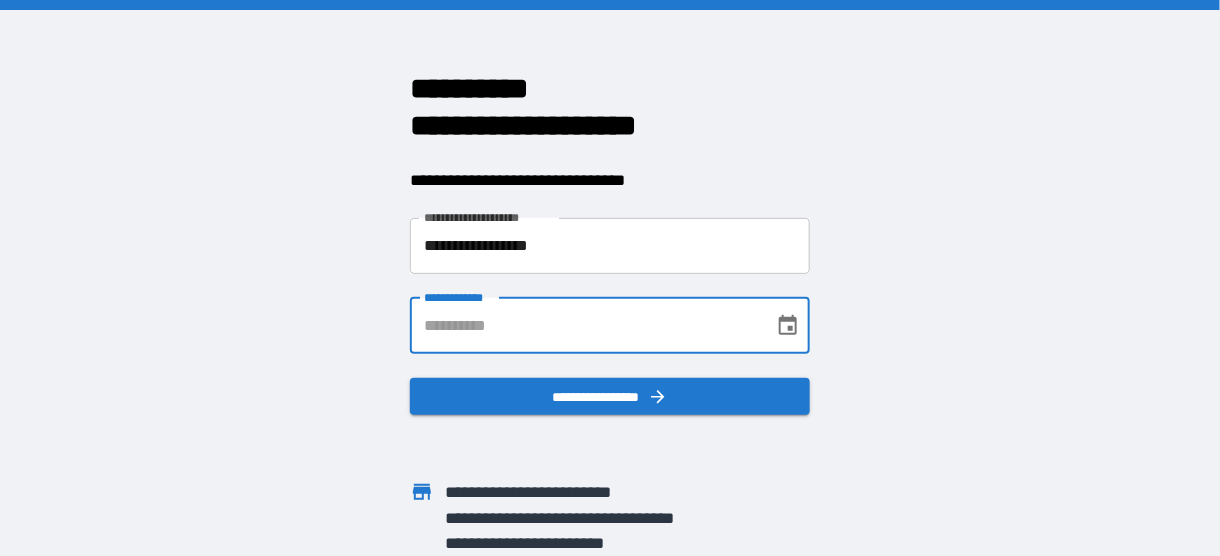 click on "**********" at bounding box center [585, 326] 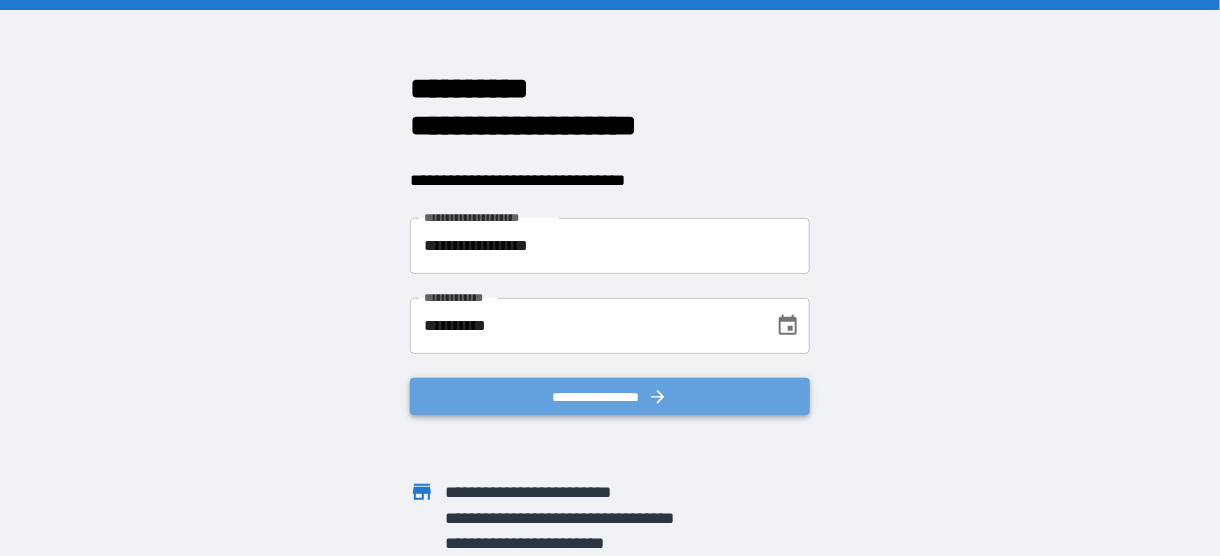click on "**********" at bounding box center [610, 397] 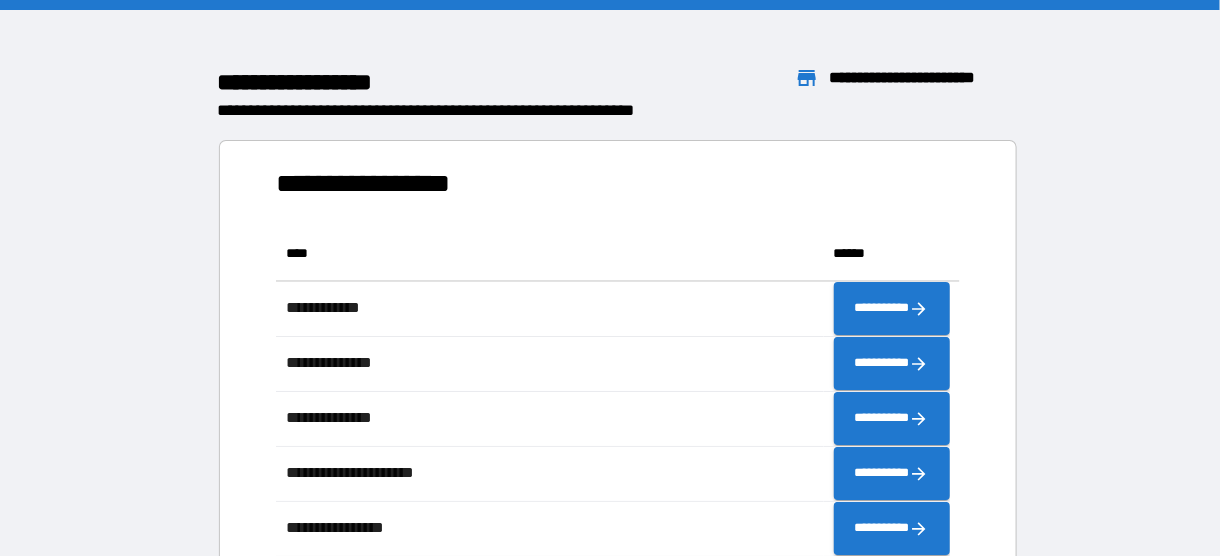 scroll, scrollTop: 480, scrollLeft: 658, axis: both 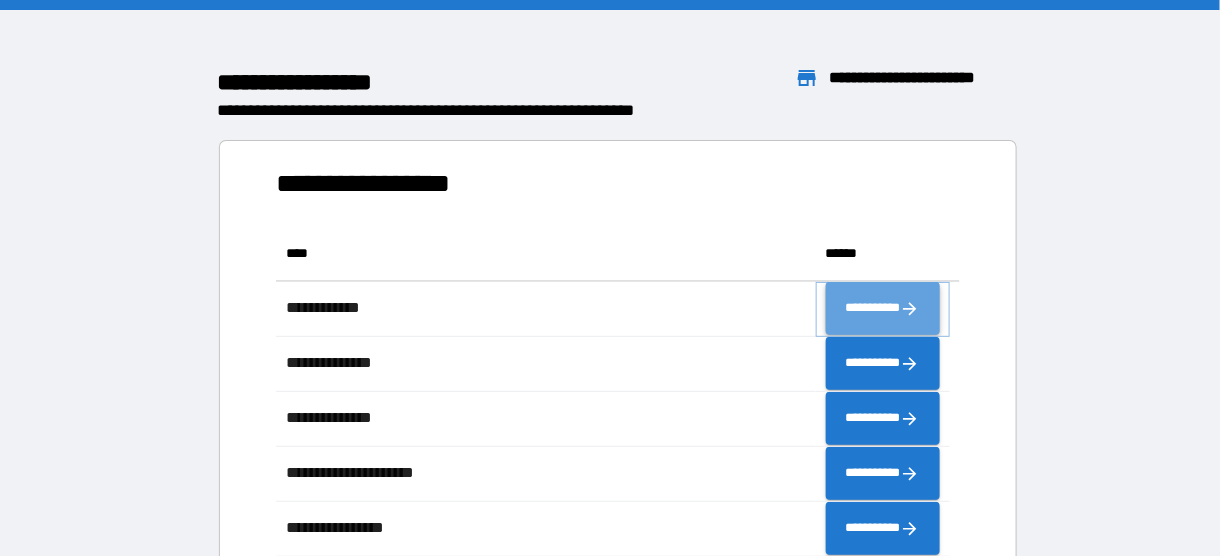 click 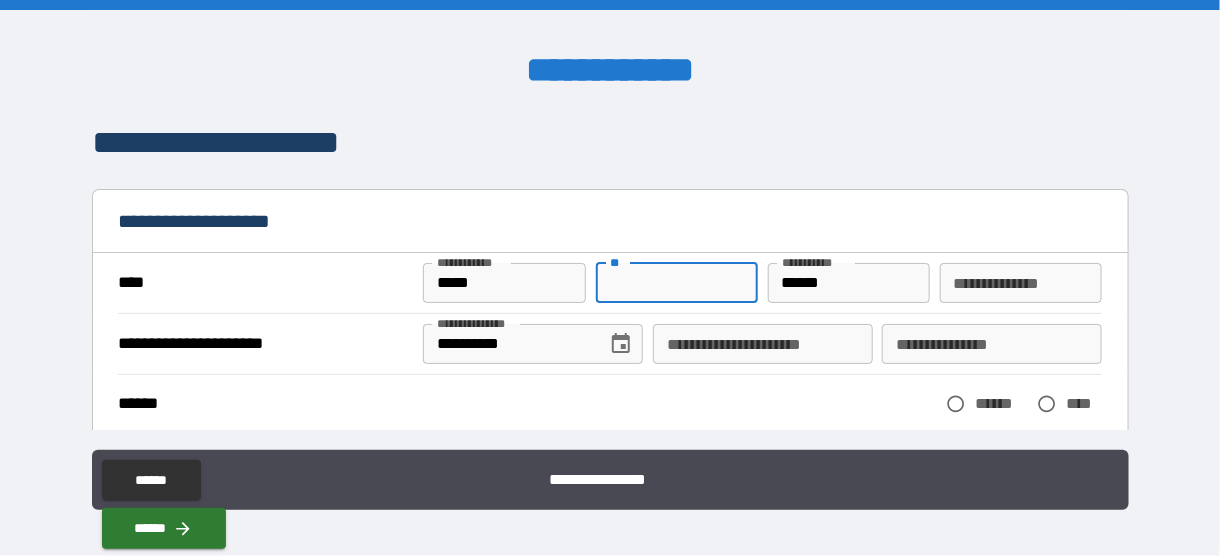 drag, startPoint x: 620, startPoint y: 284, endPoint x: 598, endPoint y: 289, distance: 22.561028 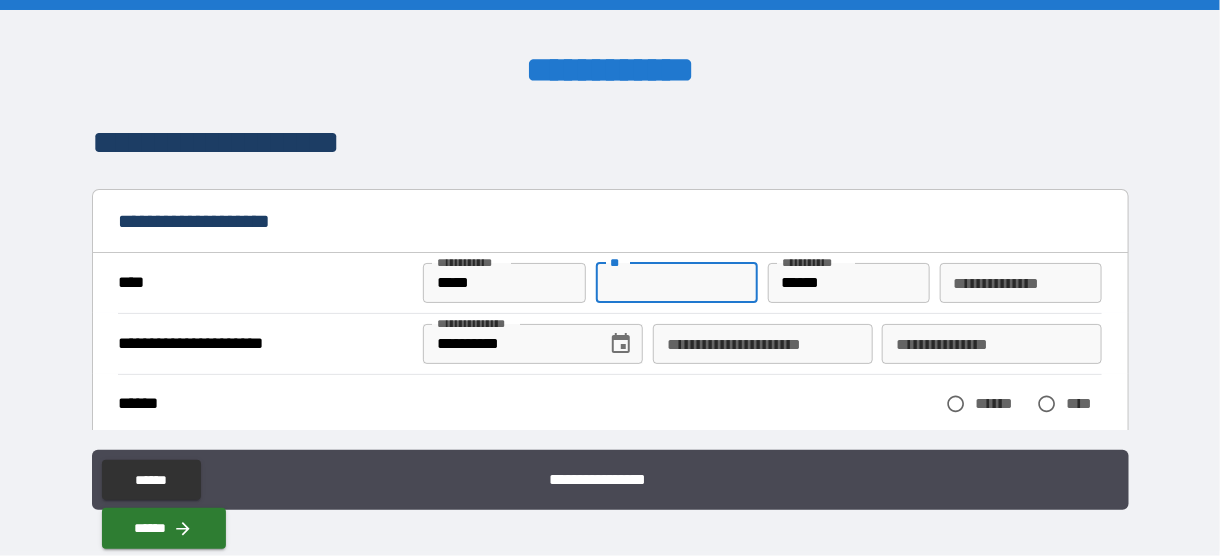 type on "*" 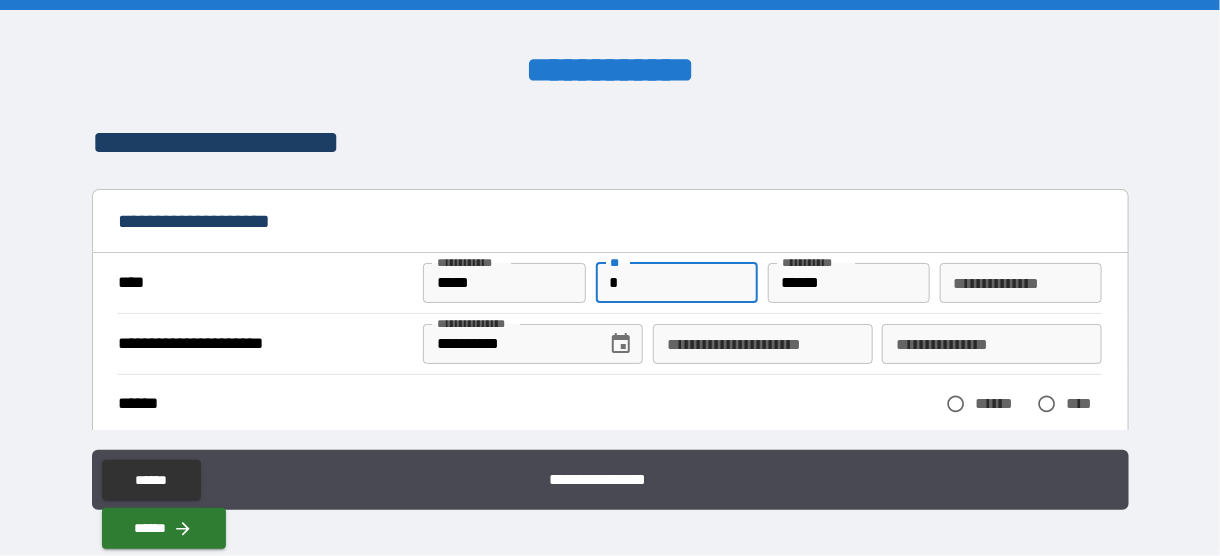 type on "*****" 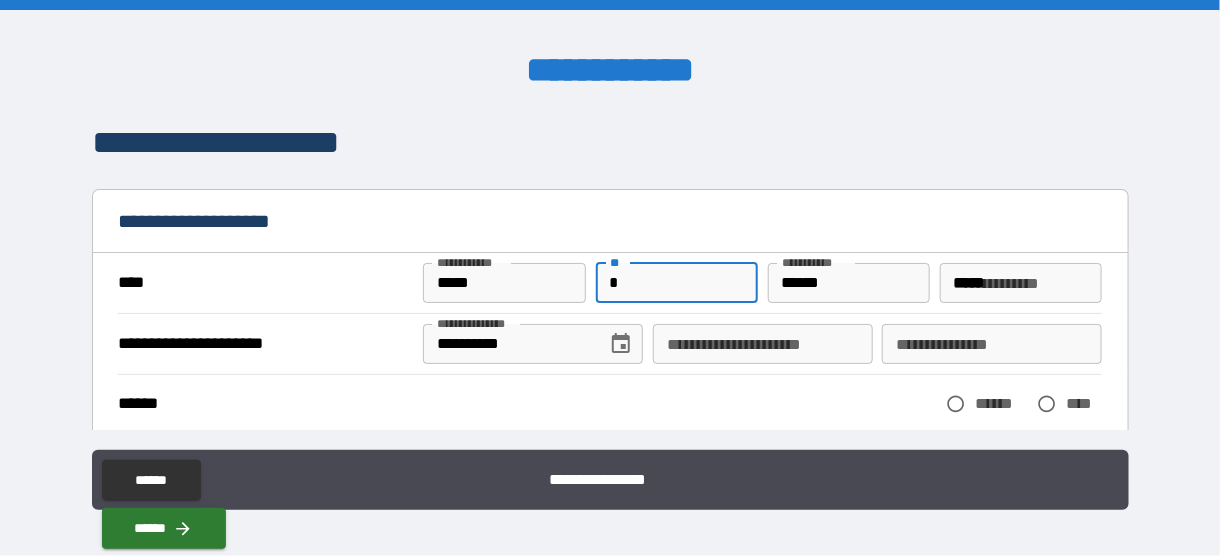 type on "**********" 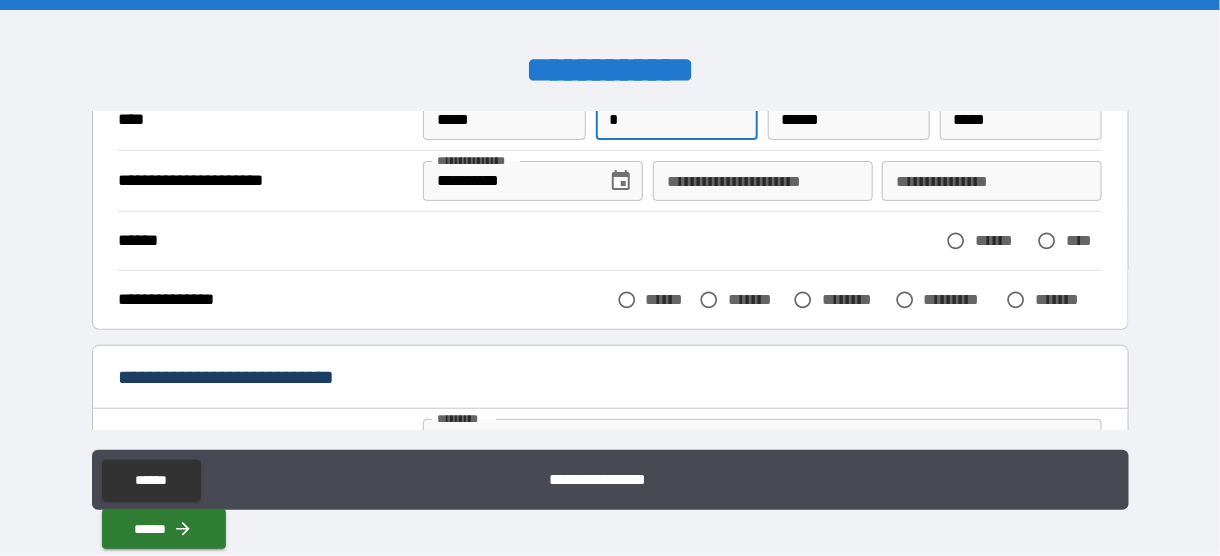 scroll, scrollTop: 198, scrollLeft: 0, axis: vertical 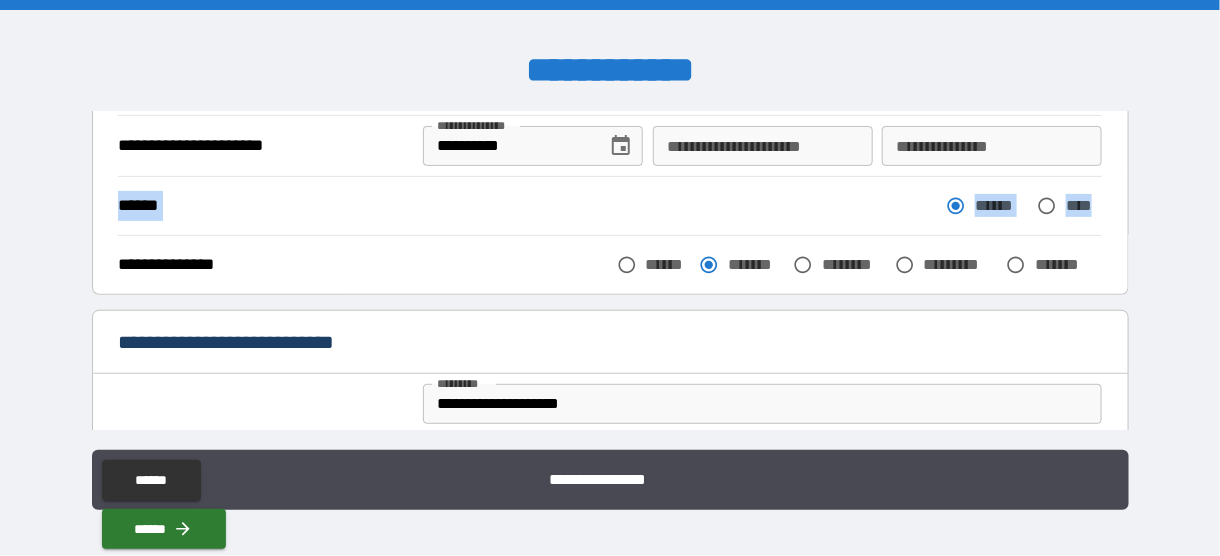 drag, startPoint x: 1132, startPoint y: 154, endPoint x: 1122, endPoint y: 195, distance: 42.201897 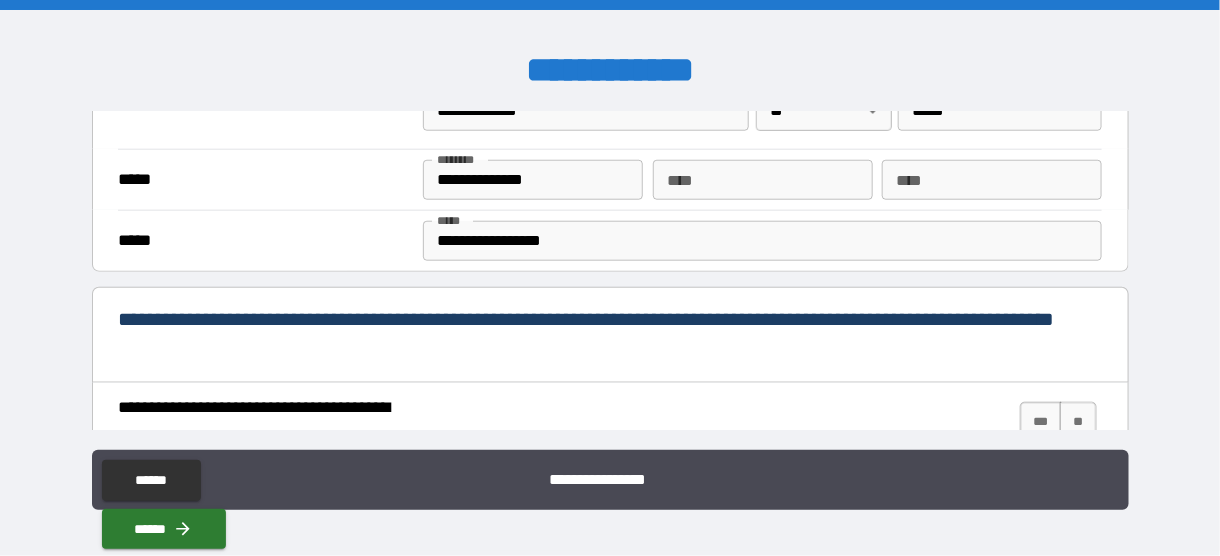 scroll, scrollTop: 771, scrollLeft: 0, axis: vertical 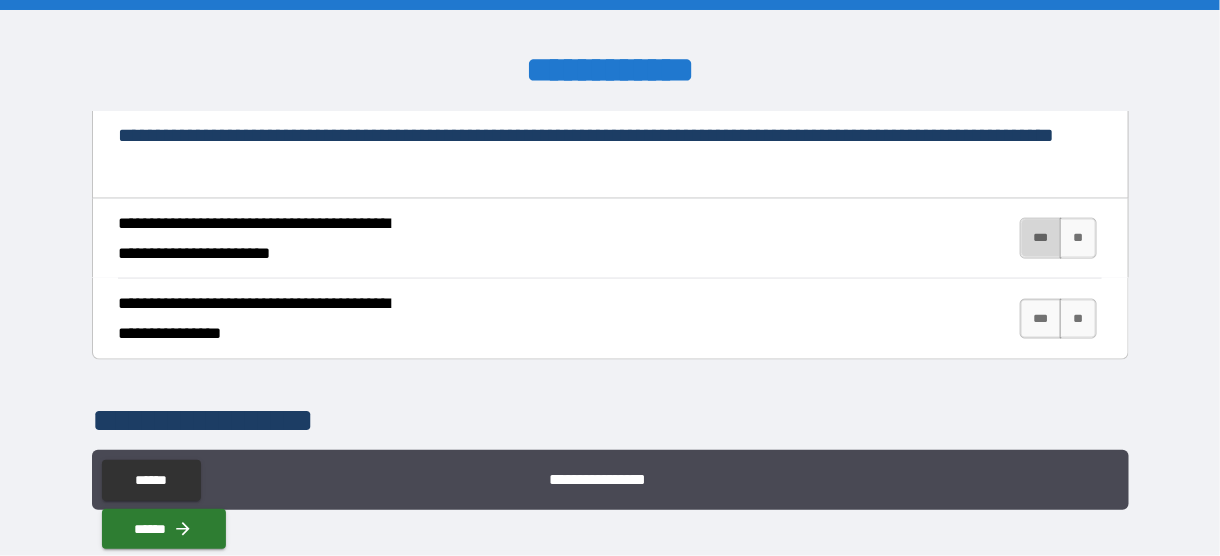 click on "***" at bounding box center [1041, 238] 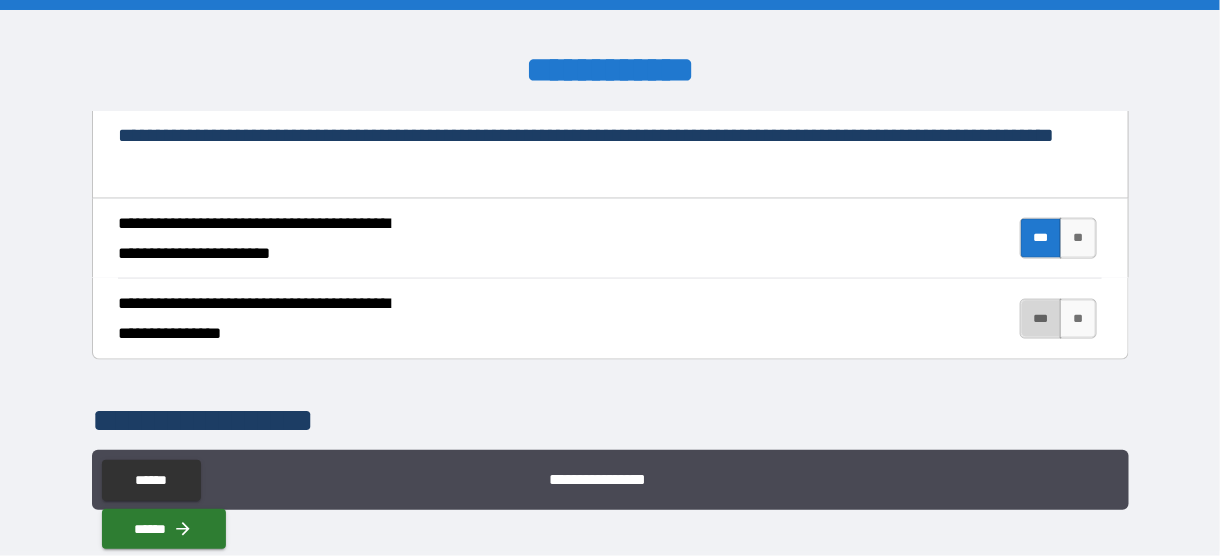 click on "***" at bounding box center (1041, 319) 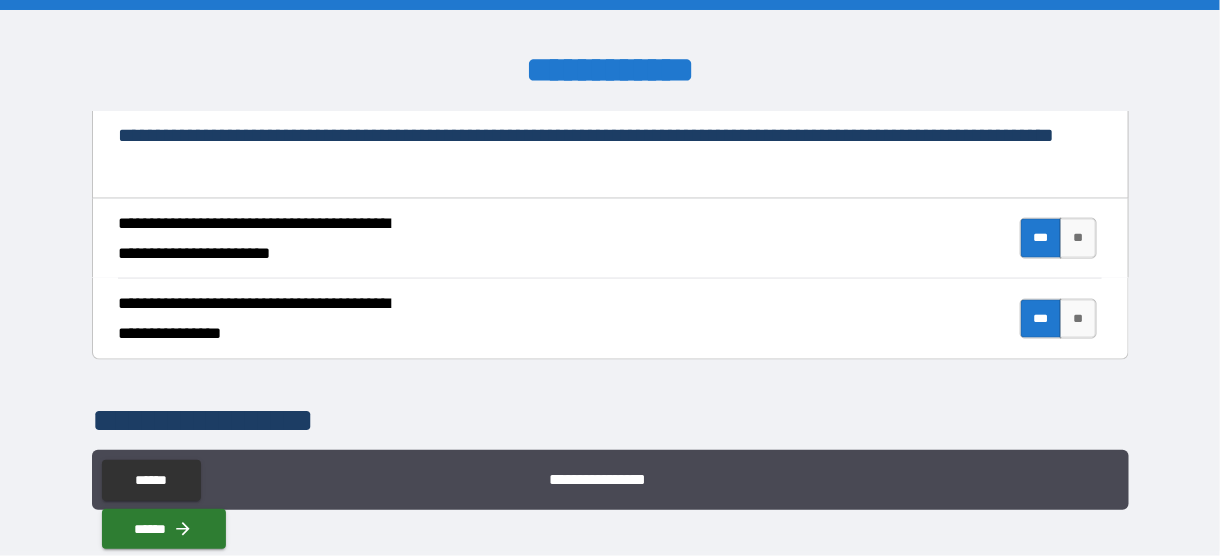 click on "**********" at bounding box center [610, 280] 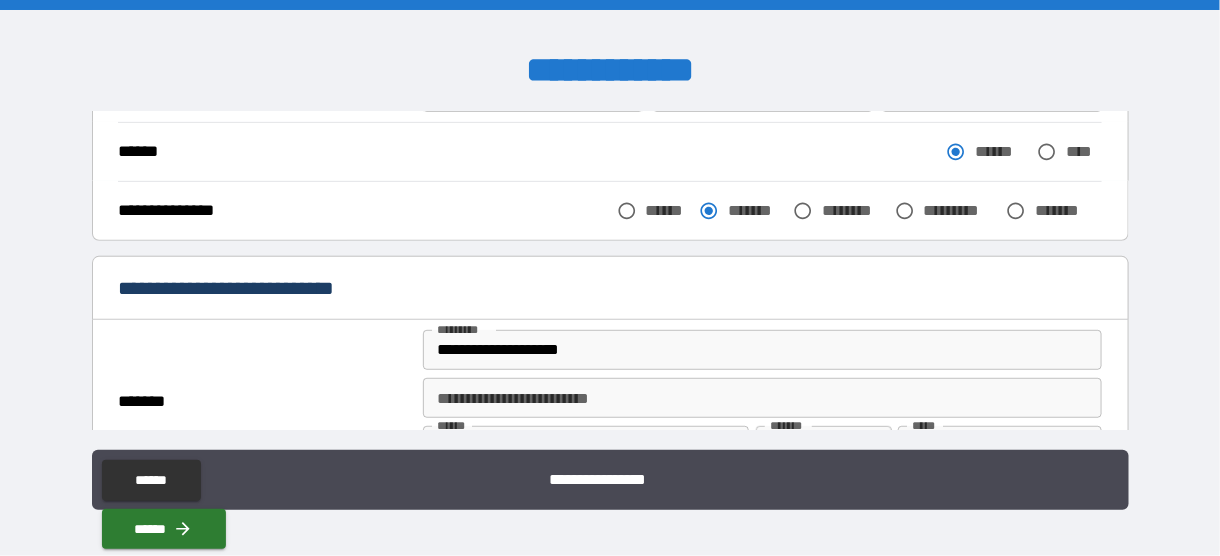 scroll, scrollTop: 213, scrollLeft: 0, axis: vertical 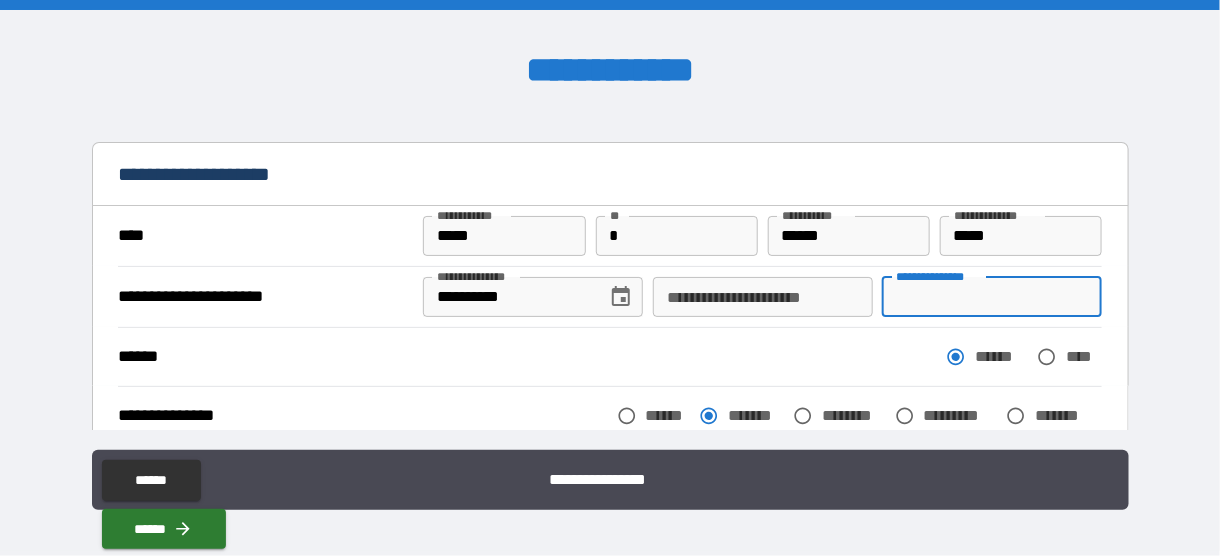 click on "**********" at bounding box center [992, 297] 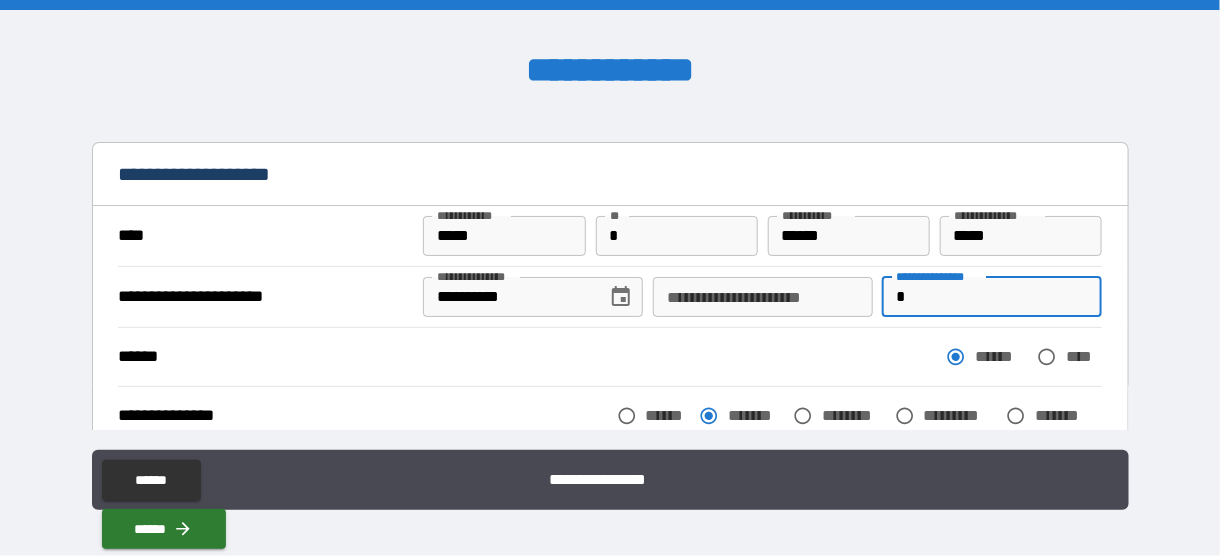 scroll, scrollTop: 325, scrollLeft: 0, axis: vertical 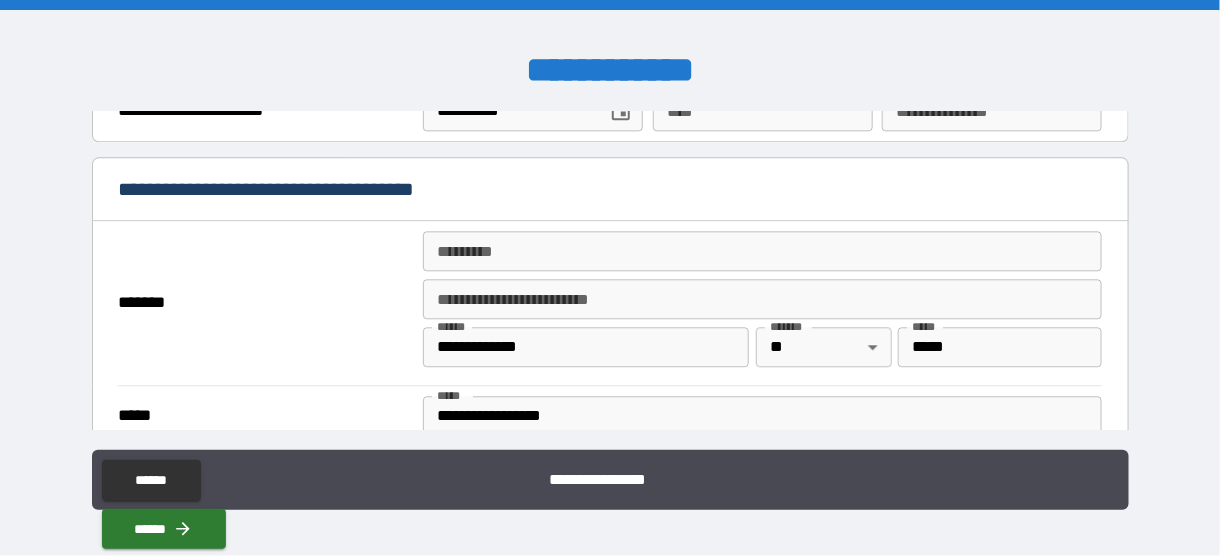 type on "**********" 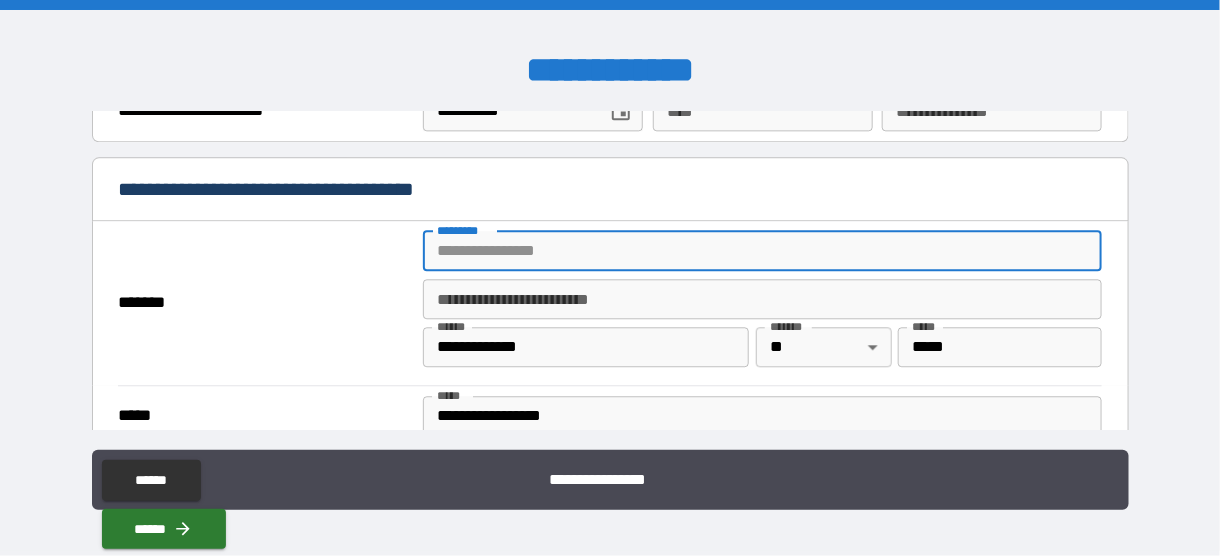 click on "*******   *" at bounding box center [762, 251] 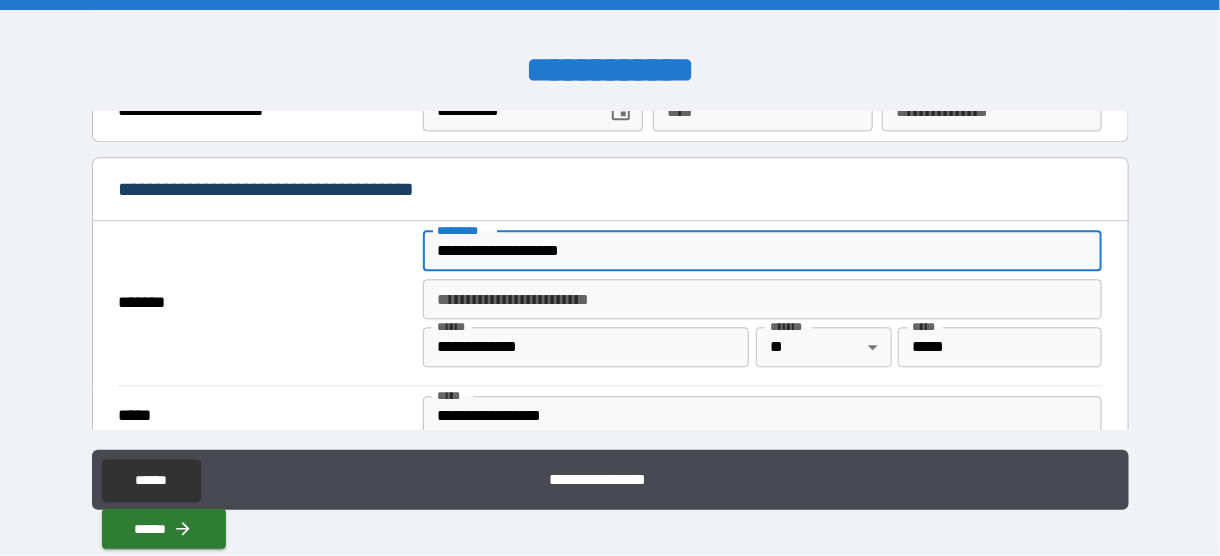 type on "*" 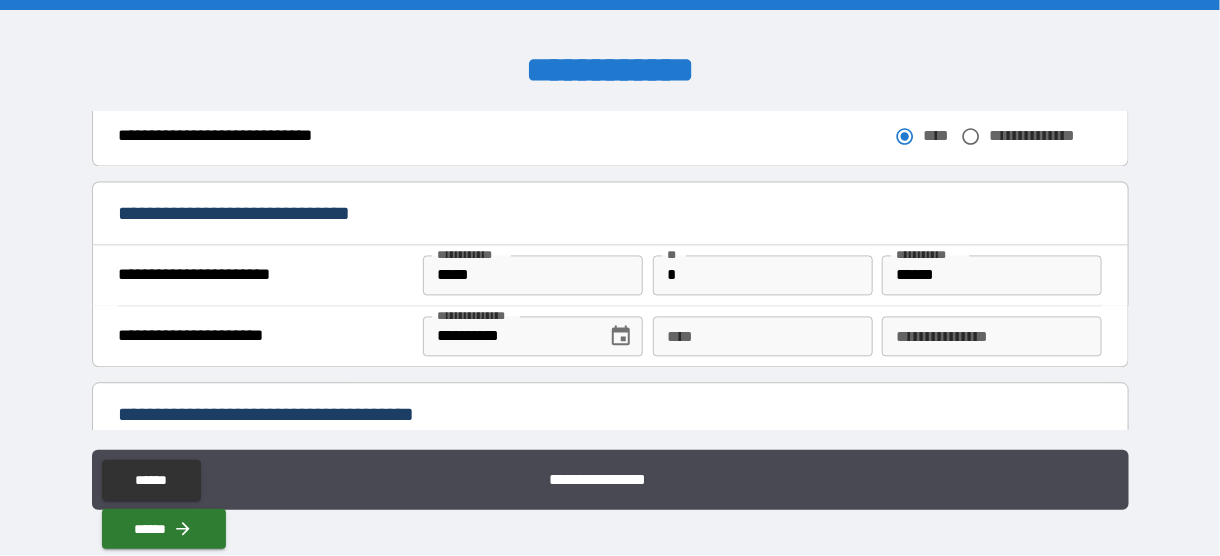 scroll, scrollTop: 1174, scrollLeft: 0, axis: vertical 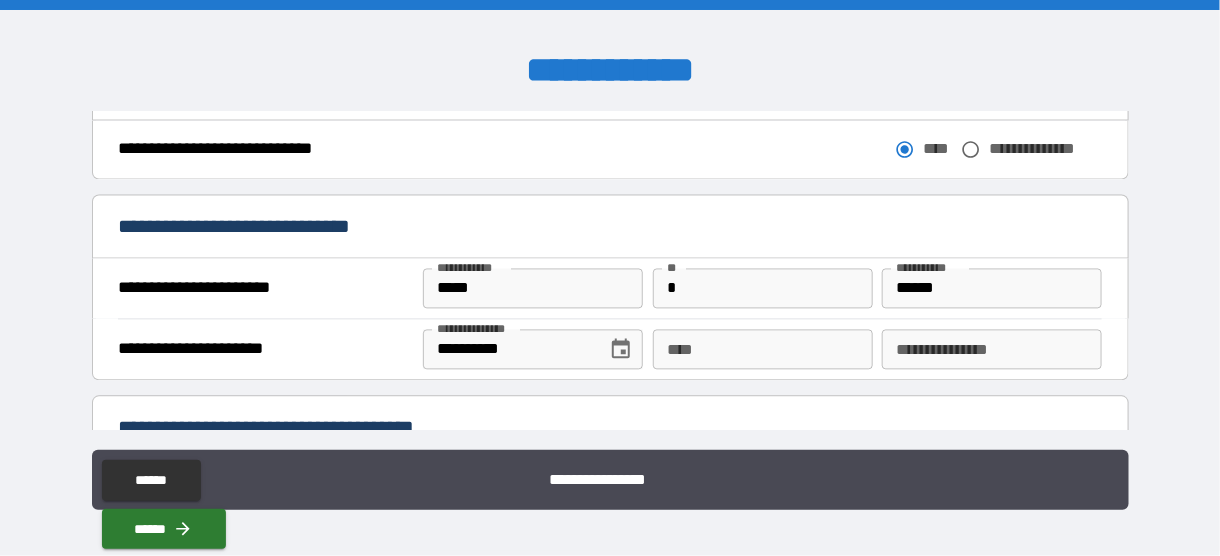 drag, startPoint x: 1172, startPoint y: 206, endPoint x: 1133, endPoint y: 258, distance: 65 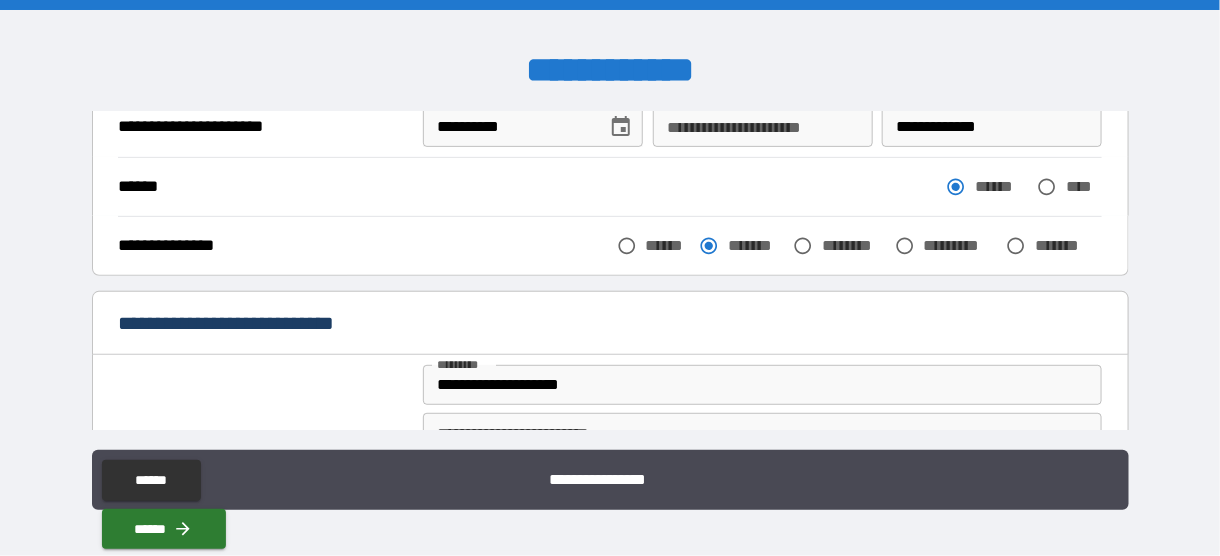 scroll, scrollTop: 88, scrollLeft: 0, axis: vertical 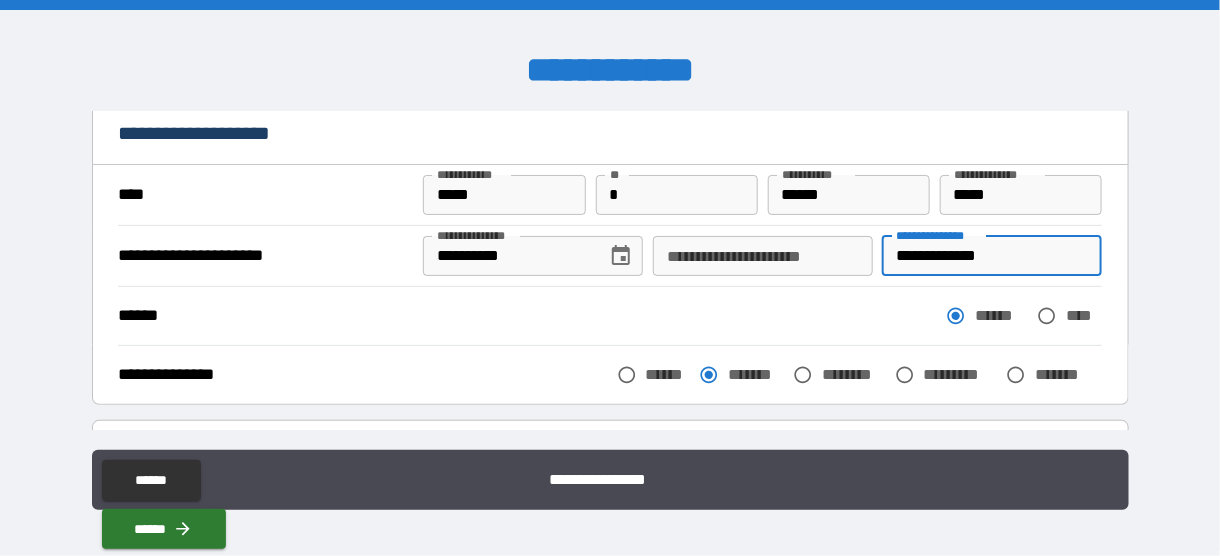 drag, startPoint x: 883, startPoint y: 254, endPoint x: 1025, endPoint y: 264, distance: 142.35168 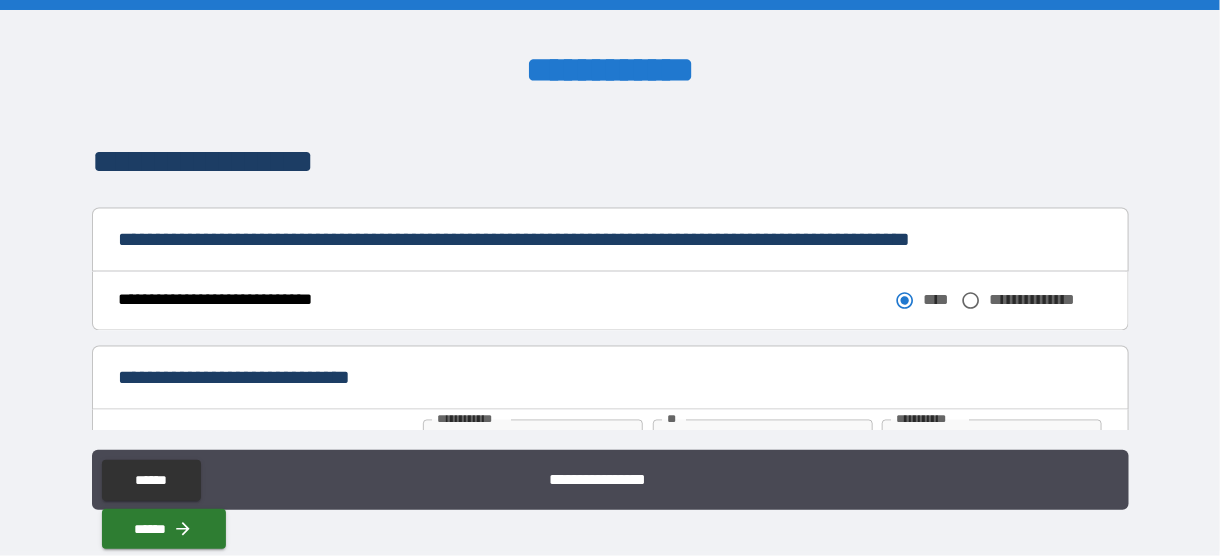 scroll, scrollTop: 1194, scrollLeft: 0, axis: vertical 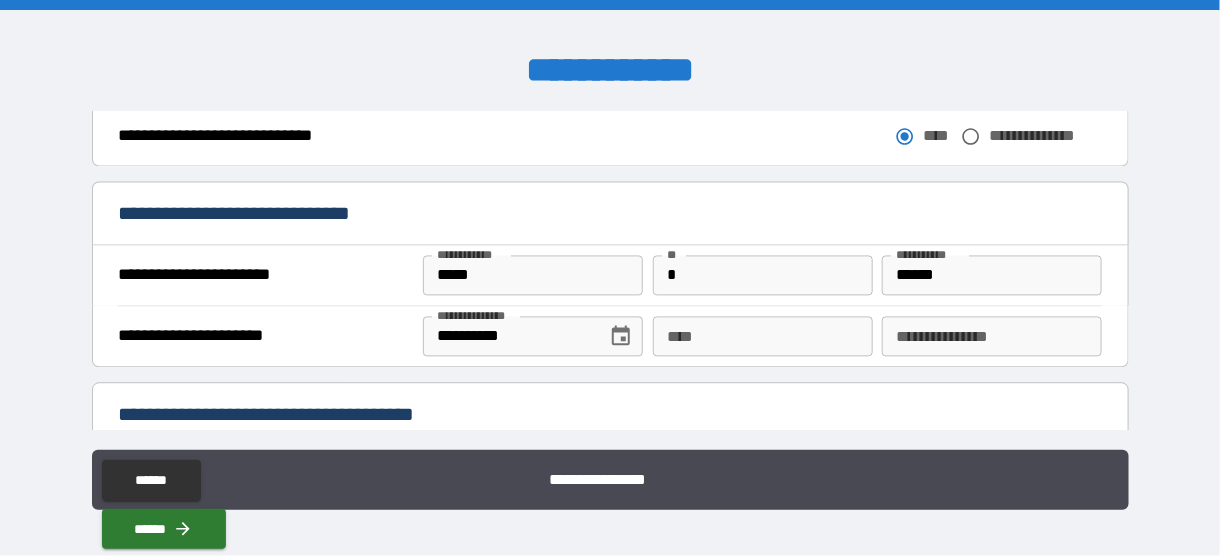 click on "**********" at bounding box center (992, 337) 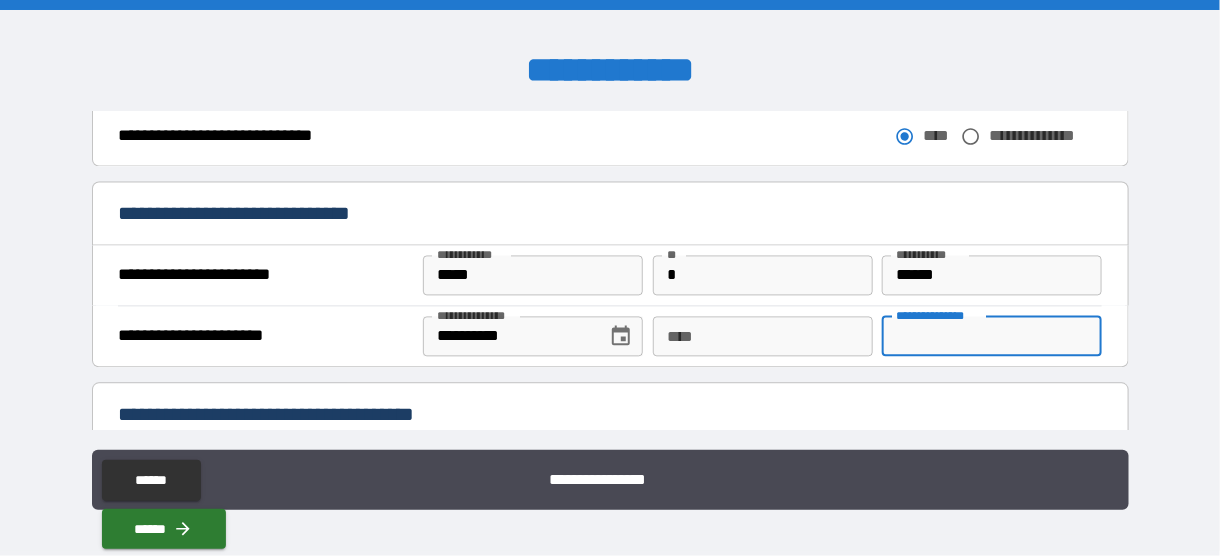 paste on "**********" 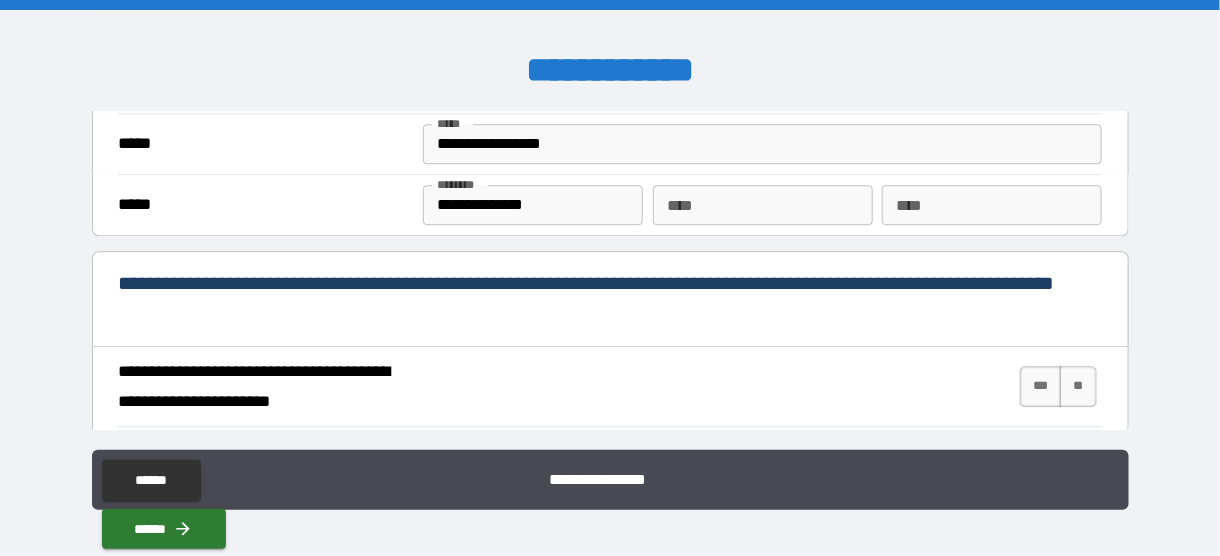scroll, scrollTop: 1809, scrollLeft: 0, axis: vertical 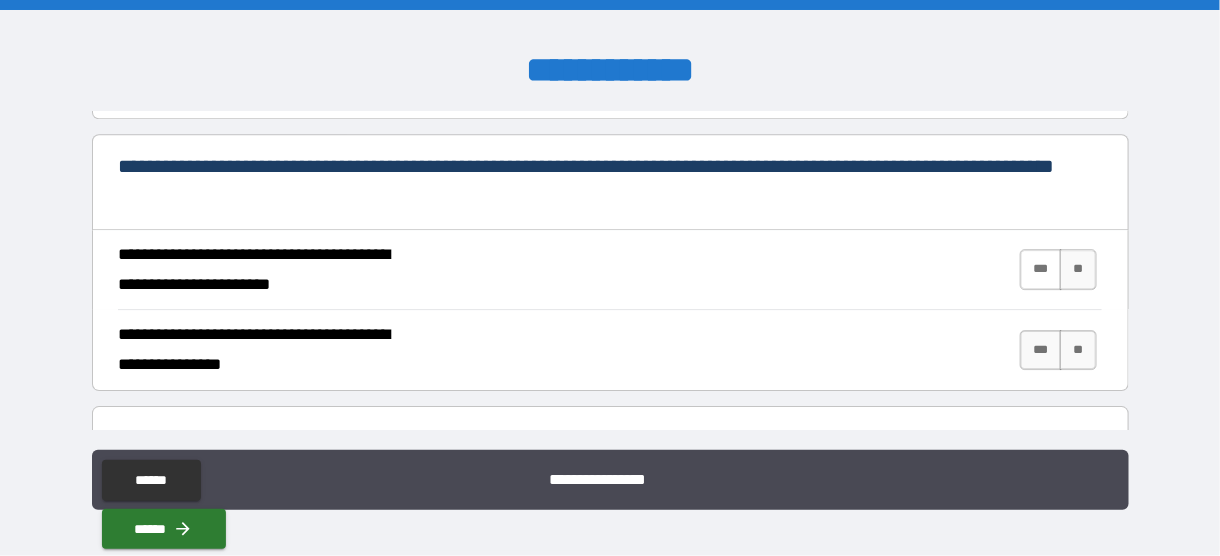 type on "**********" 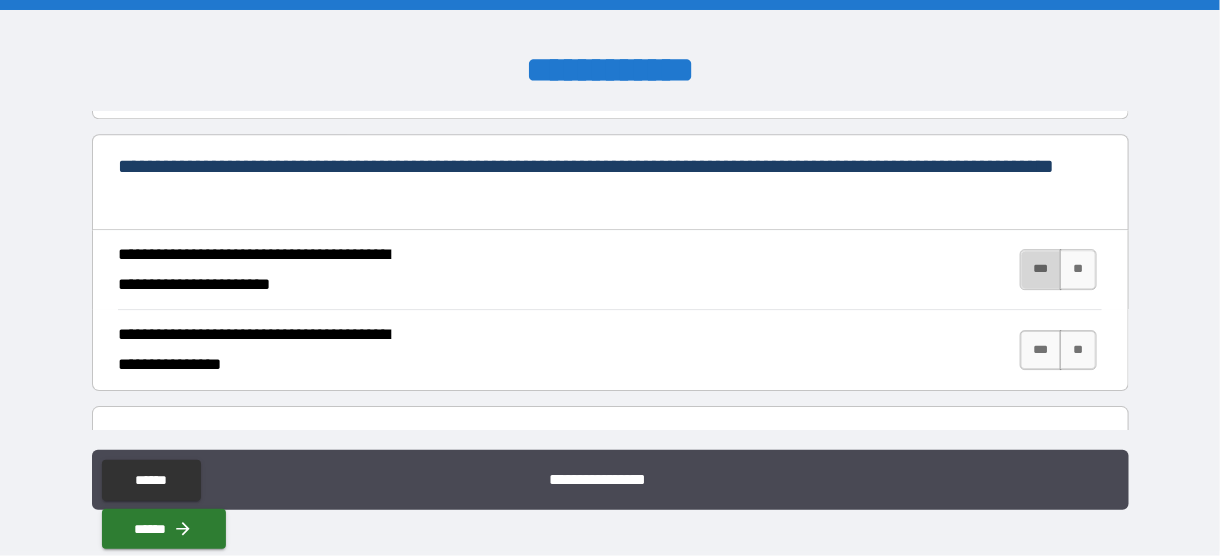 click on "***" at bounding box center (1041, 269) 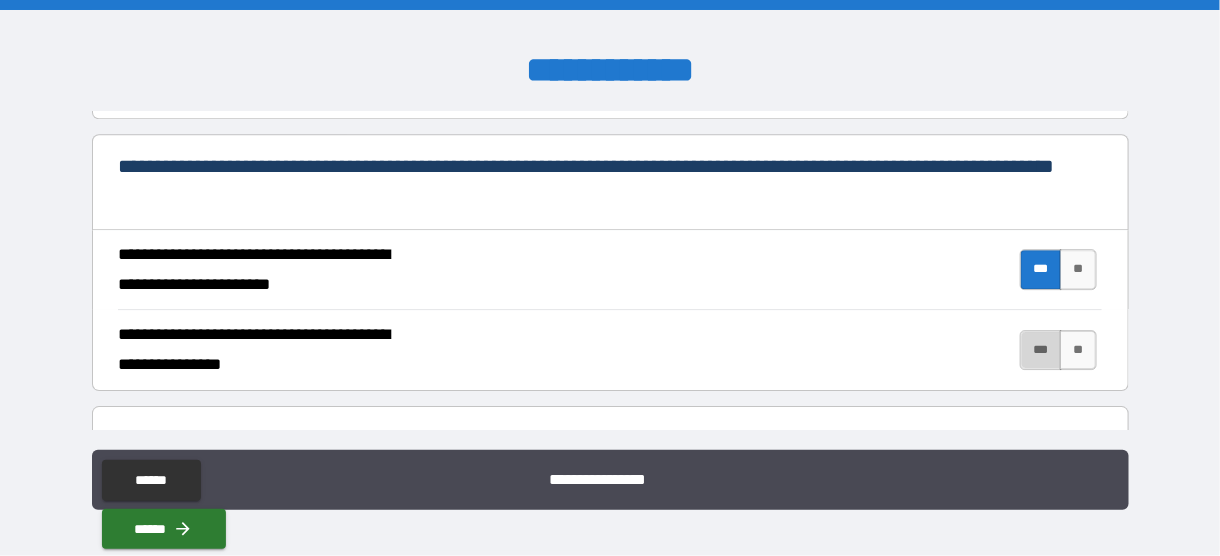 click on "***" at bounding box center (1041, 350) 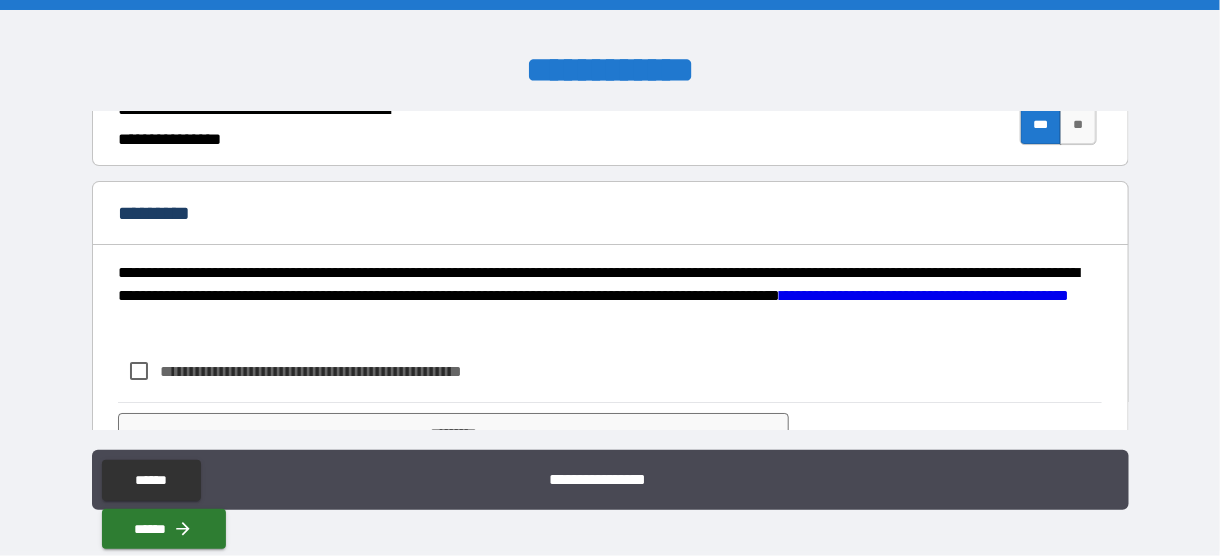 scroll, scrollTop: 2123, scrollLeft: 0, axis: vertical 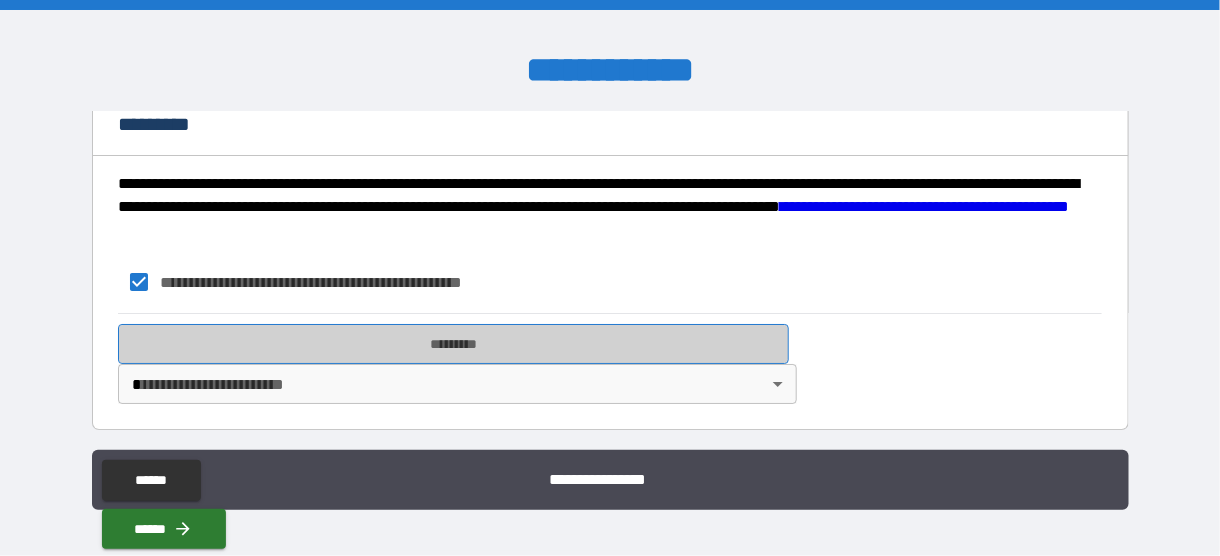 click on "*********" at bounding box center (453, 344) 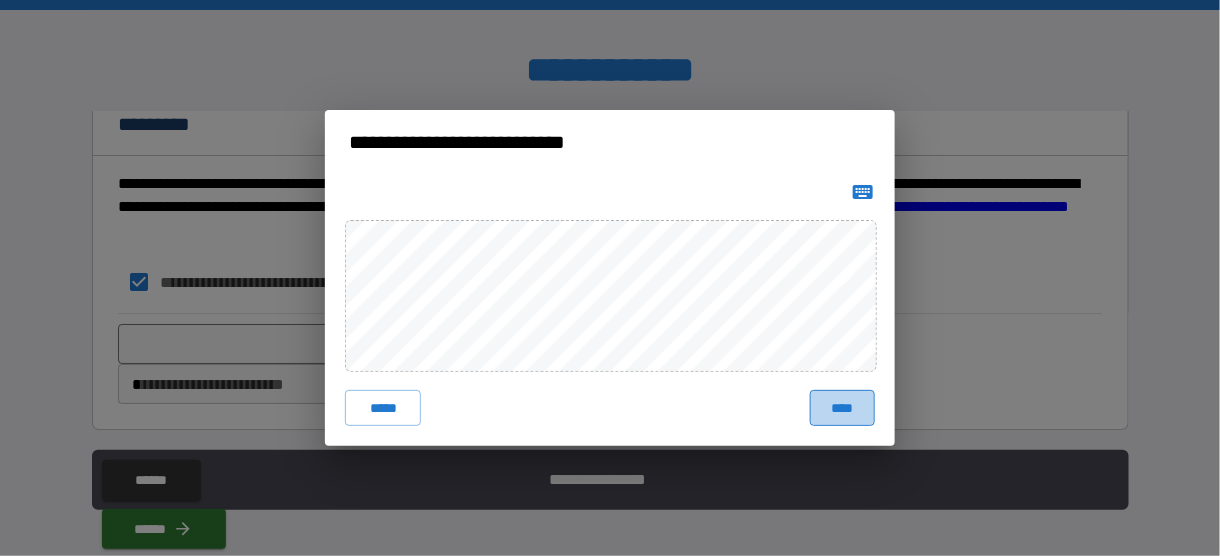 click on "****" at bounding box center [842, 408] 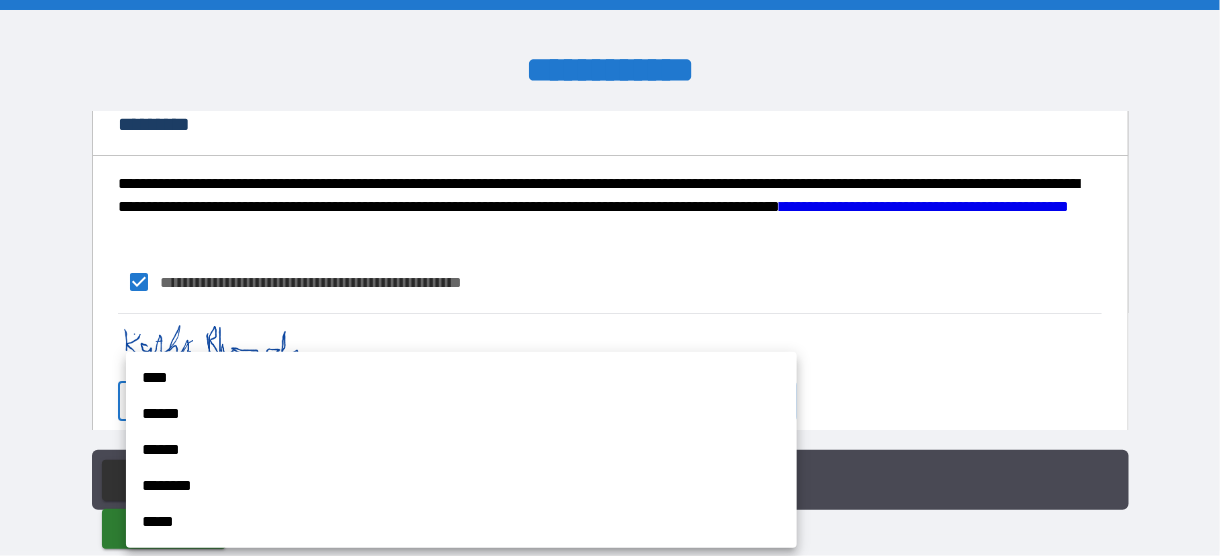 click on "**********" at bounding box center [610, 278] 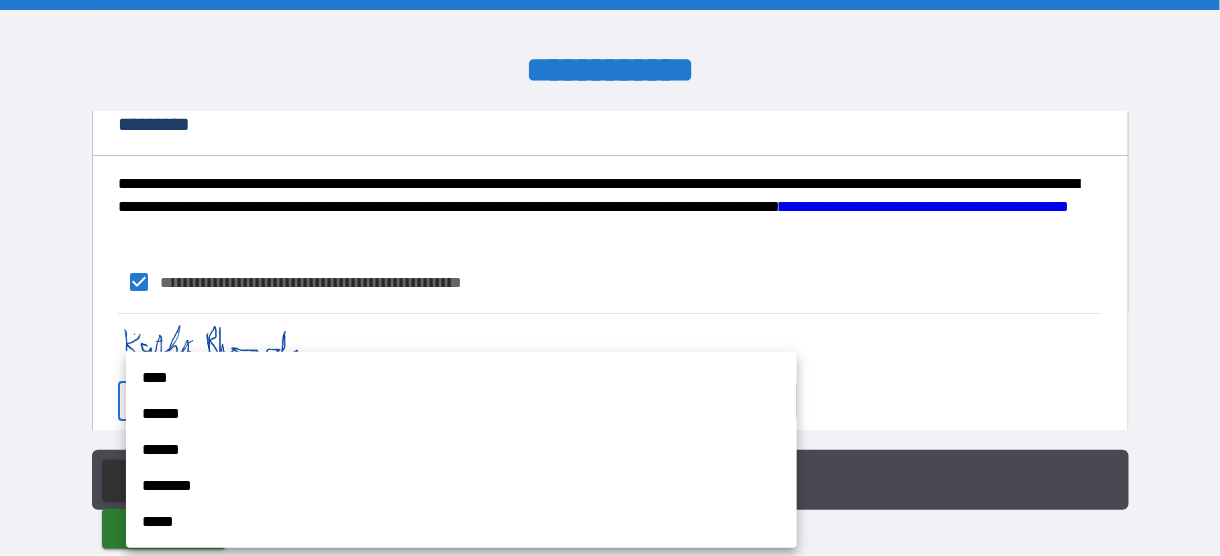 click on "****" at bounding box center (461, 378) 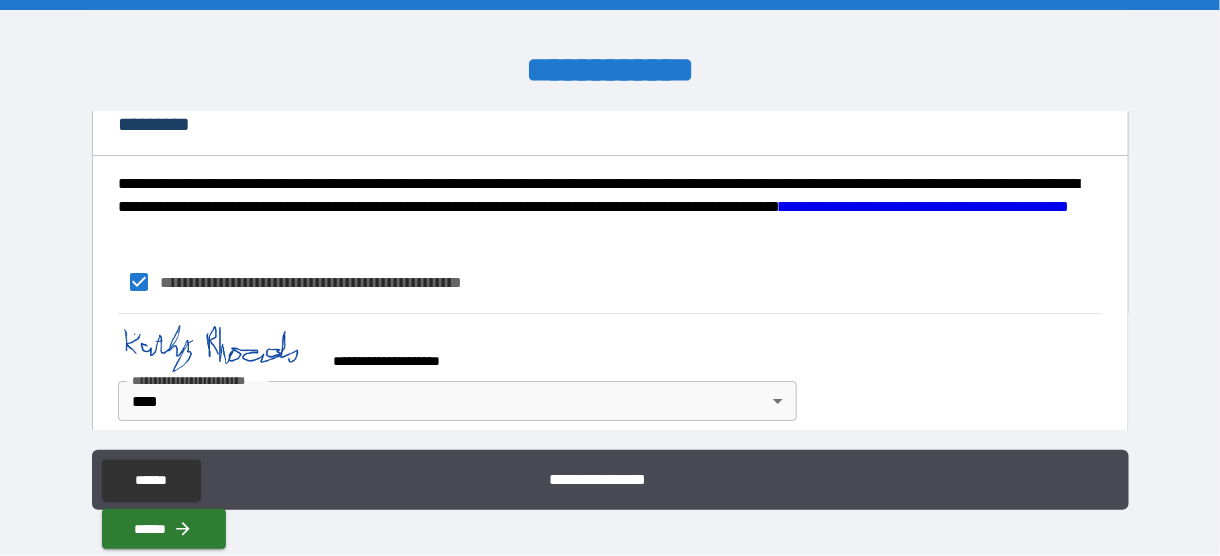 click on "**********" at bounding box center [610, 280] 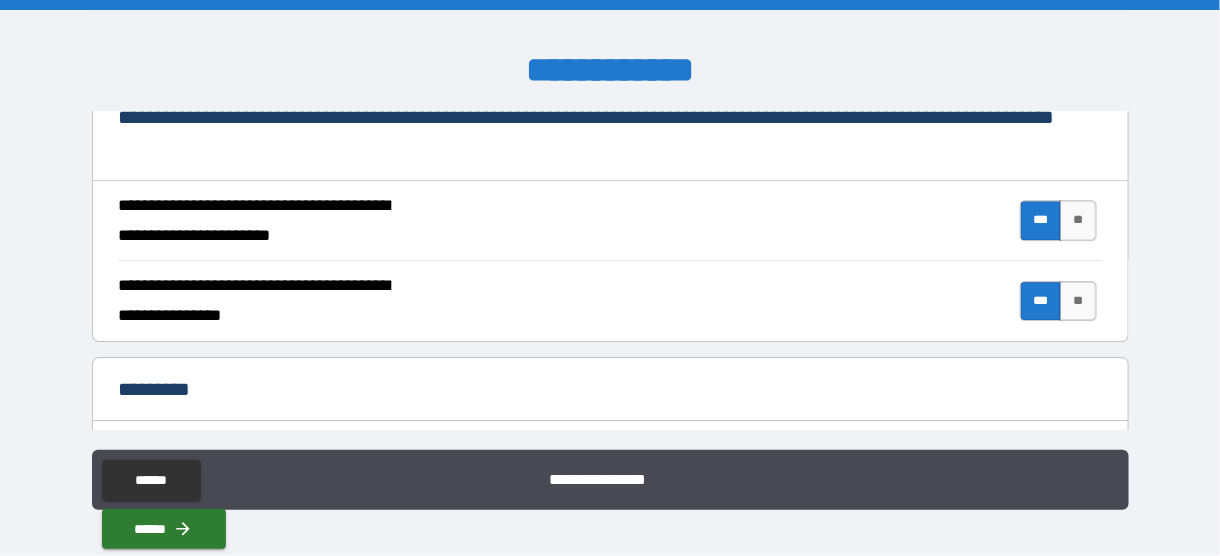 scroll, scrollTop: 1844, scrollLeft: 0, axis: vertical 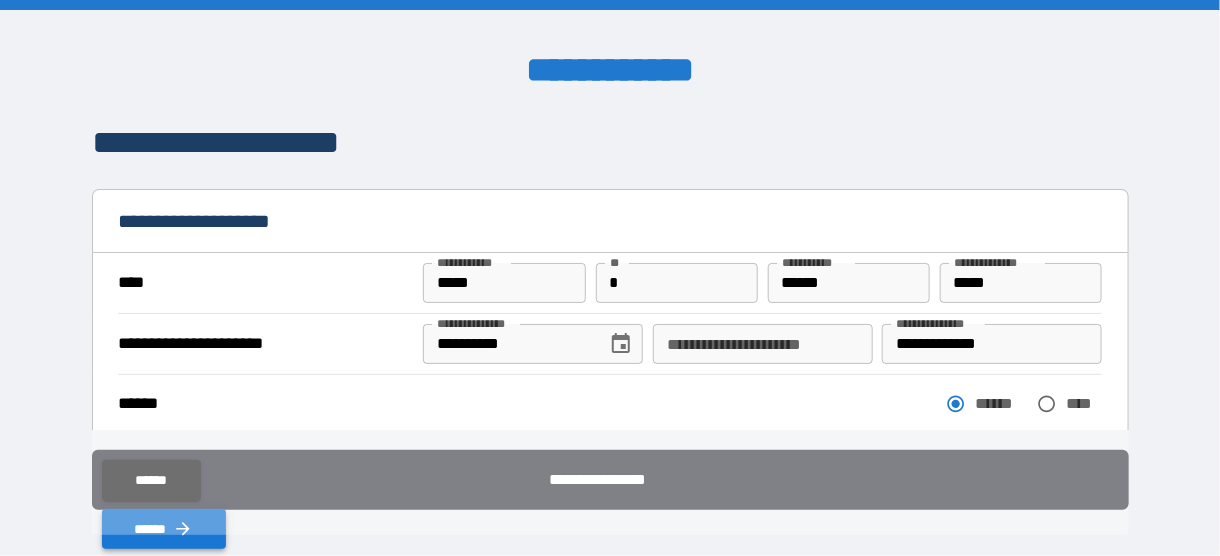 click on "******" at bounding box center (164, 529) 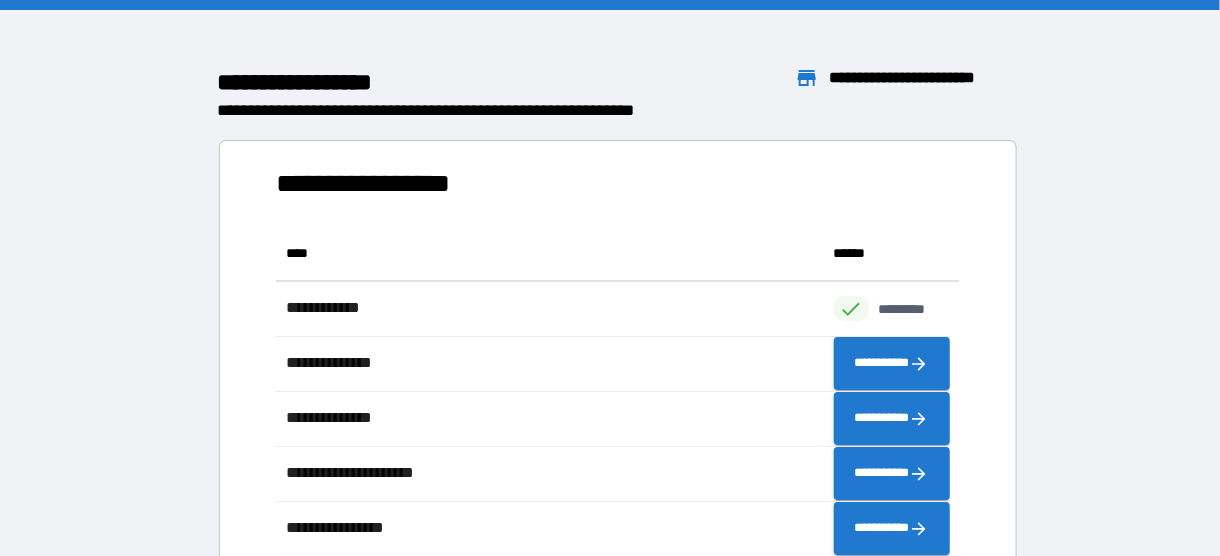 scroll, scrollTop: 480, scrollLeft: 658, axis: both 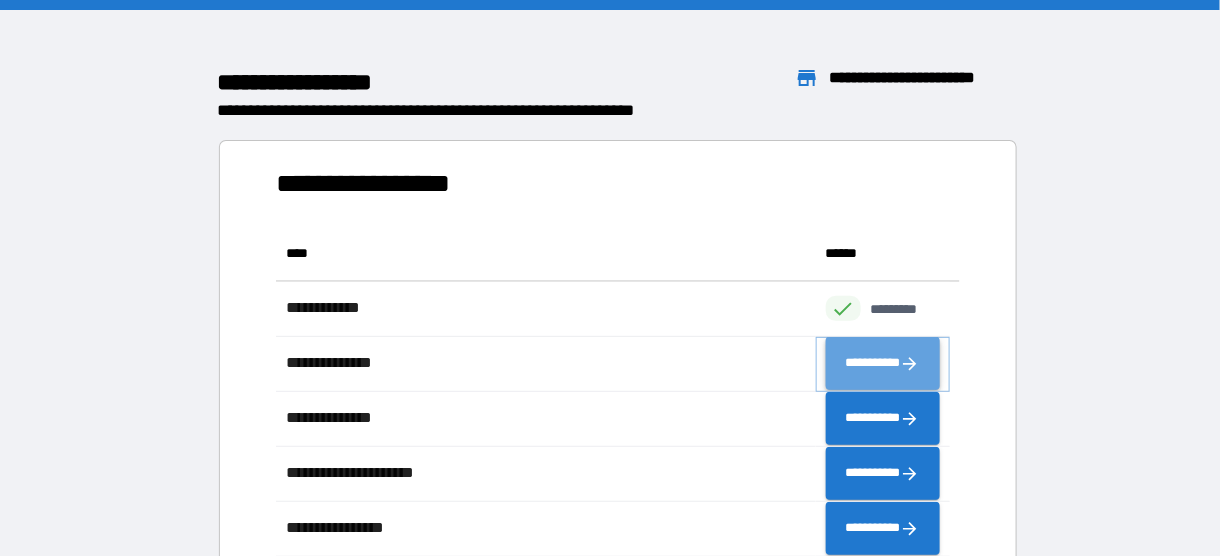 click on "**********" at bounding box center (883, 363) 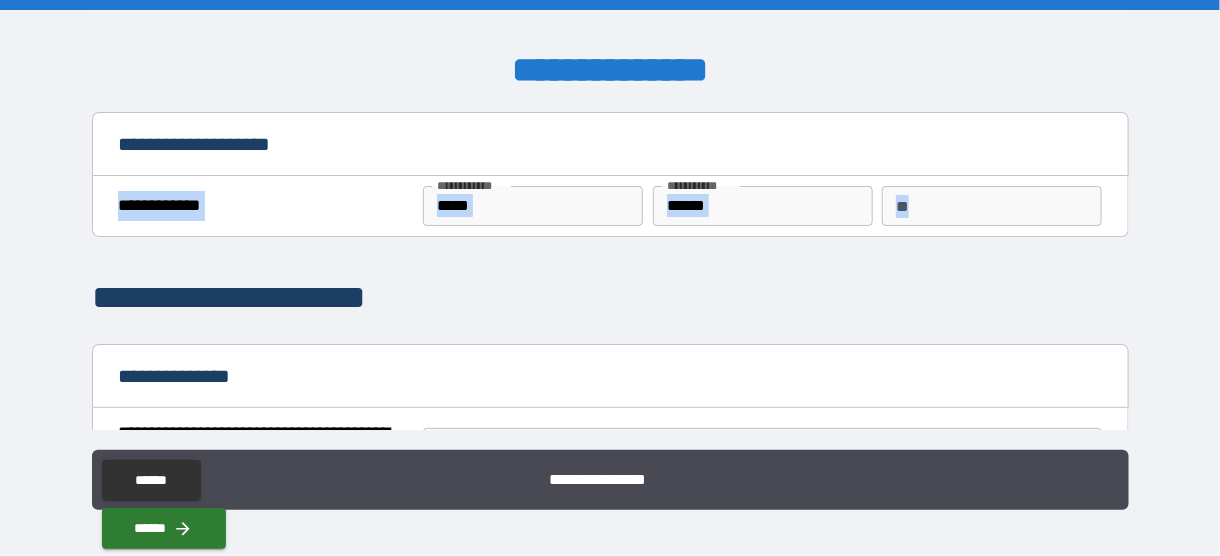 drag, startPoint x: 1114, startPoint y: 126, endPoint x: 1119, endPoint y: 177, distance: 51.24451 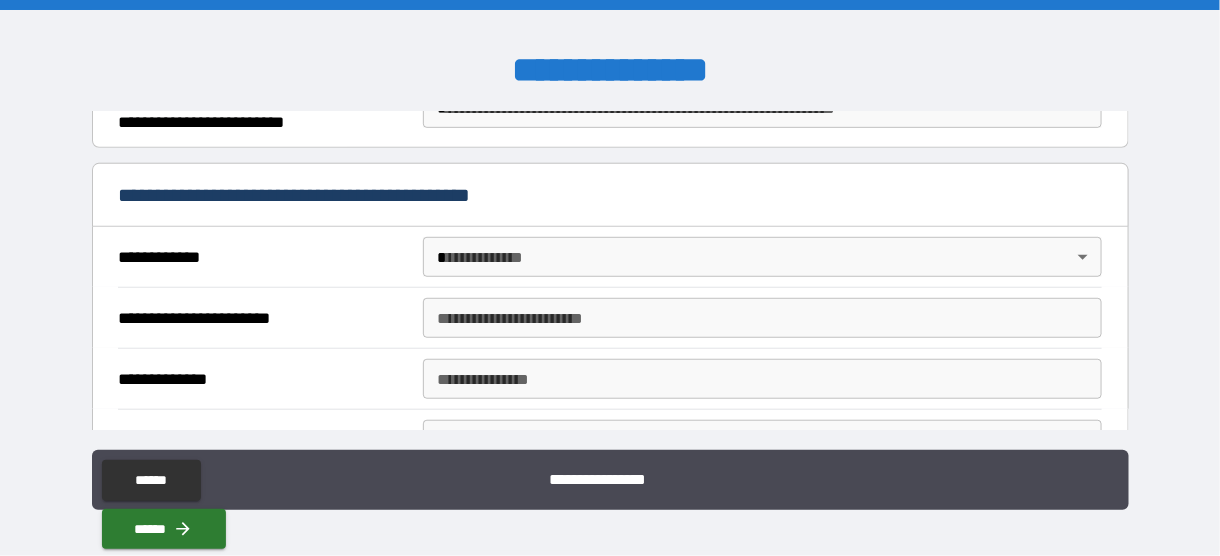 scroll, scrollTop: 323, scrollLeft: 0, axis: vertical 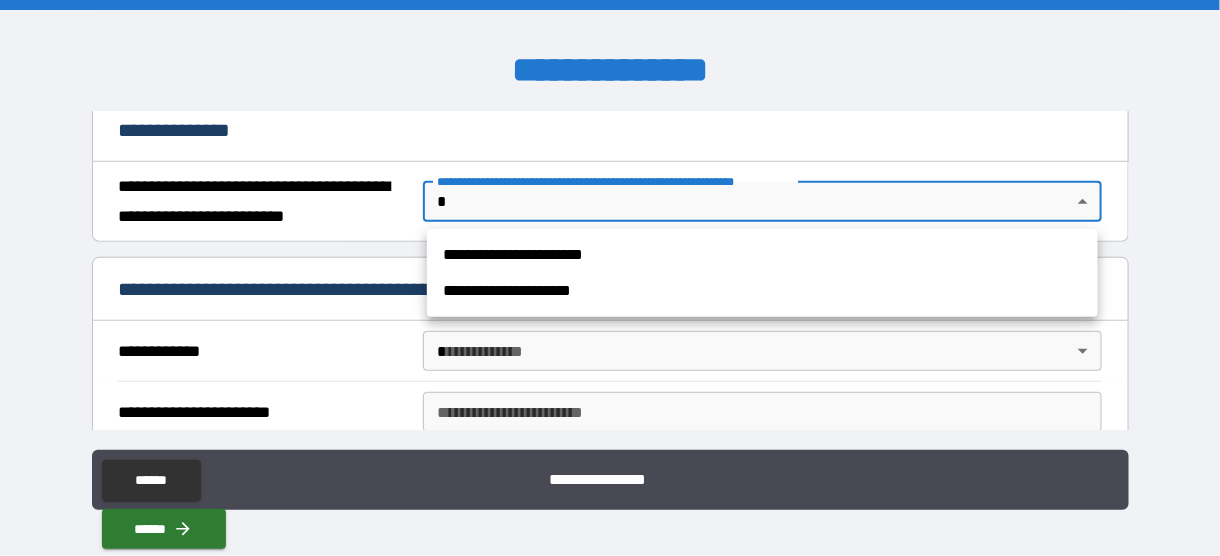 click on "**********" at bounding box center (610, 278) 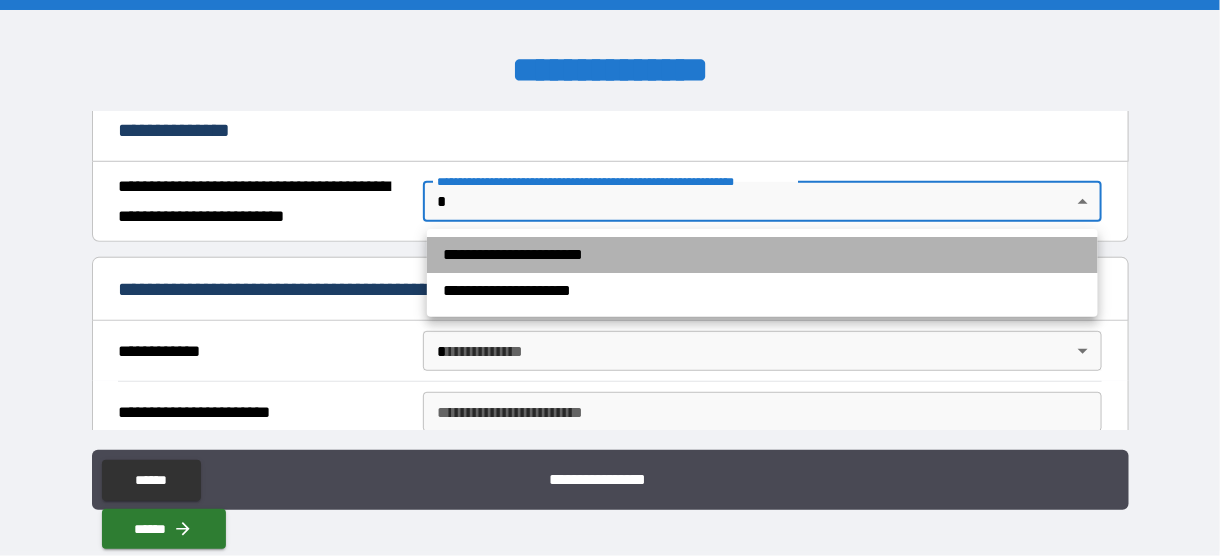 click on "**********" at bounding box center (762, 255) 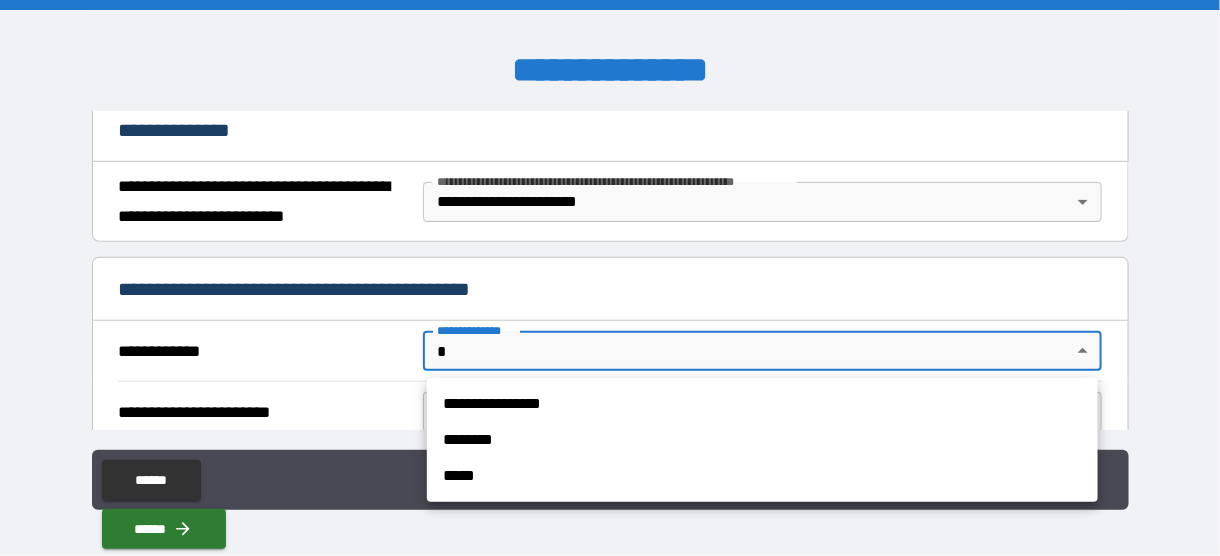 click on "**********" at bounding box center (610, 278) 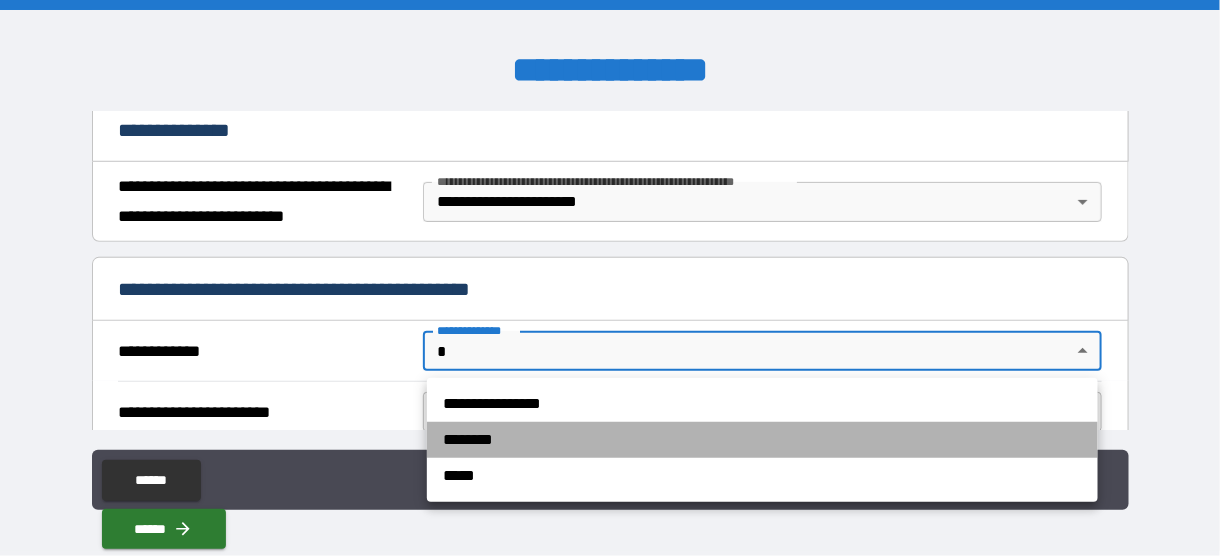 click on "********" at bounding box center (762, 440) 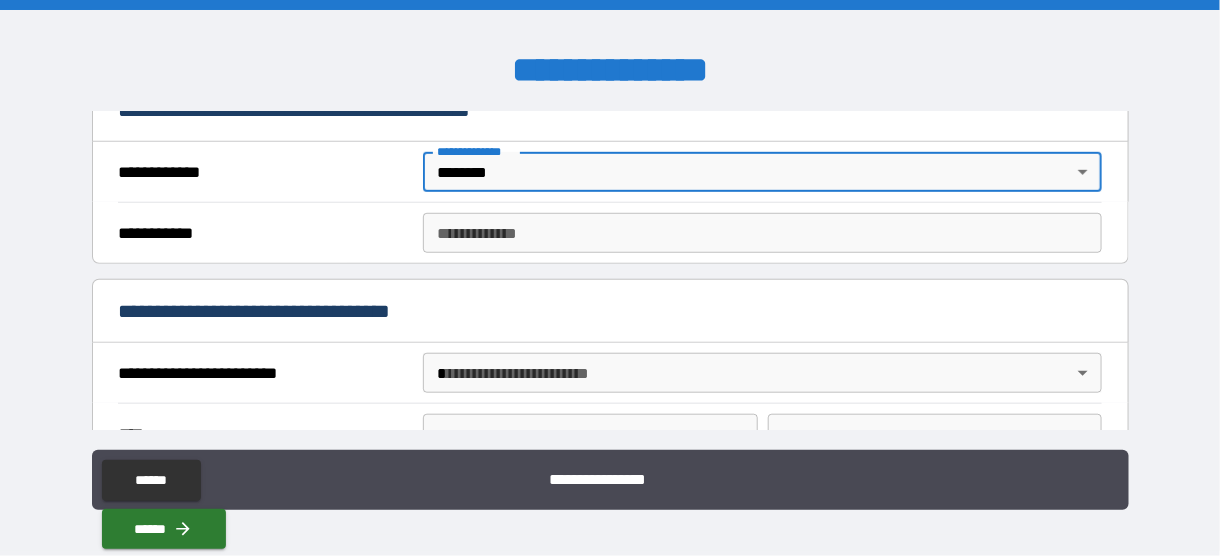 scroll, scrollTop: 523, scrollLeft: 0, axis: vertical 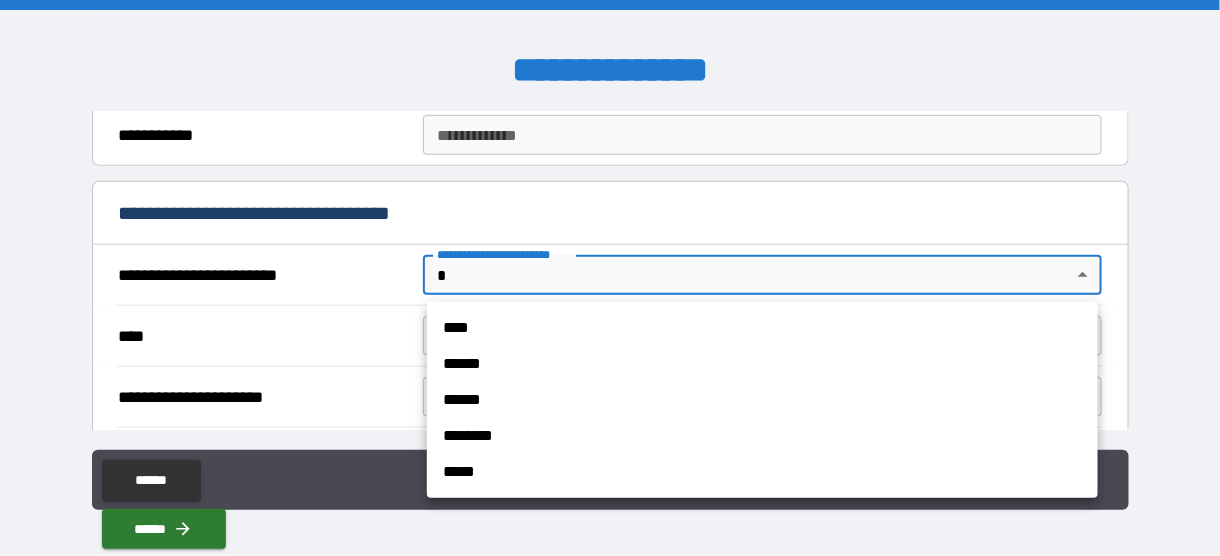 click on "**********" at bounding box center (610, 278) 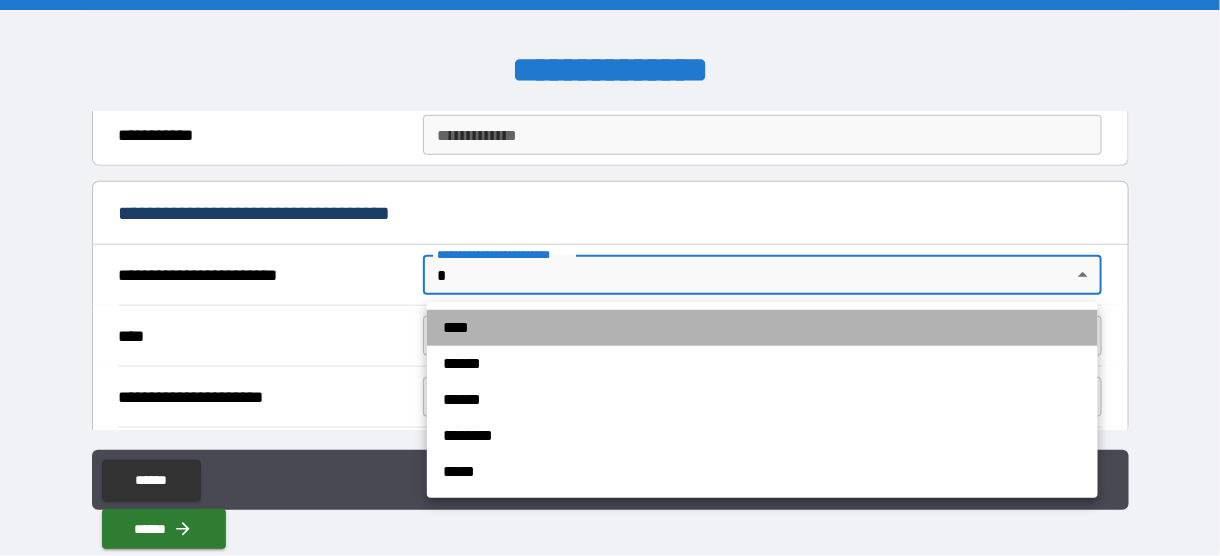click on "****" at bounding box center (762, 328) 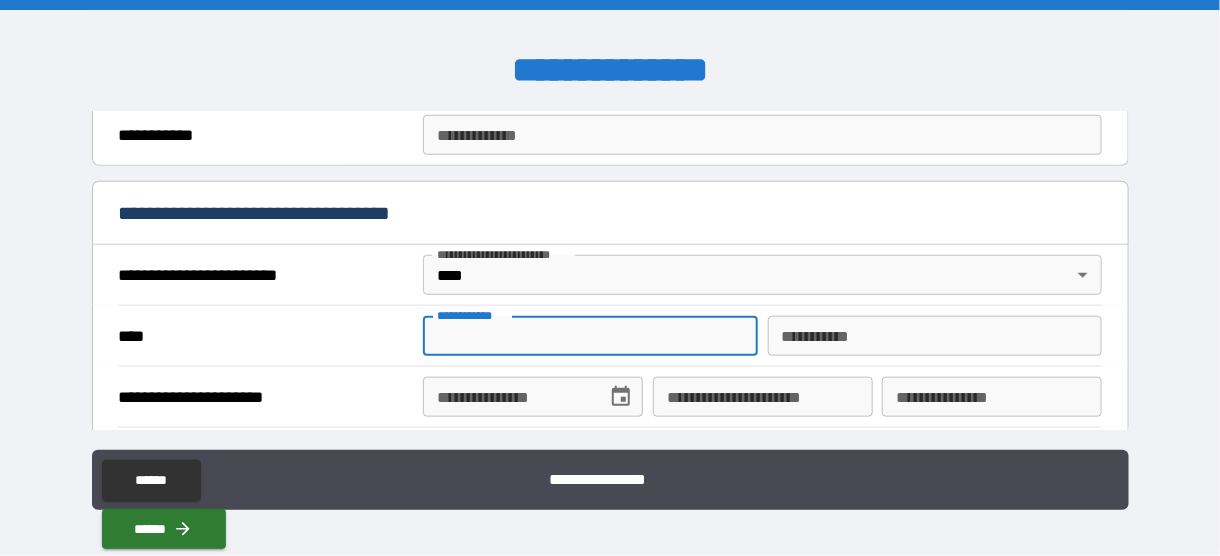 click on "**********" at bounding box center [590, 336] 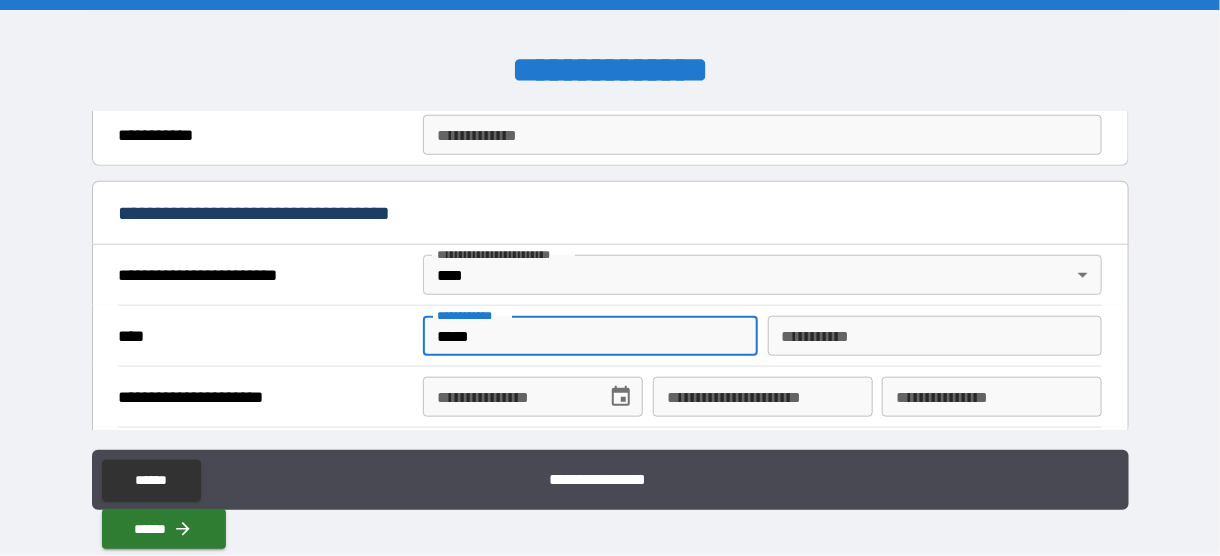 type on "******" 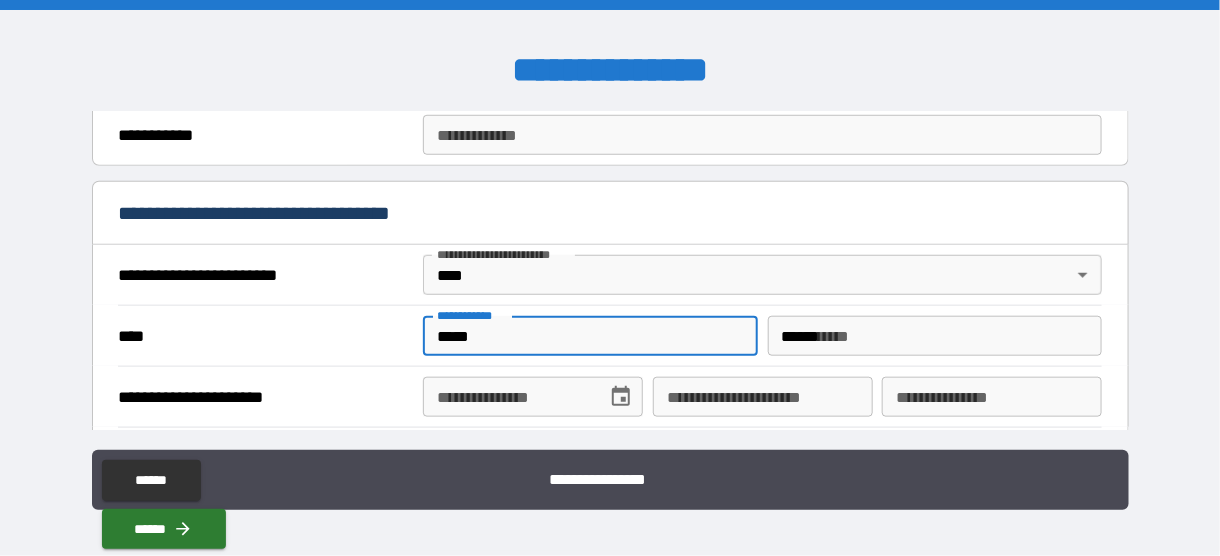 type on "**********" 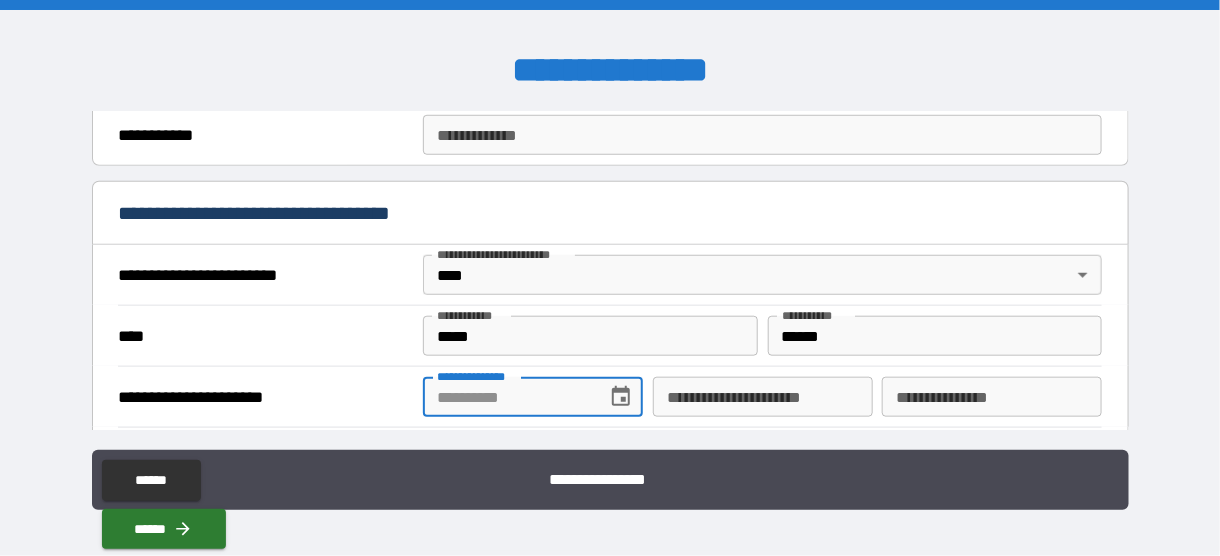 click on "**********" at bounding box center [508, 397] 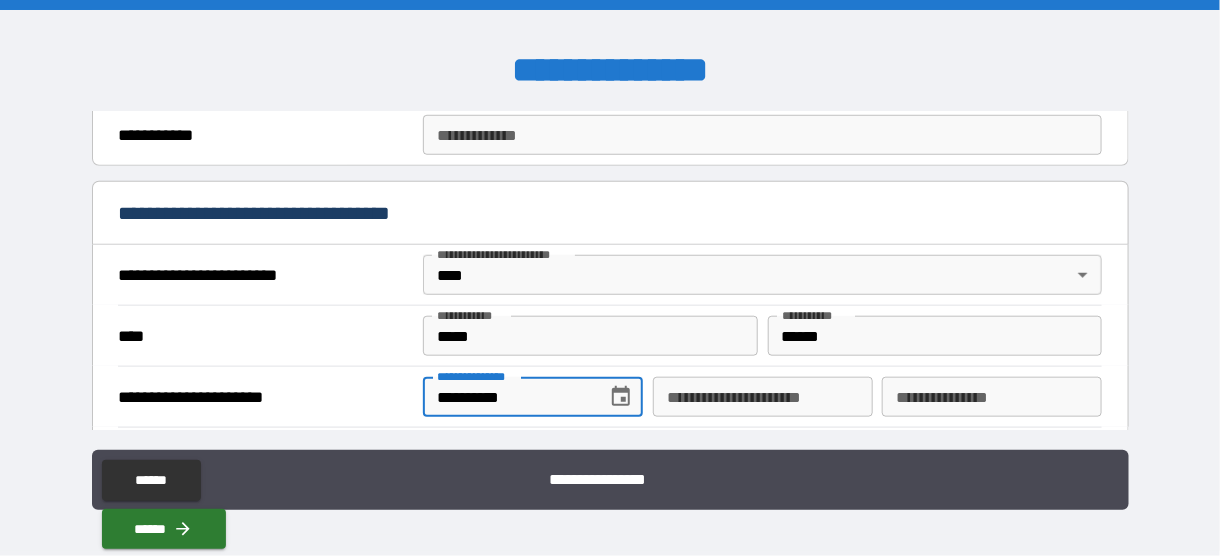 type on "**********" 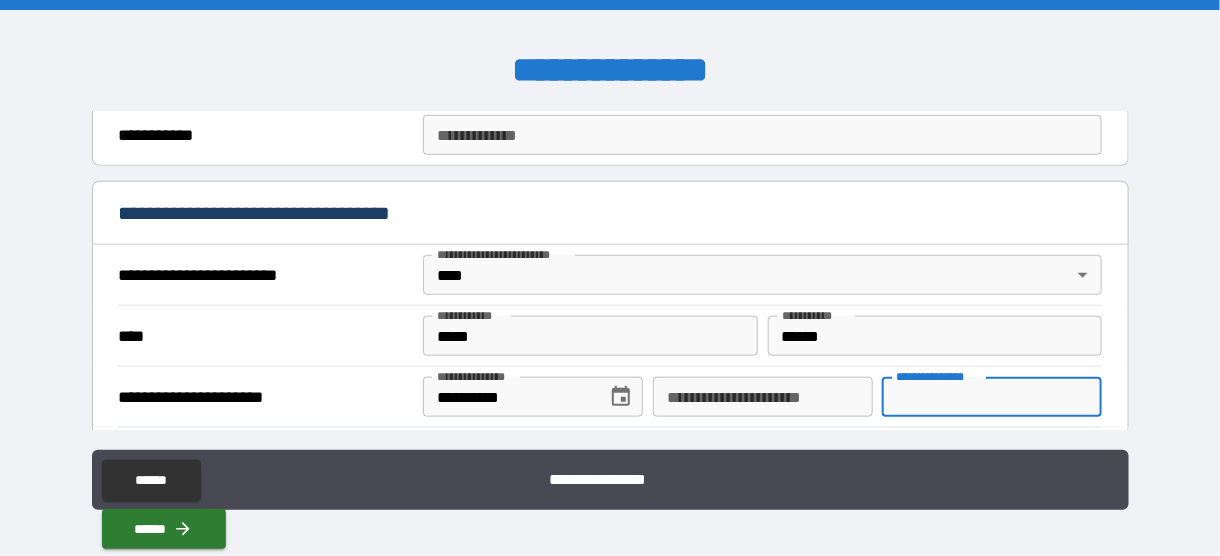 click on "**********" at bounding box center (992, 397) 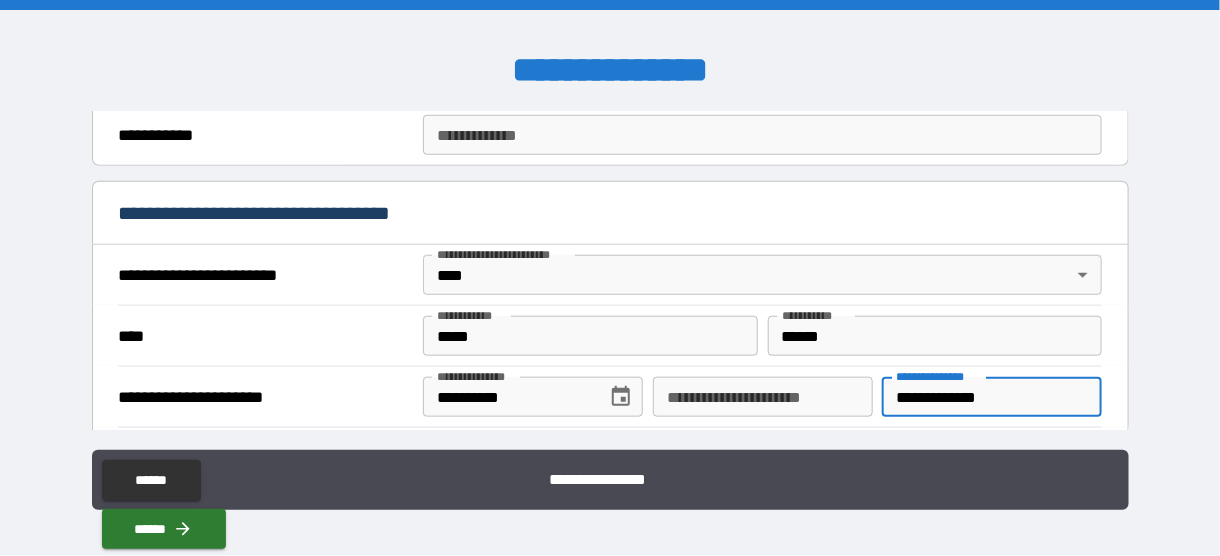 type on "**********" 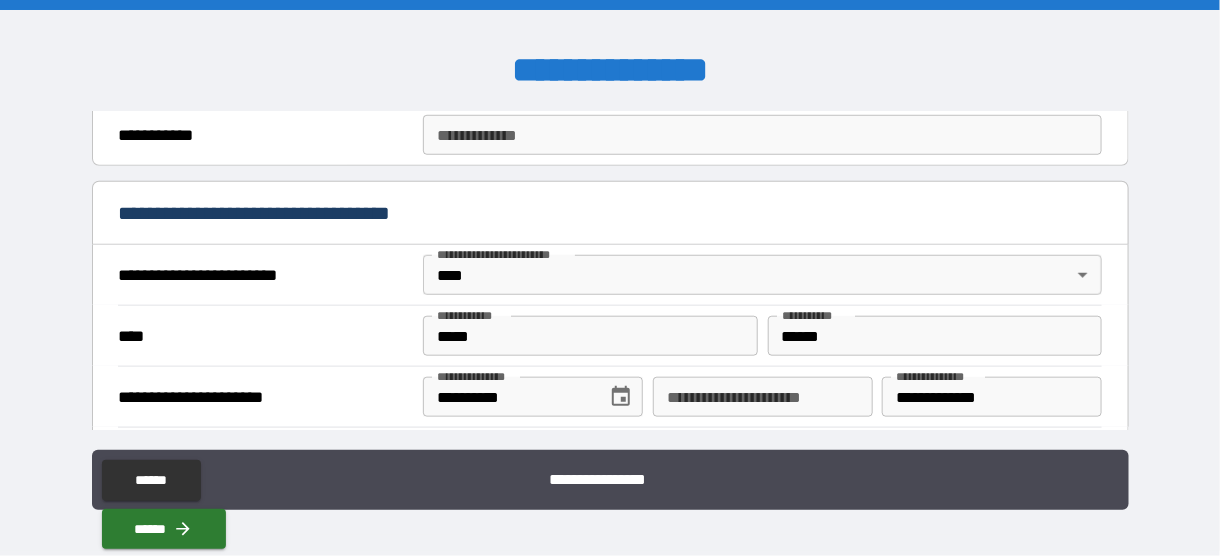 click on "**********" at bounding box center (610, 280) 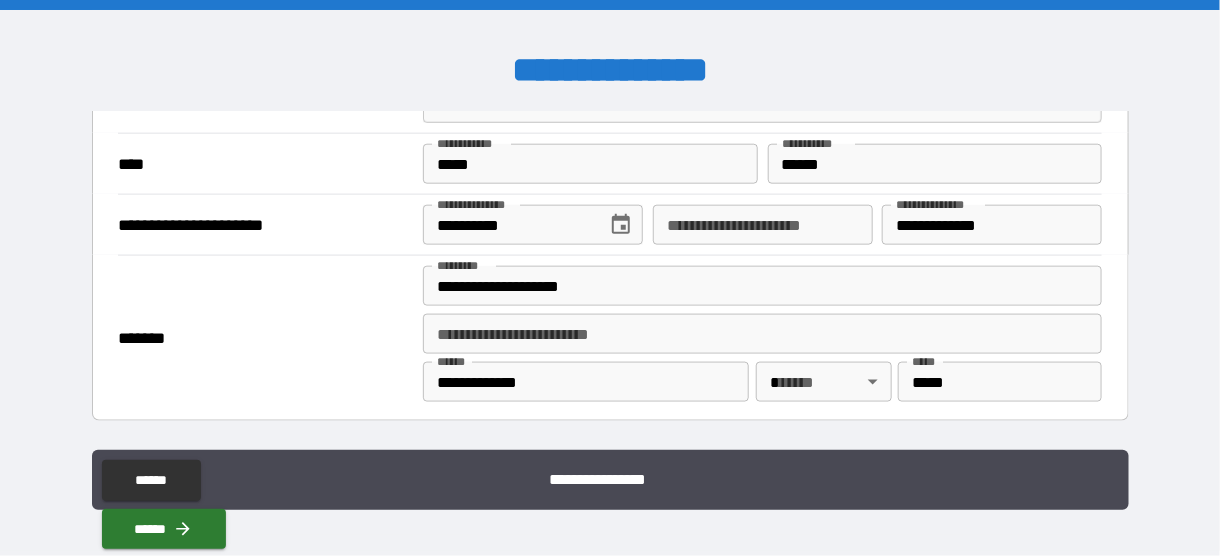 scroll, scrollTop: 850, scrollLeft: 0, axis: vertical 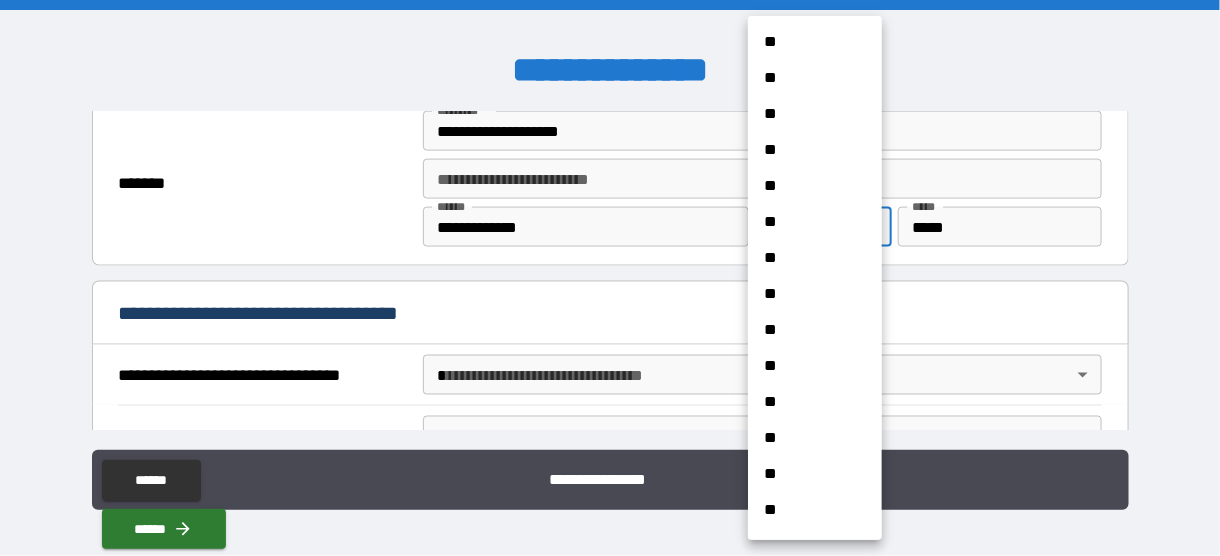 click on "**********" at bounding box center (610, 278) 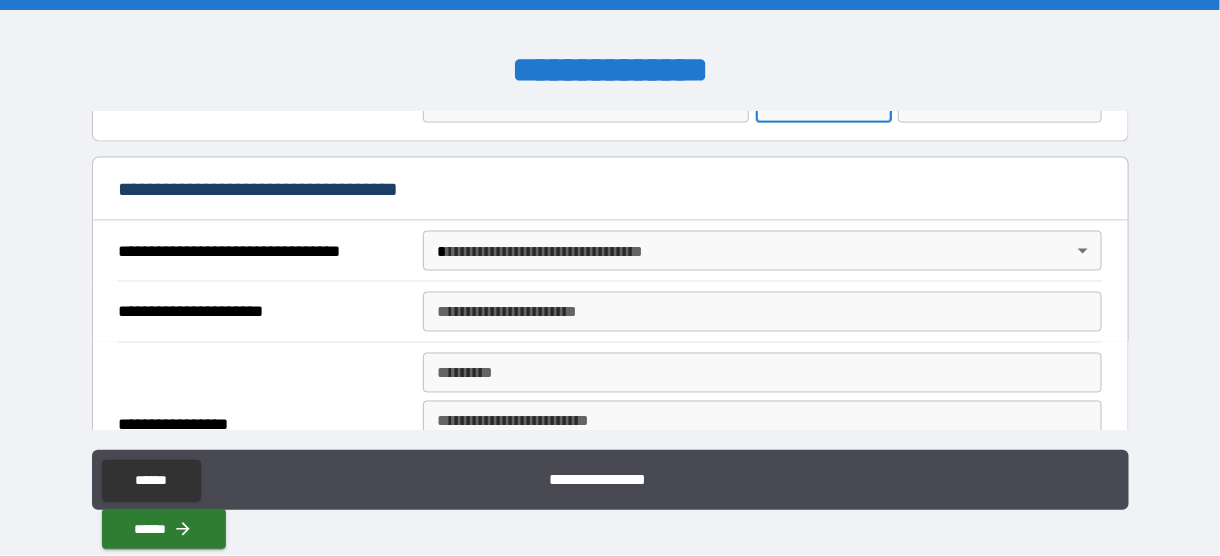 scroll, scrollTop: 1006, scrollLeft: 0, axis: vertical 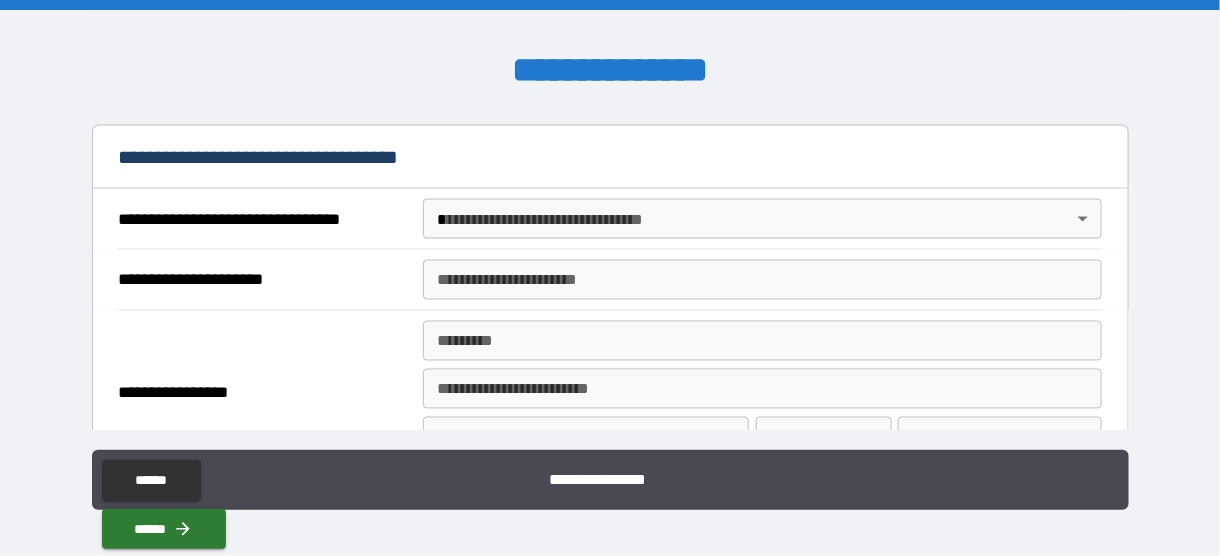 click on "**********" at bounding box center [610, 278] 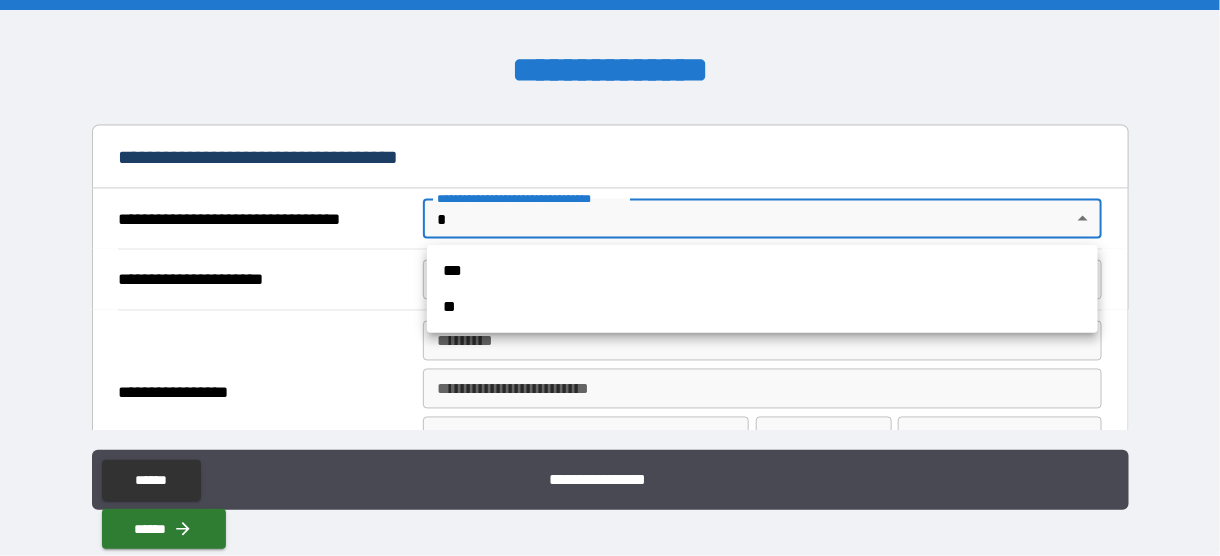 click on "**" at bounding box center [762, 307] 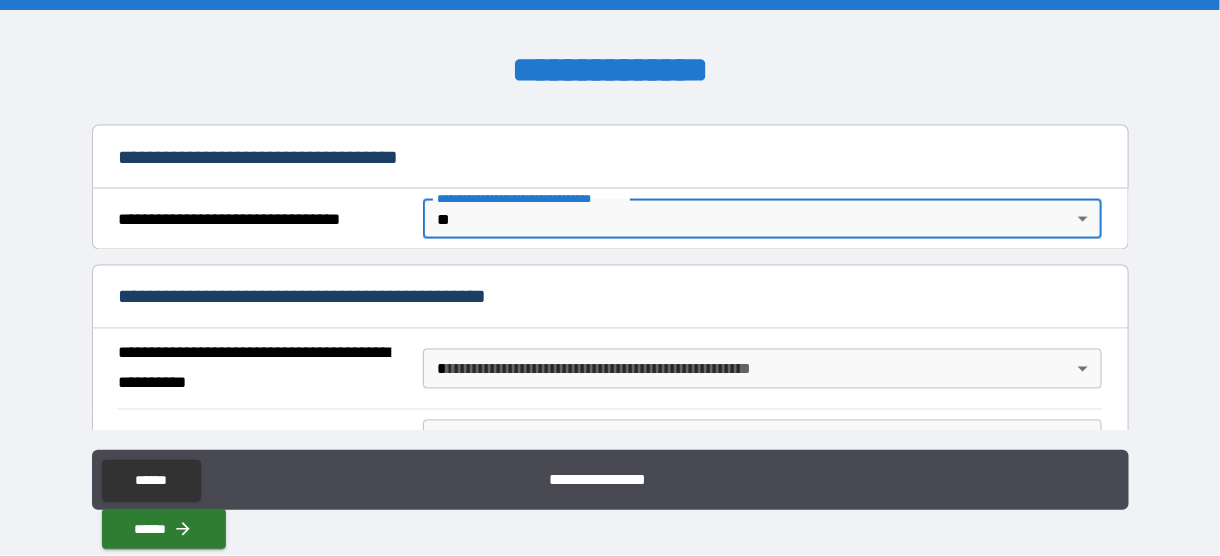 scroll, scrollTop: 1160, scrollLeft: 0, axis: vertical 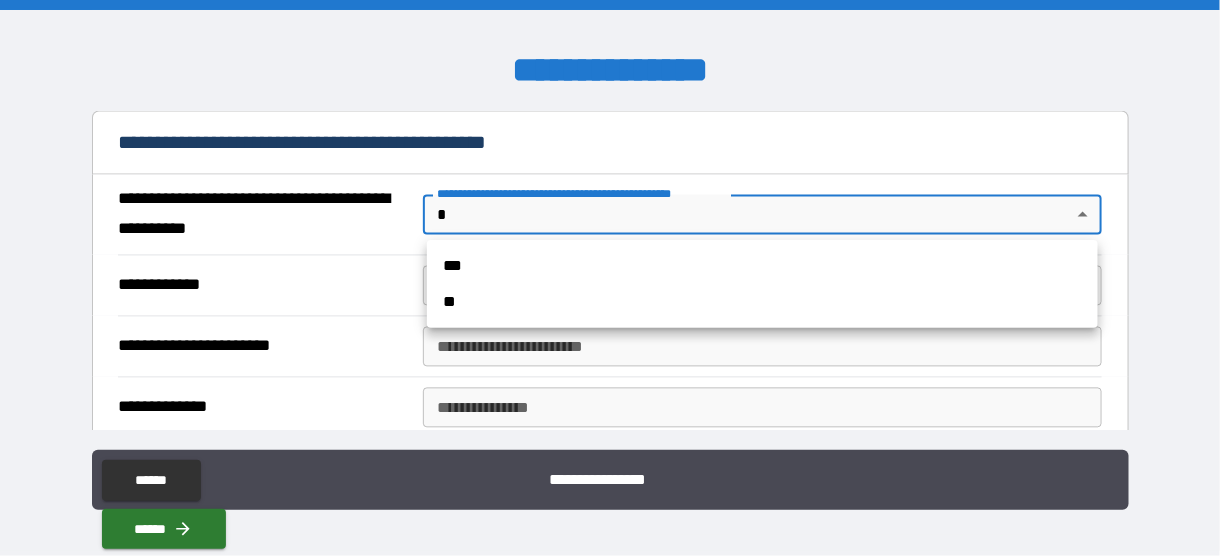 click on "**********" at bounding box center (610, 278) 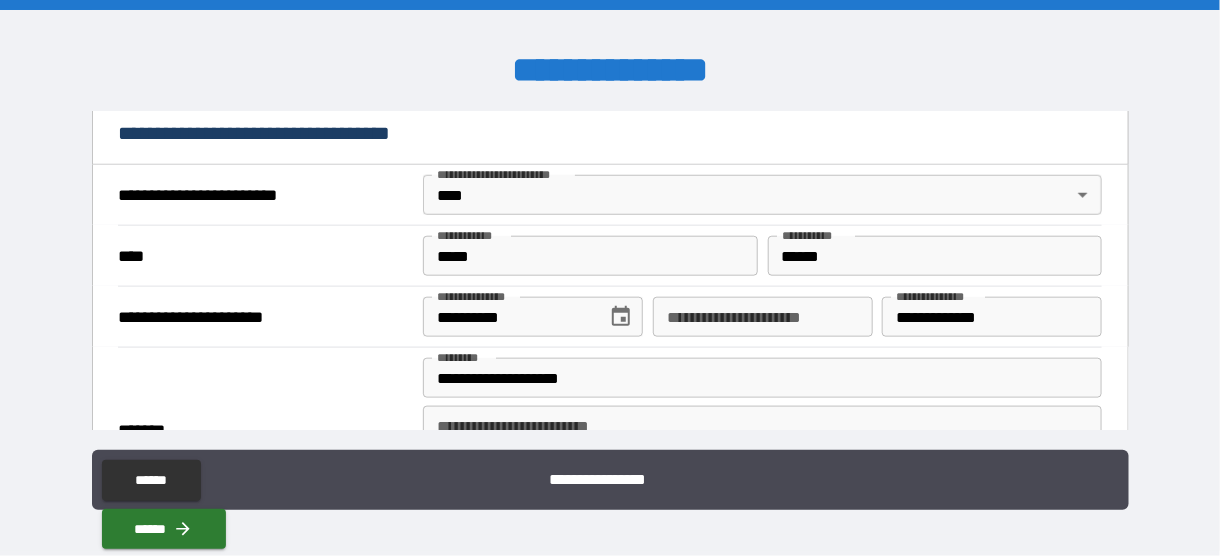 scroll, scrollTop: 324, scrollLeft: 0, axis: vertical 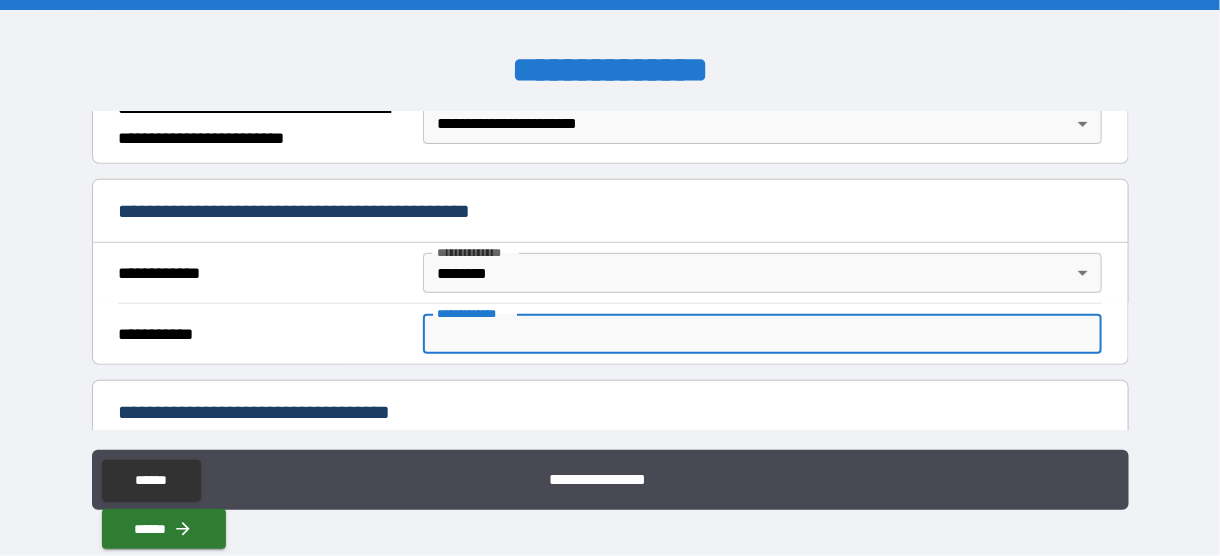 click on "**********" at bounding box center (762, 334) 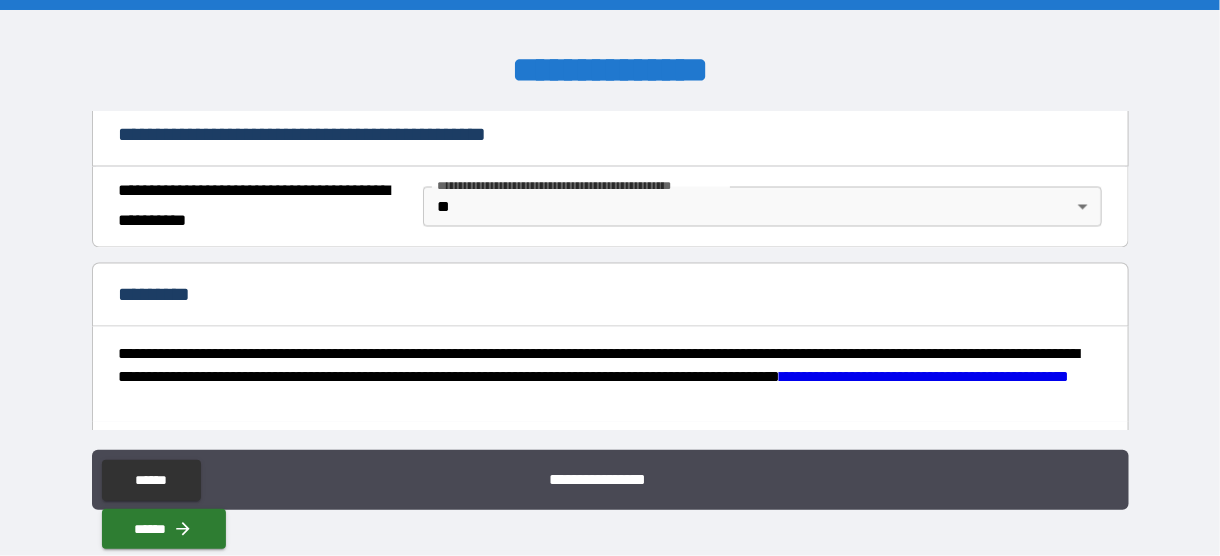 scroll, scrollTop: 1340, scrollLeft: 0, axis: vertical 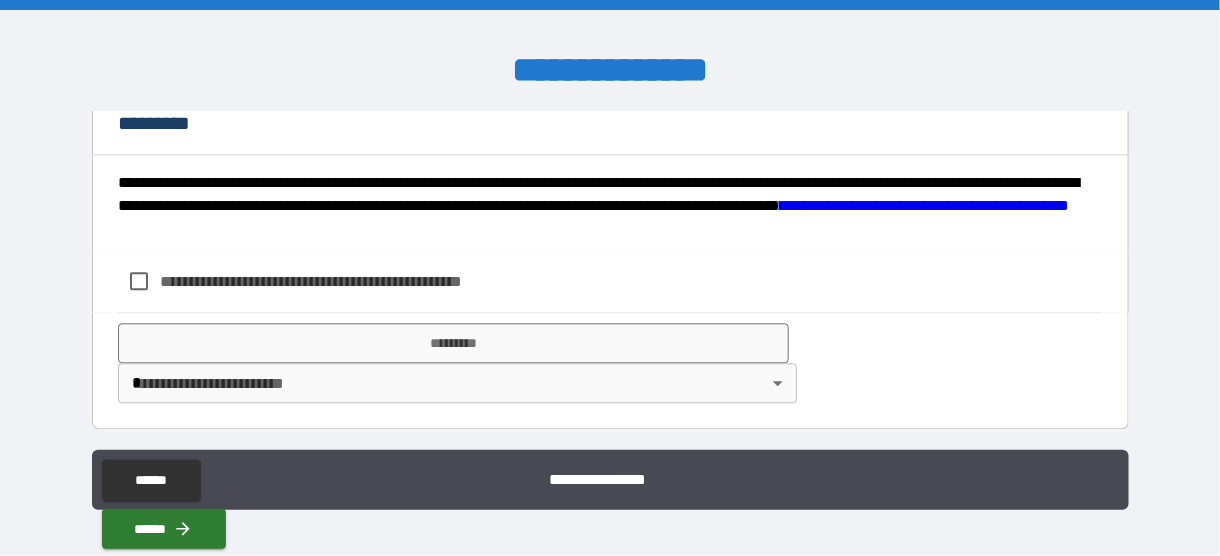 type on "**********" 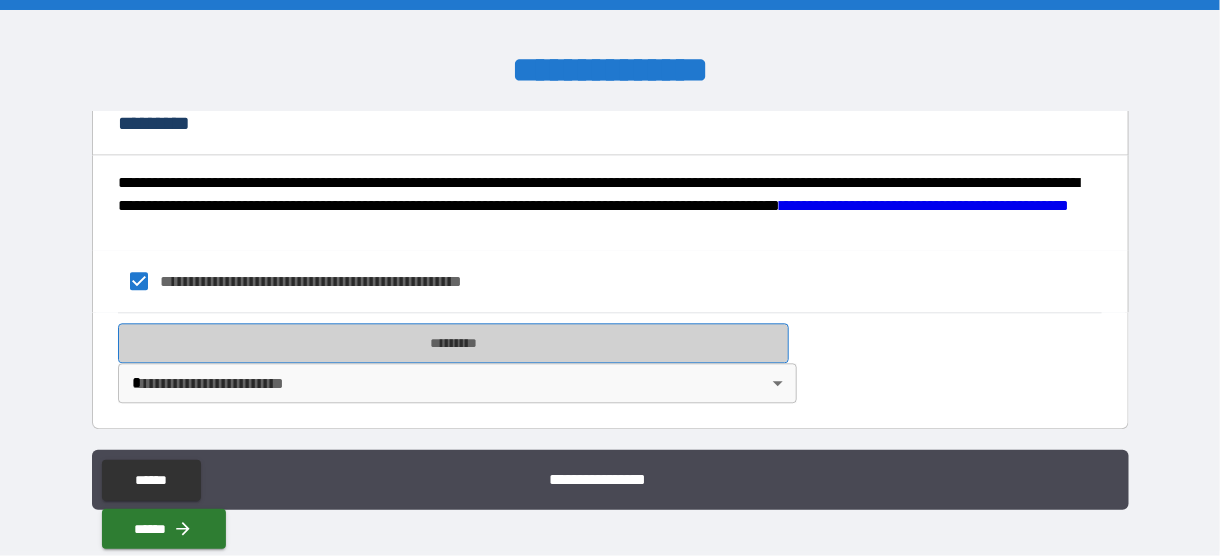 click on "*********" at bounding box center [453, 343] 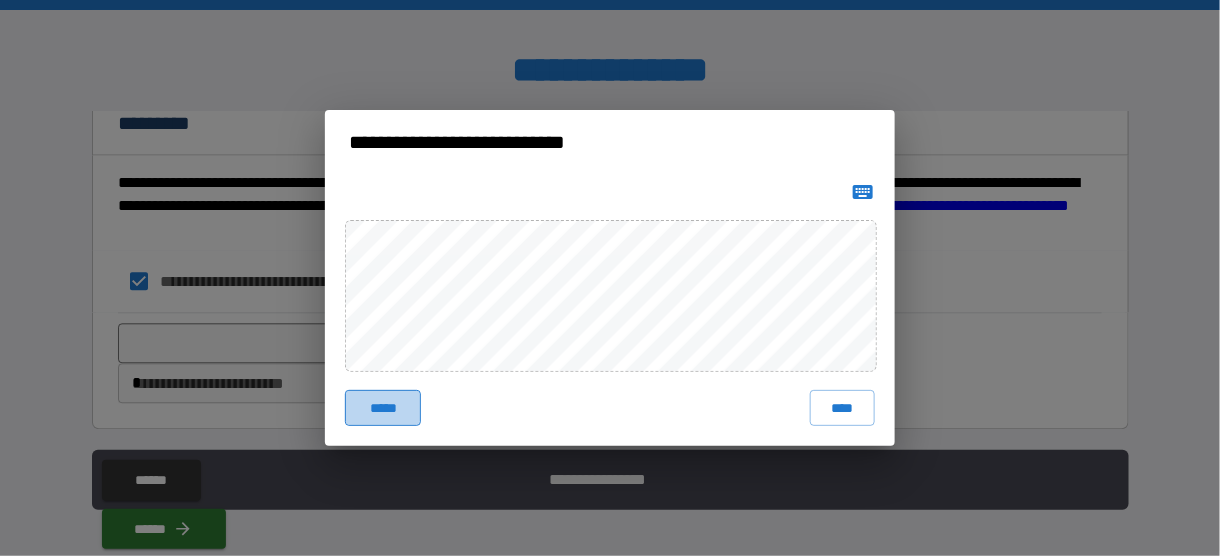 click on "*****" at bounding box center [383, 408] 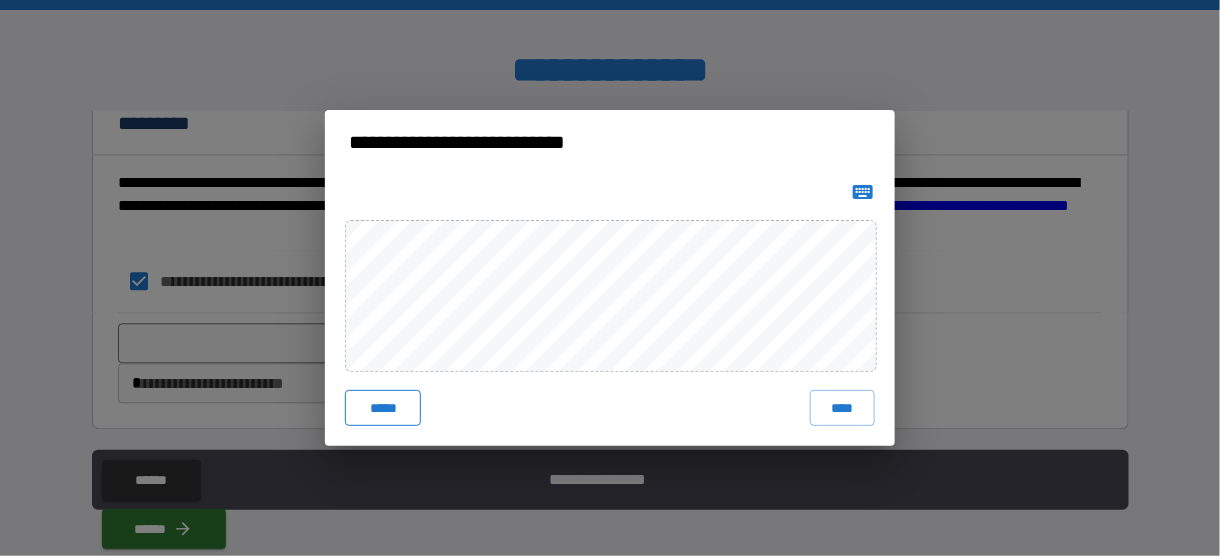 click on "*****" at bounding box center [383, 408] 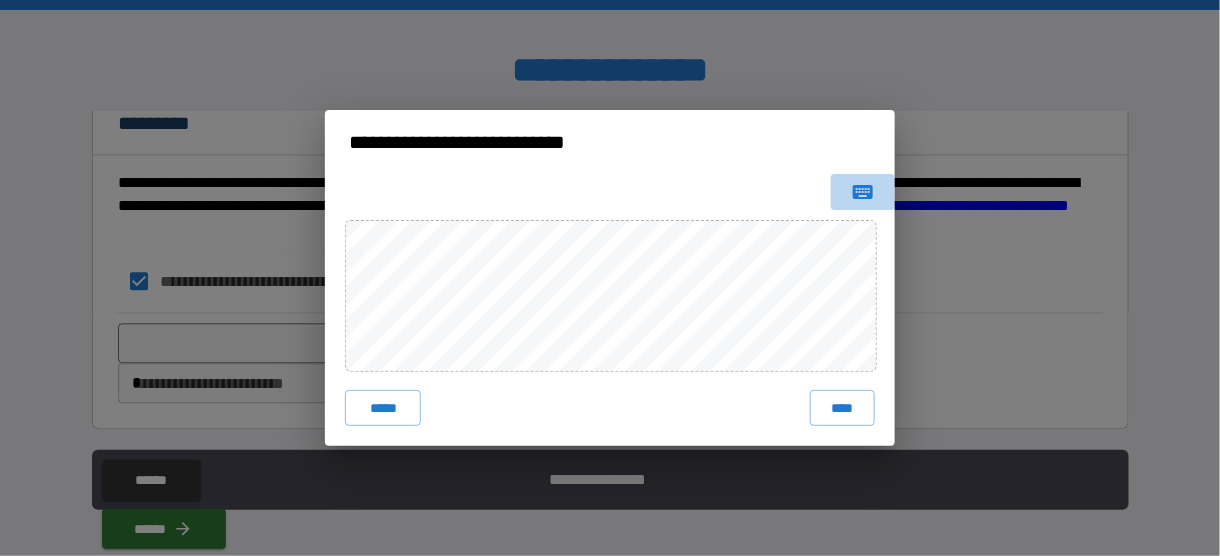 click at bounding box center (863, 192) 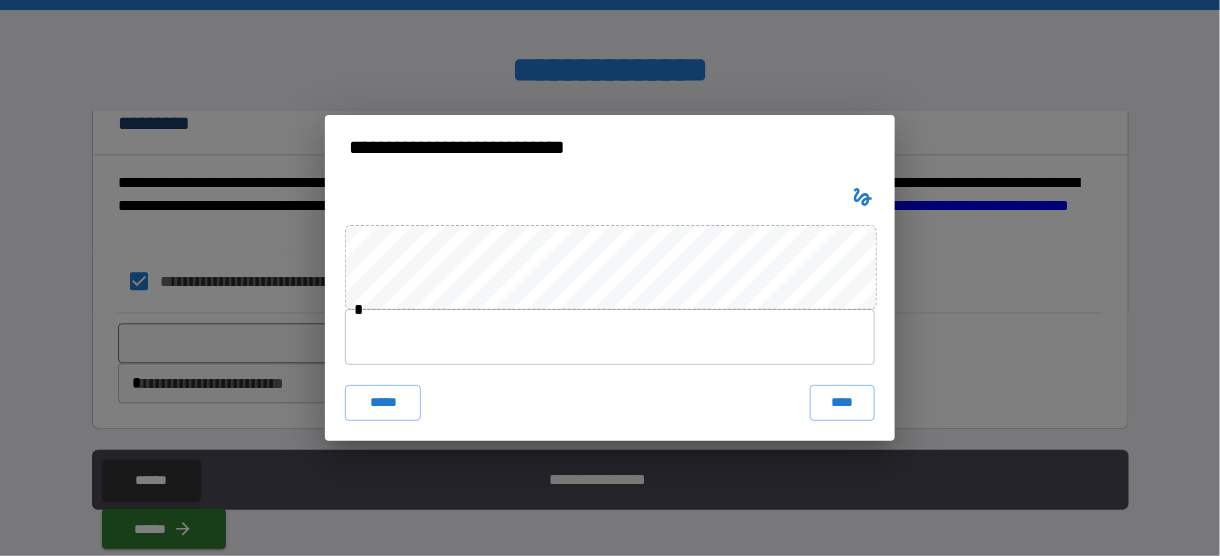 type 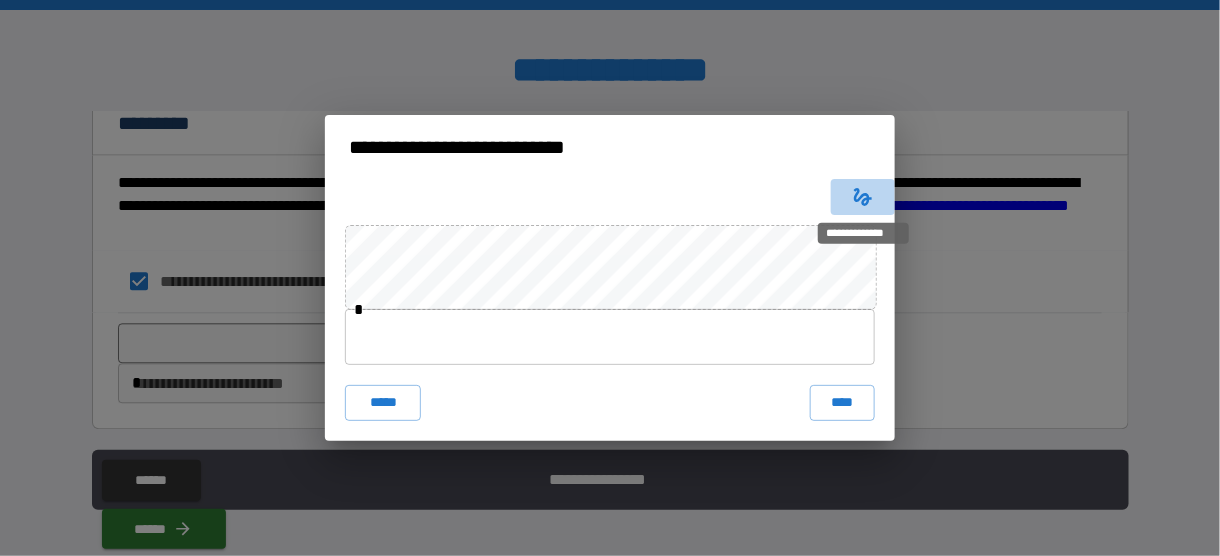 click 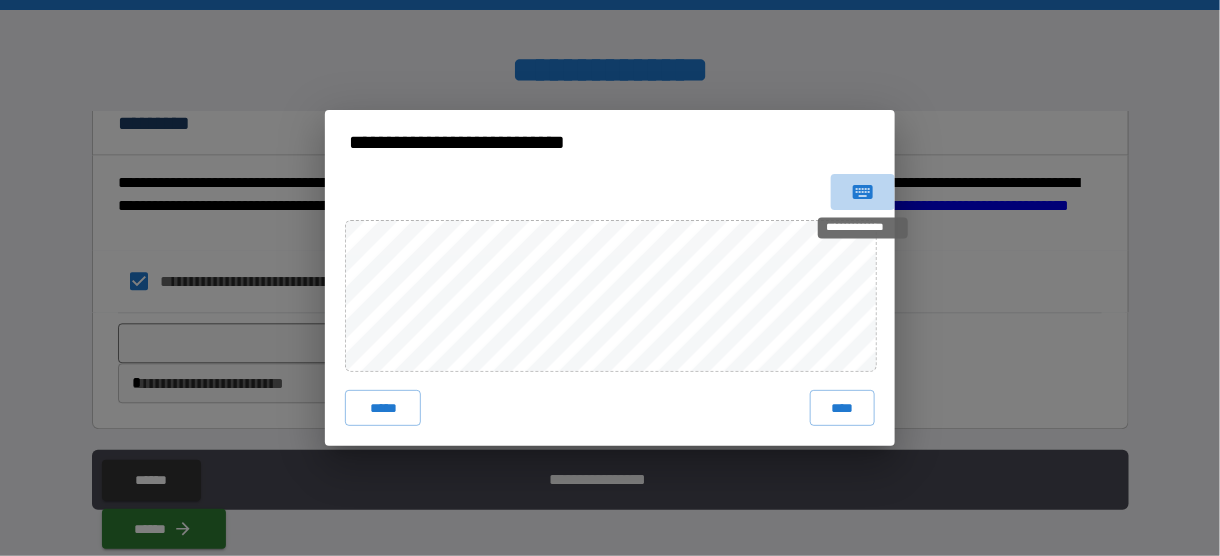 click 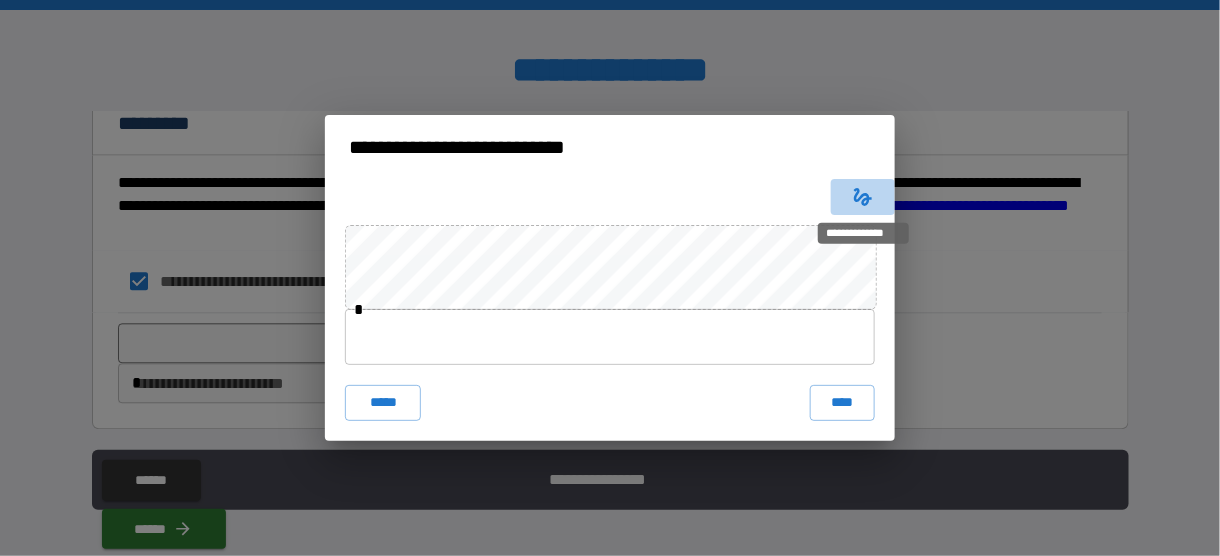 click 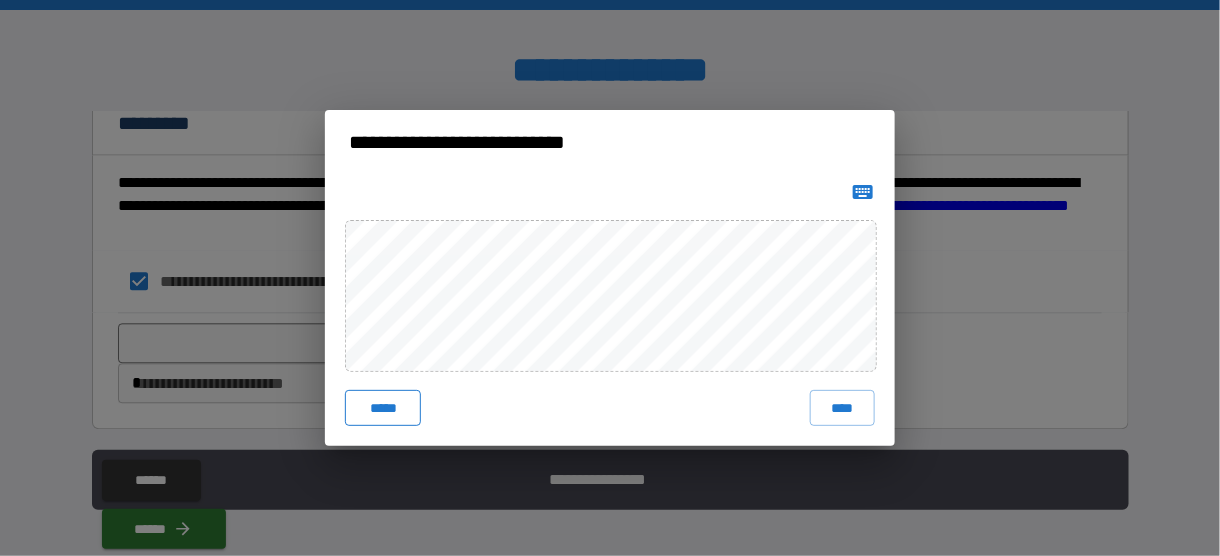 click on "*****" at bounding box center (383, 408) 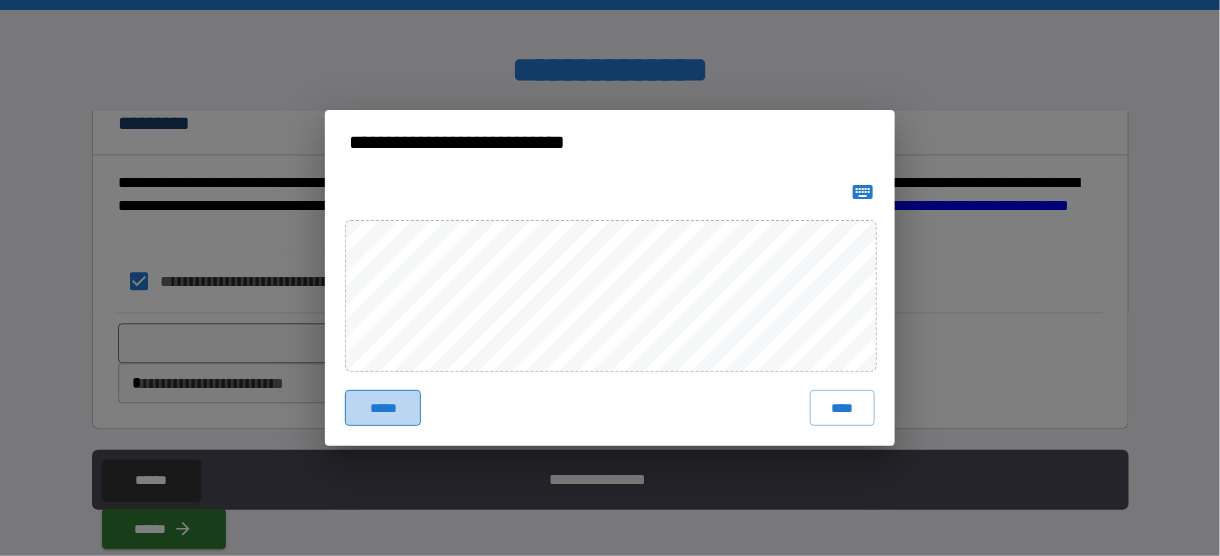 click on "*****" at bounding box center (383, 408) 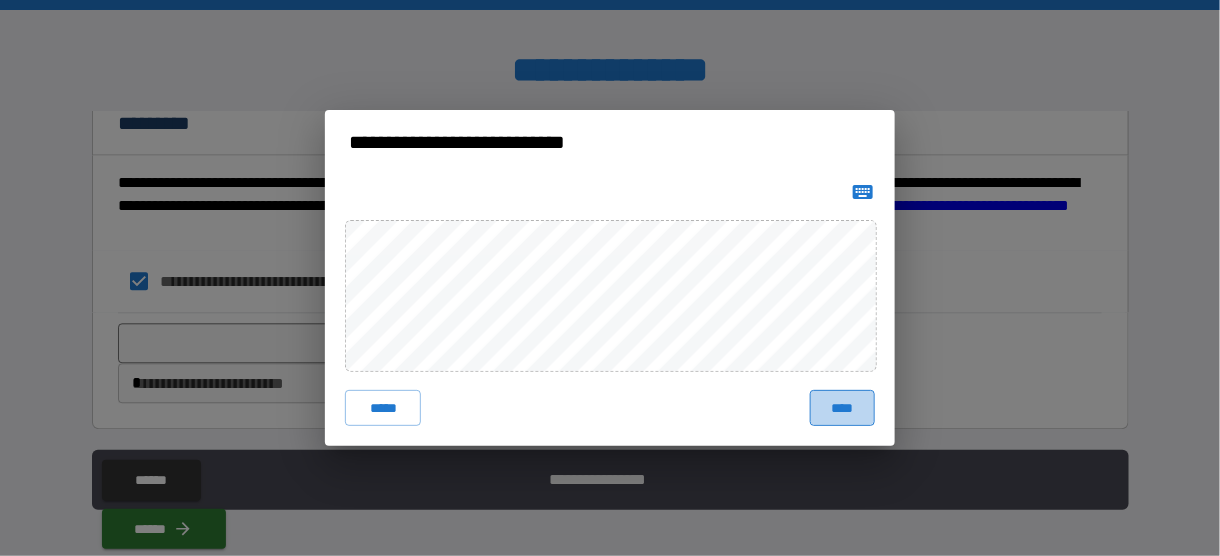 click on "****" at bounding box center [842, 408] 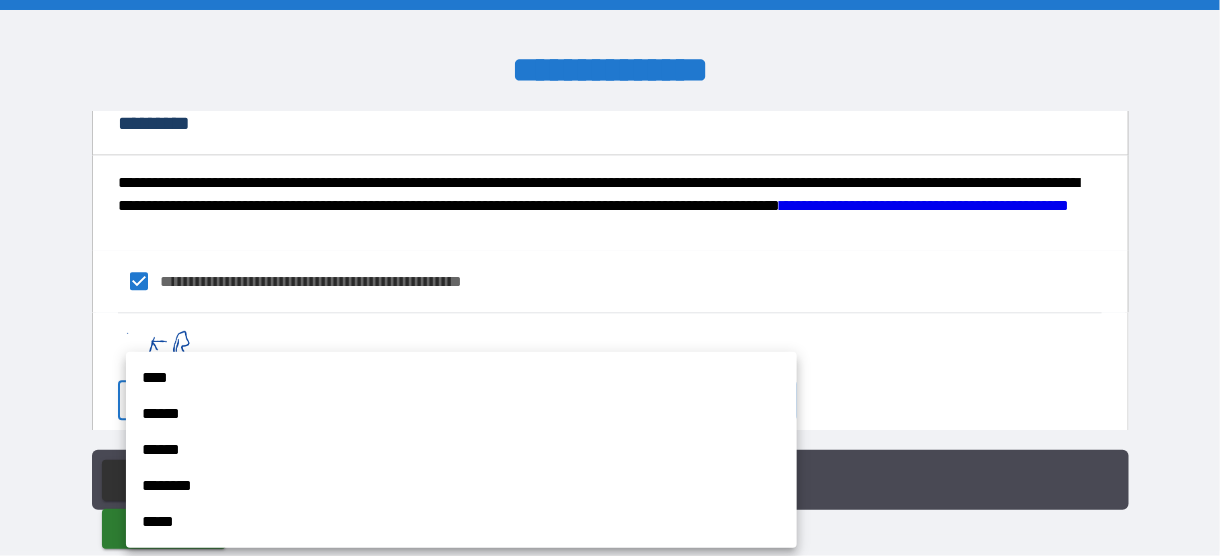 click on "**********" at bounding box center (610, 278) 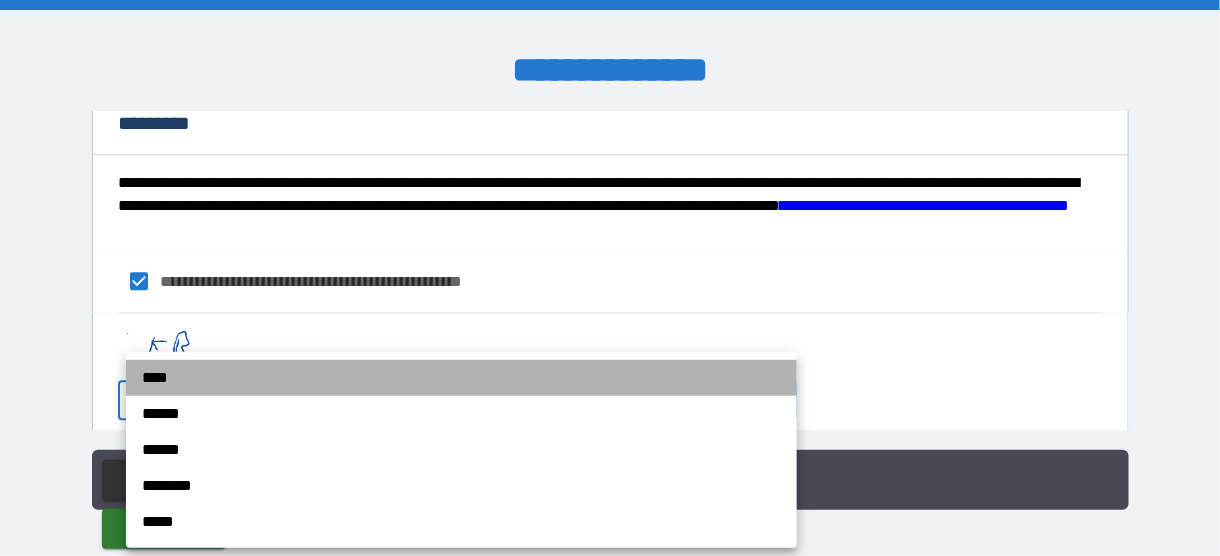 click on "****" at bounding box center (461, 378) 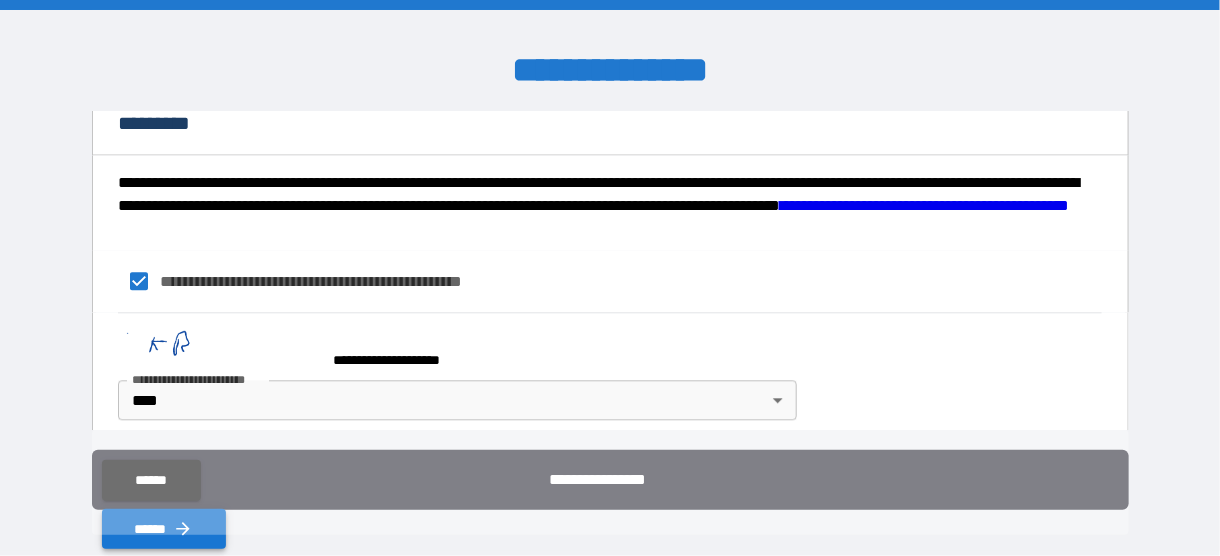 click 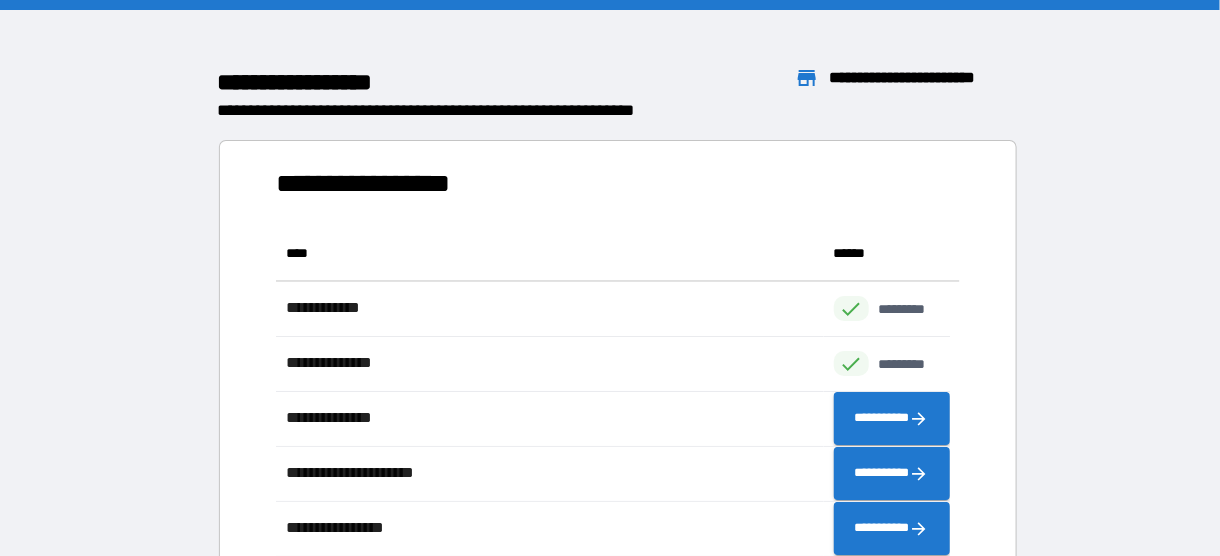 scroll, scrollTop: 16, scrollLeft: 16, axis: both 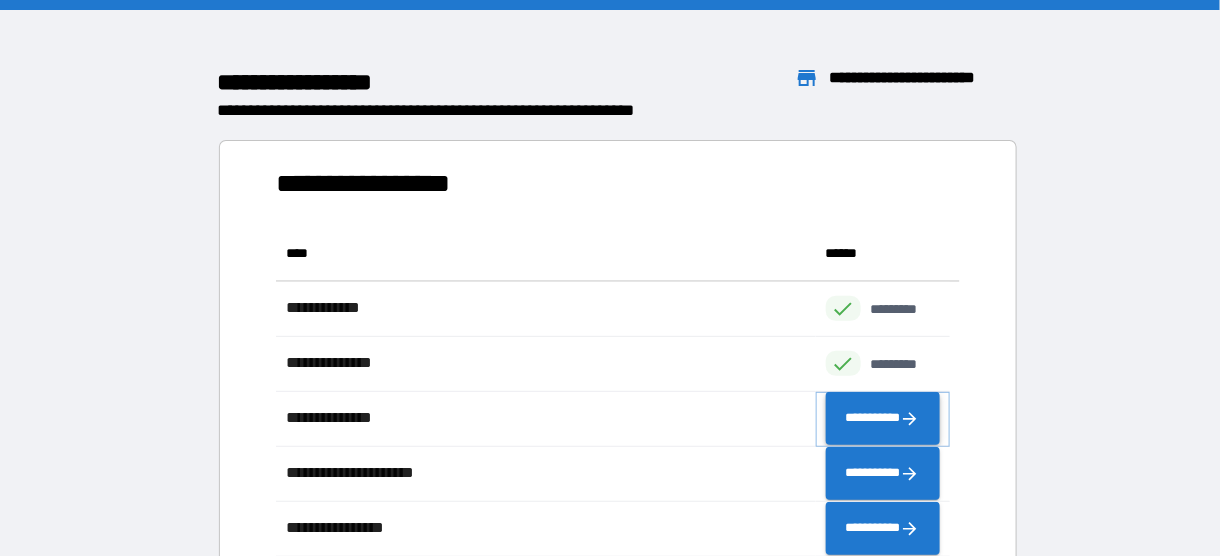 click 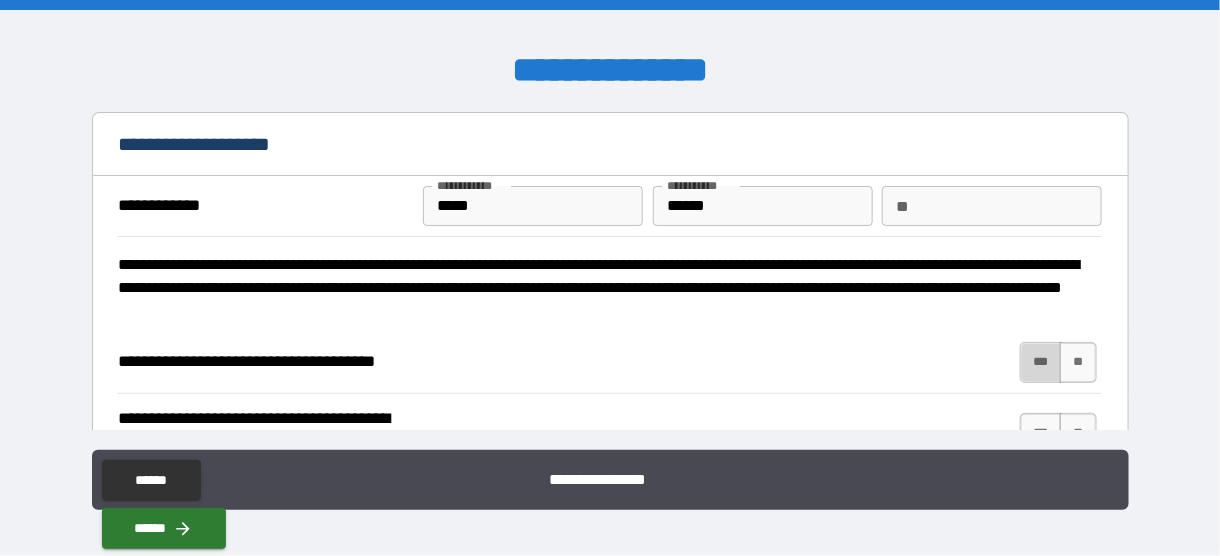 click on "***" at bounding box center (1041, 362) 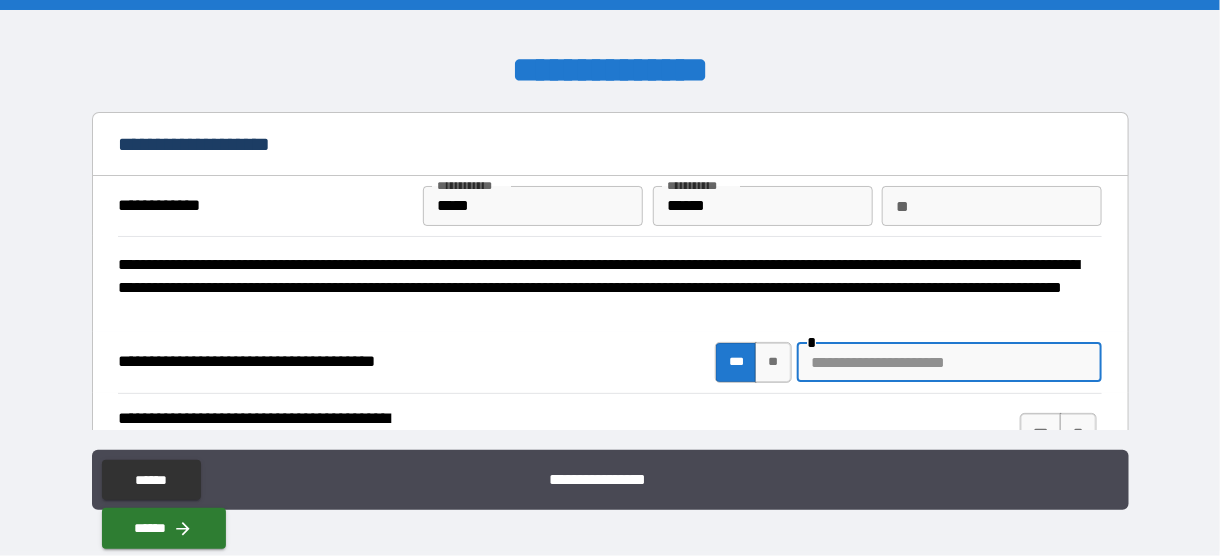 click at bounding box center [949, 362] 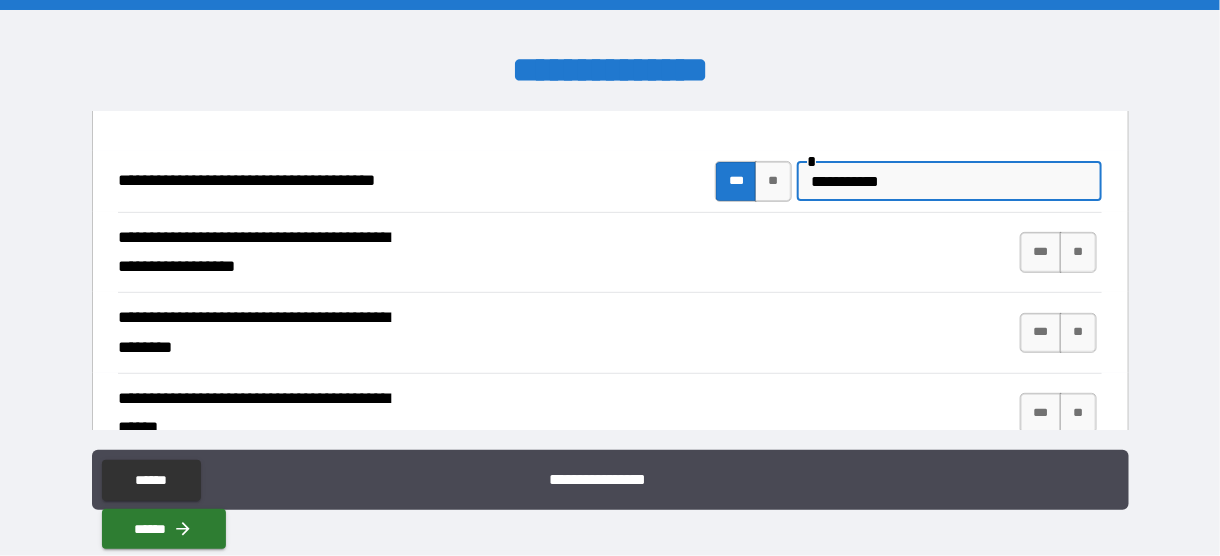 scroll, scrollTop: 192, scrollLeft: 0, axis: vertical 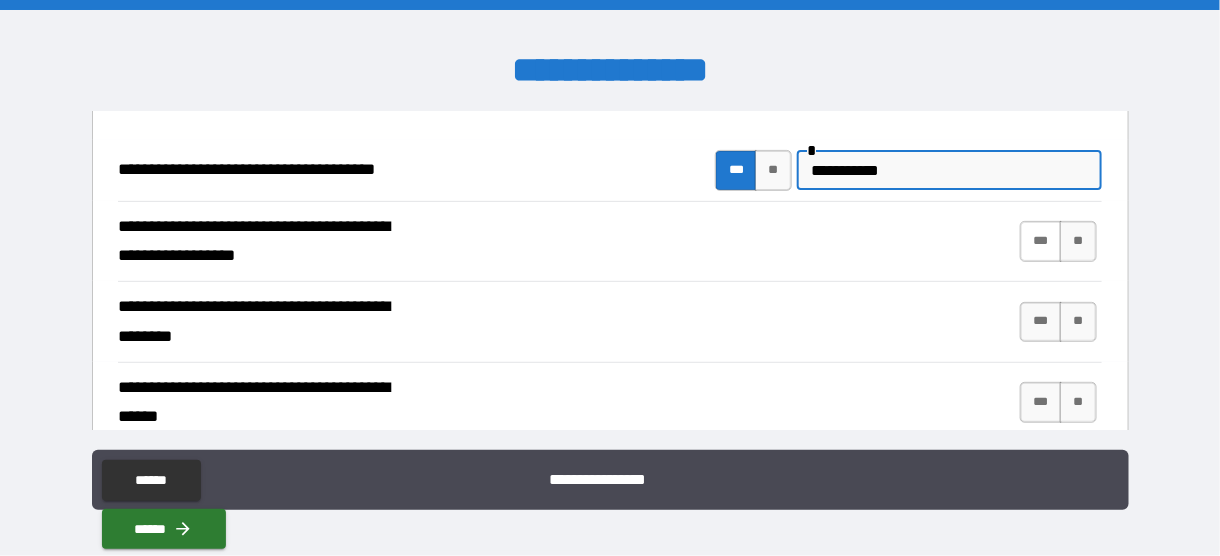 type on "**********" 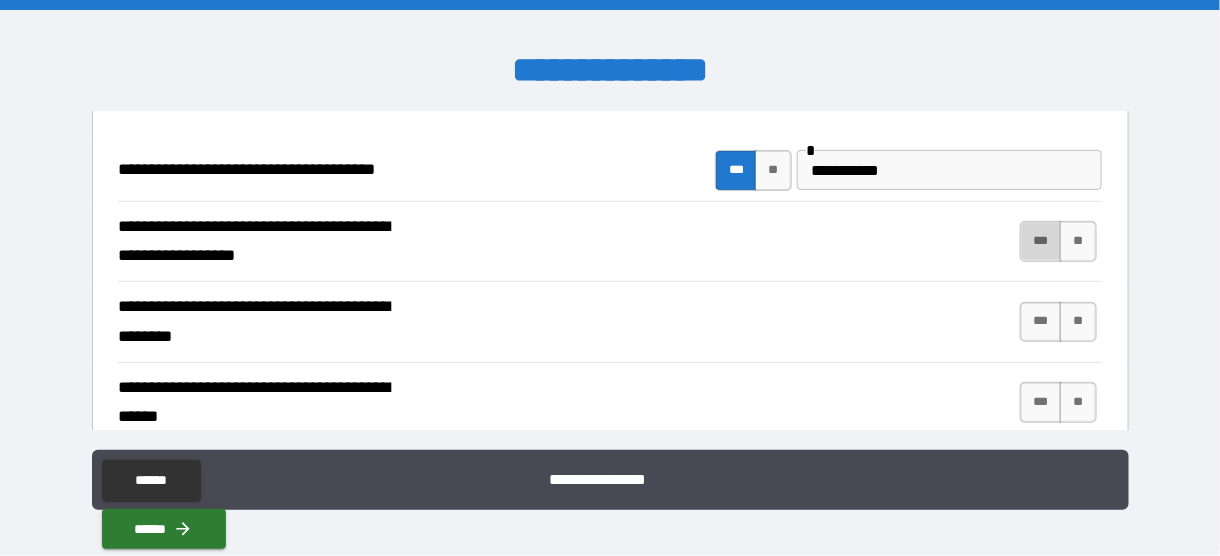 click on "***" at bounding box center [1041, 241] 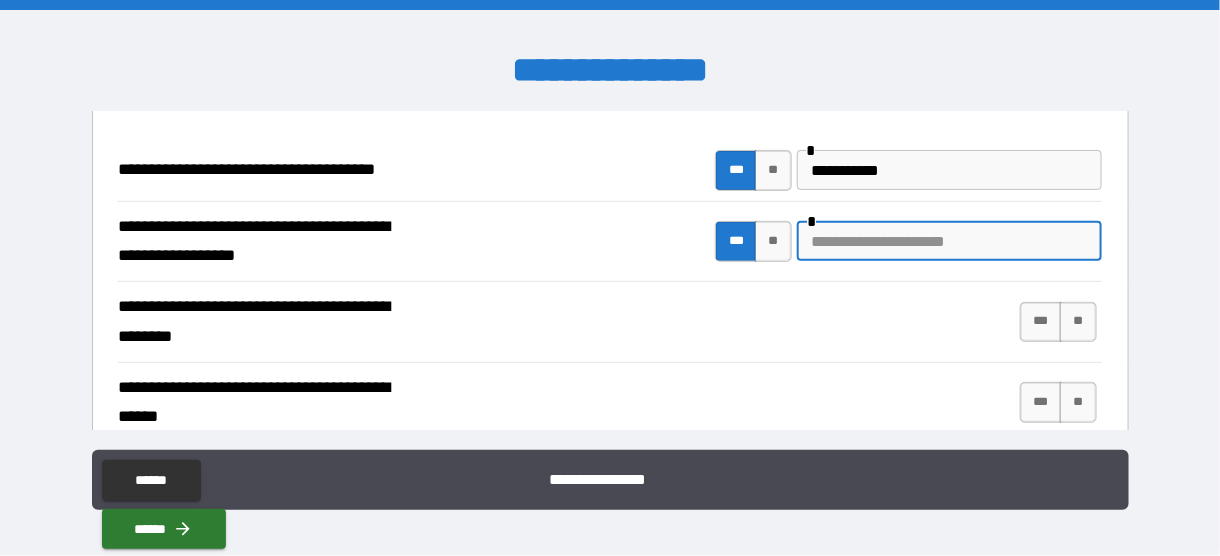 click at bounding box center (949, 241) 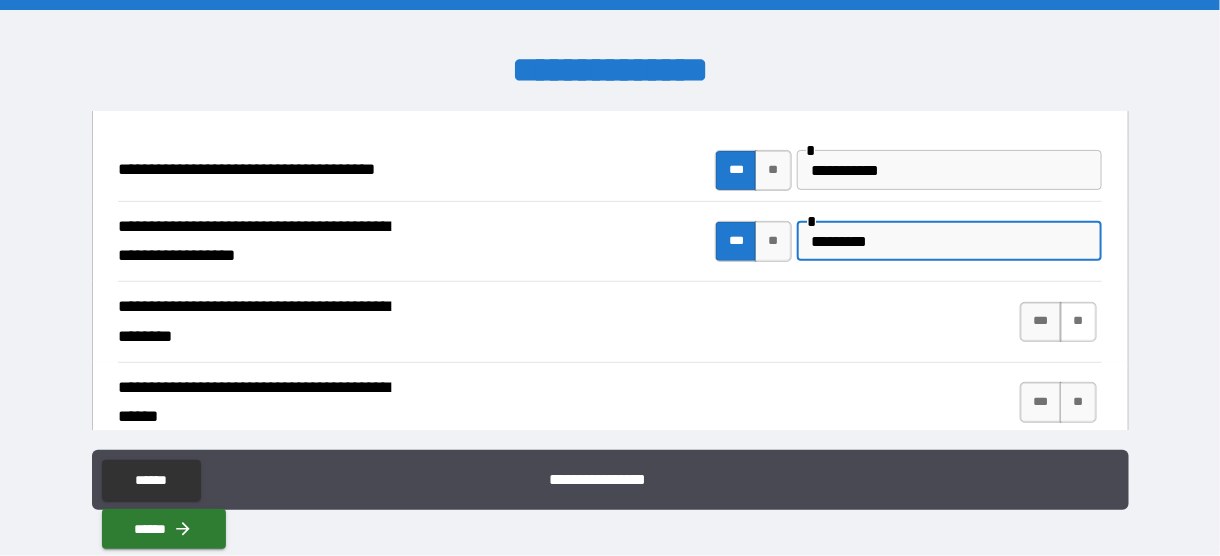 type on "*********" 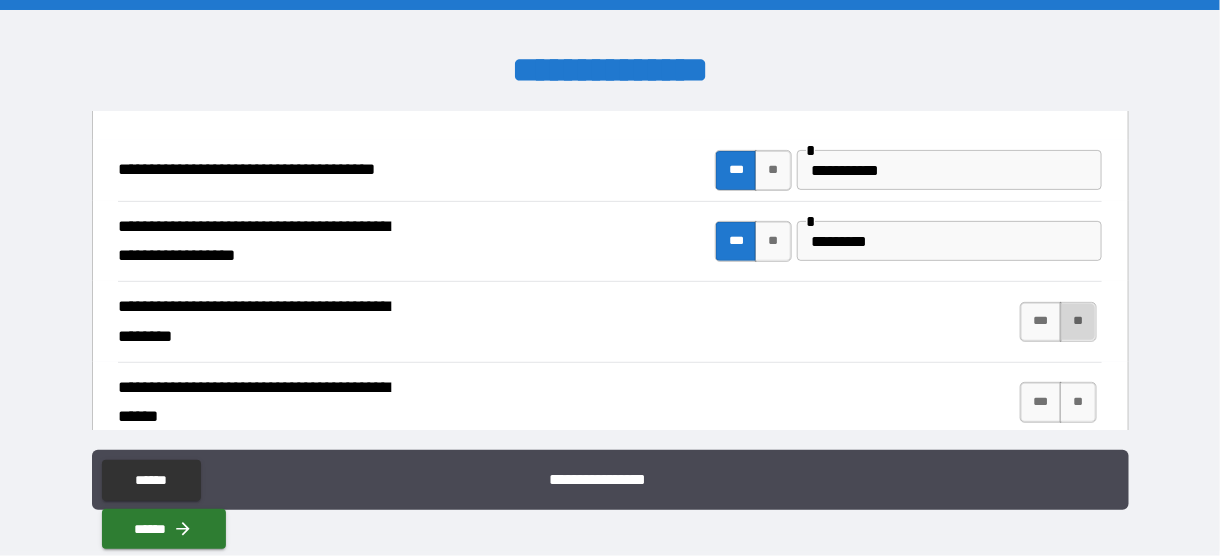 click on "**" at bounding box center [1078, 322] 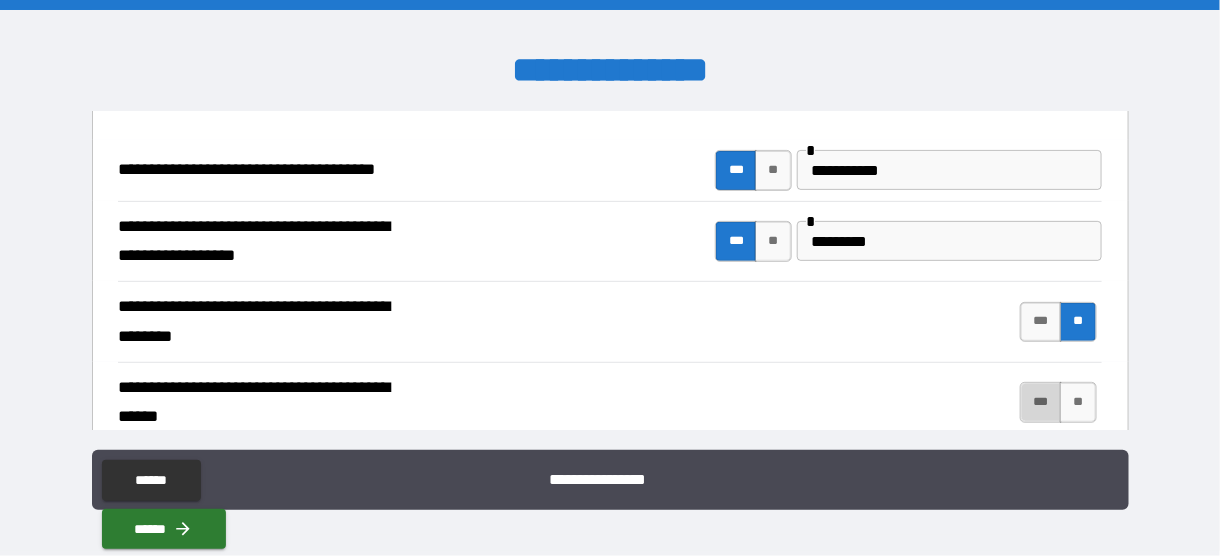 click on "***" at bounding box center (1041, 402) 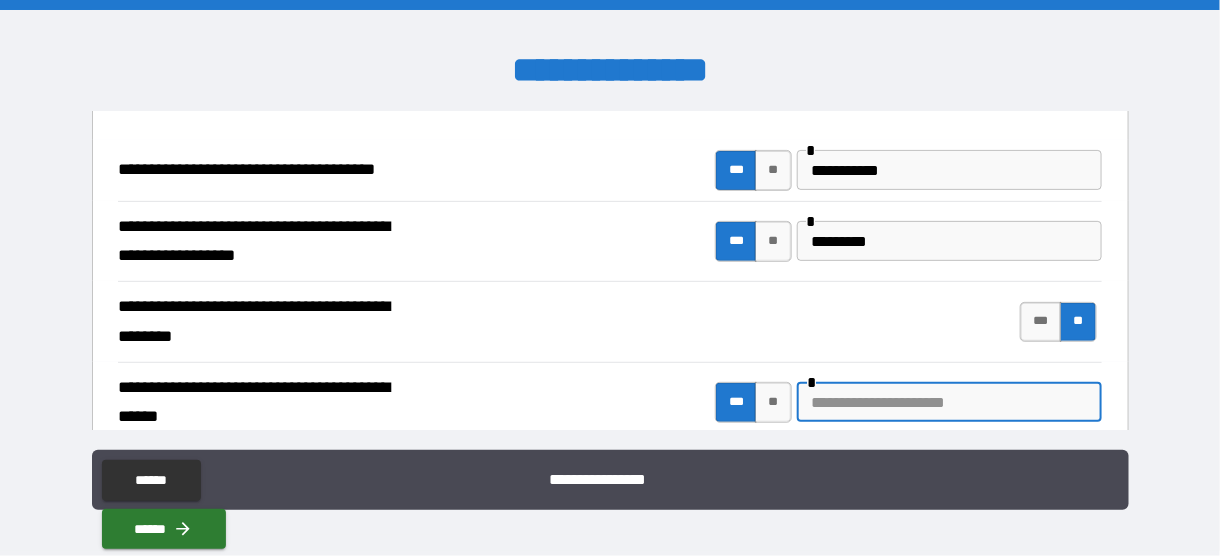 click at bounding box center [949, 402] 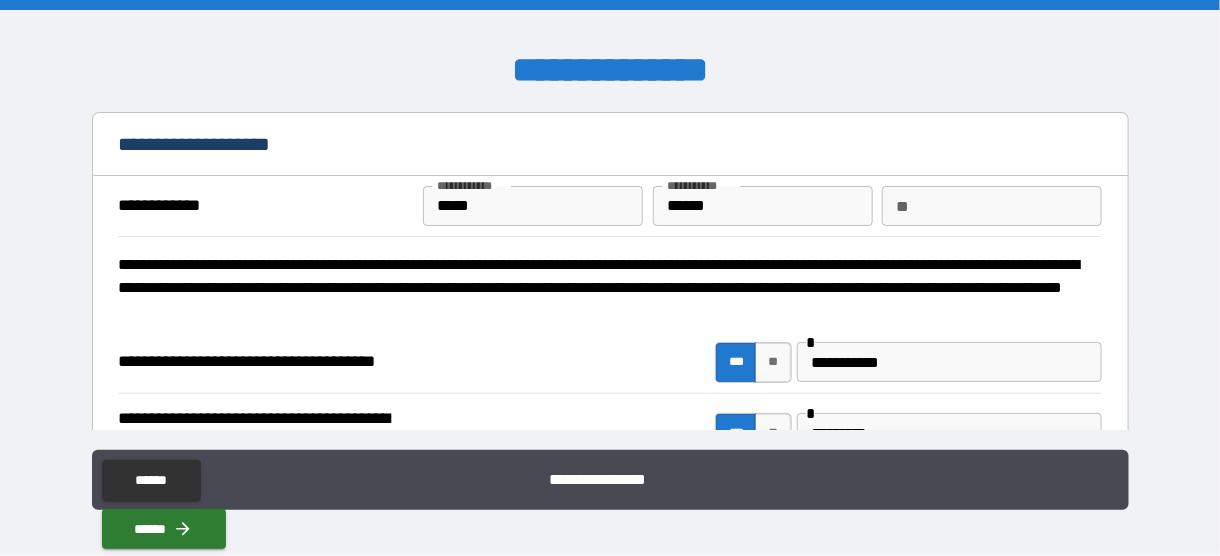 scroll, scrollTop: 278, scrollLeft: 0, axis: vertical 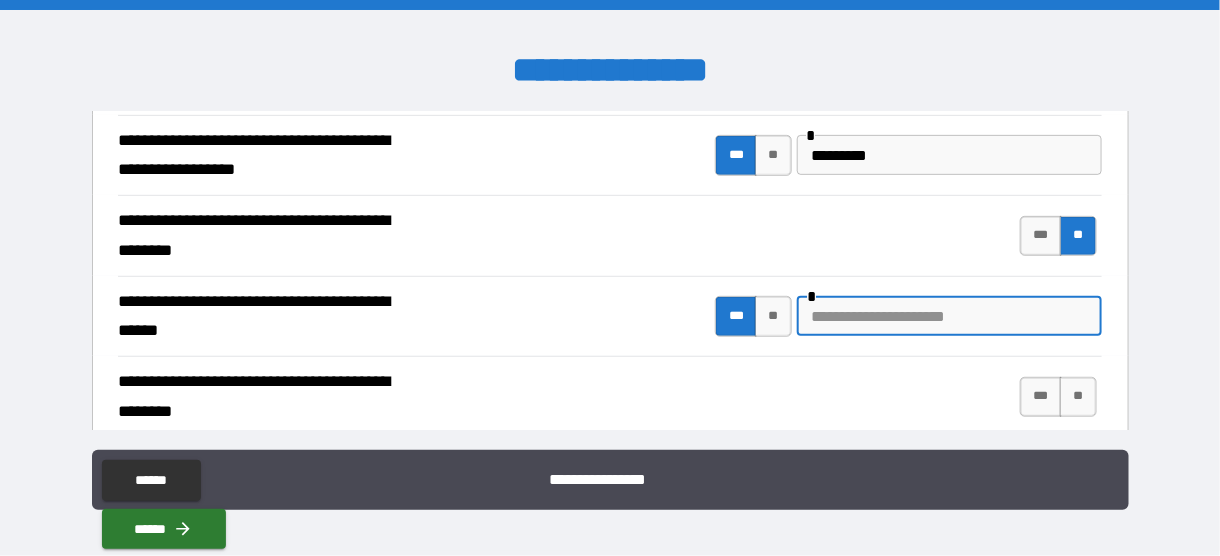 click at bounding box center [949, 316] 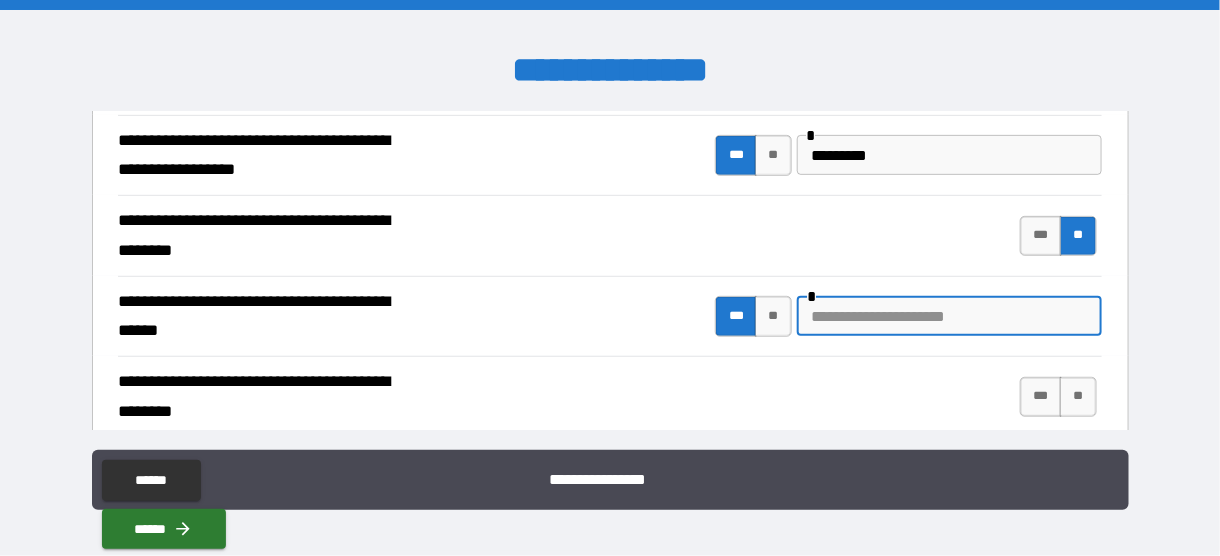 type on "*" 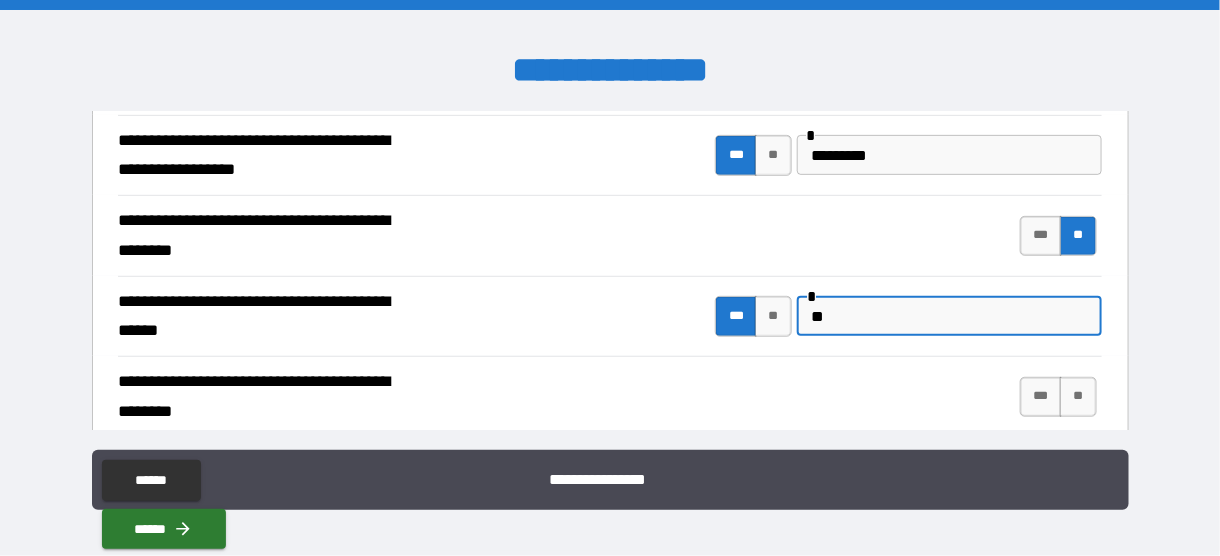 type on "*" 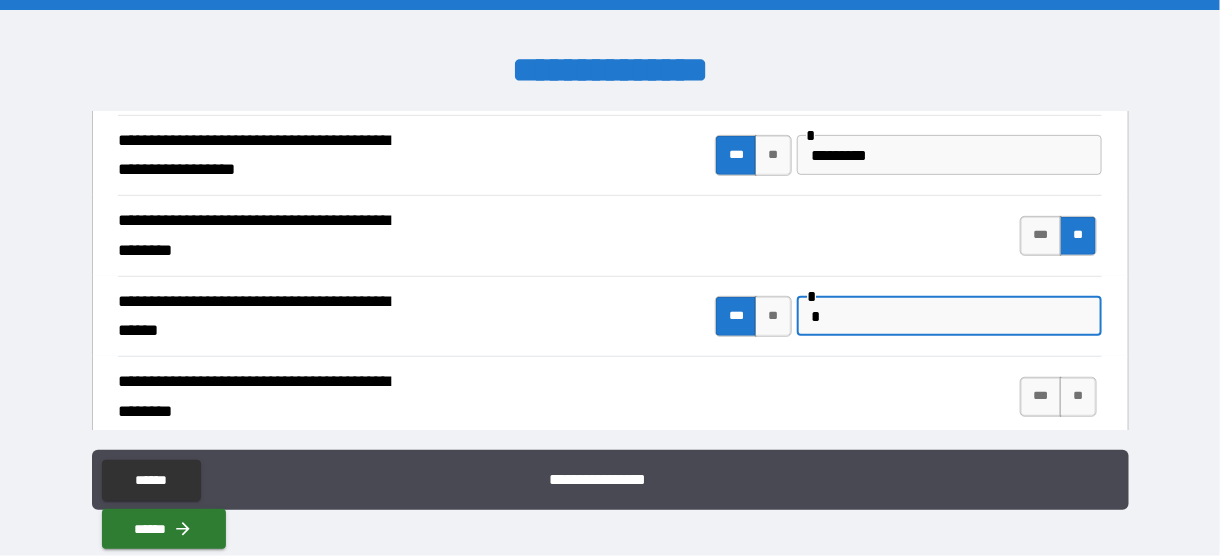type 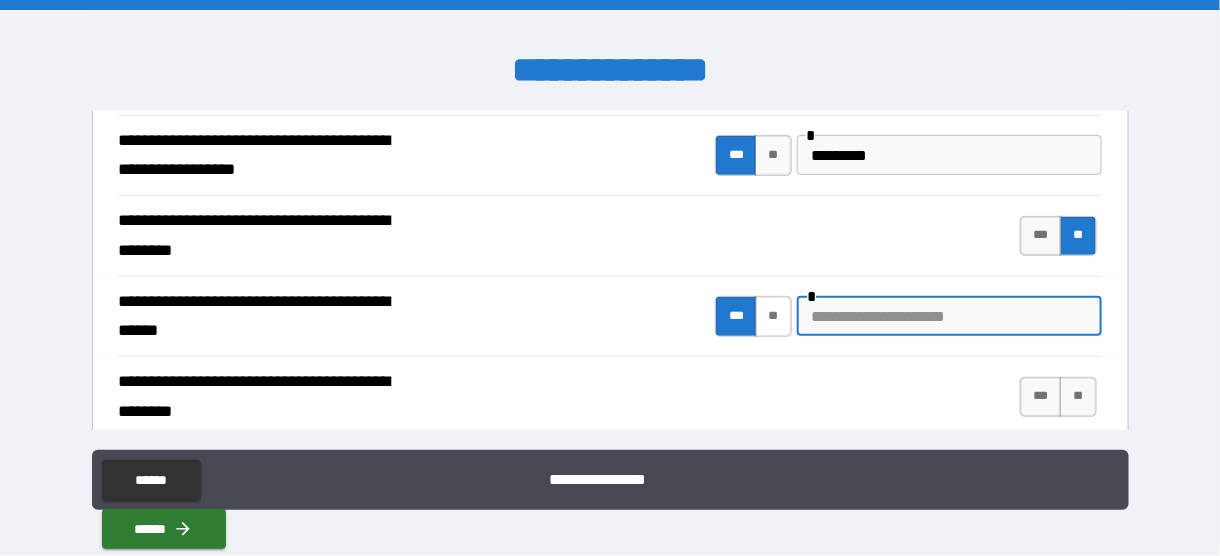 click on "**" at bounding box center [773, 316] 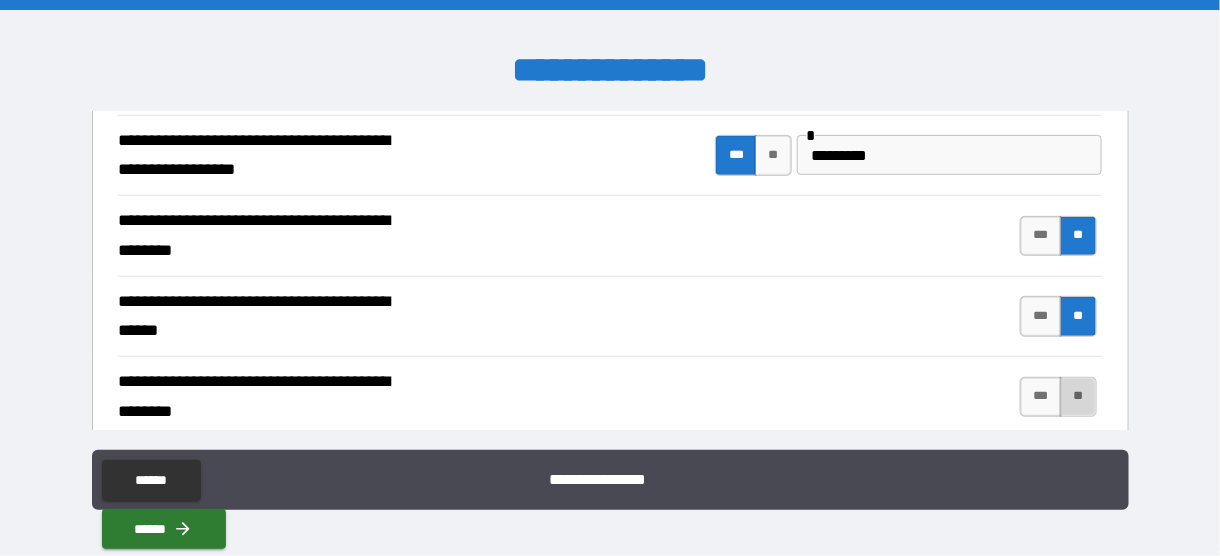 click on "**" at bounding box center (1078, 397) 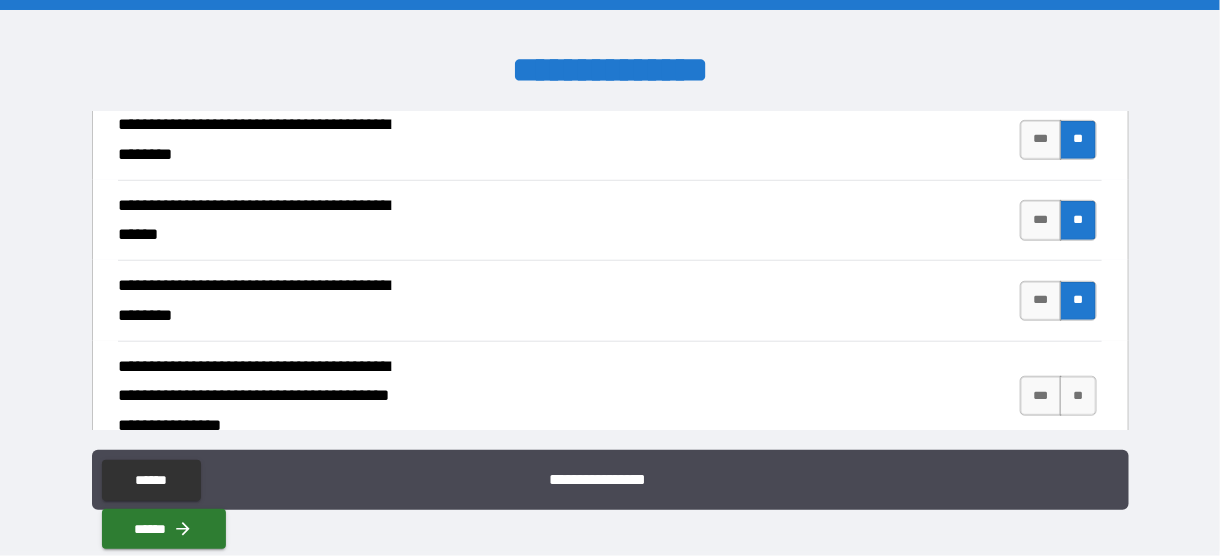 scroll, scrollTop: 516, scrollLeft: 0, axis: vertical 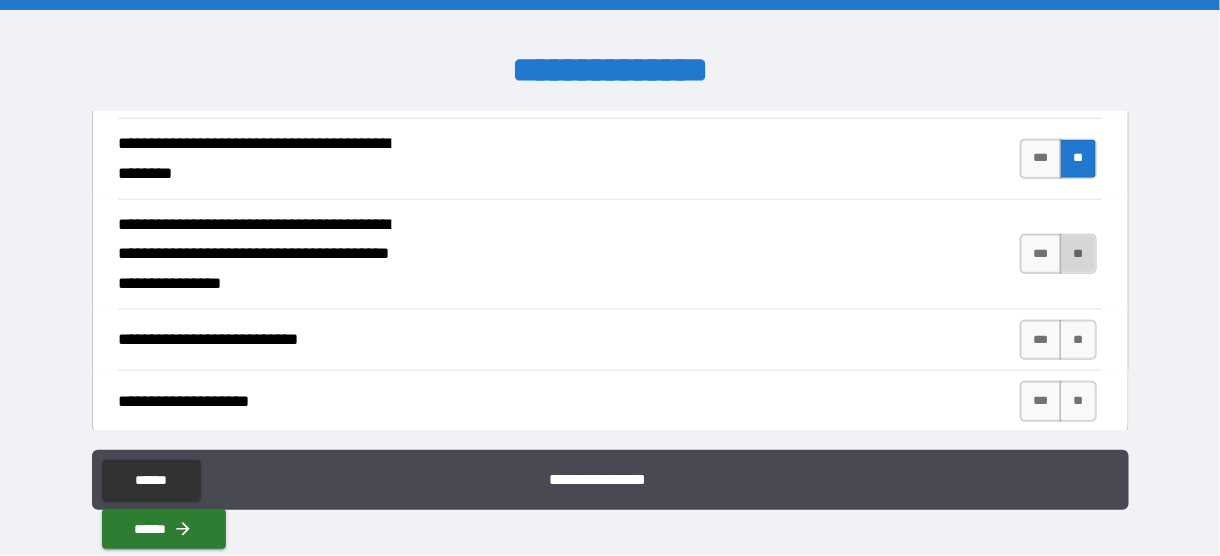 click on "**" at bounding box center [1078, 254] 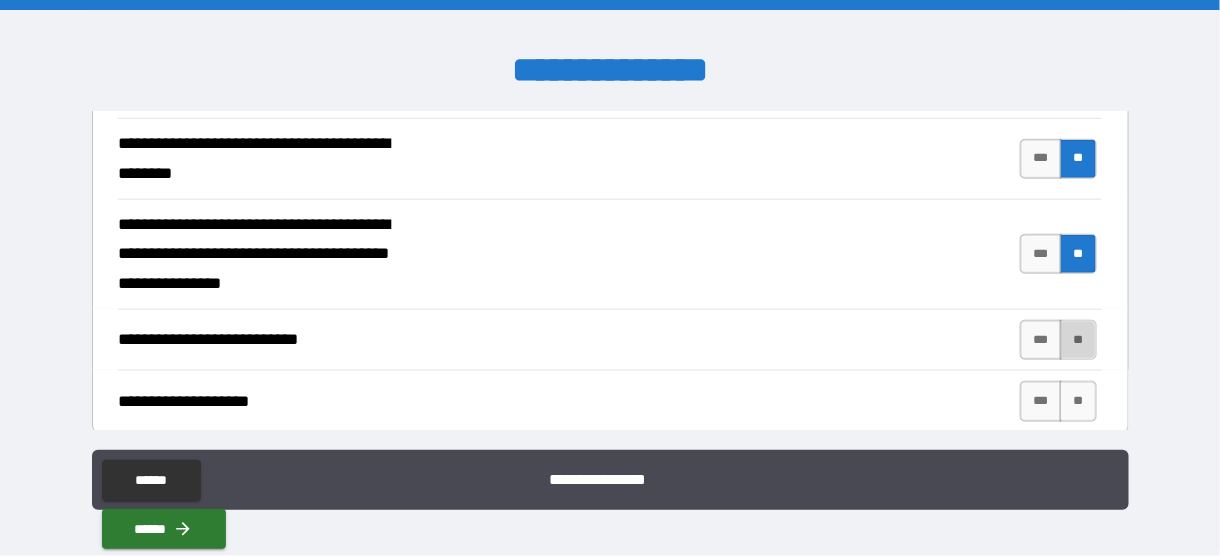 click on "**" at bounding box center (1078, 340) 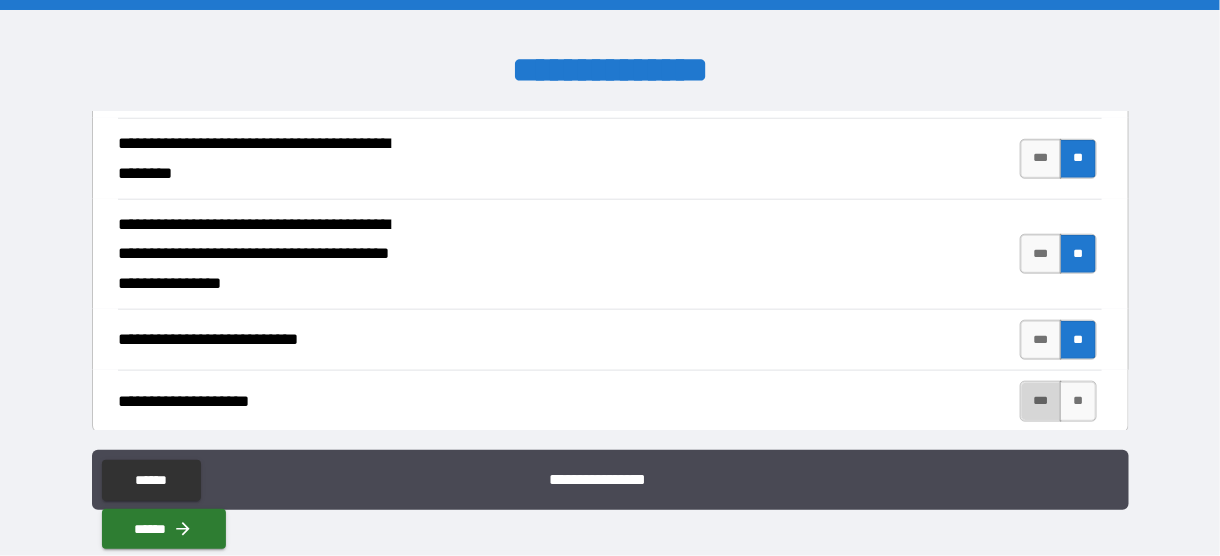 click on "***" at bounding box center [1041, 401] 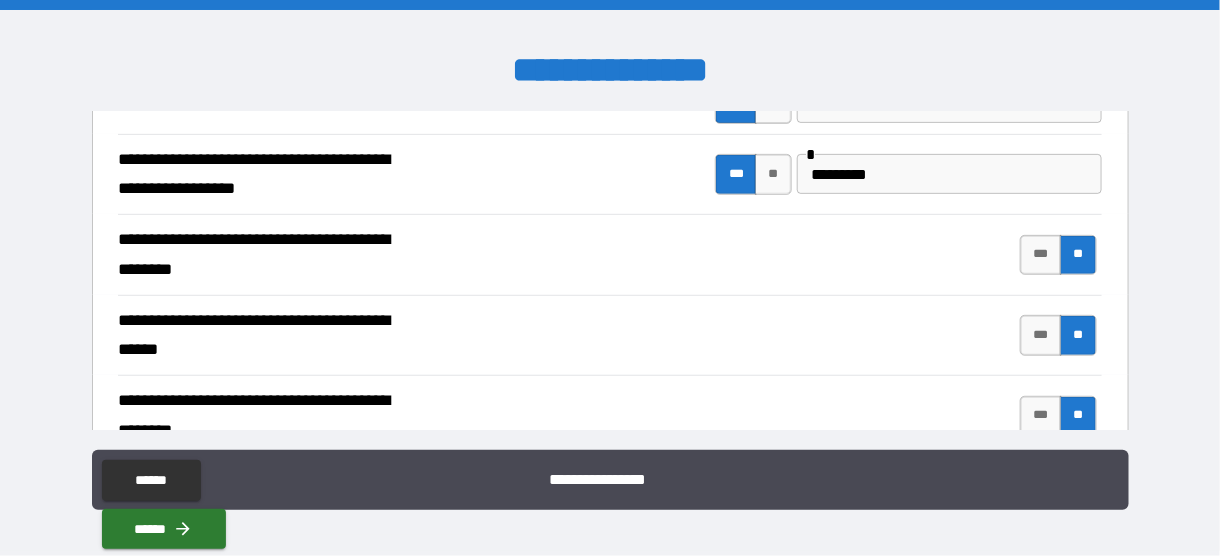 scroll, scrollTop: 237, scrollLeft: 0, axis: vertical 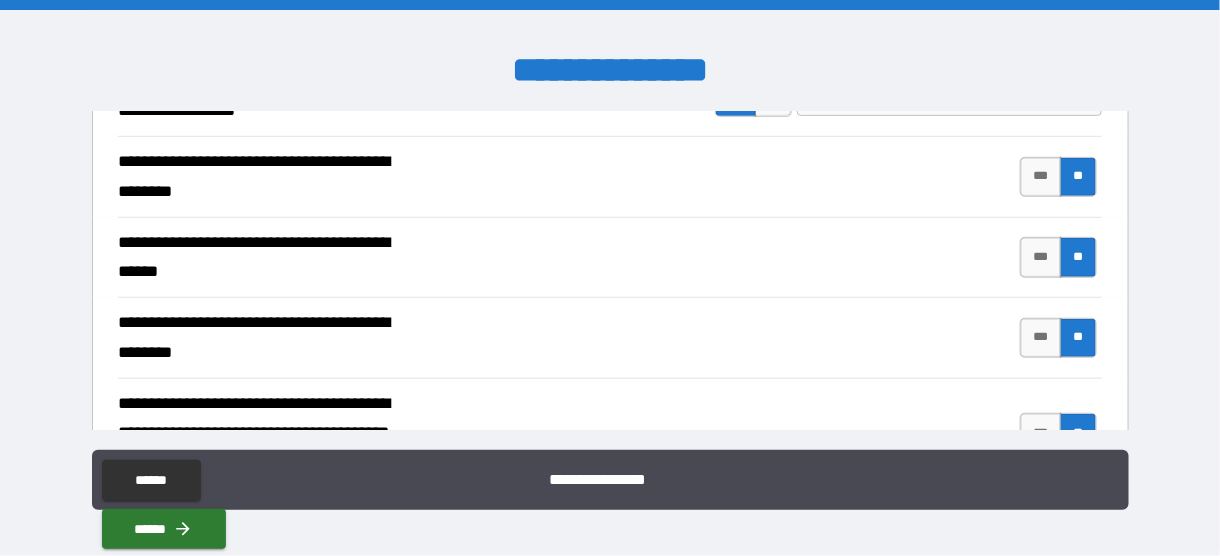 click on "**********" at bounding box center [610, 433] 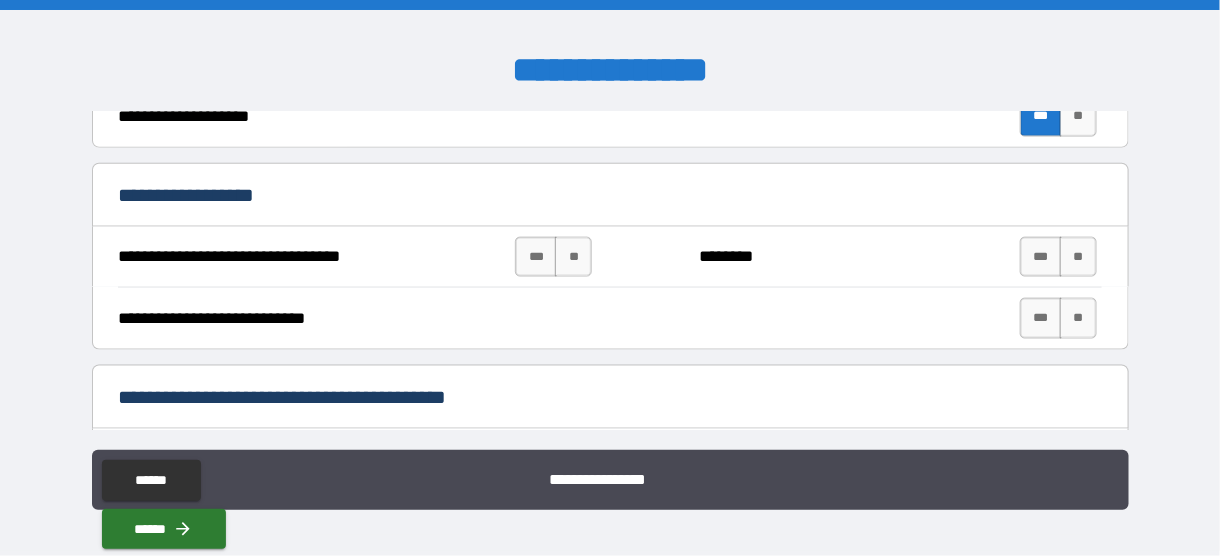 scroll, scrollTop: 837, scrollLeft: 0, axis: vertical 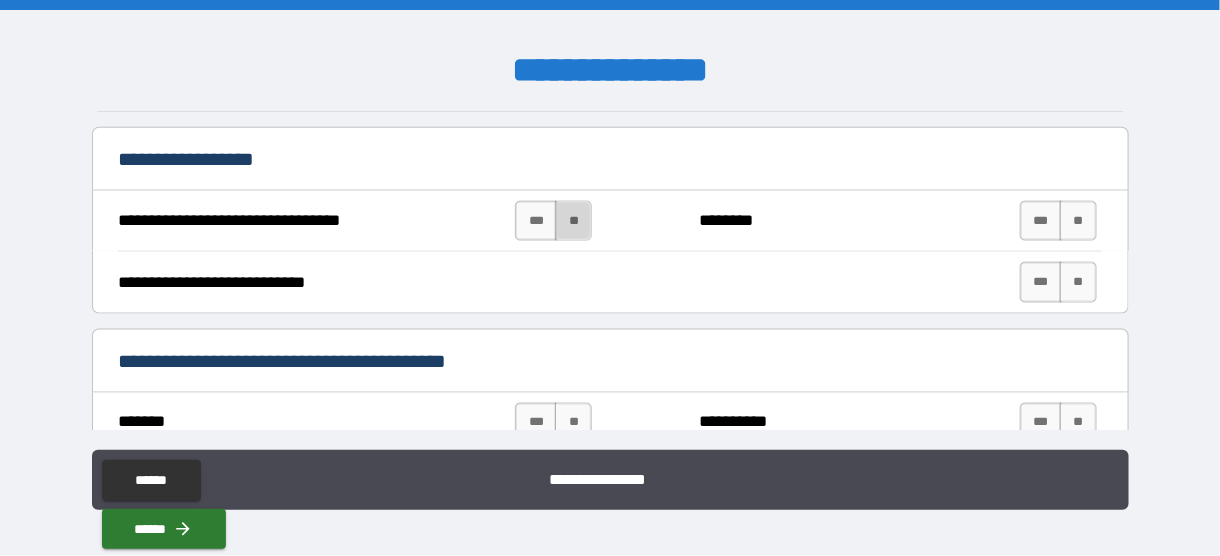 click on "**" at bounding box center (573, 221) 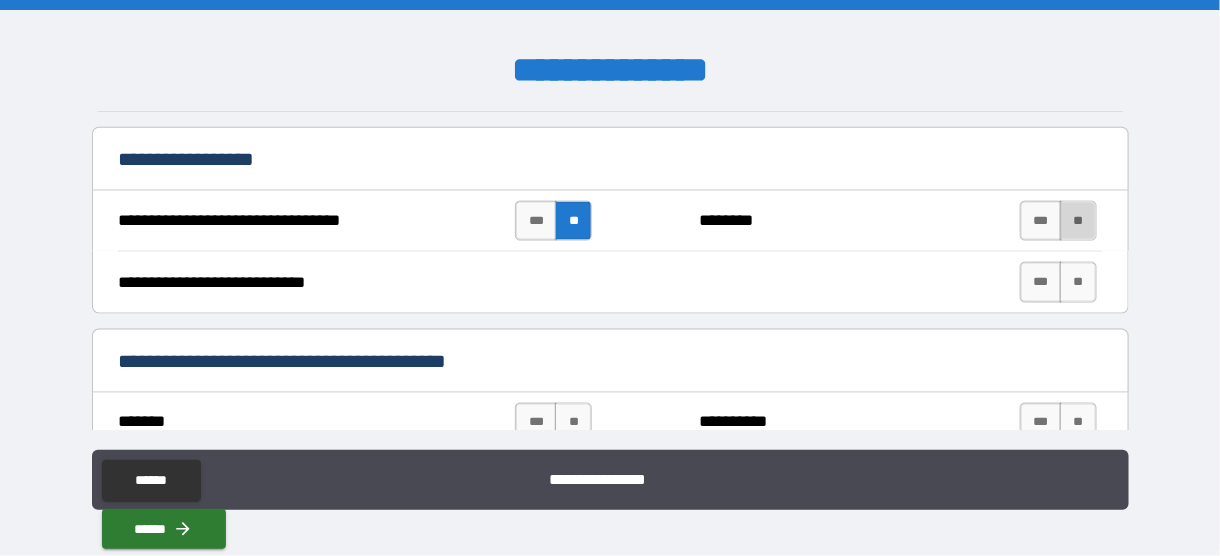 click on "**" at bounding box center (1078, 221) 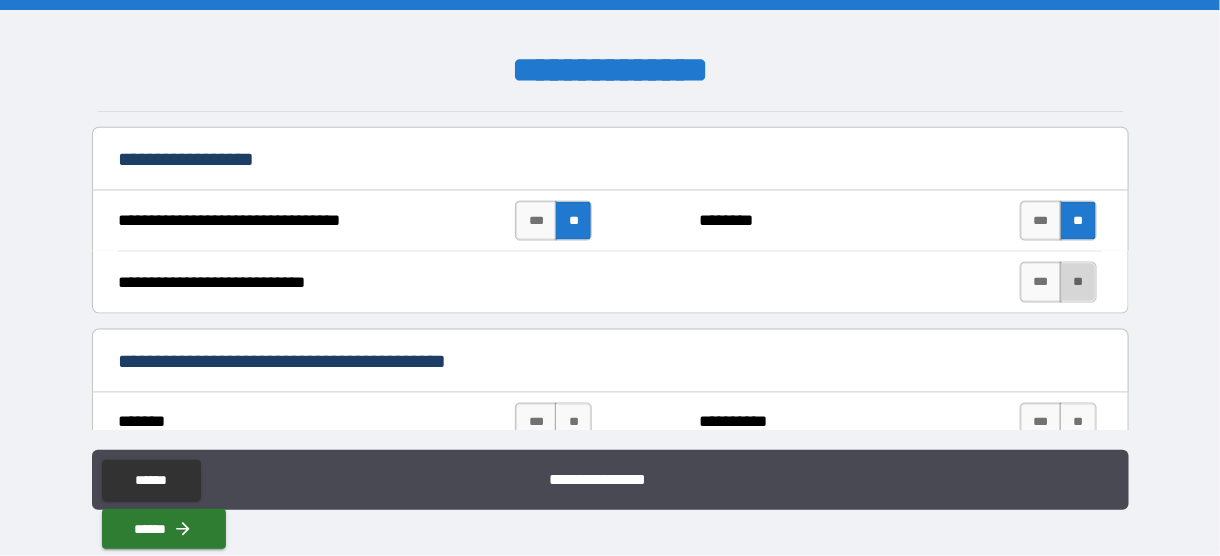 click on "**" at bounding box center [1078, 282] 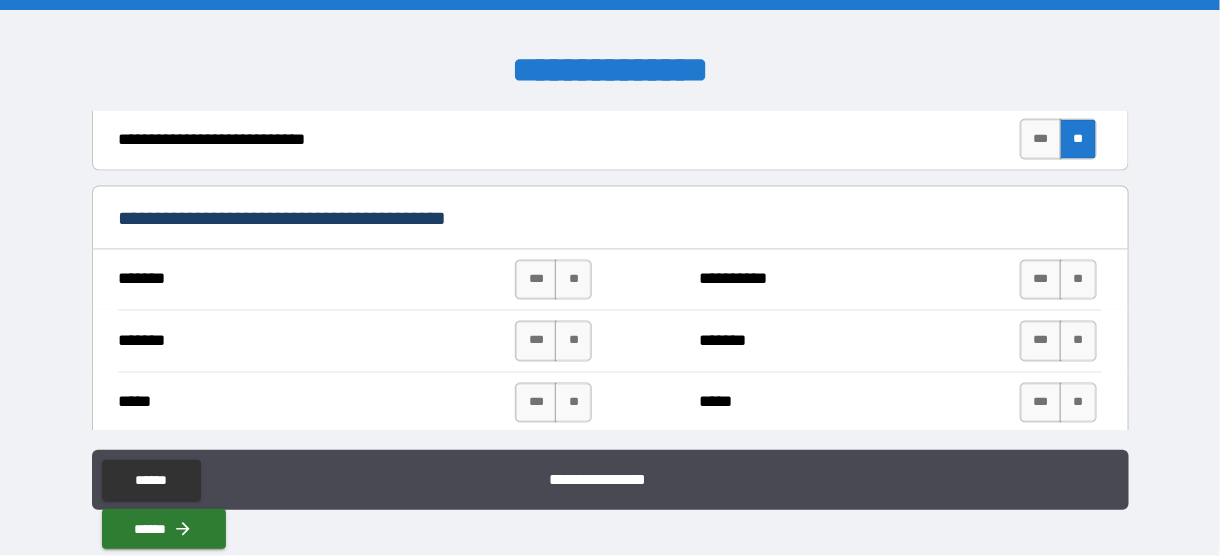 scroll, scrollTop: 1006, scrollLeft: 0, axis: vertical 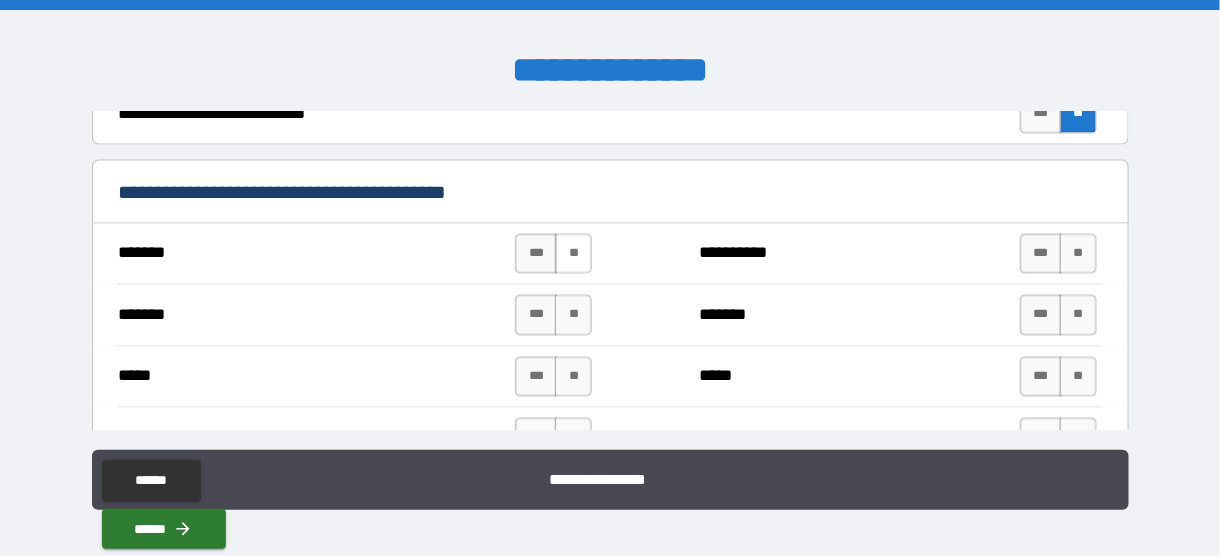 click on "**" at bounding box center (573, 254) 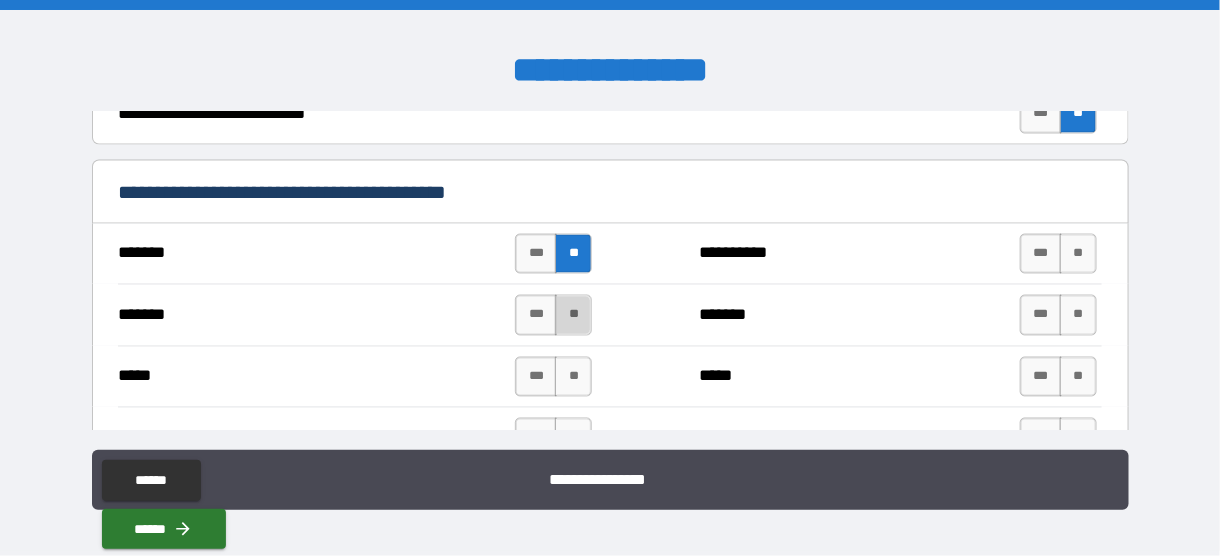 click on "**" at bounding box center [573, 315] 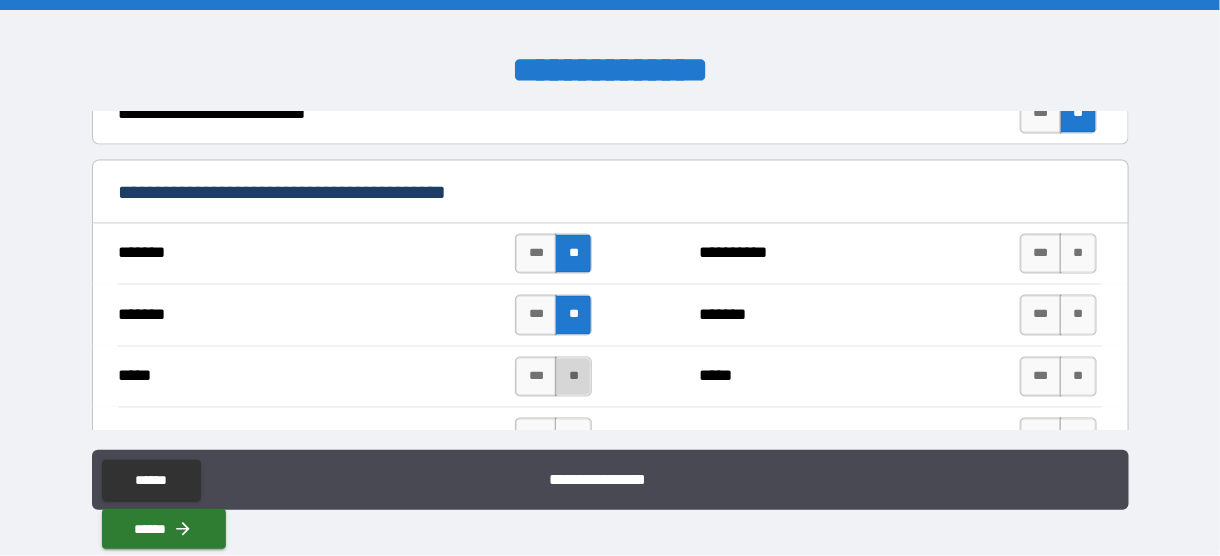 click on "**" at bounding box center (573, 377) 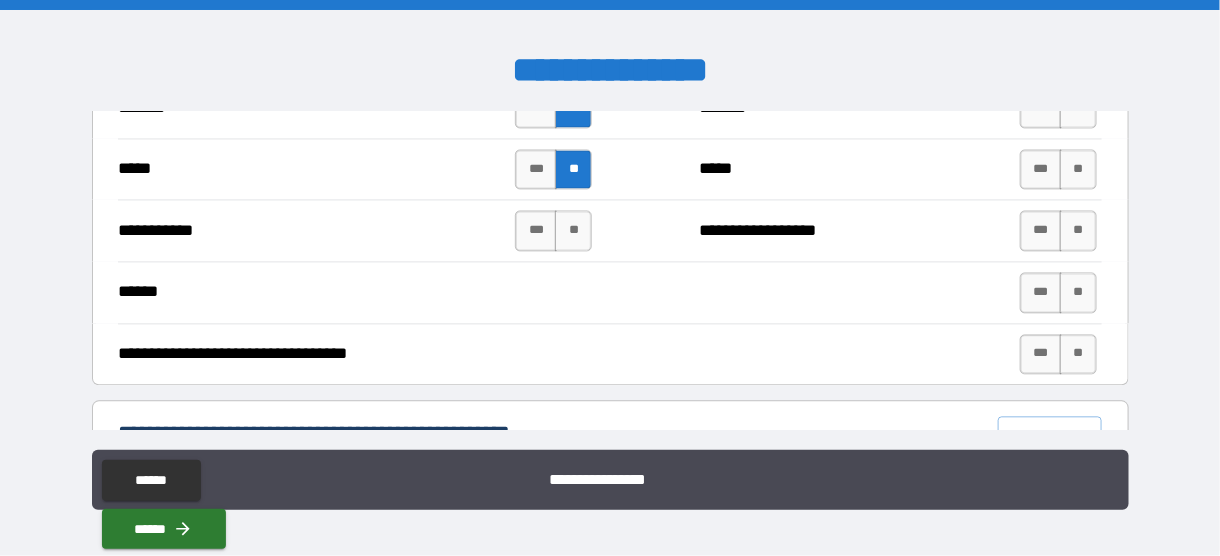 scroll, scrollTop: 1225, scrollLeft: 0, axis: vertical 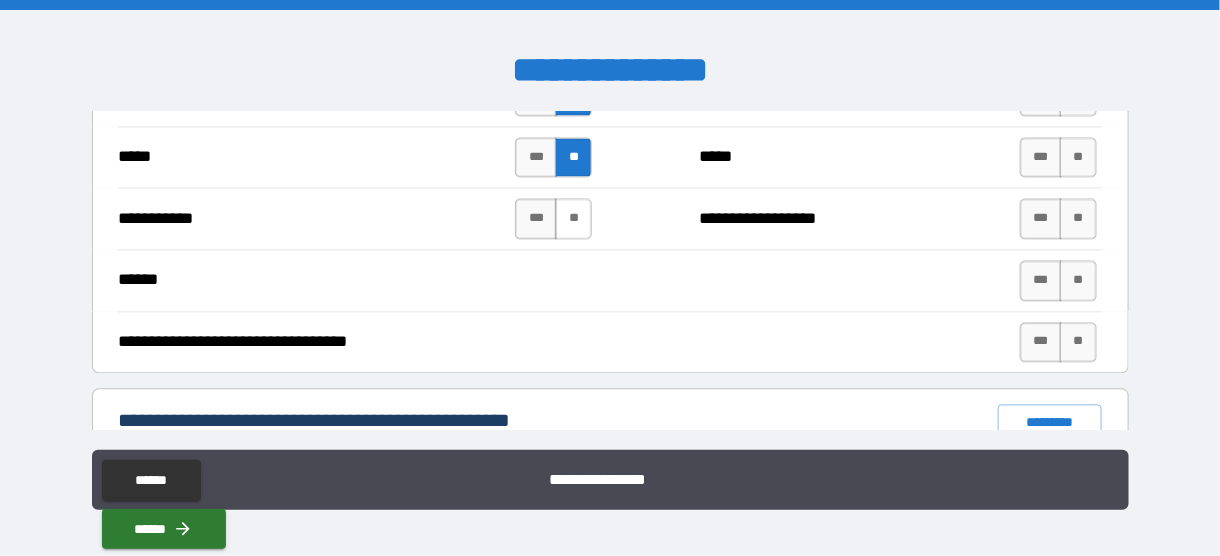 click on "**" at bounding box center [573, 219] 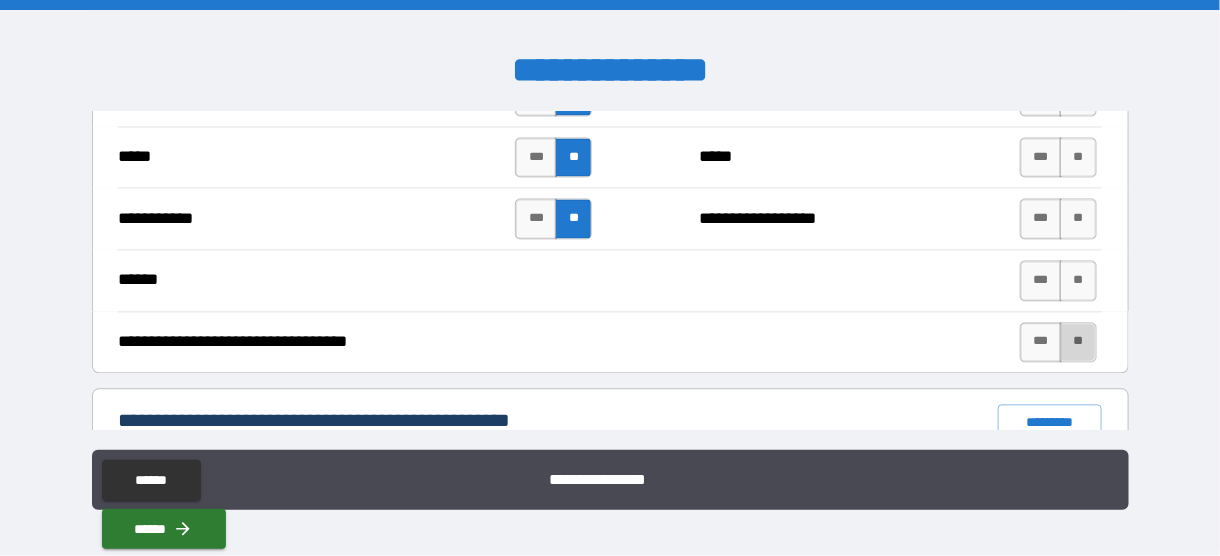 click on "**" at bounding box center (1078, 343) 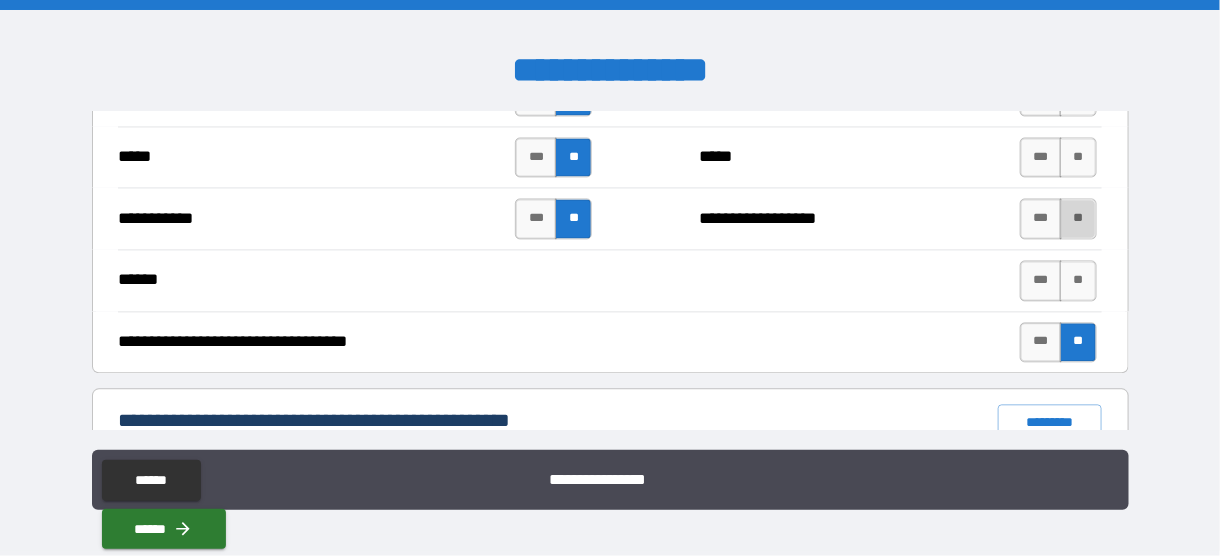 click on "**" at bounding box center [1078, 219] 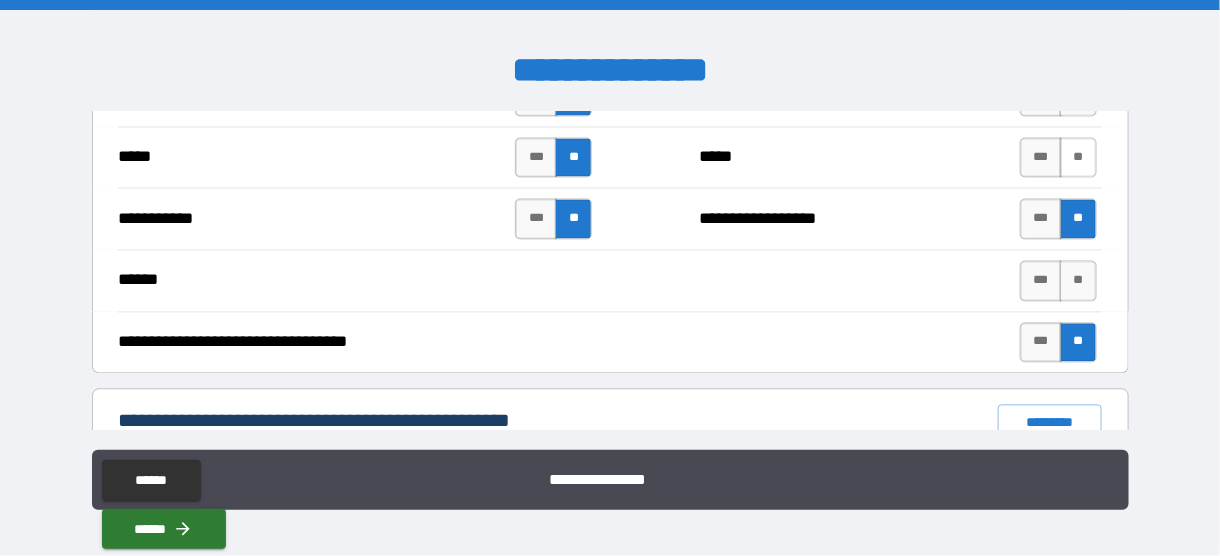 click on "**" at bounding box center (1078, 158) 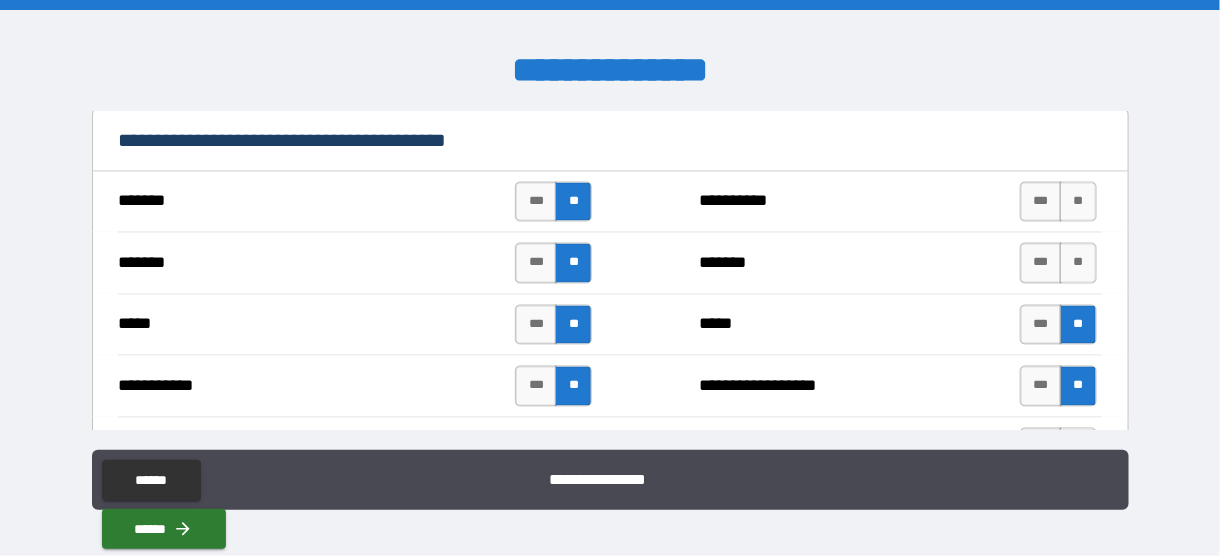scroll, scrollTop: 1032, scrollLeft: 0, axis: vertical 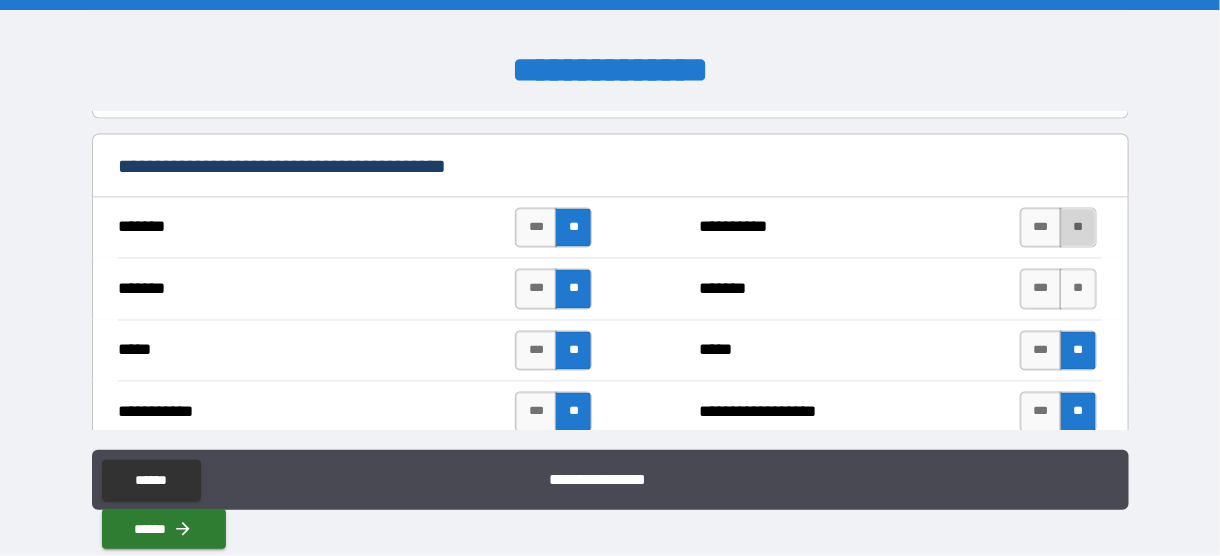 click on "**" at bounding box center [1078, 228] 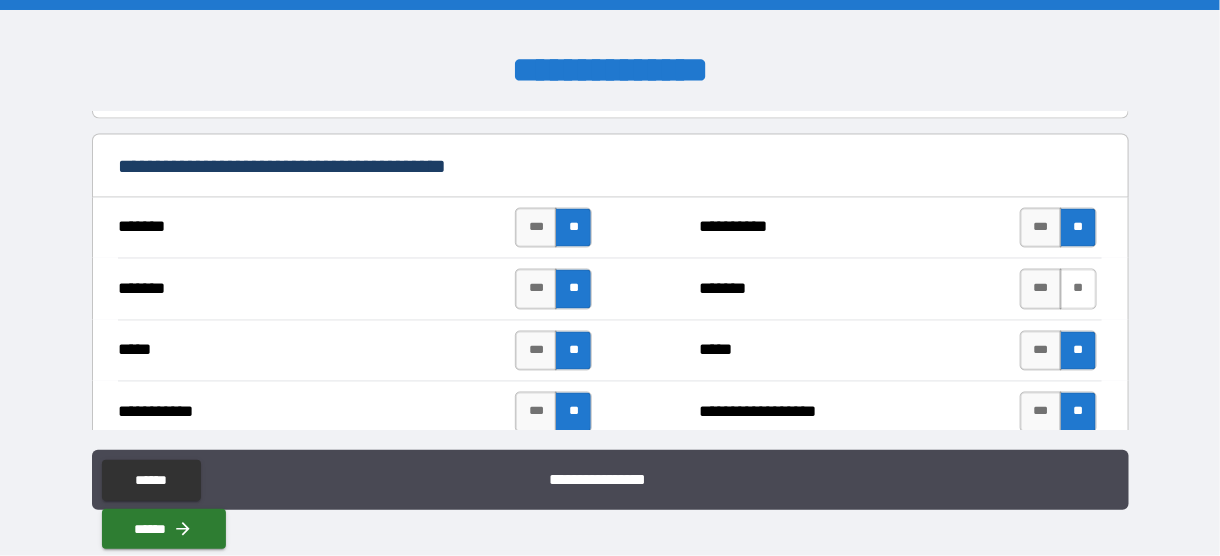 click on "**" at bounding box center (1078, 289) 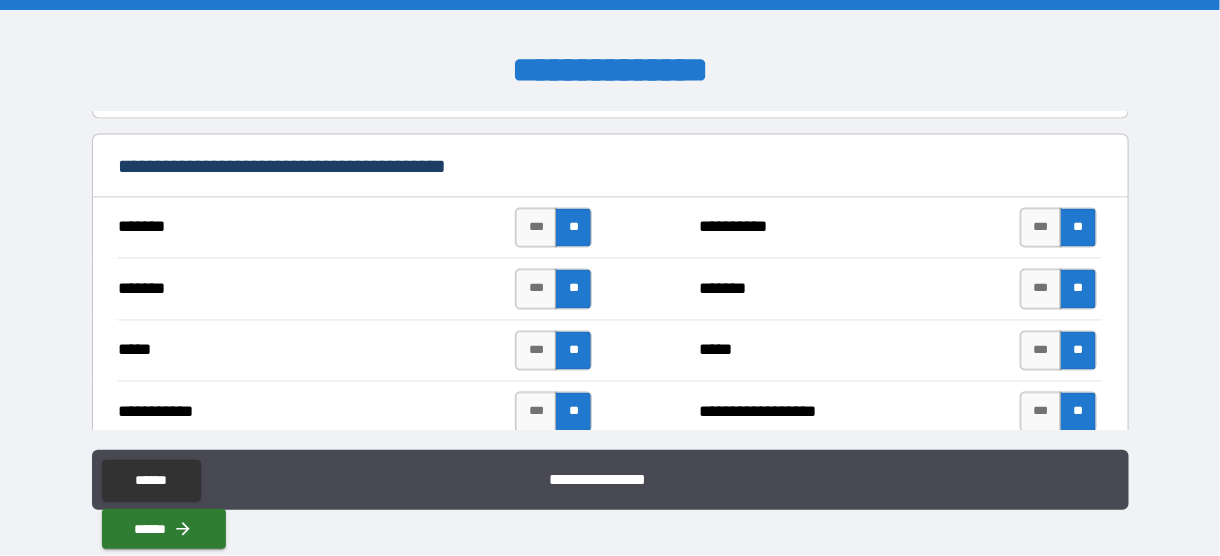 click on "**********" at bounding box center [610, 280] 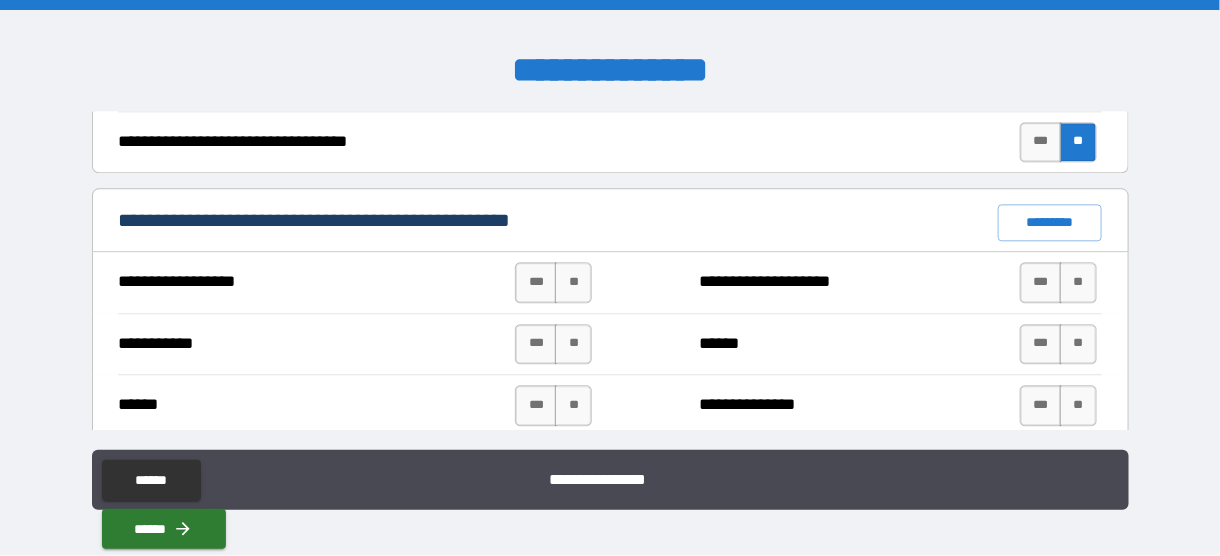 scroll, scrollTop: 1432, scrollLeft: 0, axis: vertical 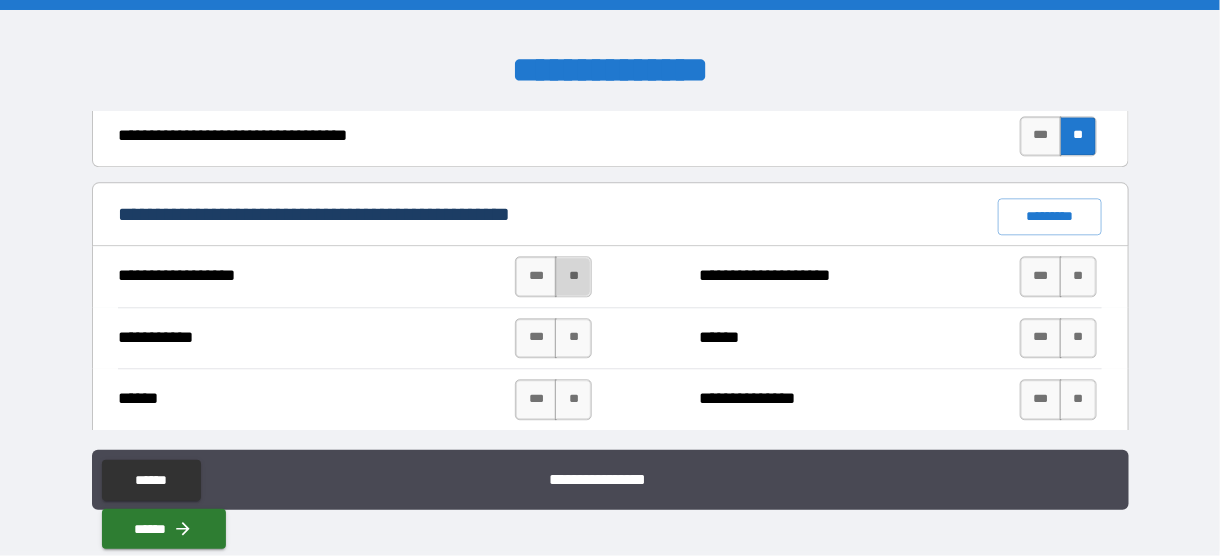 click on "**" at bounding box center (573, 276) 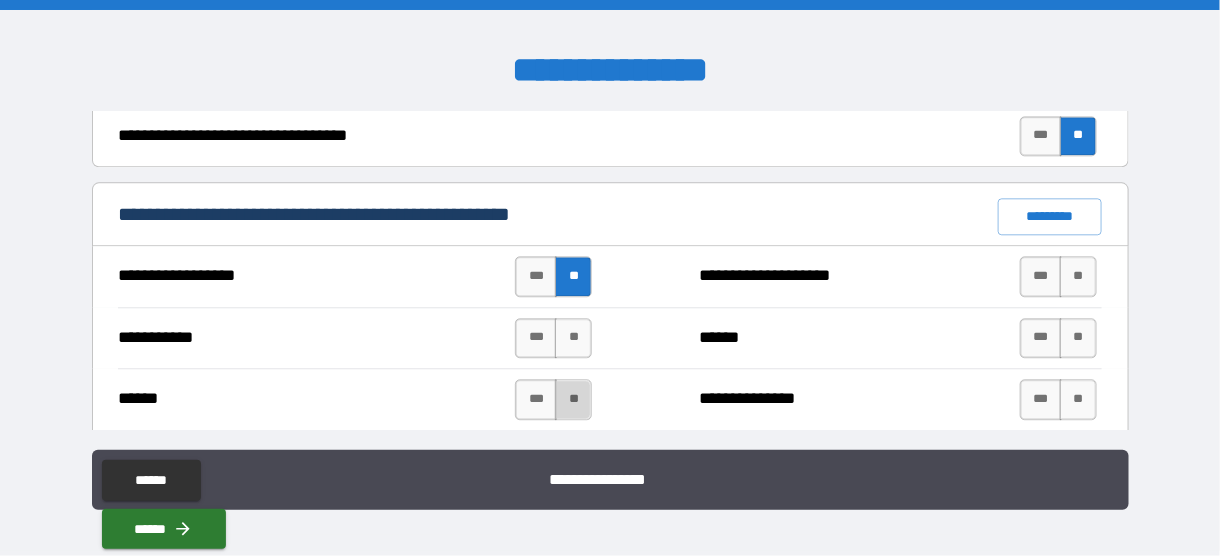 click on "**" at bounding box center (573, 399) 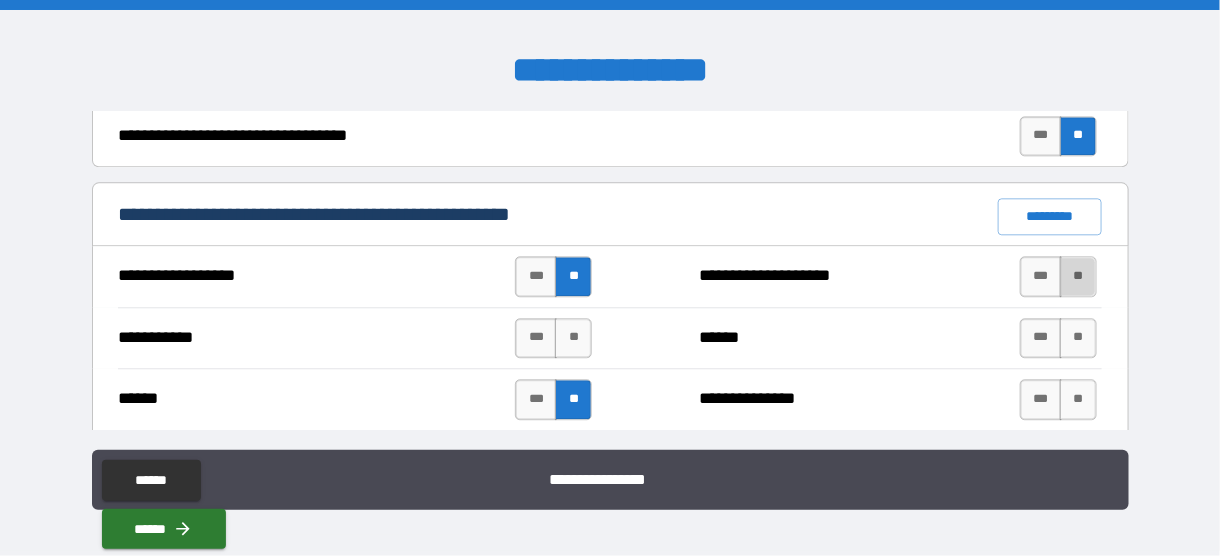 click on "**" at bounding box center (1078, 276) 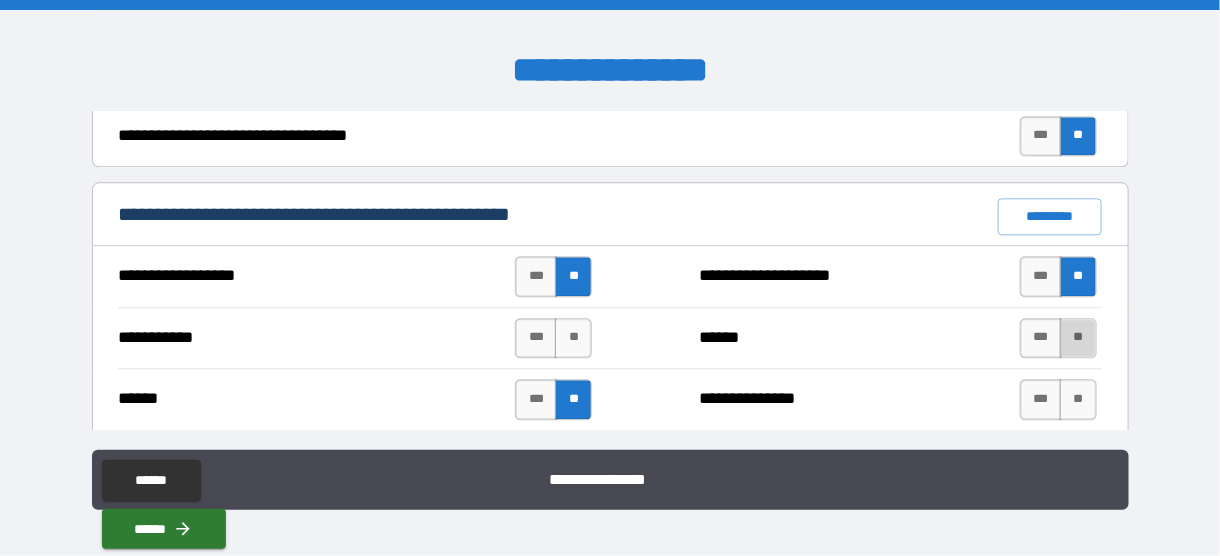 click on "**" at bounding box center [1078, 338] 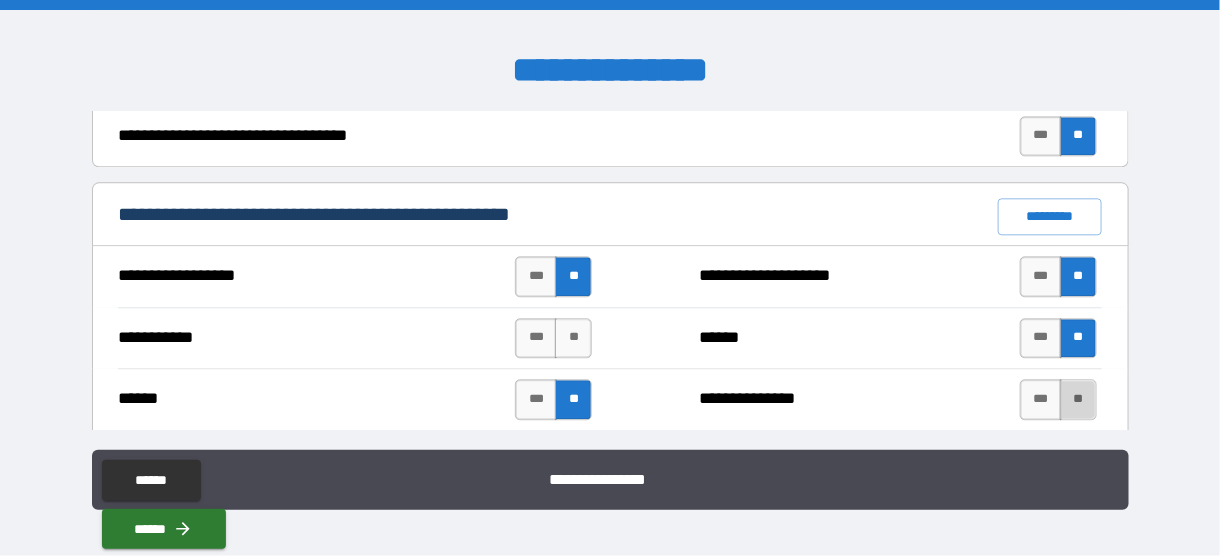 click on "**" at bounding box center [1078, 399] 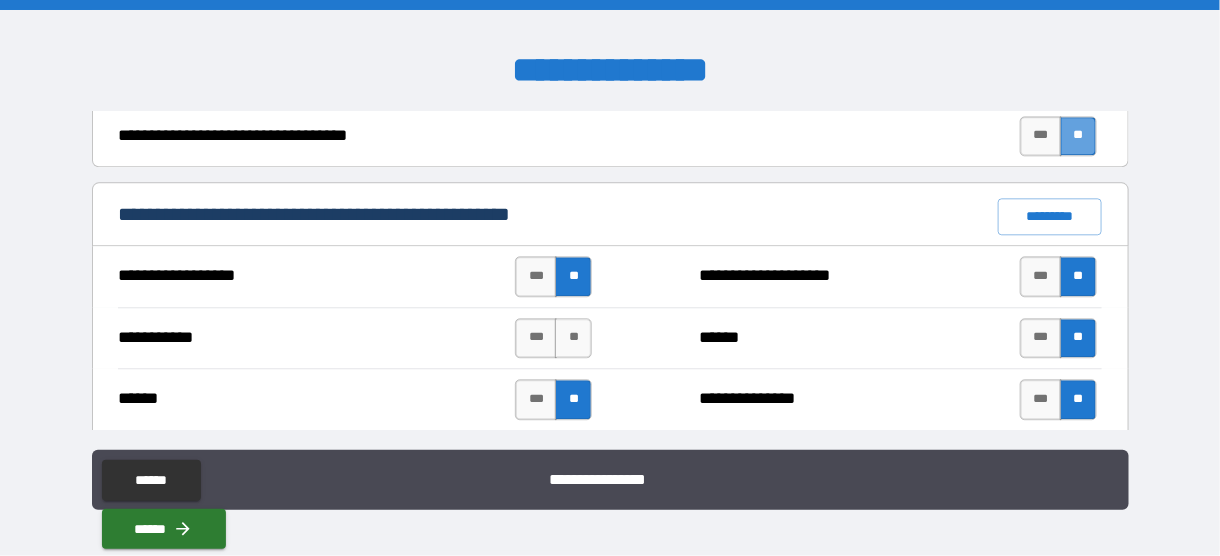 click on "**" at bounding box center (1078, 136) 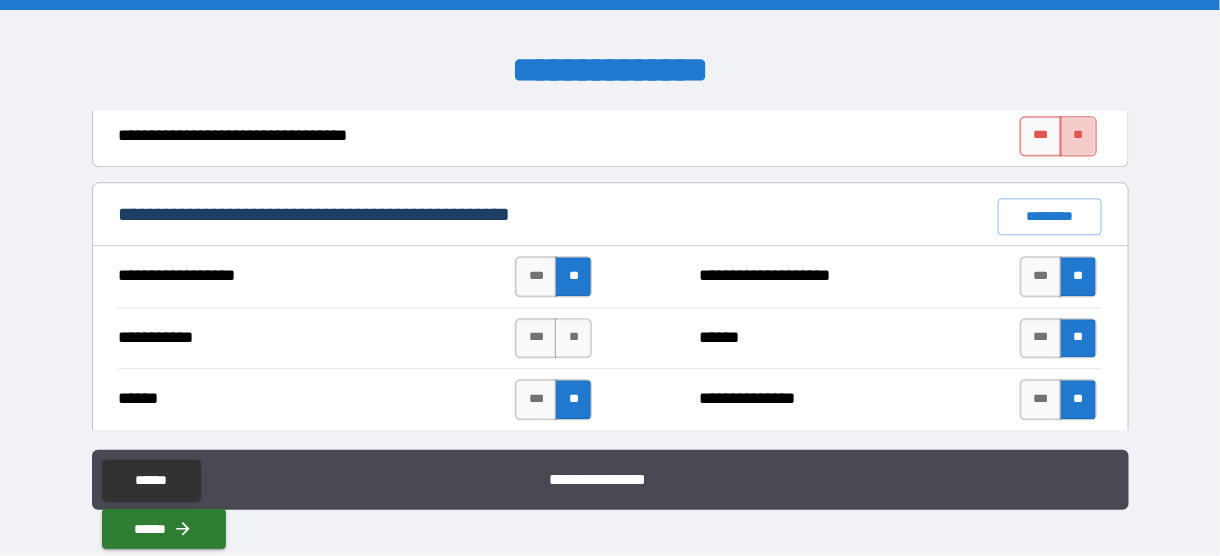 click on "**" at bounding box center (1078, 136) 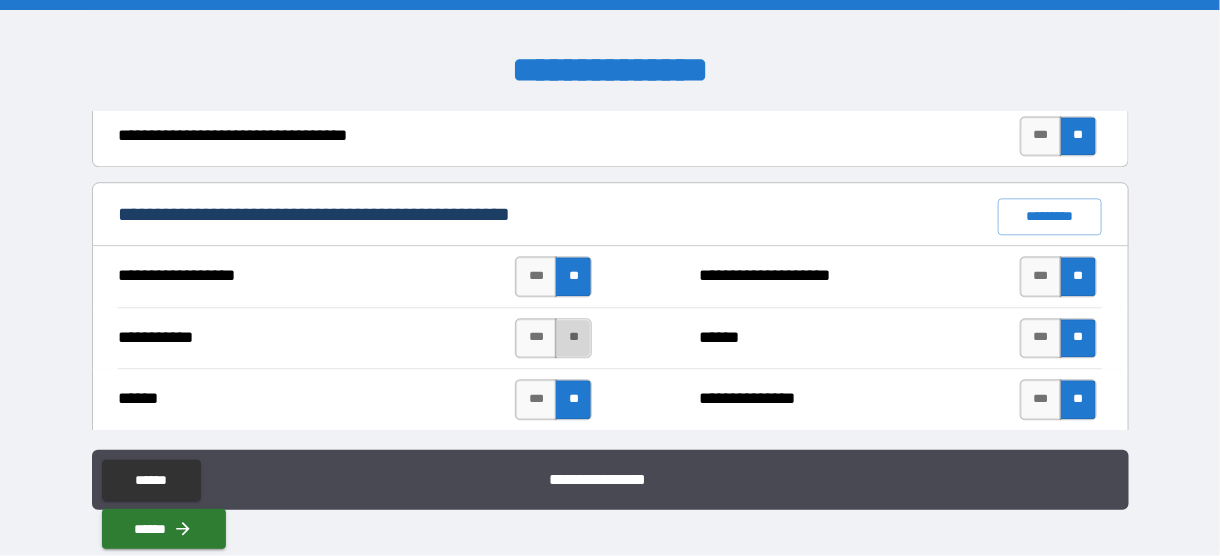 click on "**" at bounding box center [573, 338] 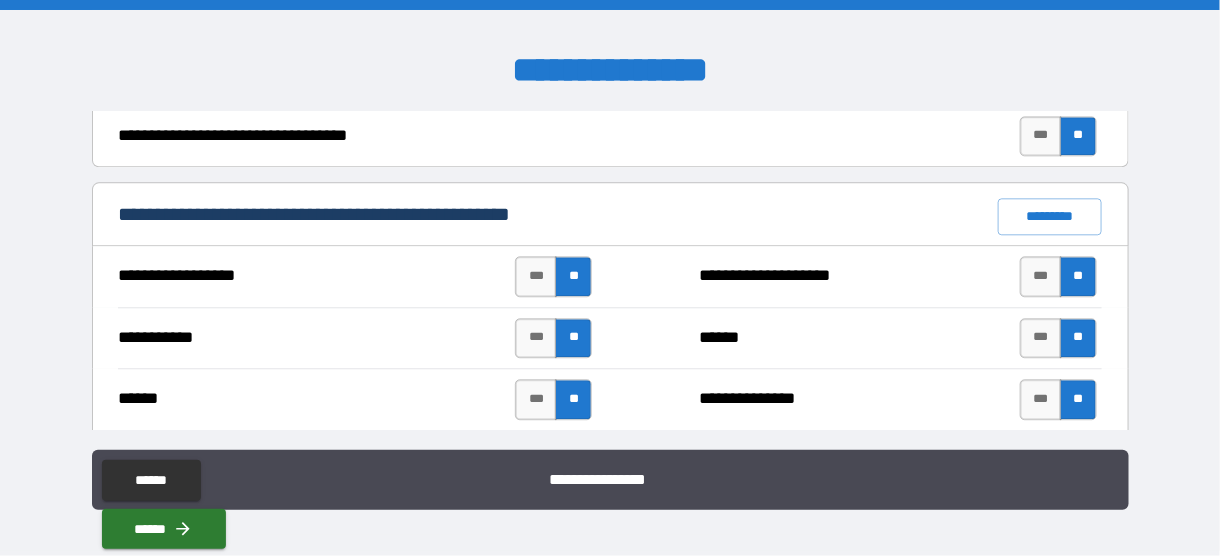 click on "**********" at bounding box center (610, 338) 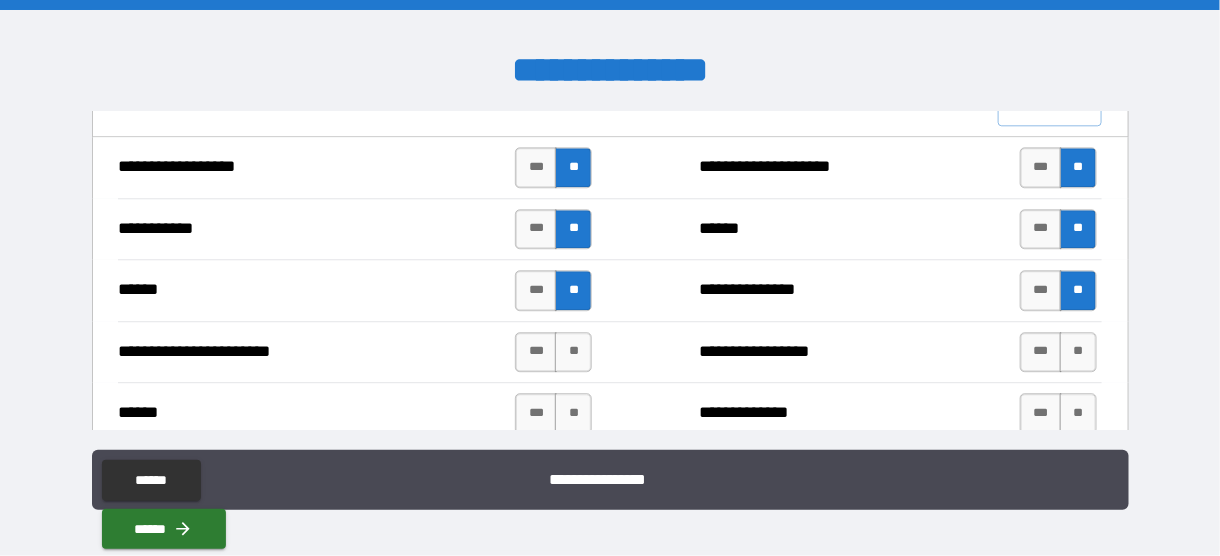 scroll, scrollTop: 1632, scrollLeft: 0, axis: vertical 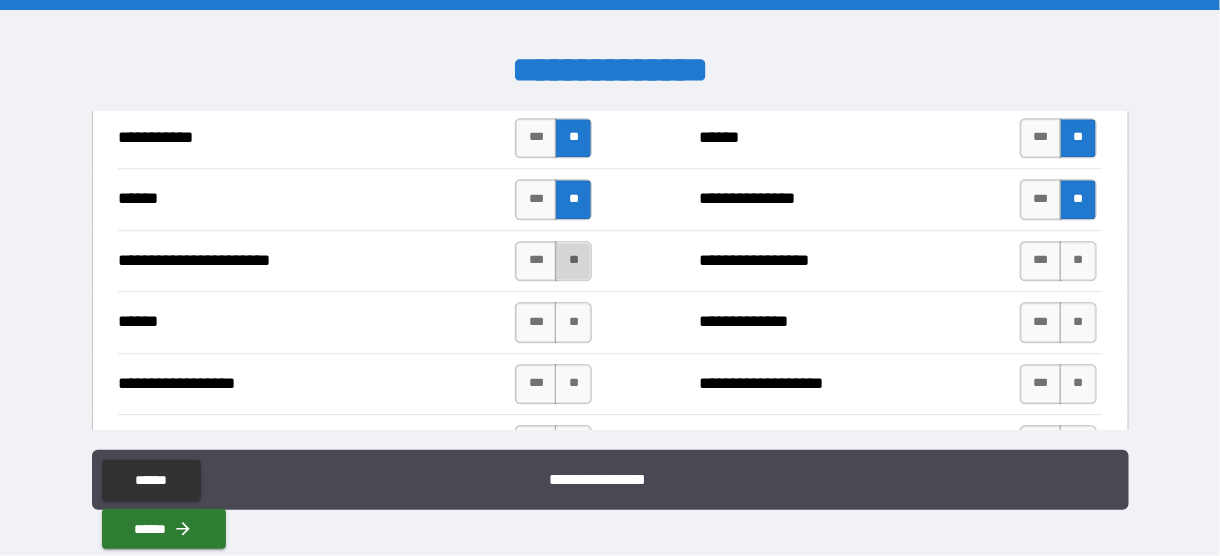 click on "**" at bounding box center [573, 261] 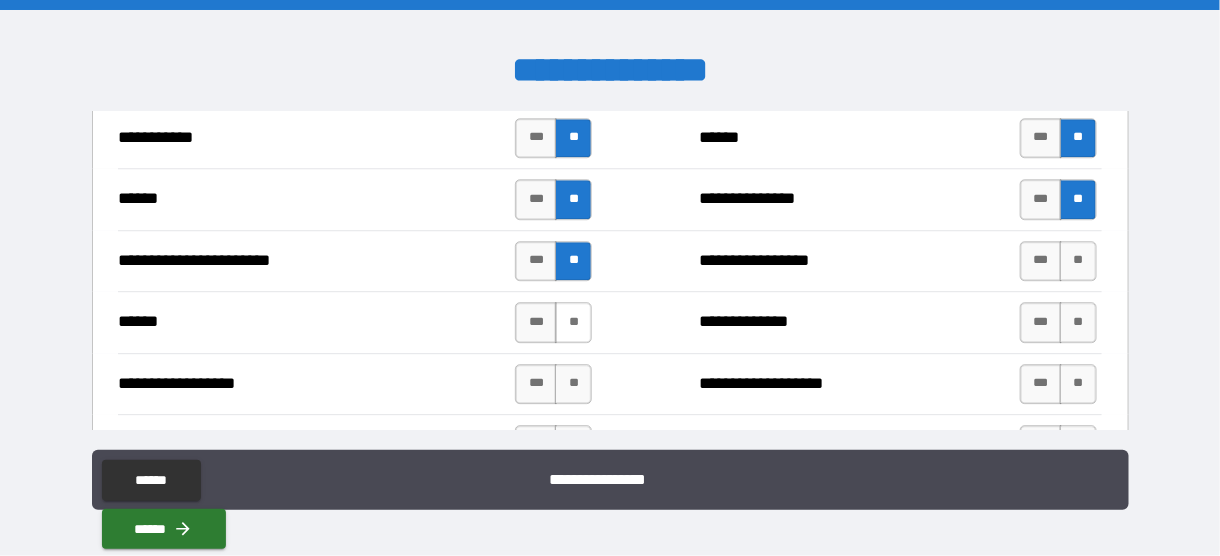 click on "**" at bounding box center (573, 322) 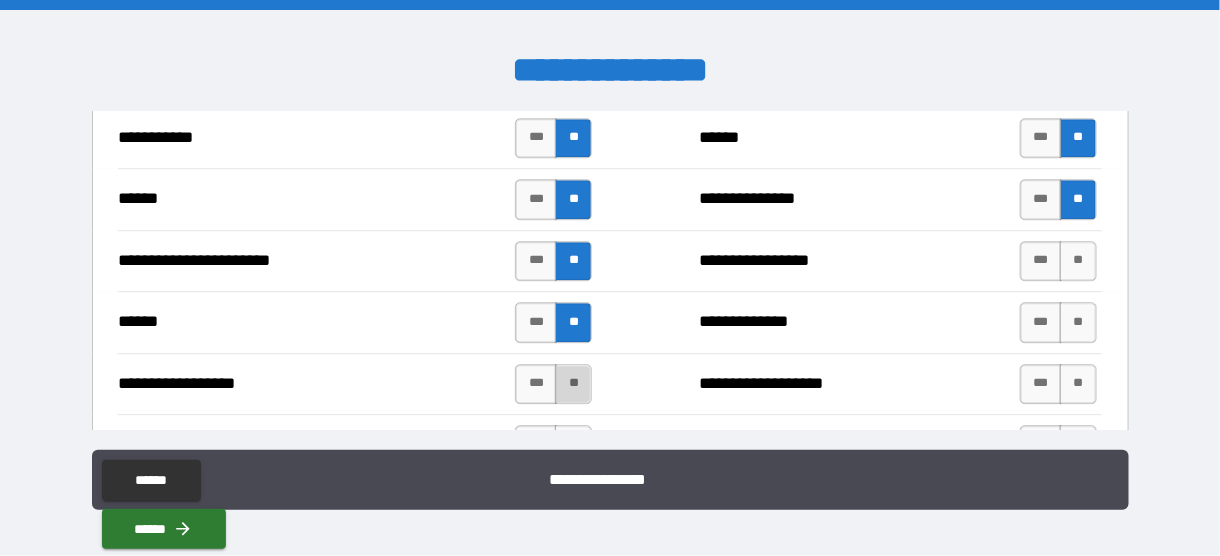 click on "**" at bounding box center [573, 384] 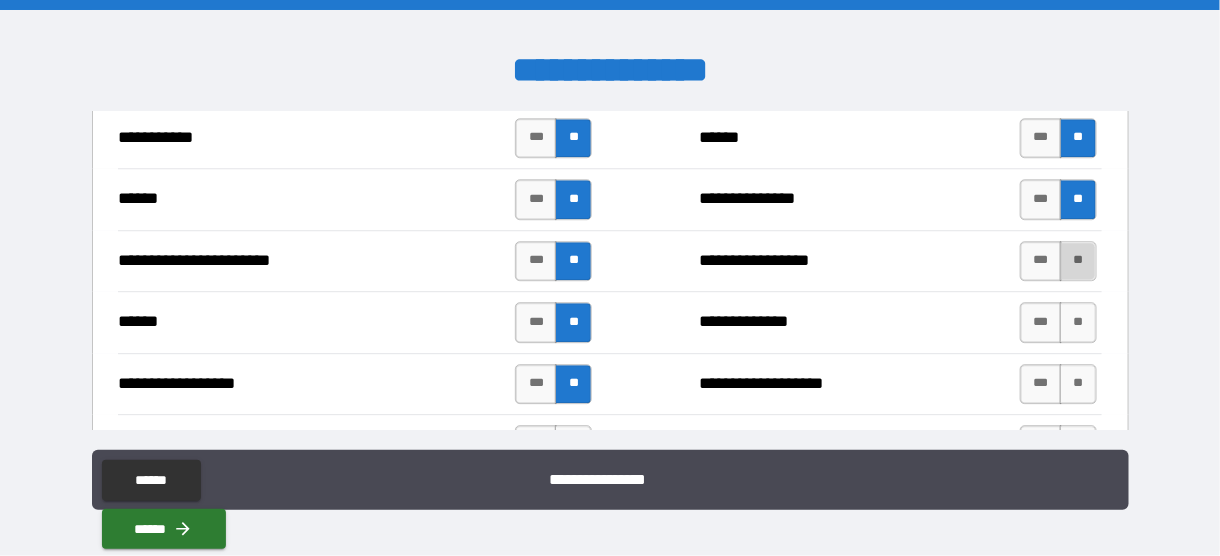 click on "**" at bounding box center (1078, 261) 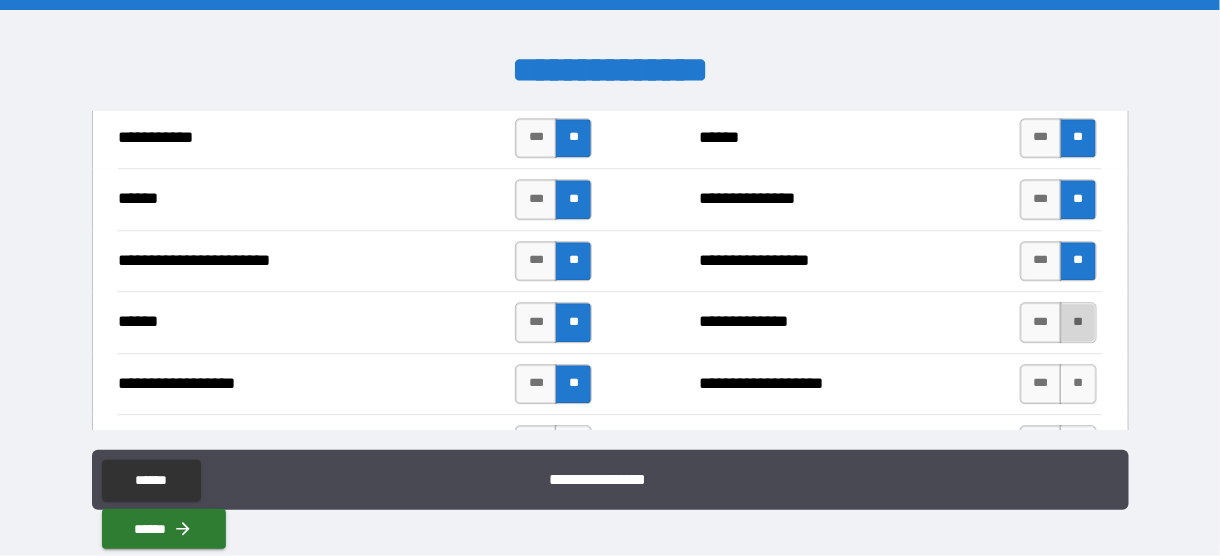 click on "**" at bounding box center (1078, 322) 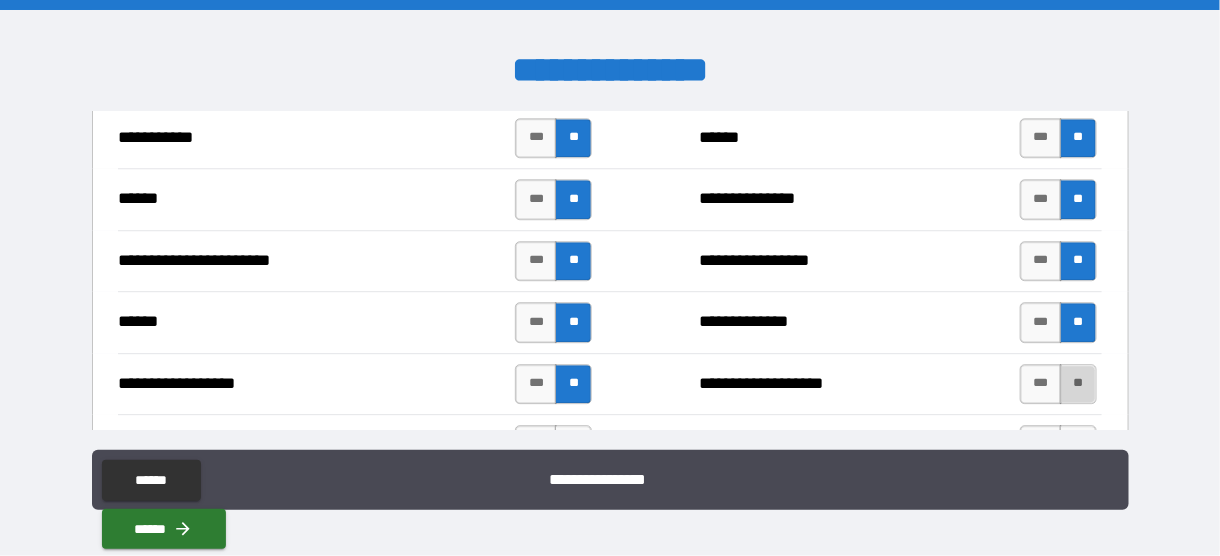 click on "**" at bounding box center (1078, 384) 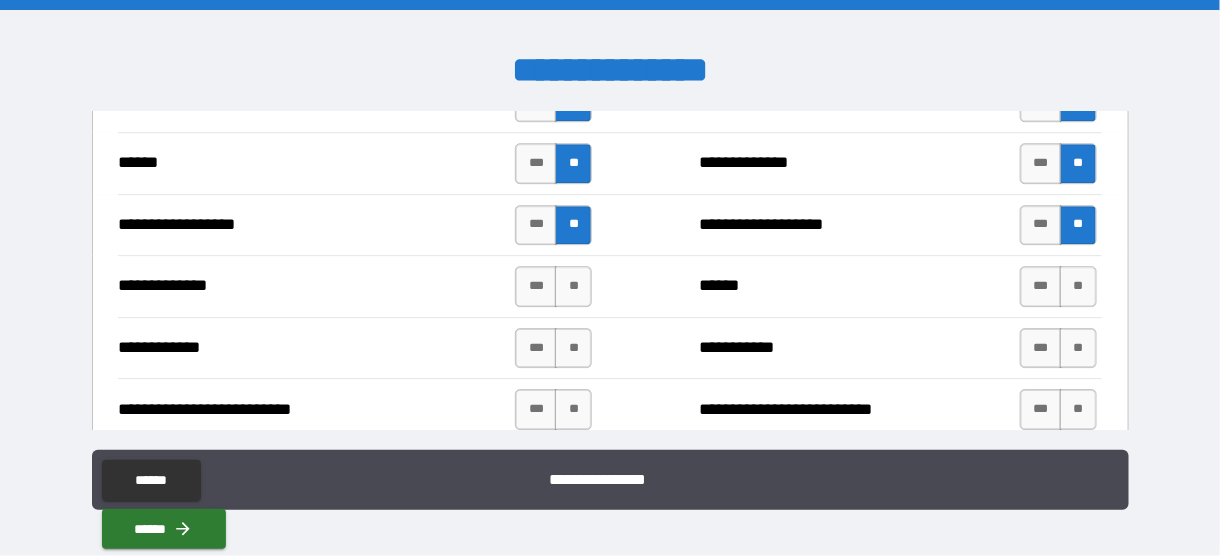 scroll, scrollTop: 1832, scrollLeft: 0, axis: vertical 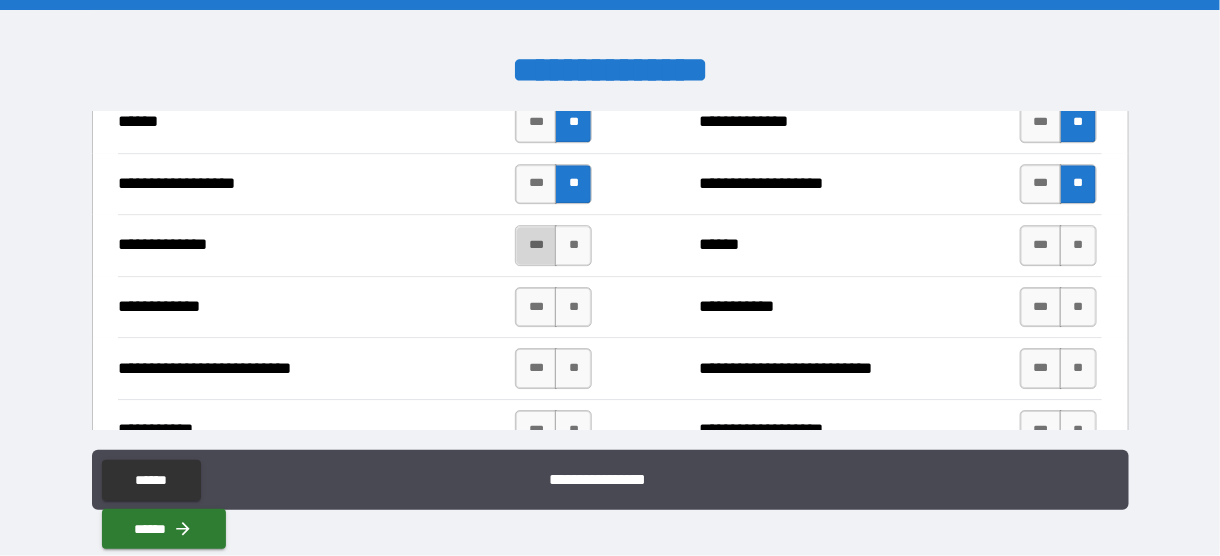 click on "***" at bounding box center (536, 245) 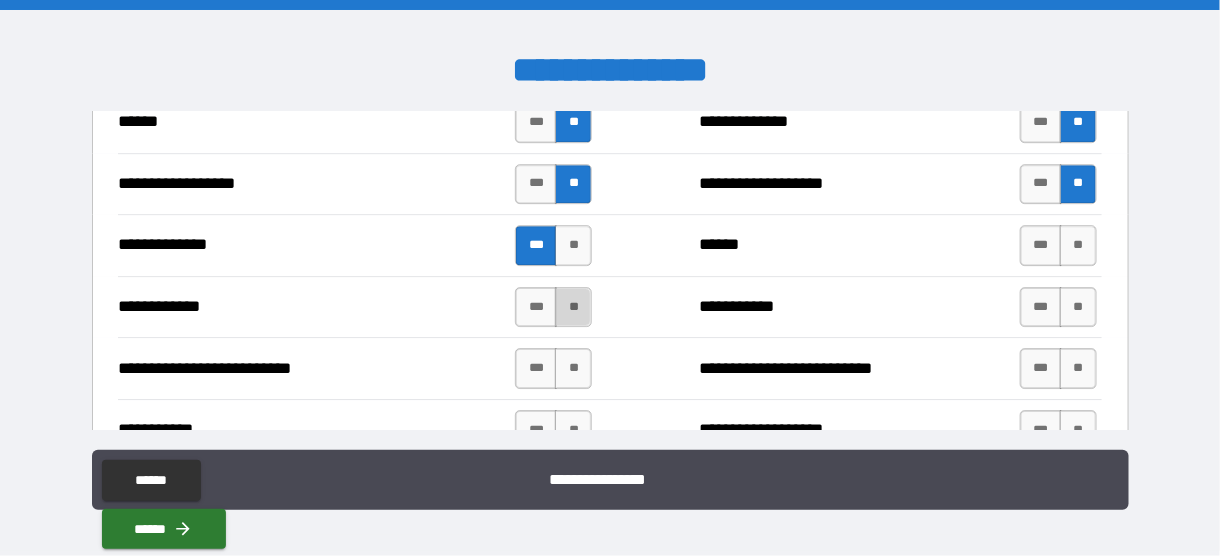 click on "**" at bounding box center (573, 307) 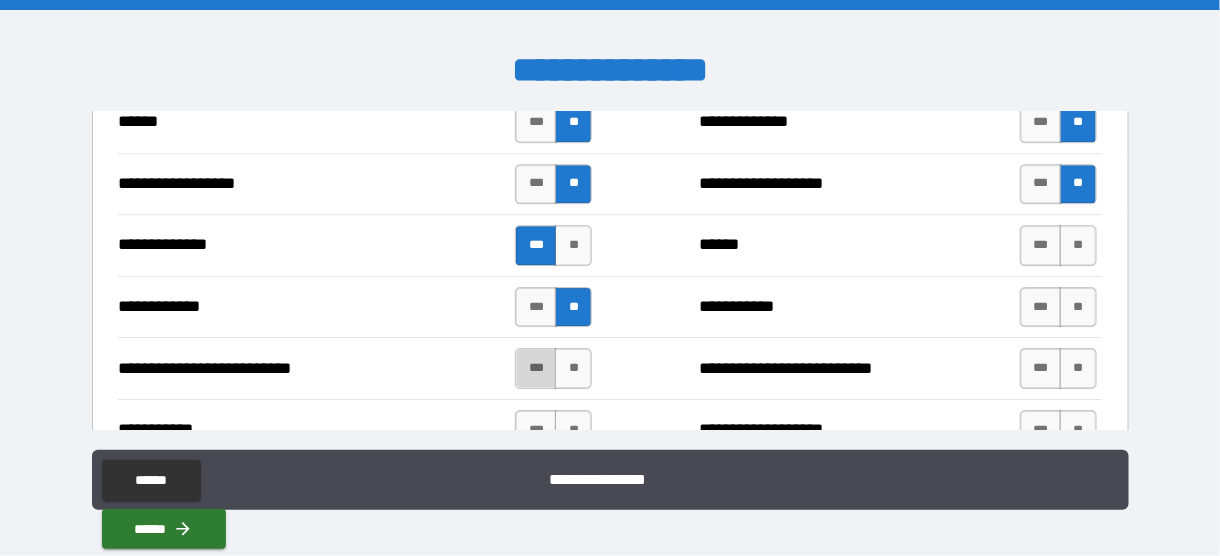 click on "***" at bounding box center [536, 368] 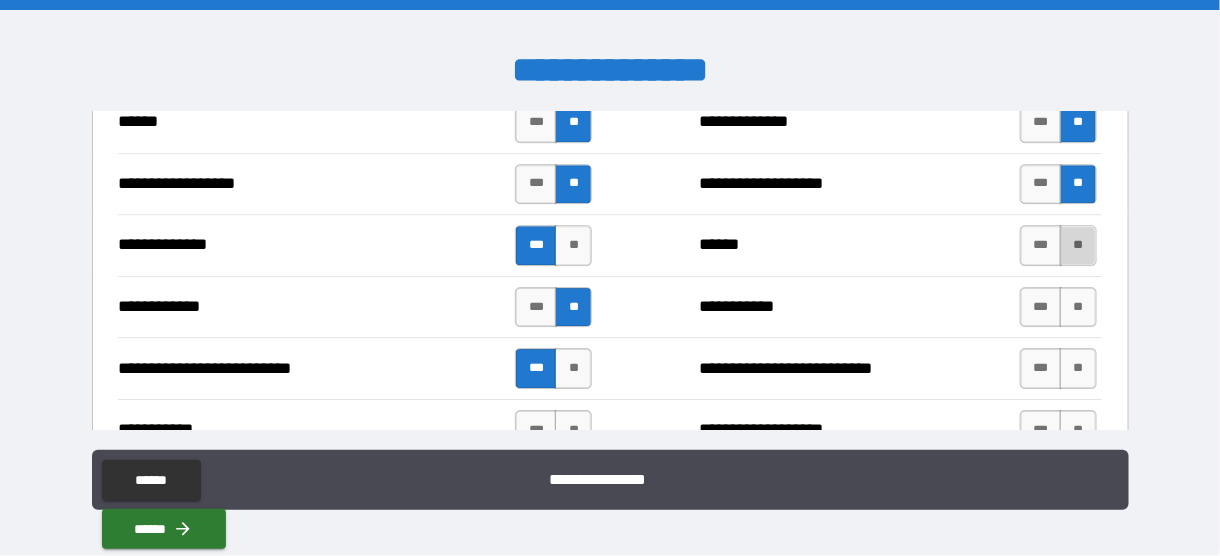 click on "**" at bounding box center (1078, 245) 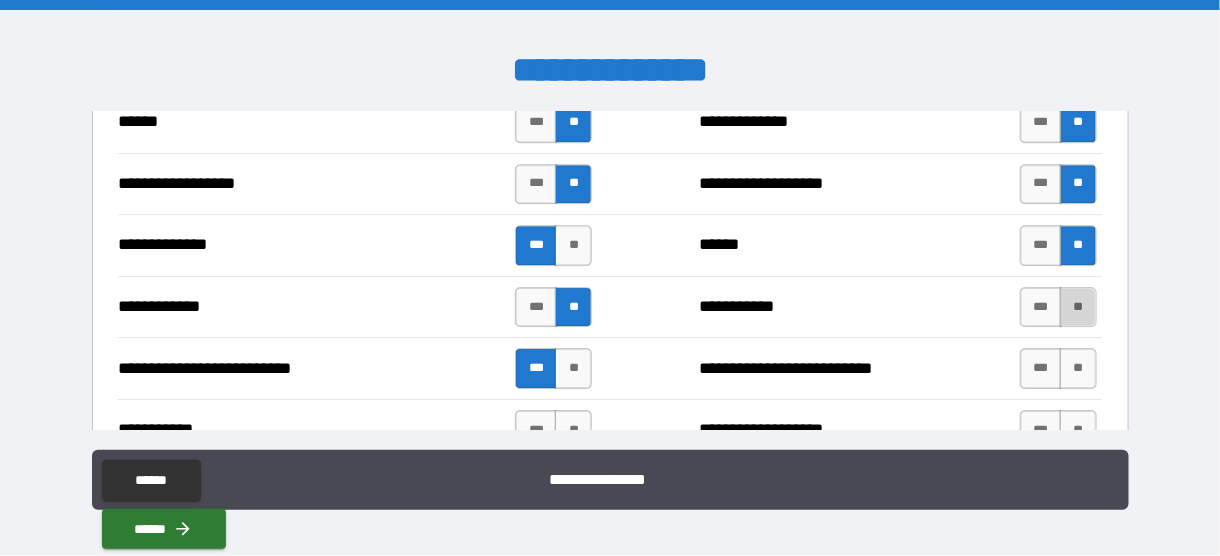 click on "**" at bounding box center [1078, 307] 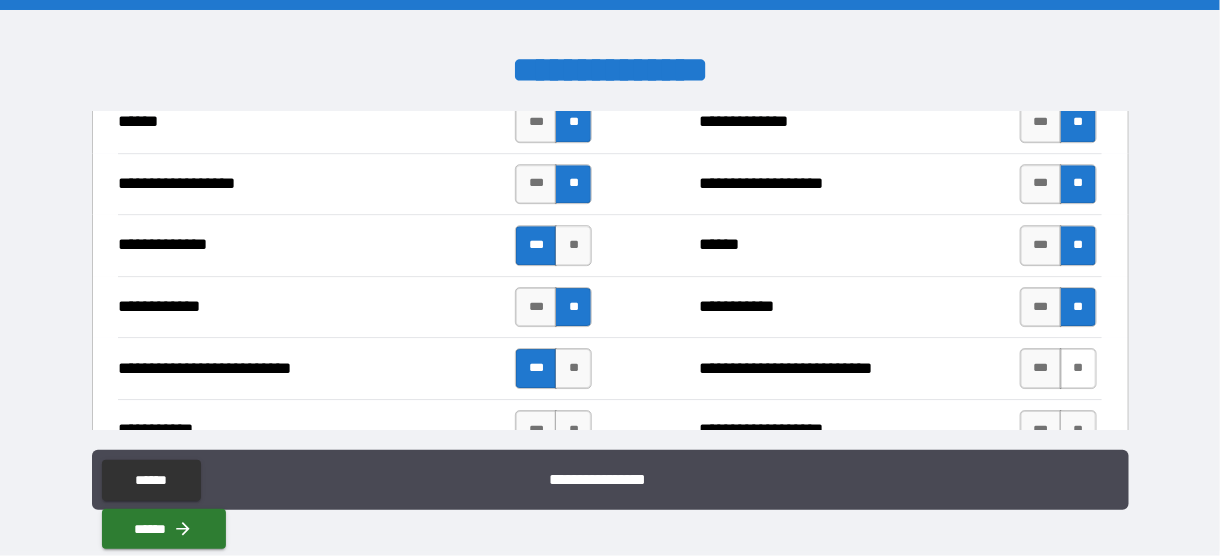 click on "**" at bounding box center (1078, 368) 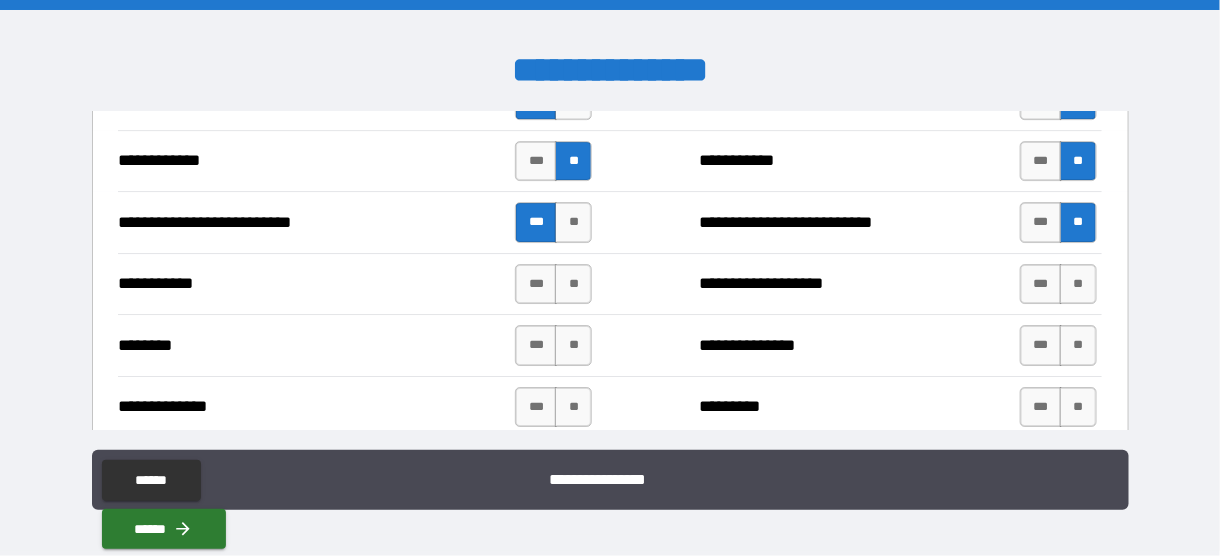 scroll, scrollTop: 2007, scrollLeft: 0, axis: vertical 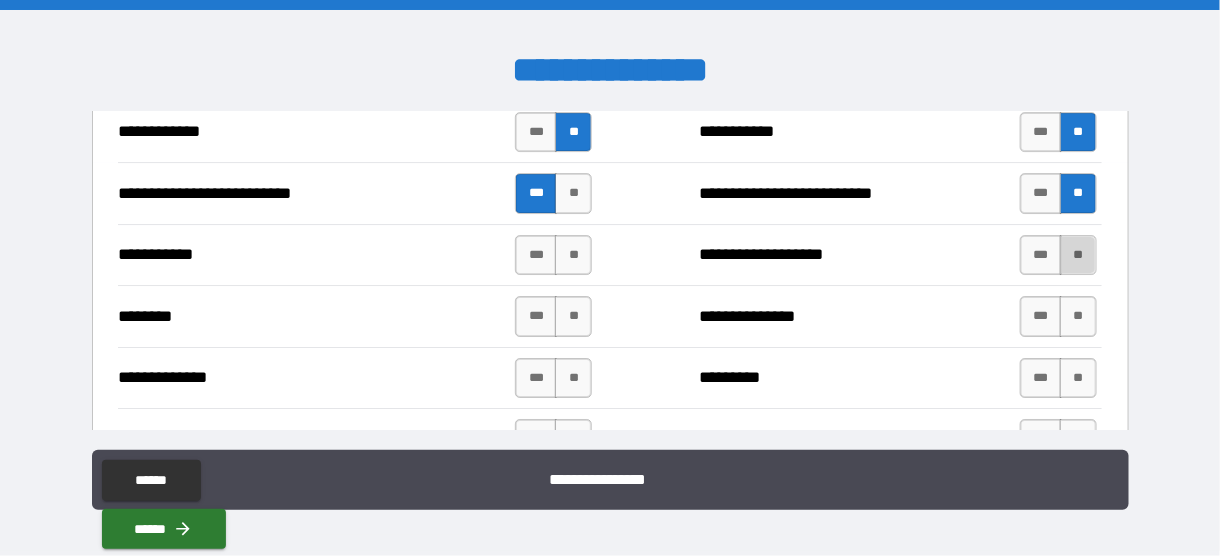 click on "**" at bounding box center [1078, 255] 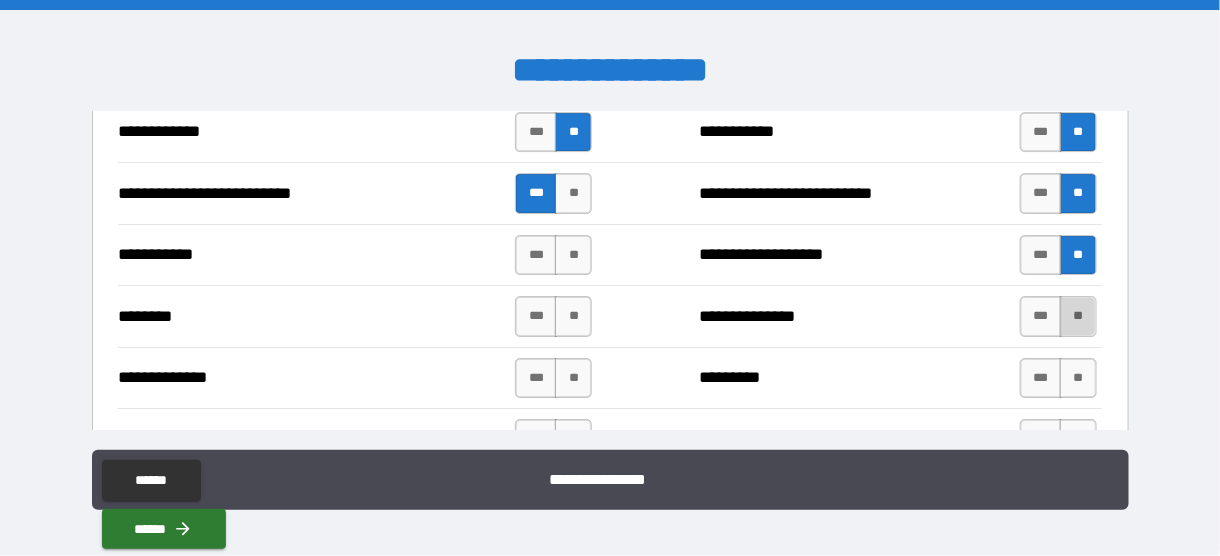 click on "**" at bounding box center (1078, 316) 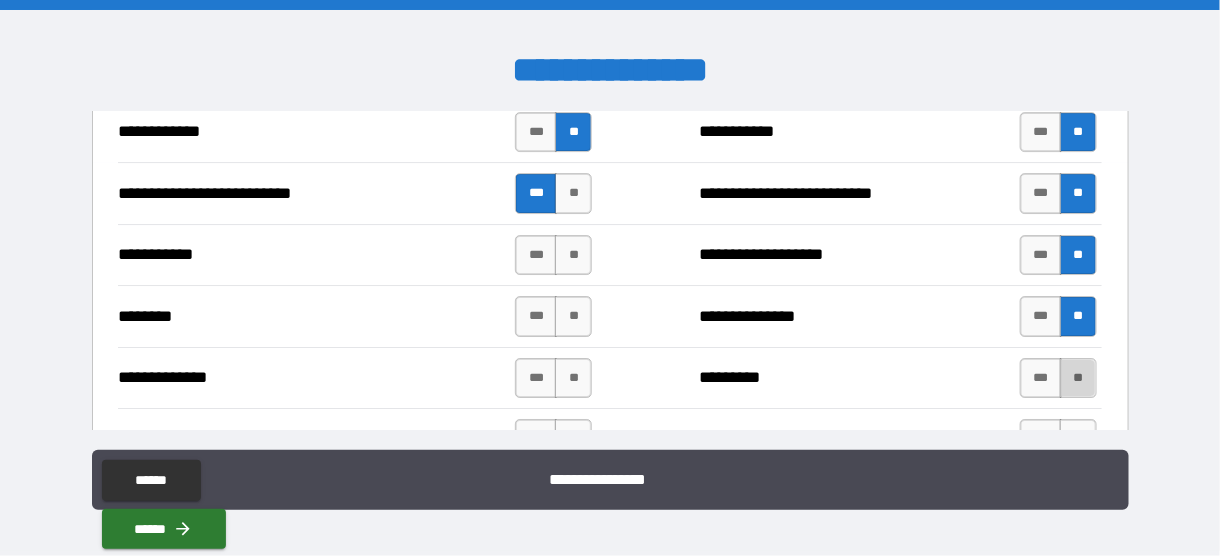 click on "**" at bounding box center (1078, 378) 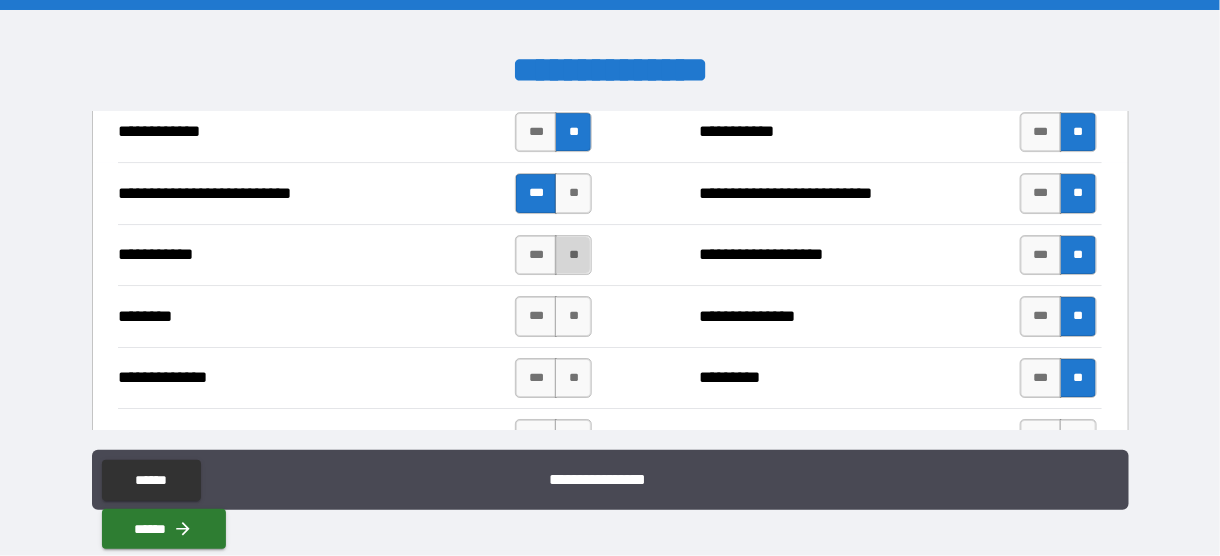 click on "**" at bounding box center [573, 255] 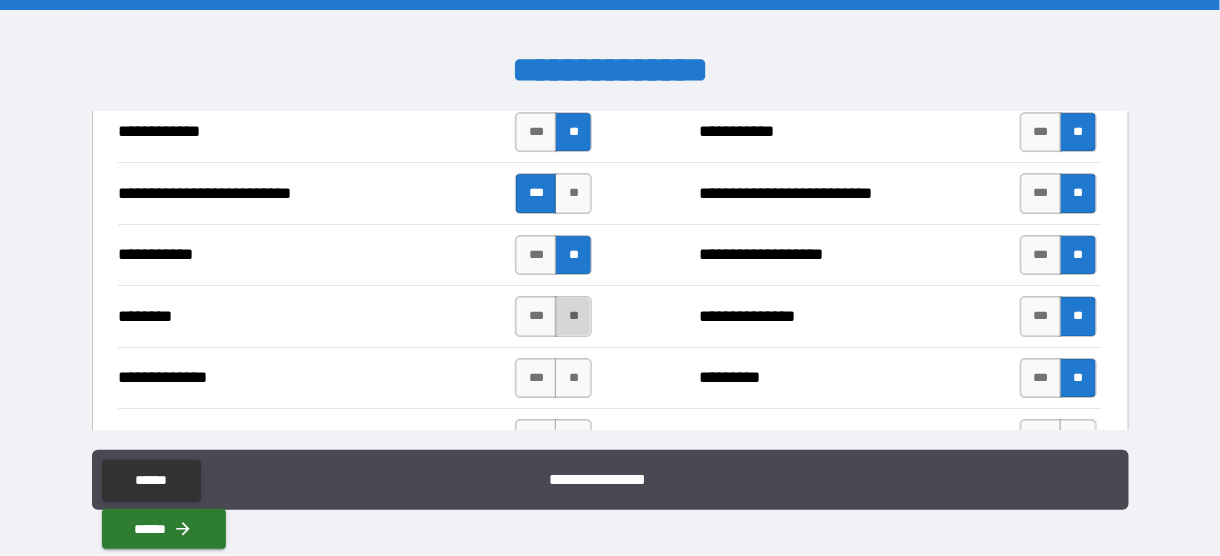 click on "**" at bounding box center [573, 316] 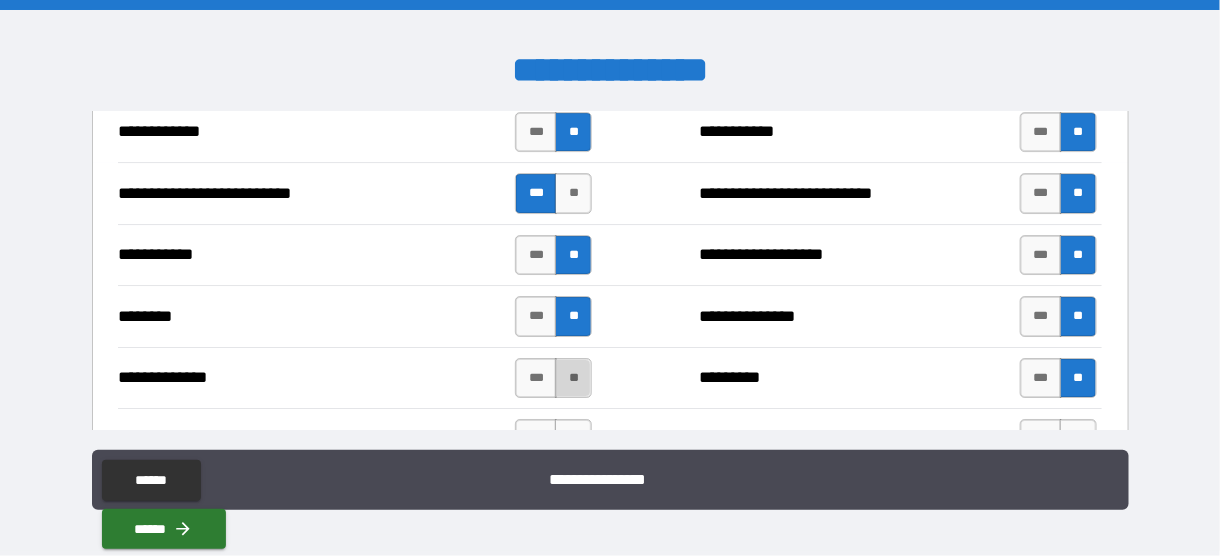 click on "**" at bounding box center [573, 378] 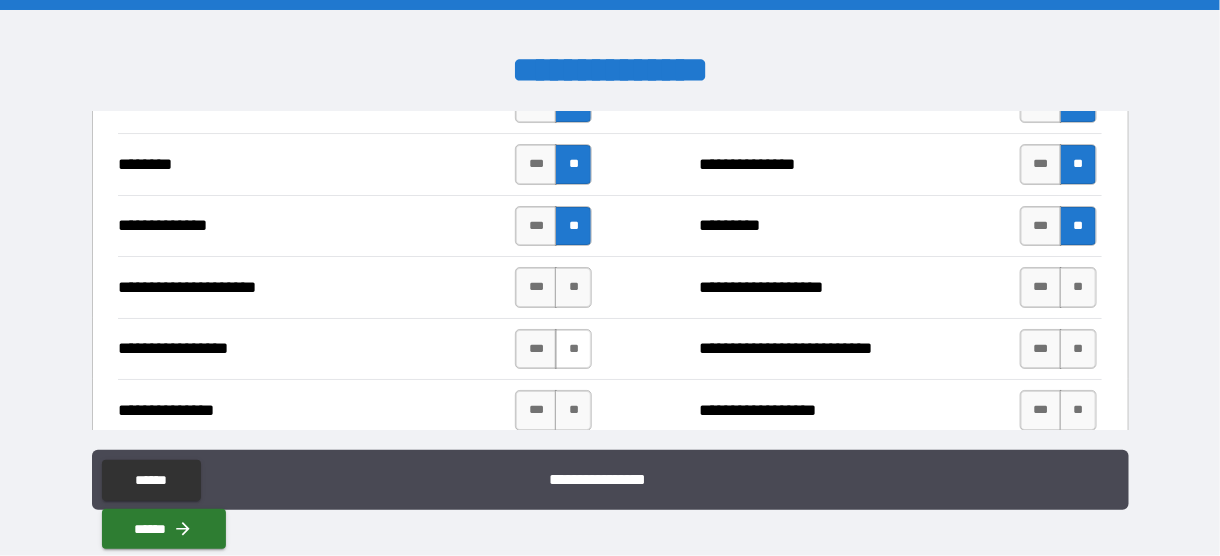 scroll, scrollTop: 2207, scrollLeft: 0, axis: vertical 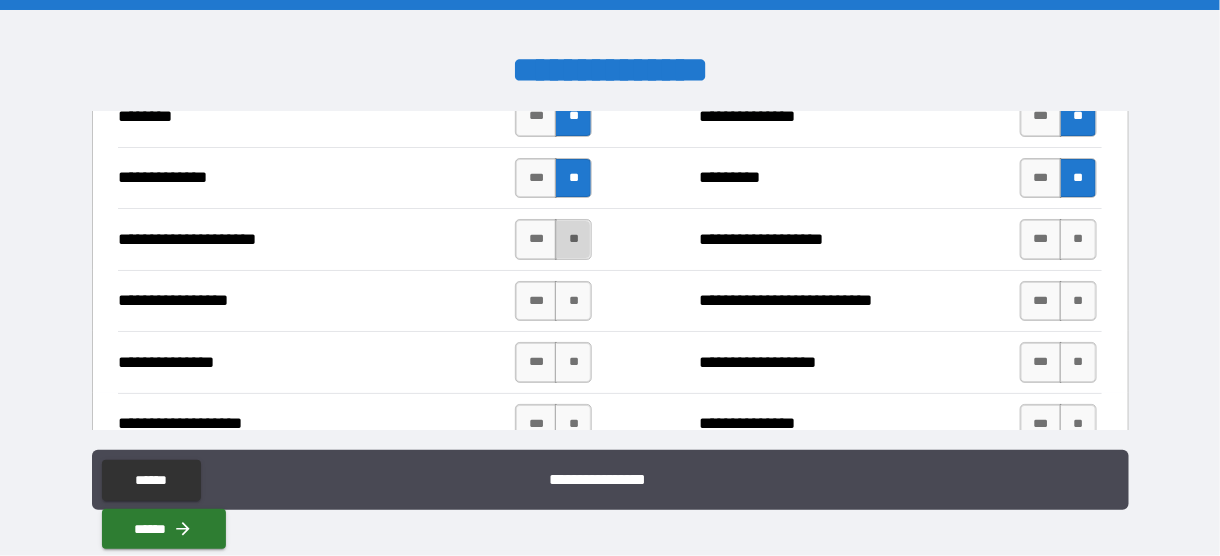 click on "**" at bounding box center [573, 239] 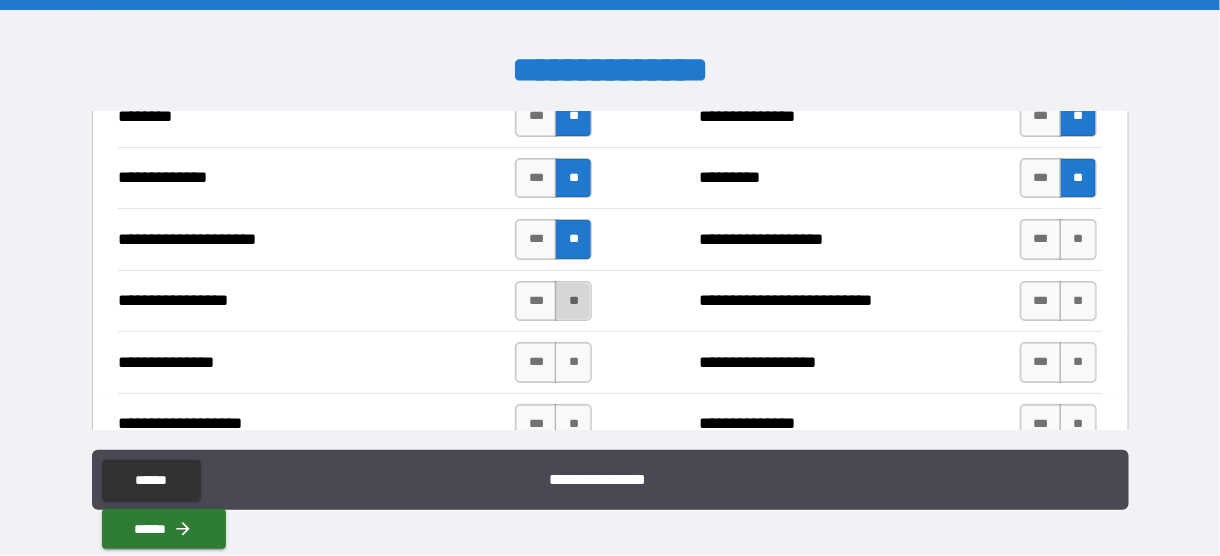click on "**" at bounding box center (573, 301) 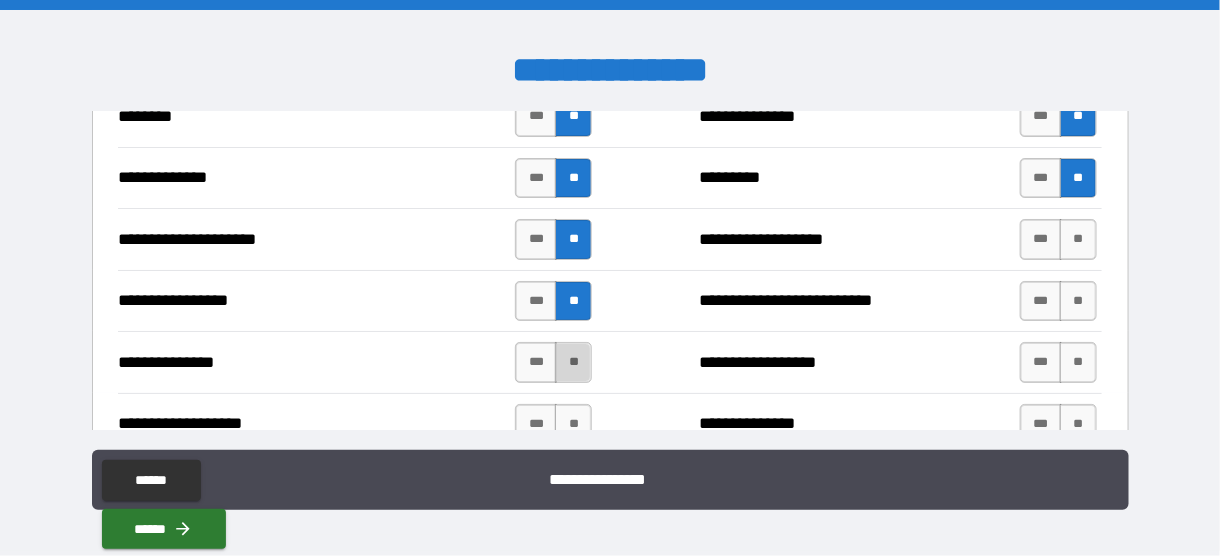 click on "**" at bounding box center [573, 362] 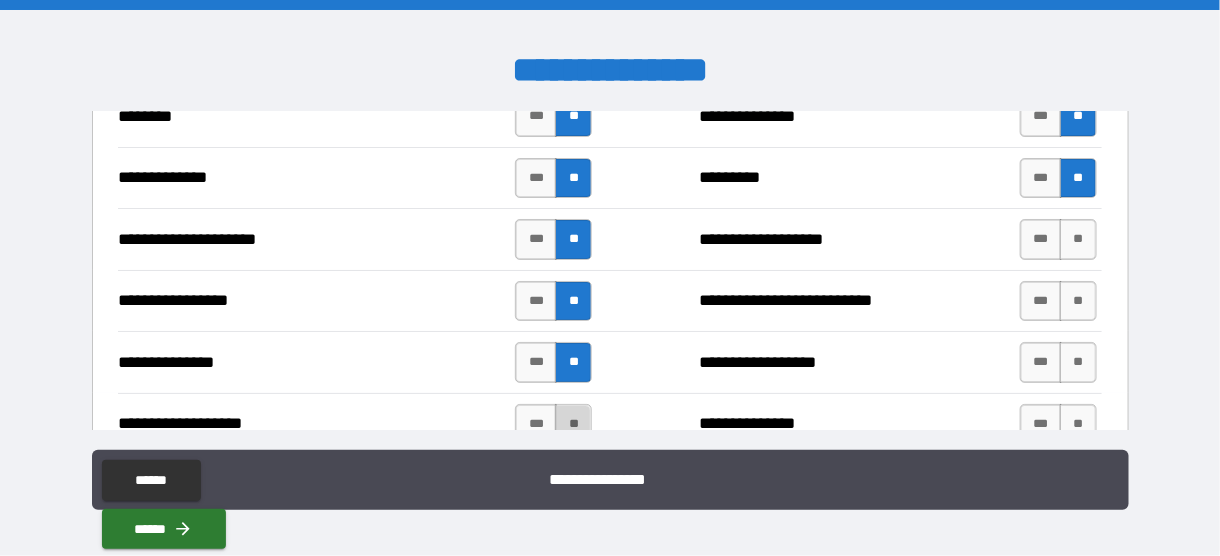 click on "**" at bounding box center [573, 424] 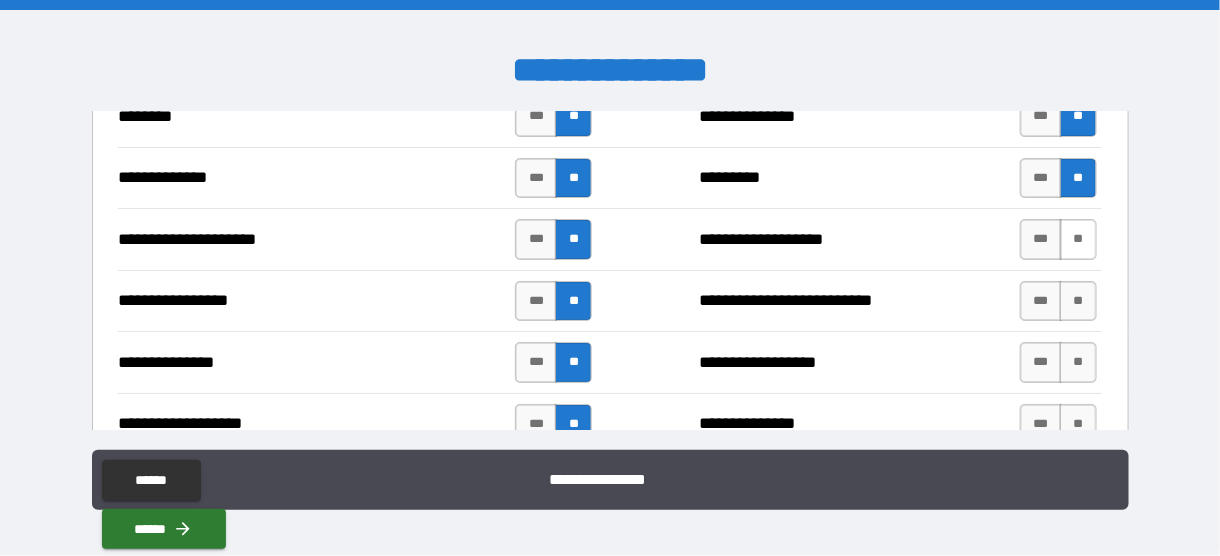 click on "**" at bounding box center [1078, 239] 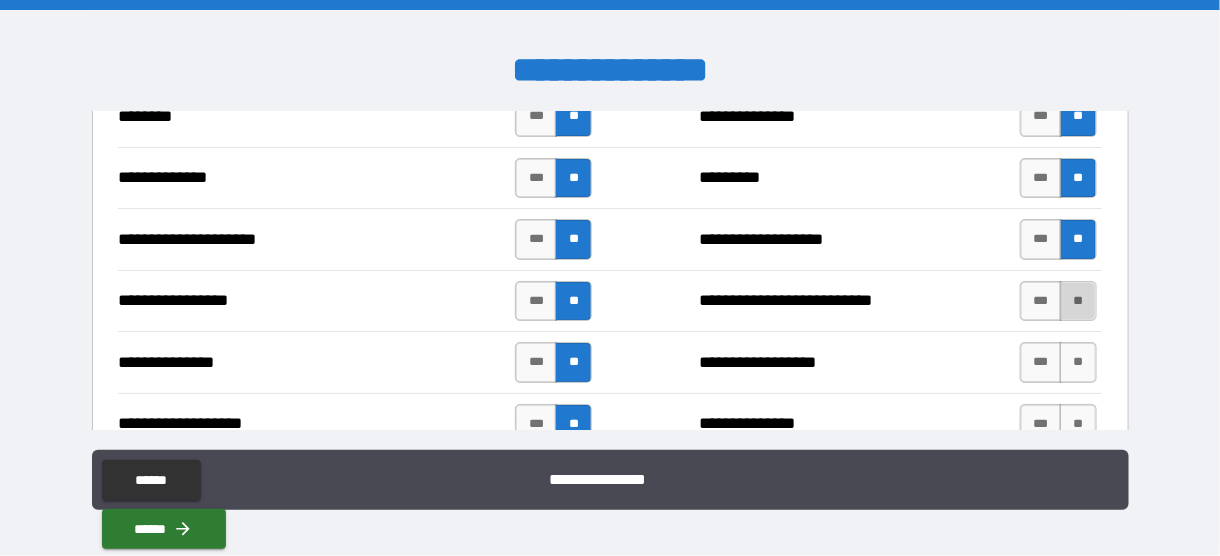 click on "**" at bounding box center (1078, 301) 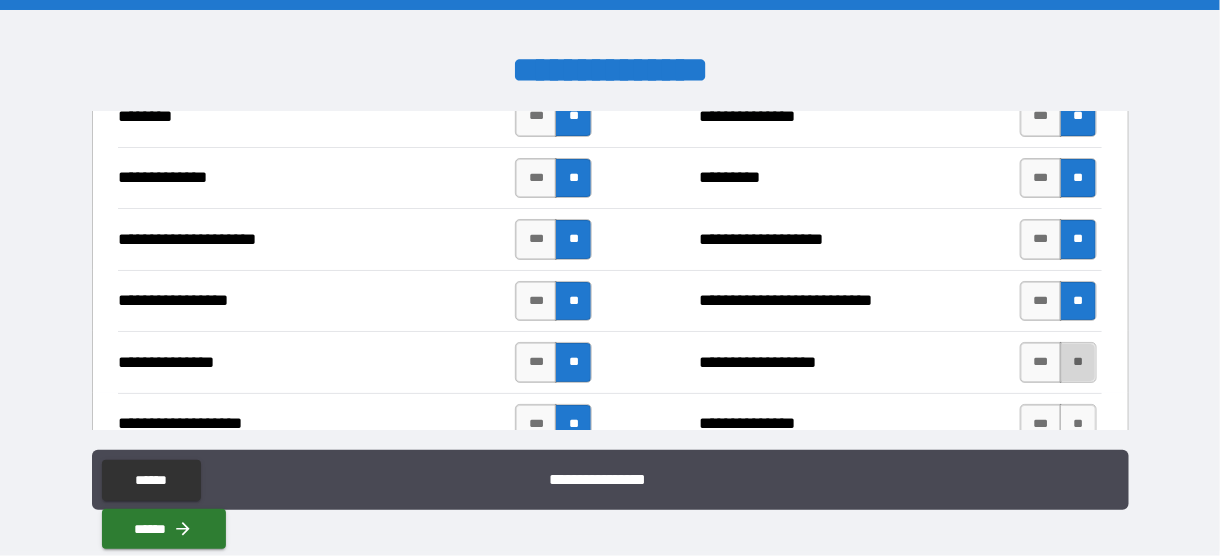 click on "**" at bounding box center [1078, 362] 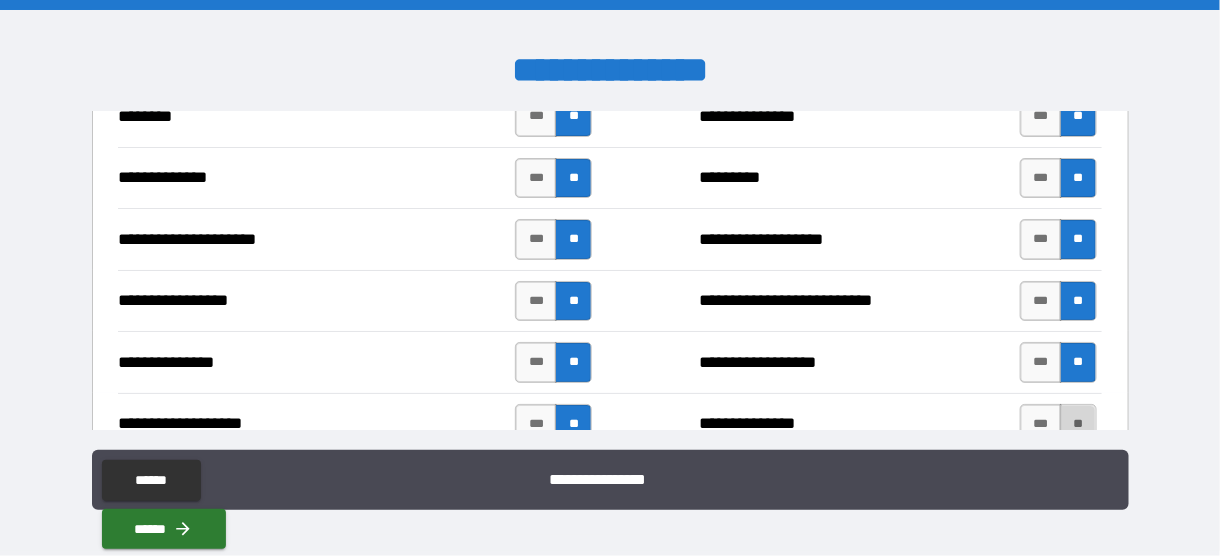 click on "**" at bounding box center [1078, 424] 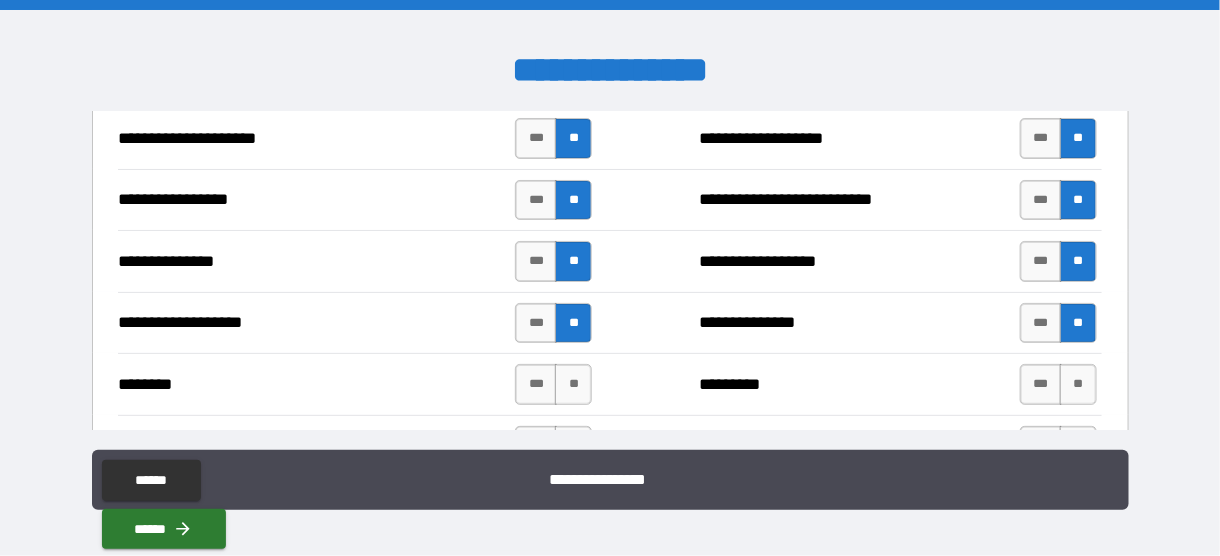 scroll, scrollTop: 2407, scrollLeft: 0, axis: vertical 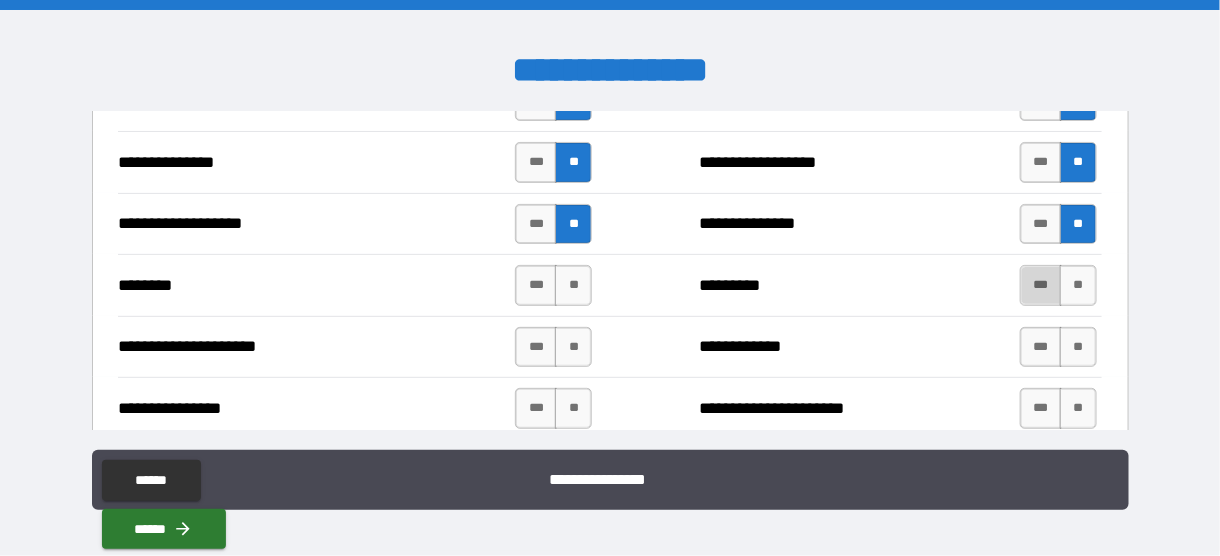 click on "***" at bounding box center [1041, 285] 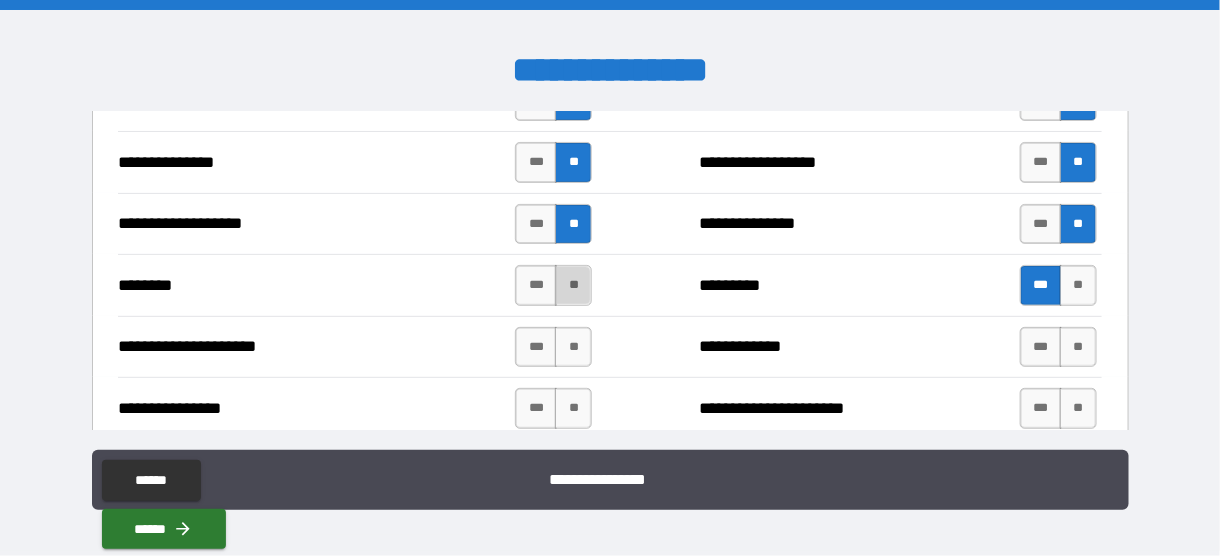 click on "**" at bounding box center (573, 285) 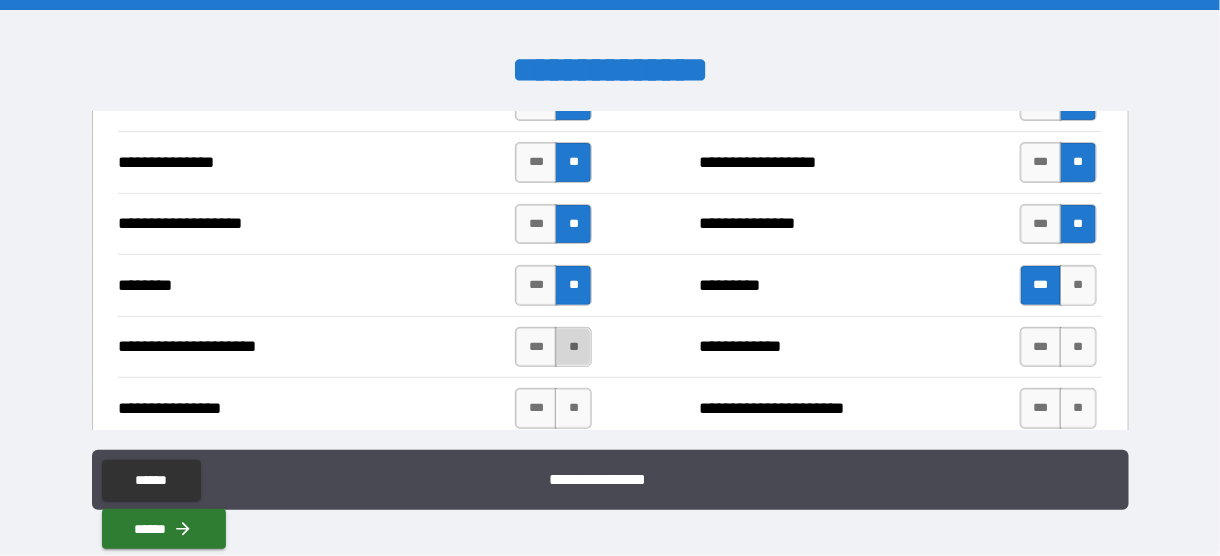 click on "**" at bounding box center [573, 347] 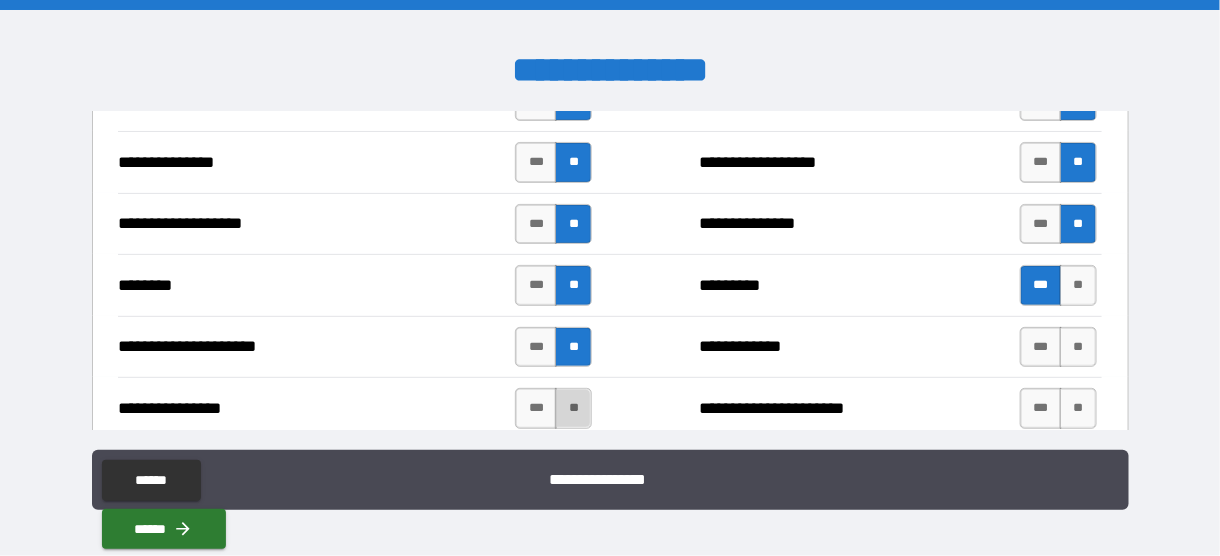 click on "**" at bounding box center (573, 408) 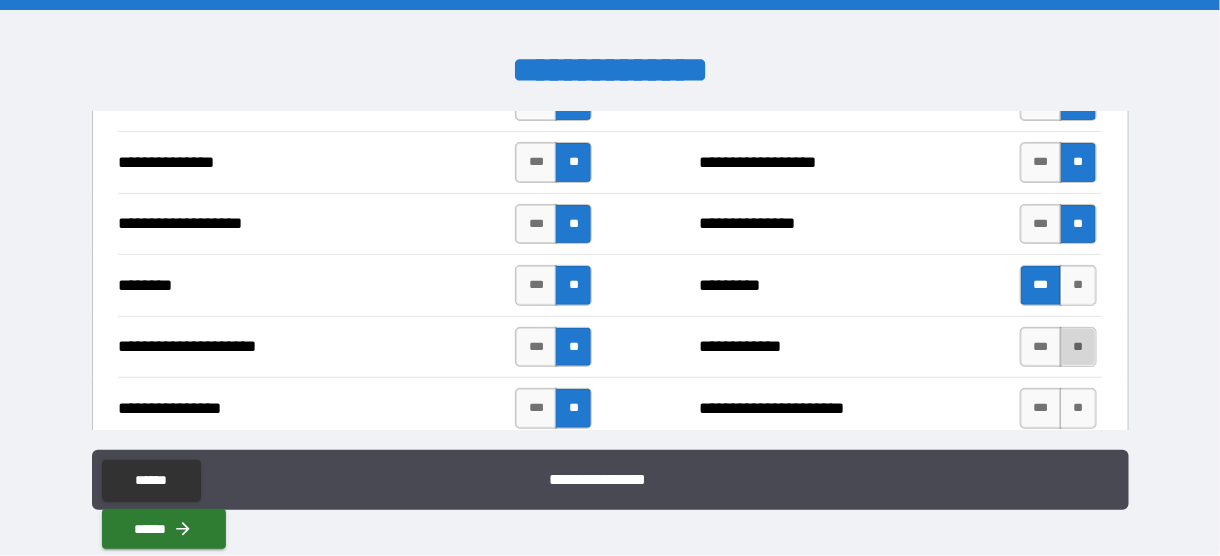 click on "**" at bounding box center (1078, 347) 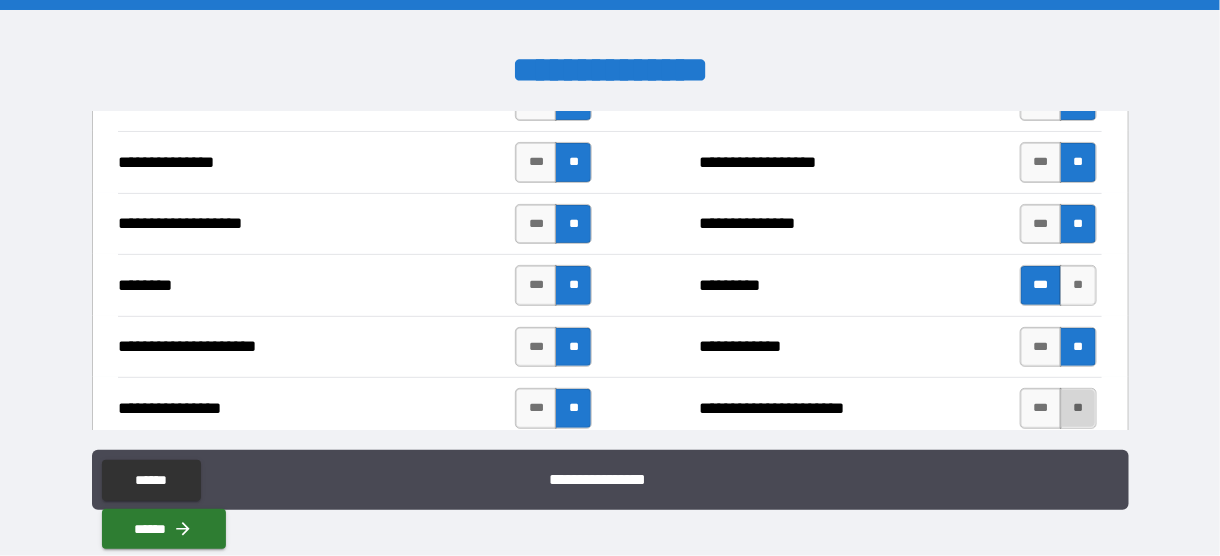 click on "**" at bounding box center [1078, 408] 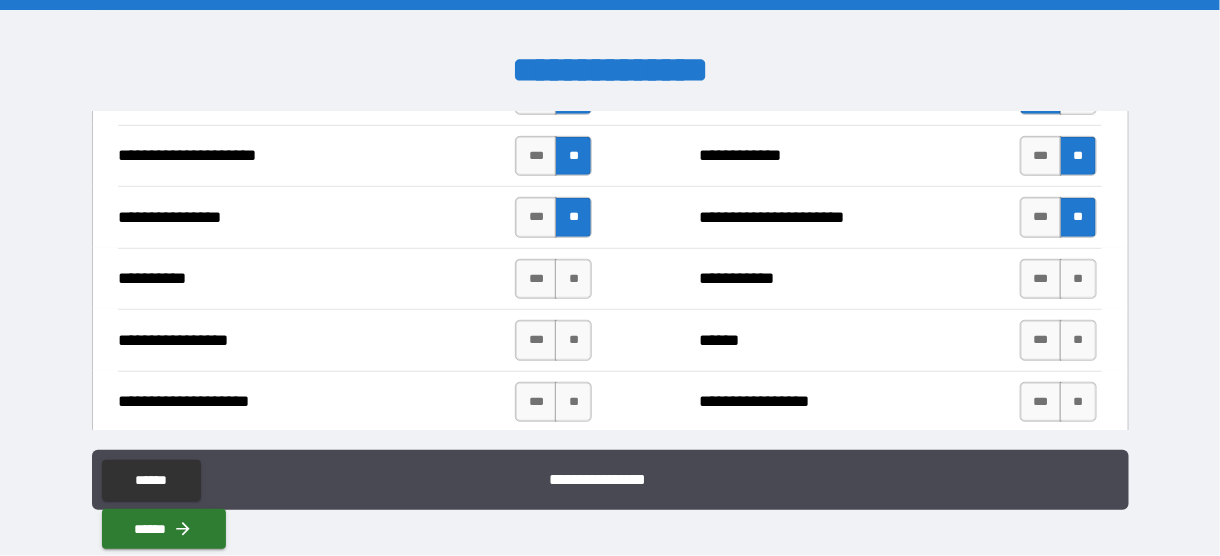 scroll, scrollTop: 2607, scrollLeft: 0, axis: vertical 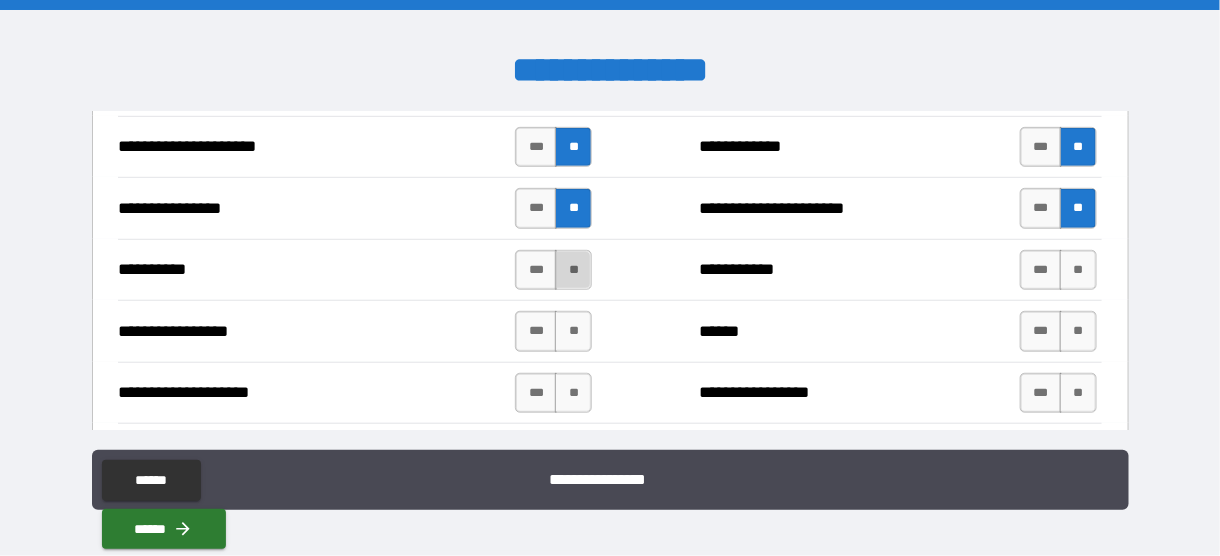 click on "**" at bounding box center (573, 270) 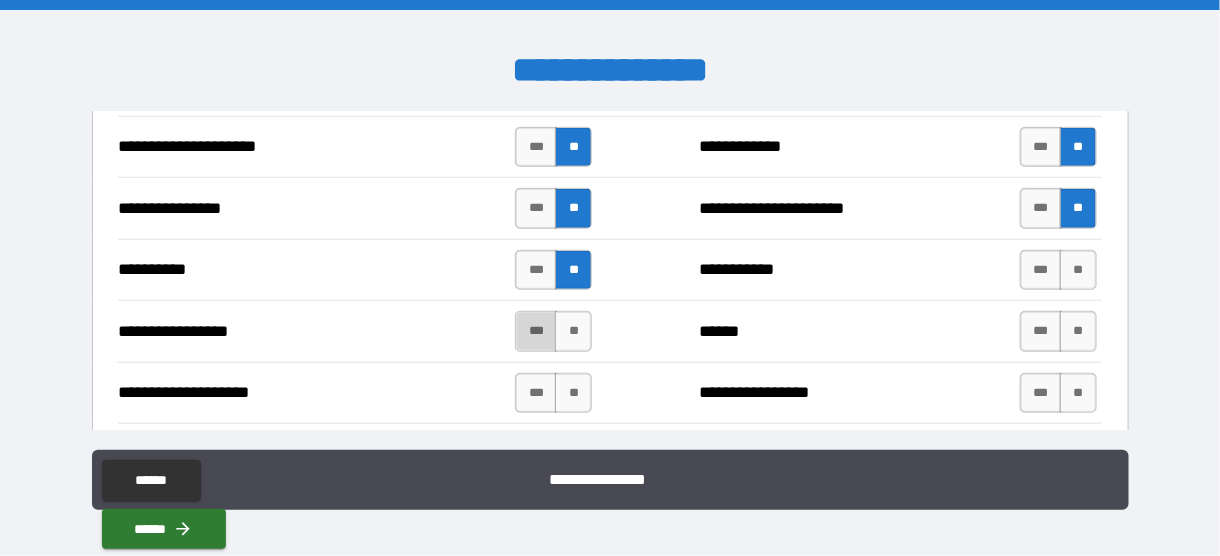 click on "***" at bounding box center [536, 331] 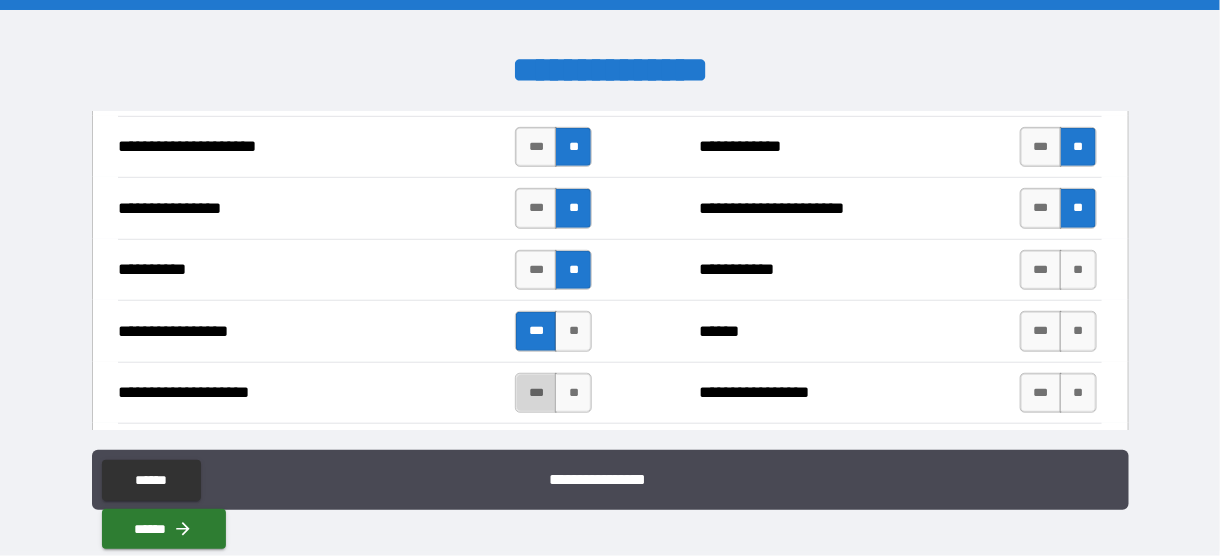 click on "***" at bounding box center (536, 393) 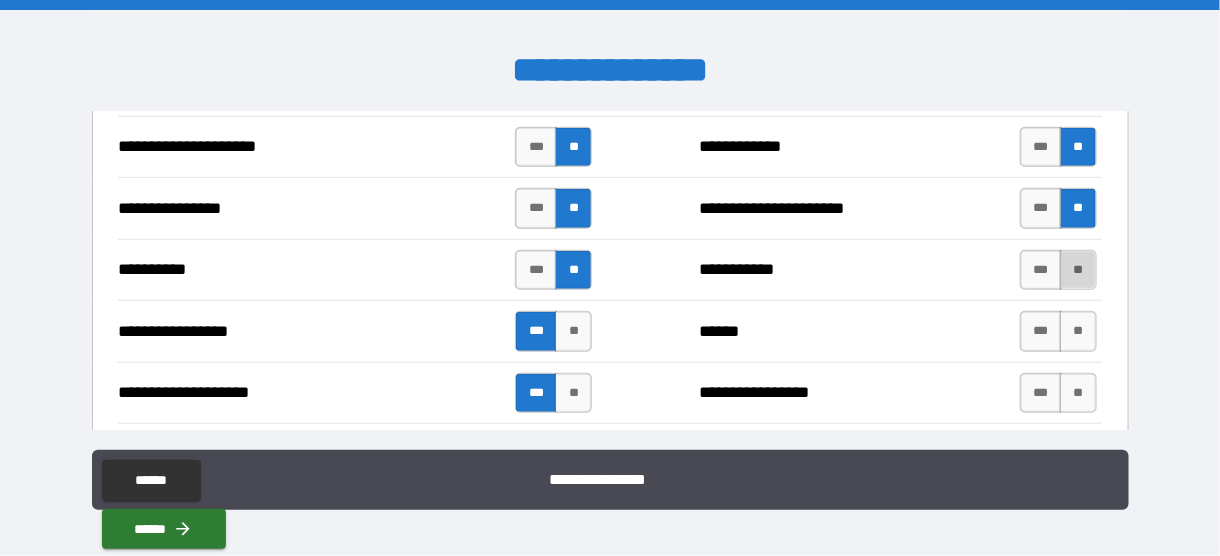 click on "**" at bounding box center [1078, 270] 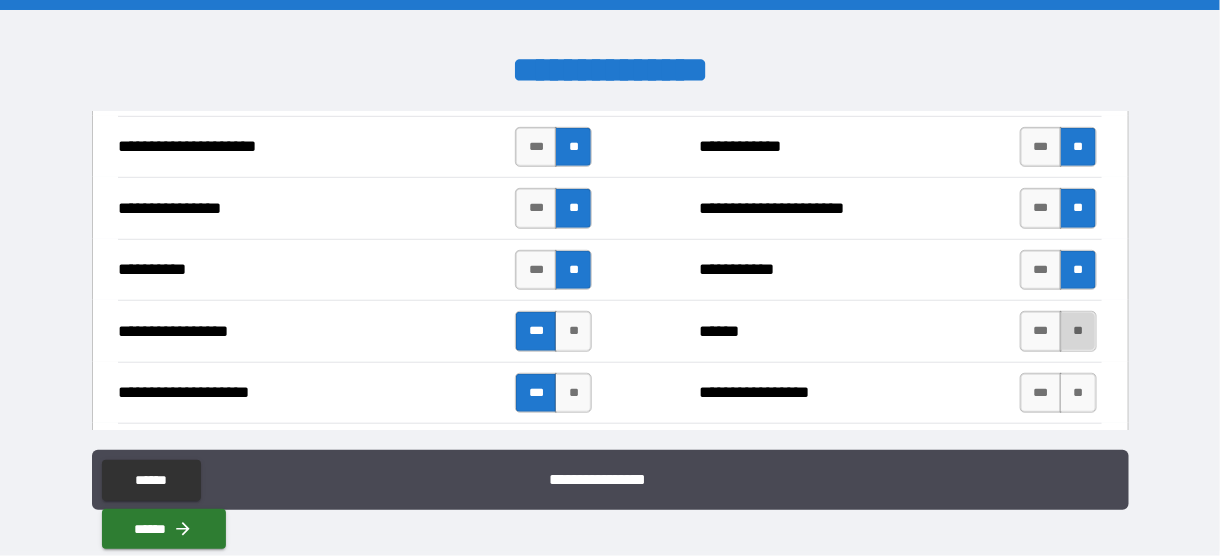 click on "**" at bounding box center (1078, 331) 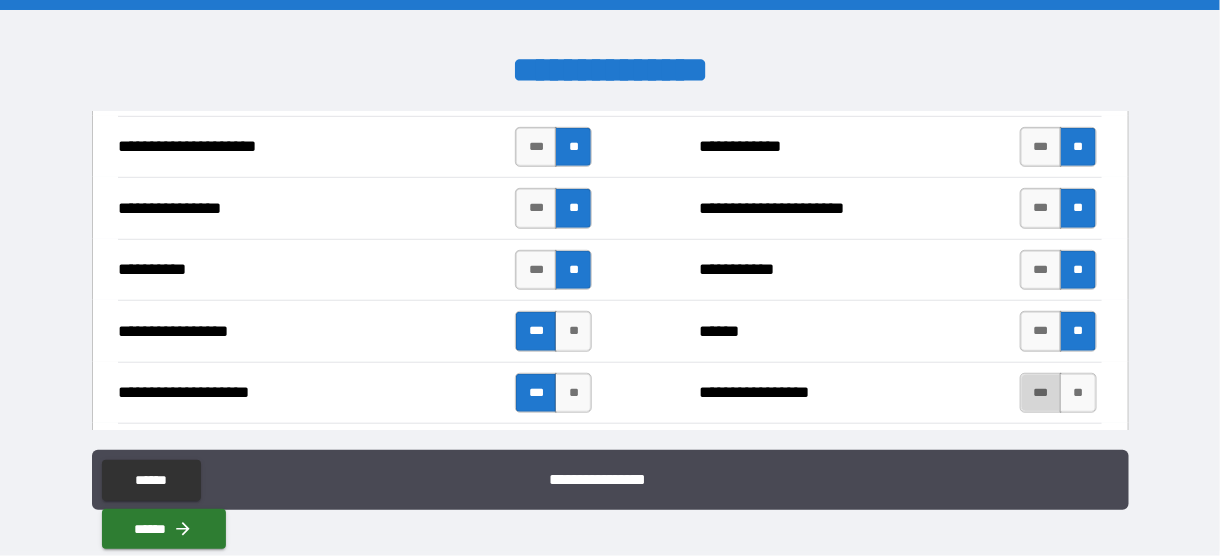 click on "***" at bounding box center (1041, 393) 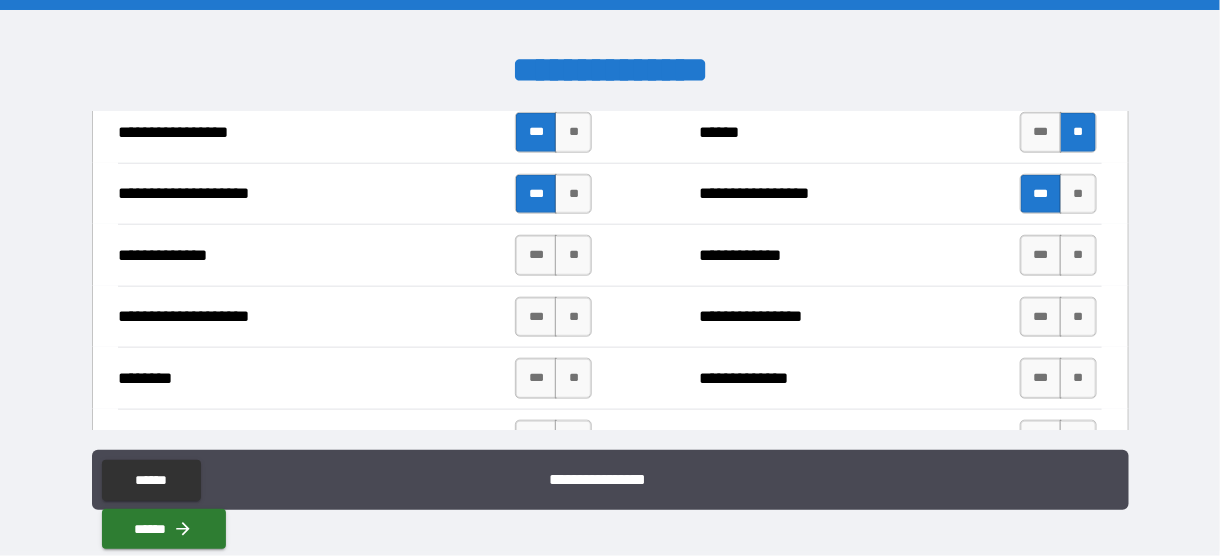 scroll, scrollTop: 2807, scrollLeft: 0, axis: vertical 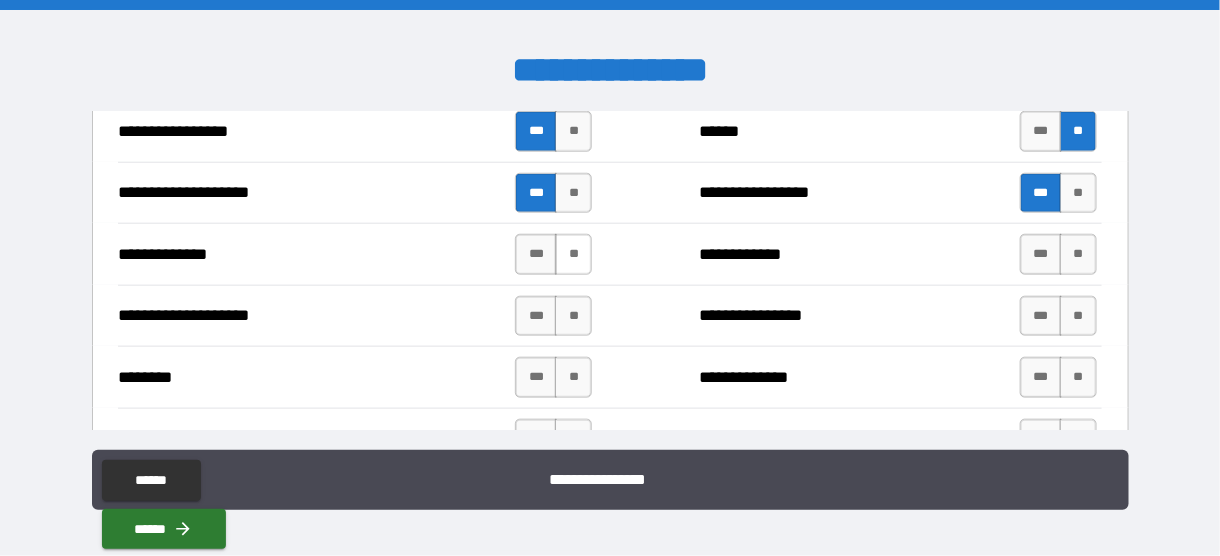 click on "**" at bounding box center [573, 254] 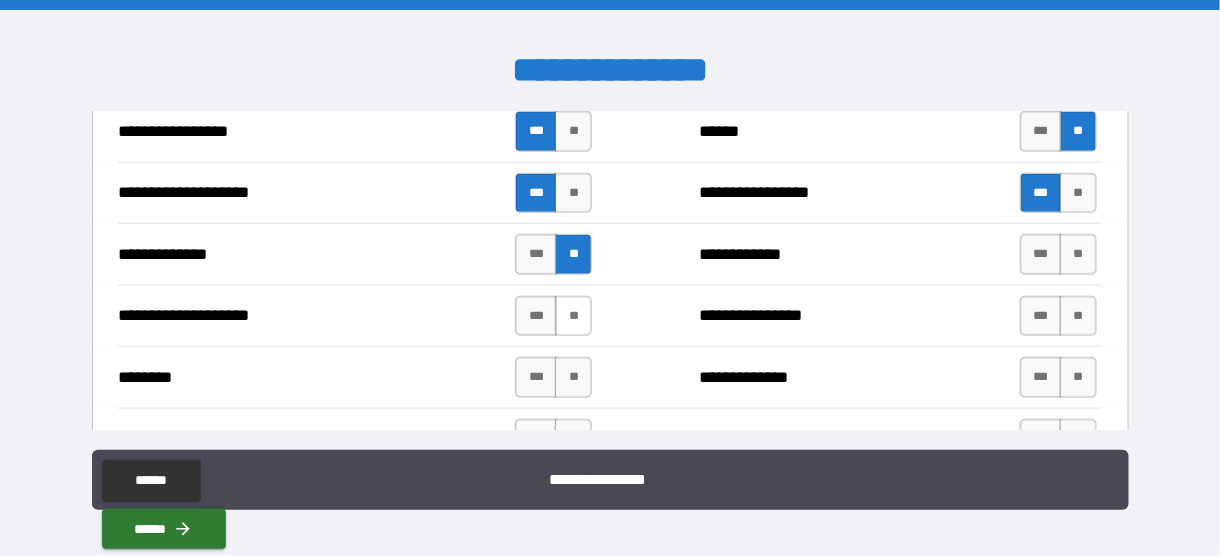 click on "**" at bounding box center (573, 316) 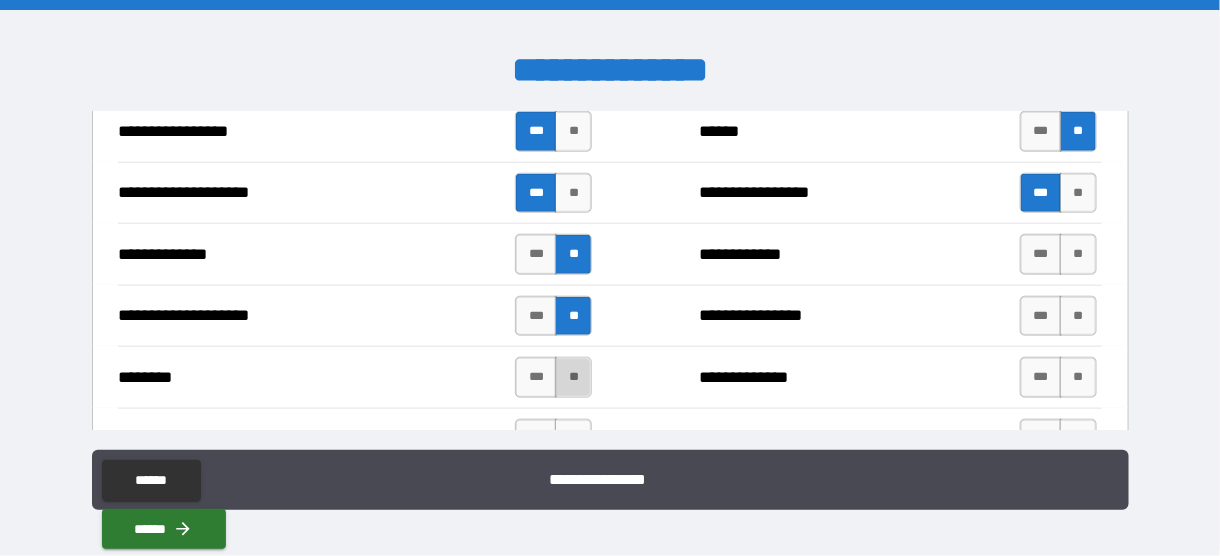 click on "**" at bounding box center (573, 377) 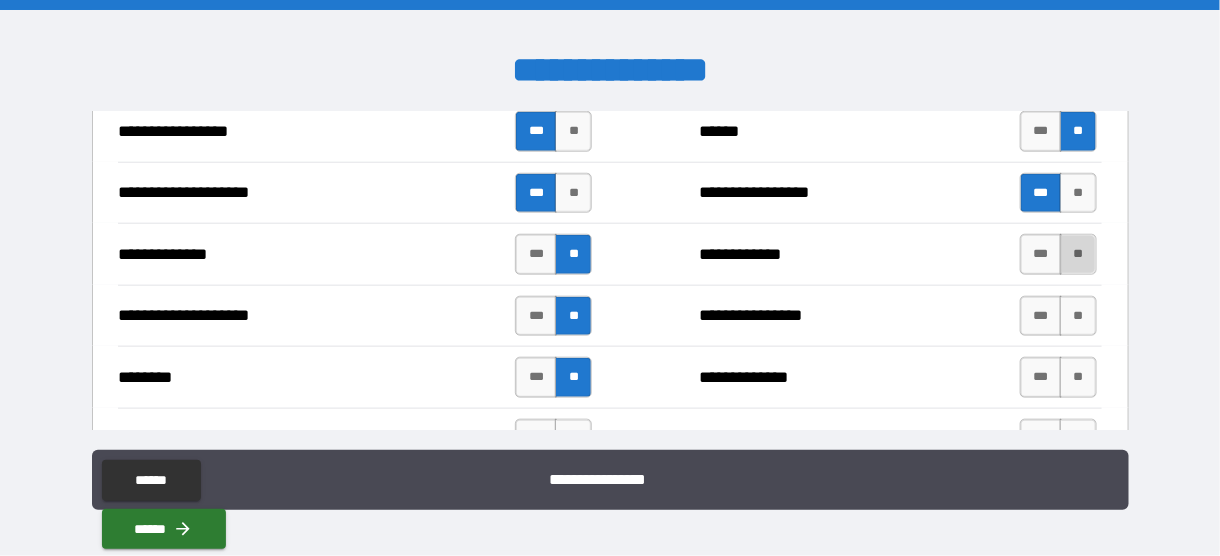 click on "**" at bounding box center [1078, 254] 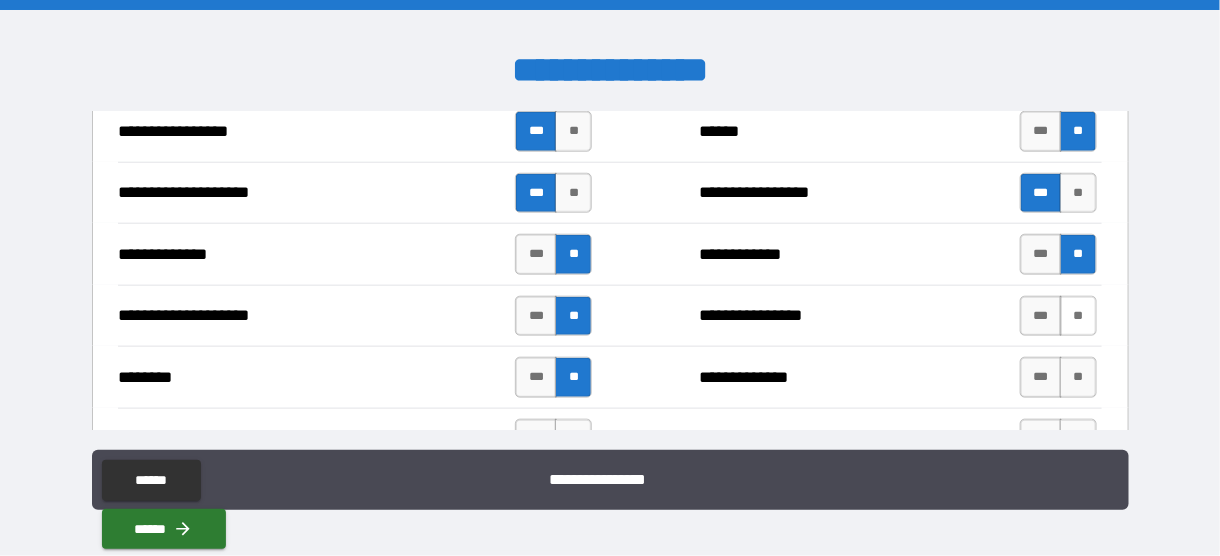 click on "**" at bounding box center (1078, 316) 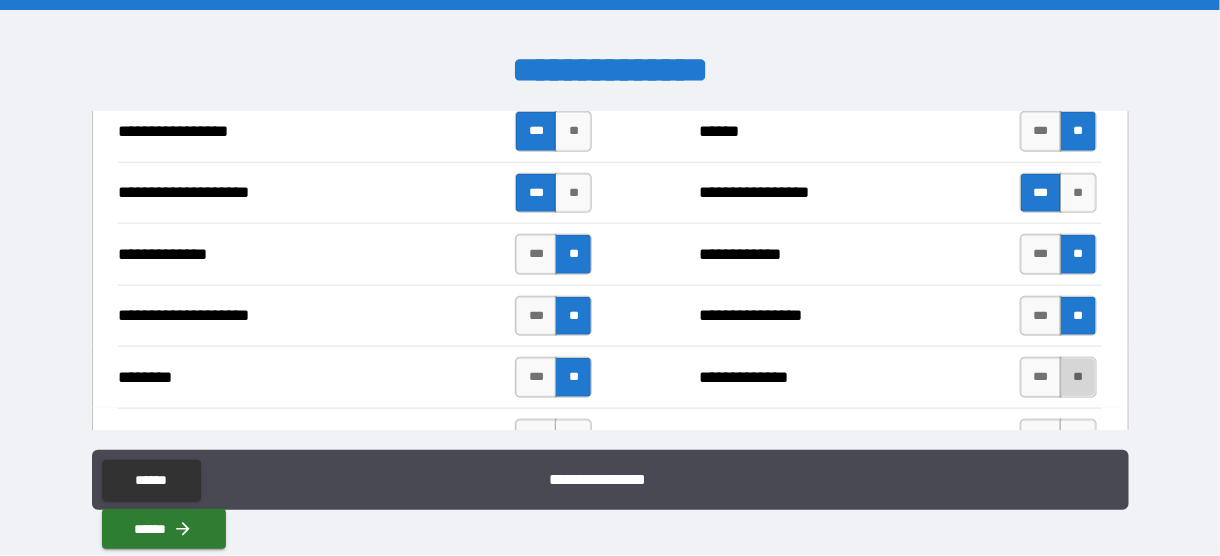 click on "**" at bounding box center (1078, 377) 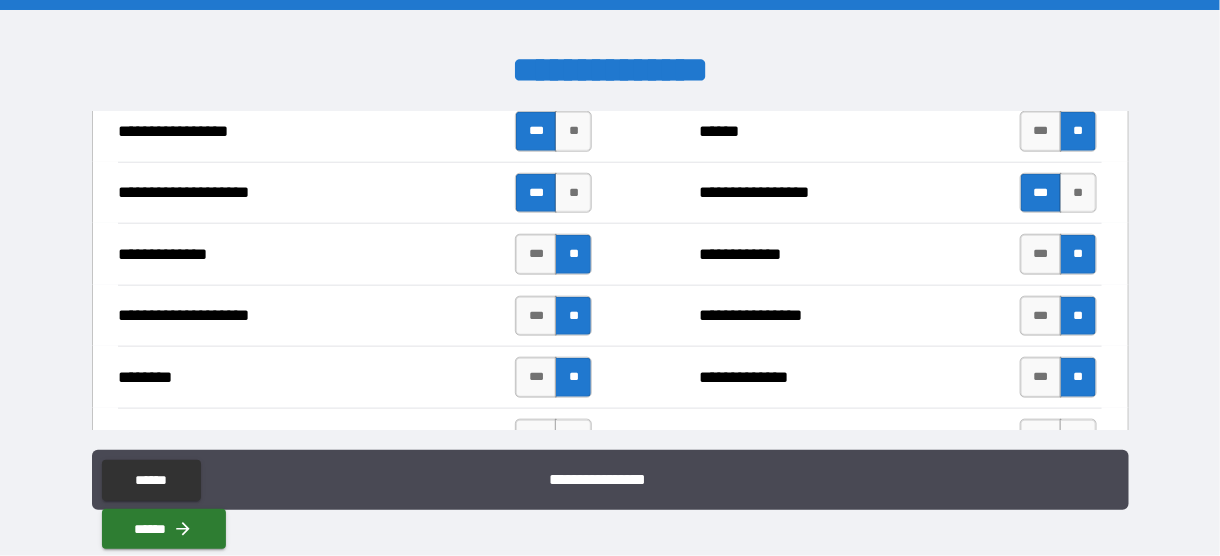scroll, scrollTop: 2907, scrollLeft: 0, axis: vertical 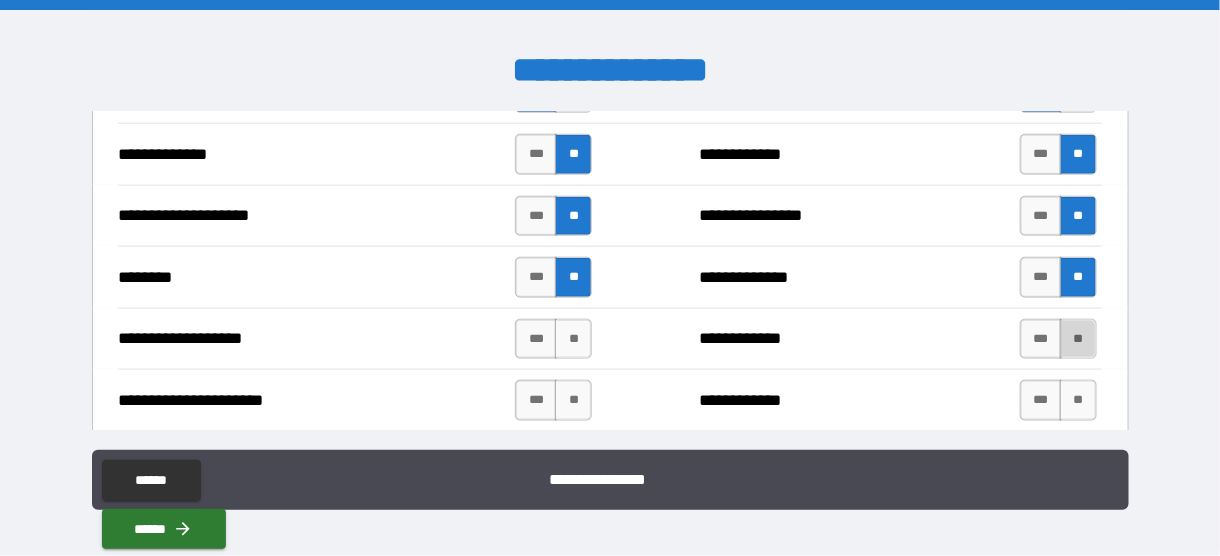 click on "**" at bounding box center (1078, 339) 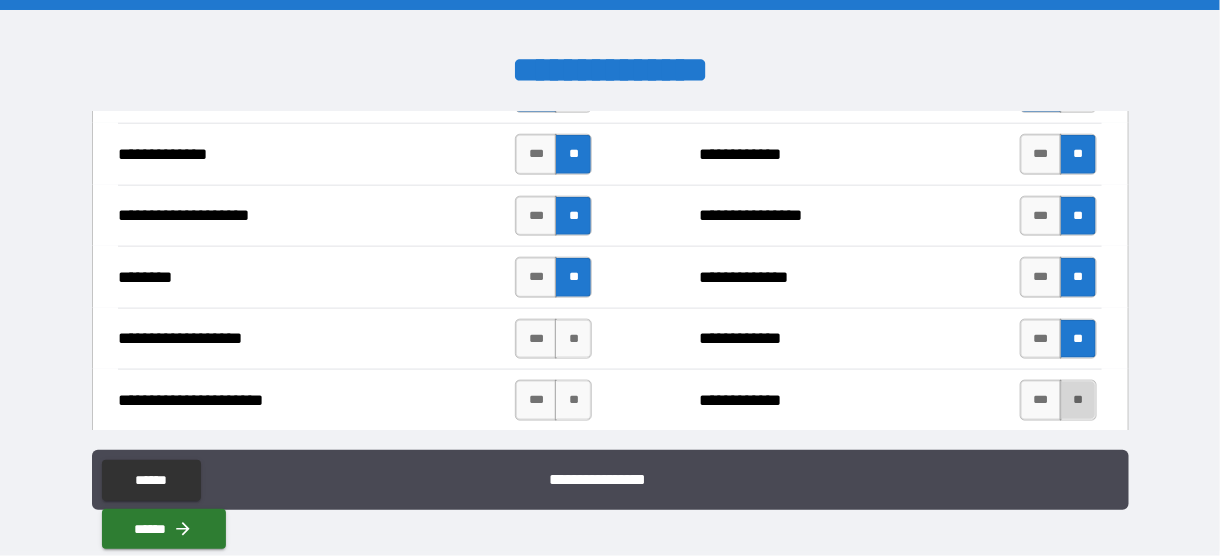 click on "**" at bounding box center [1078, 400] 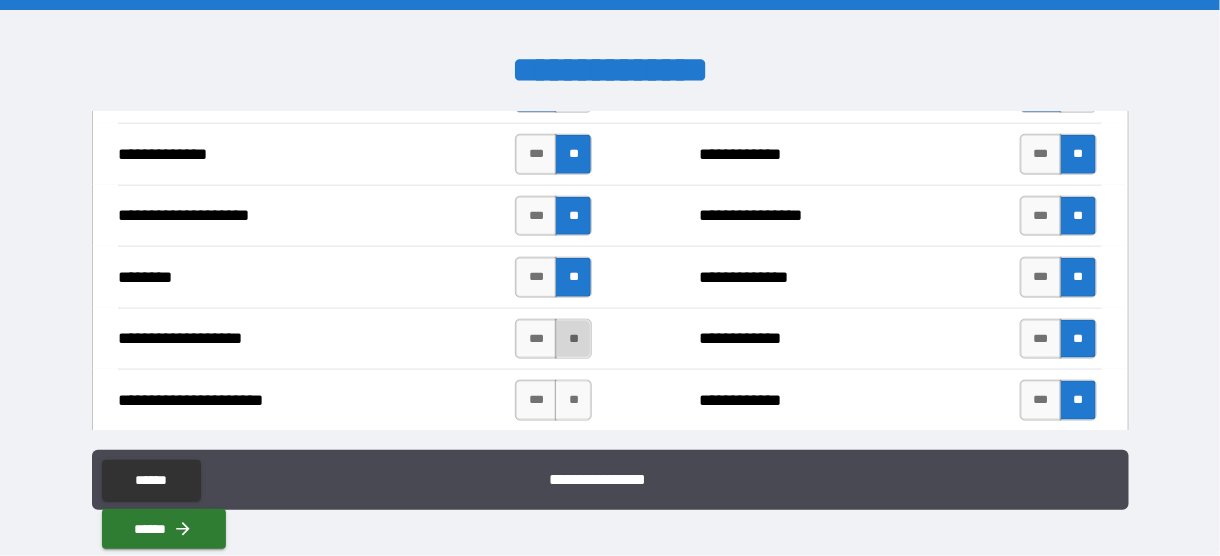 click on "**" at bounding box center (573, 339) 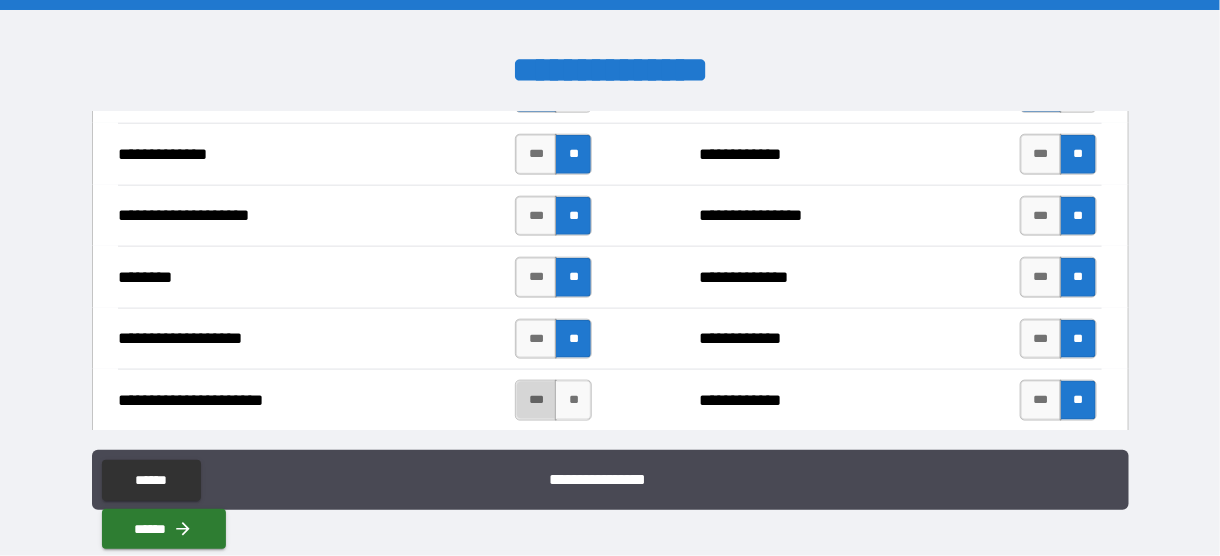 click on "***" at bounding box center (536, 400) 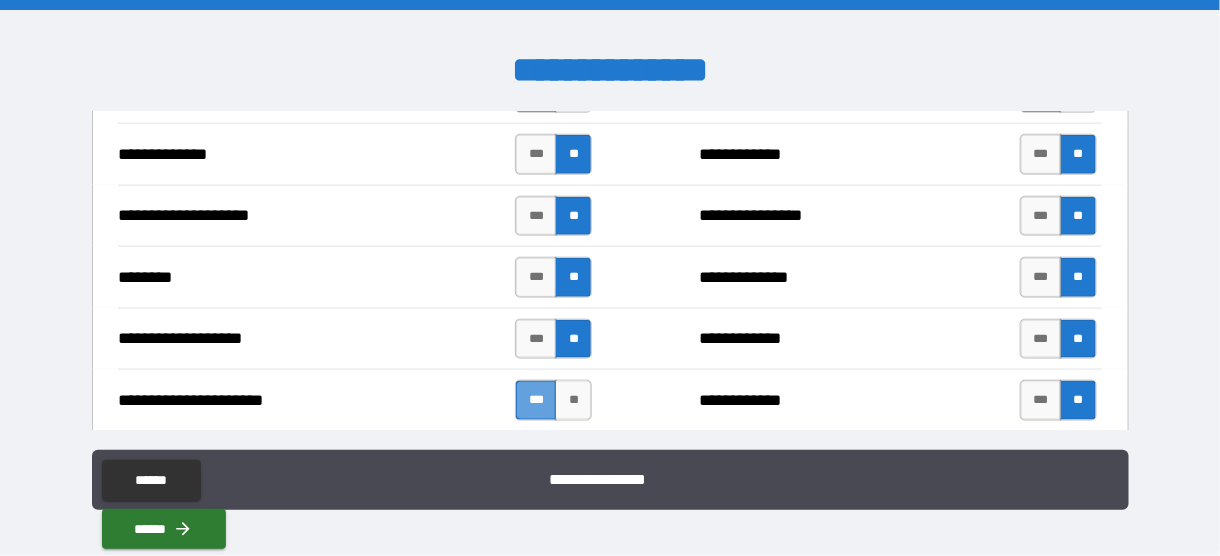 click on "***" at bounding box center (536, 400) 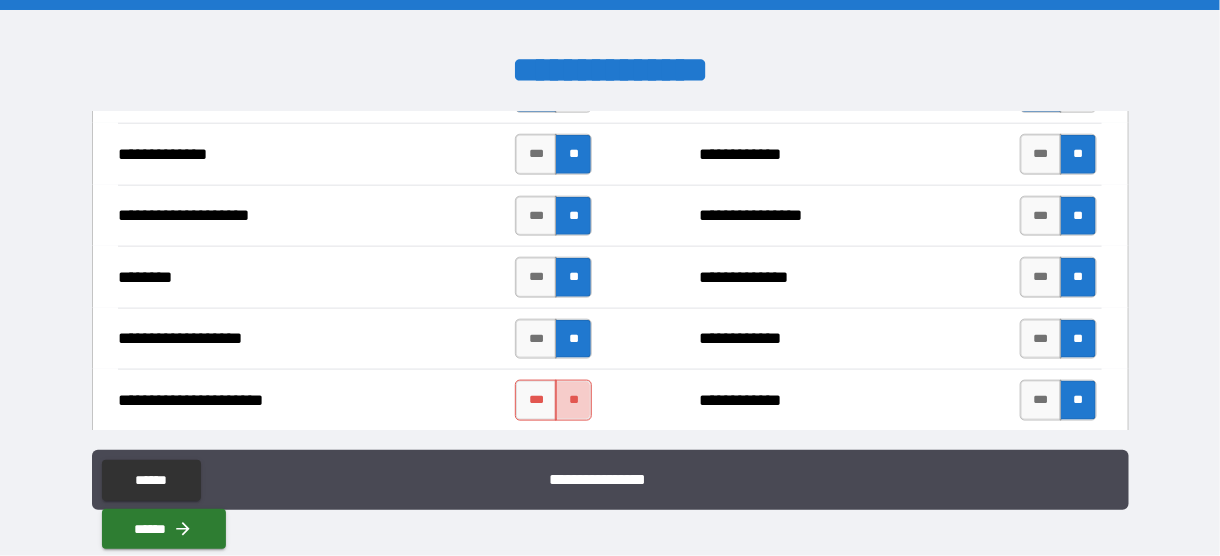 click on "**" at bounding box center [573, 400] 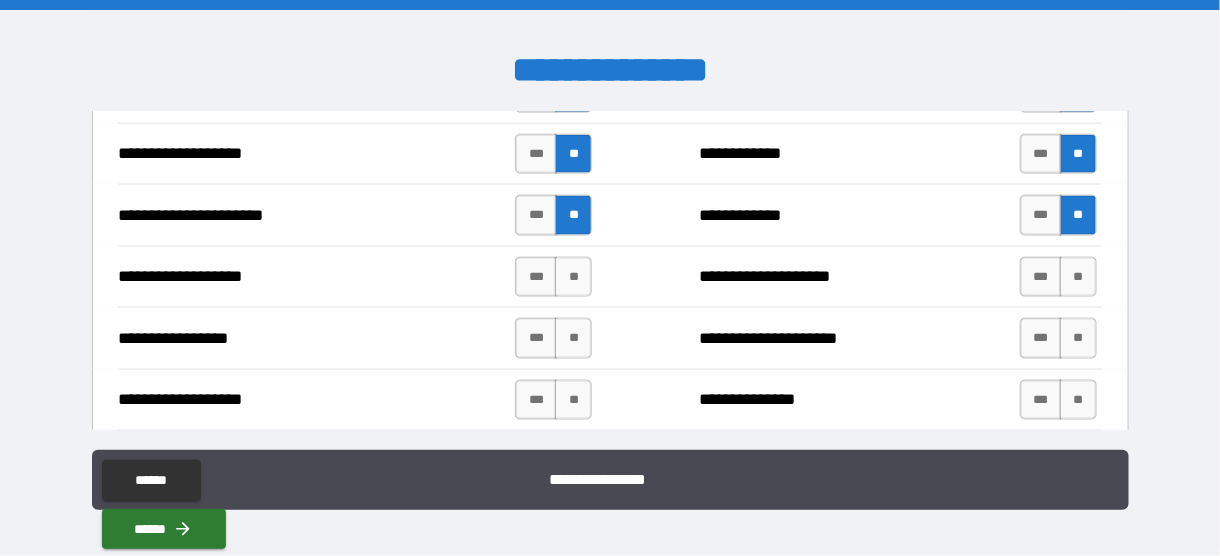 scroll, scrollTop: 3107, scrollLeft: 0, axis: vertical 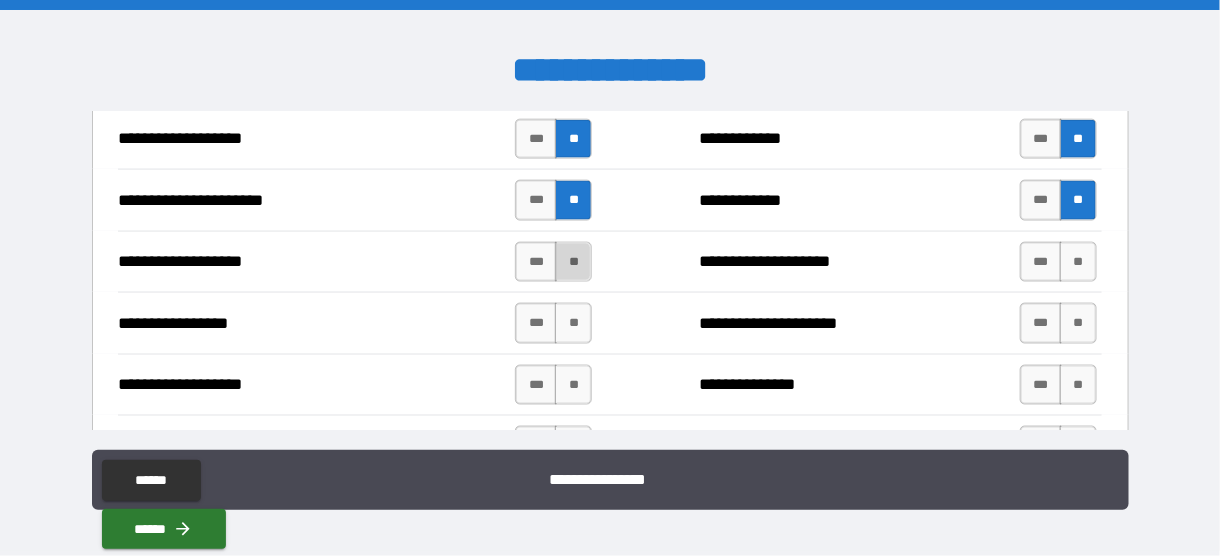 click on "**" at bounding box center [573, 262] 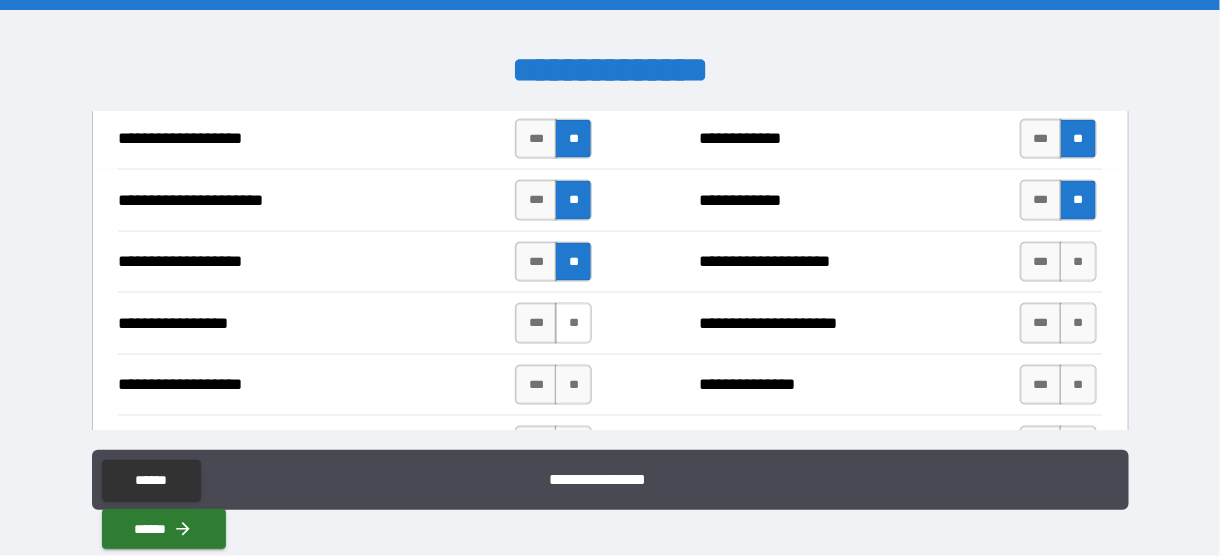 click on "**" at bounding box center [573, 323] 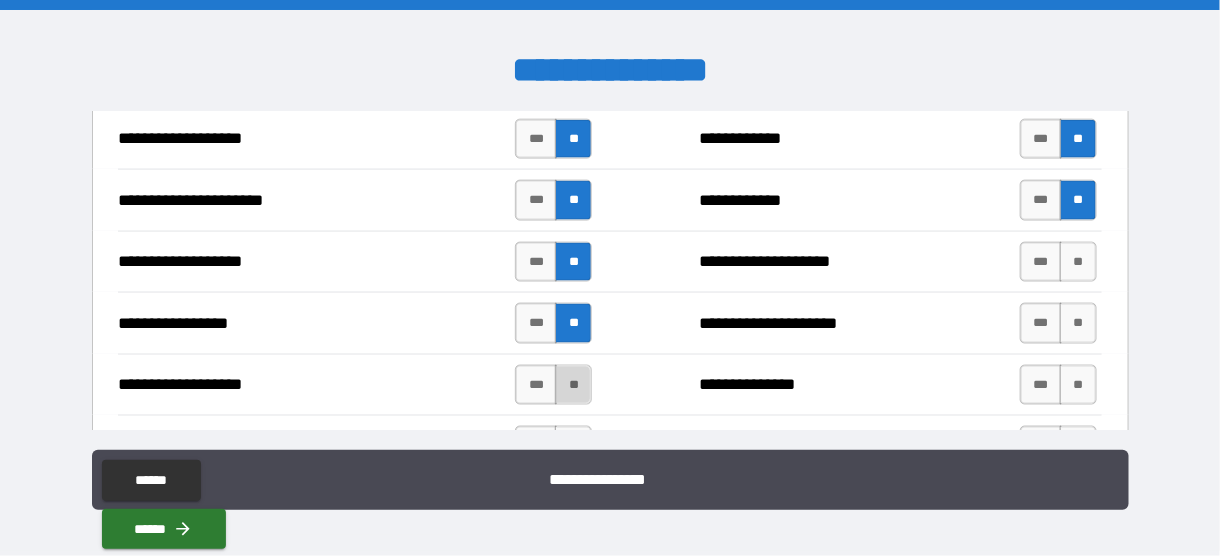 click on "**" at bounding box center [573, 385] 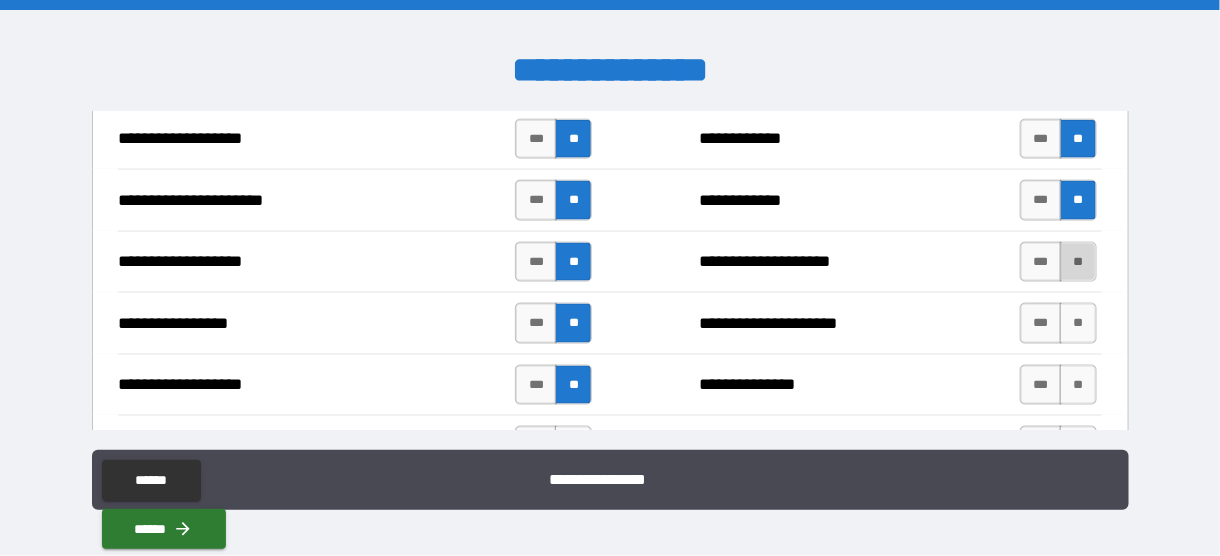 click on "**" at bounding box center [1078, 262] 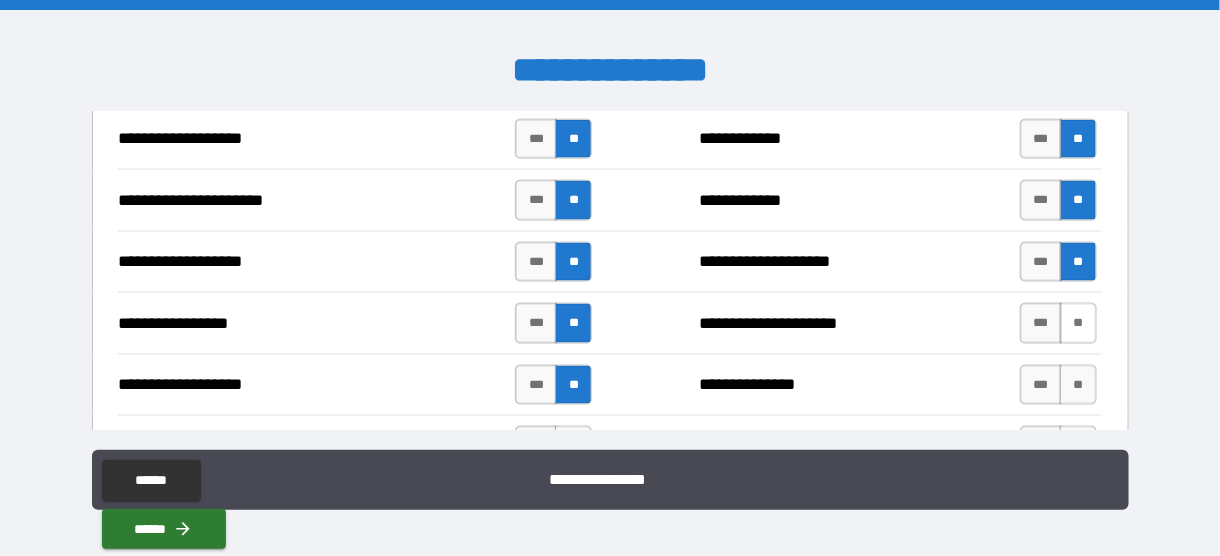 click on "**" at bounding box center [1078, 323] 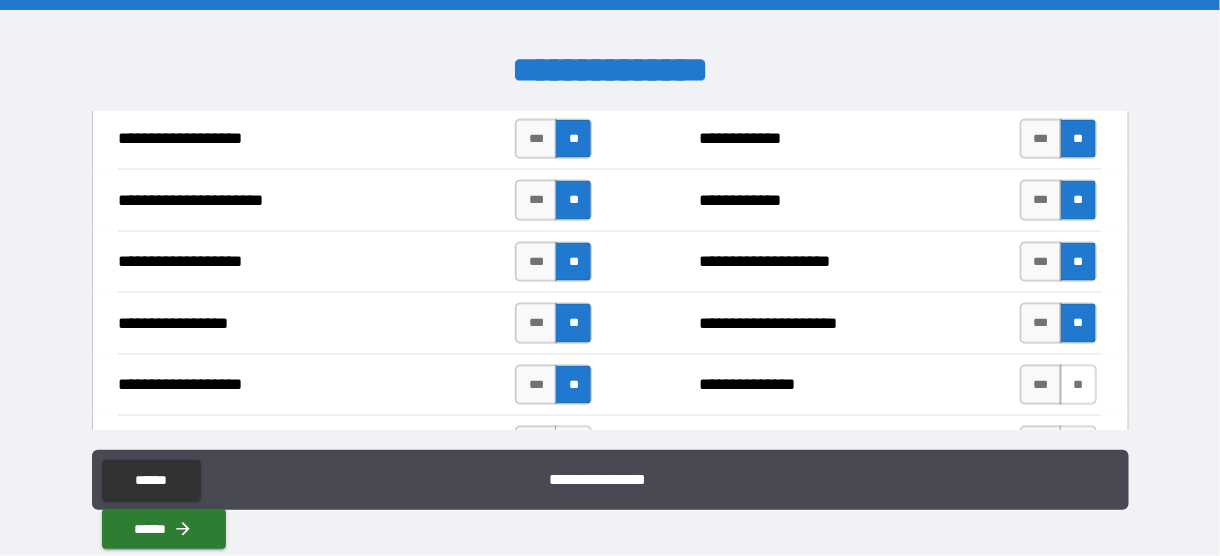 click on "**" at bounding box center [1078, 385] 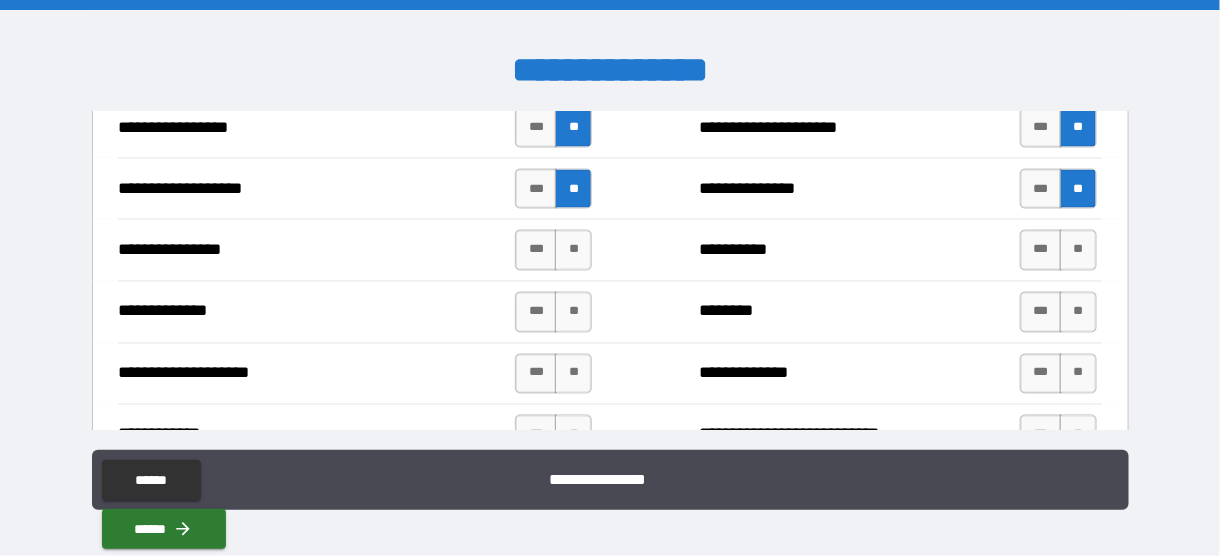 scroll, scrollTop: 3307, scrollLeft: 0, axis: vertical 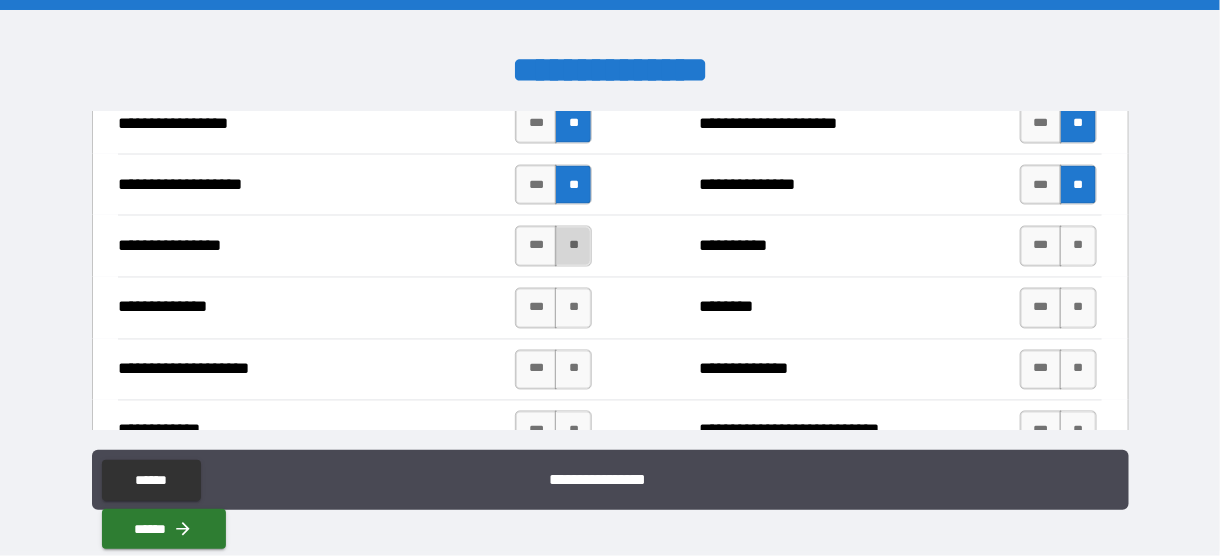 click on "**" at bounding box center [573, 246] 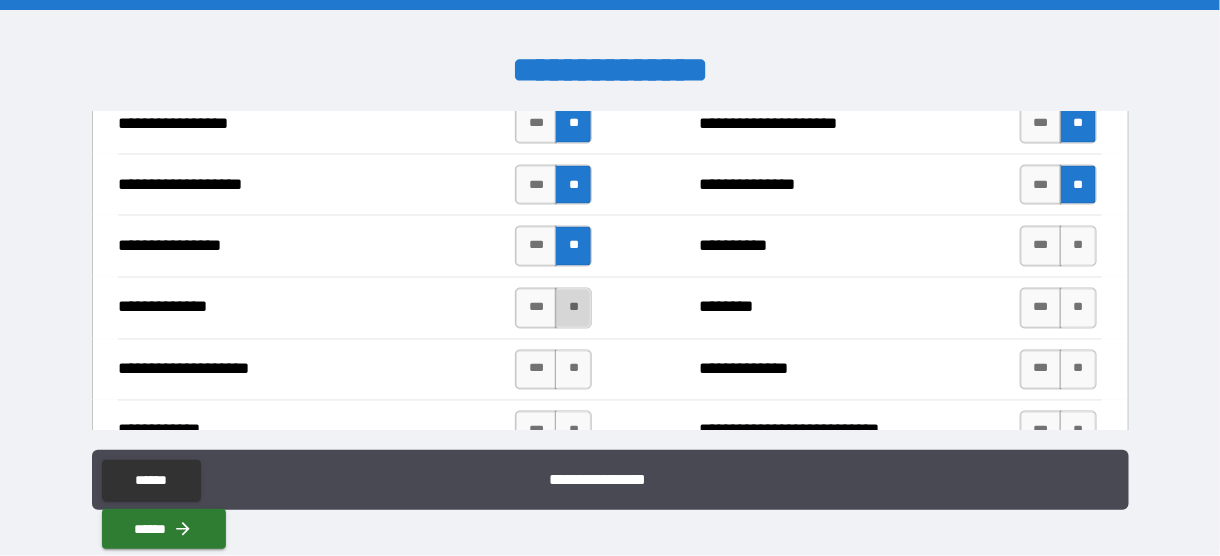 click on "**" at bounding box center [573, 308] 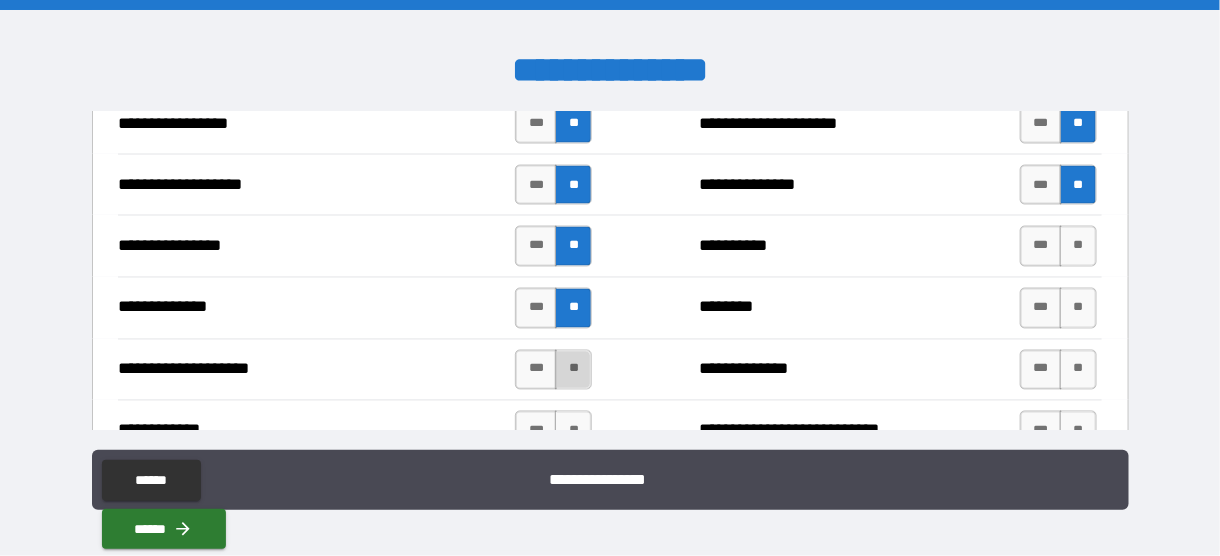 click on "**" at bounding box center [573, 370] 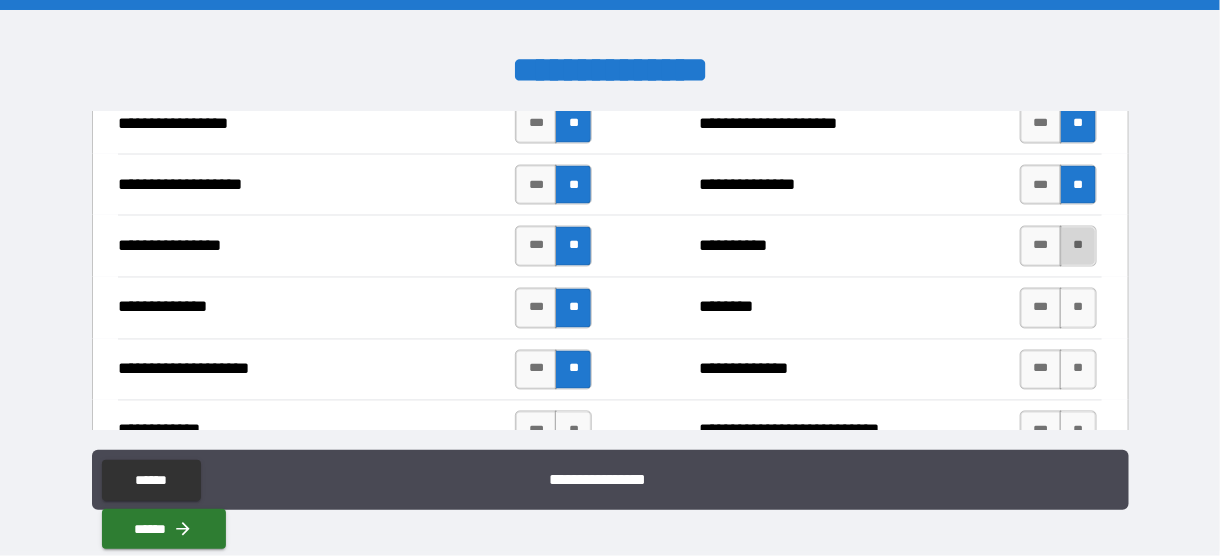 click on "**" at bounding box center [1078, 246] 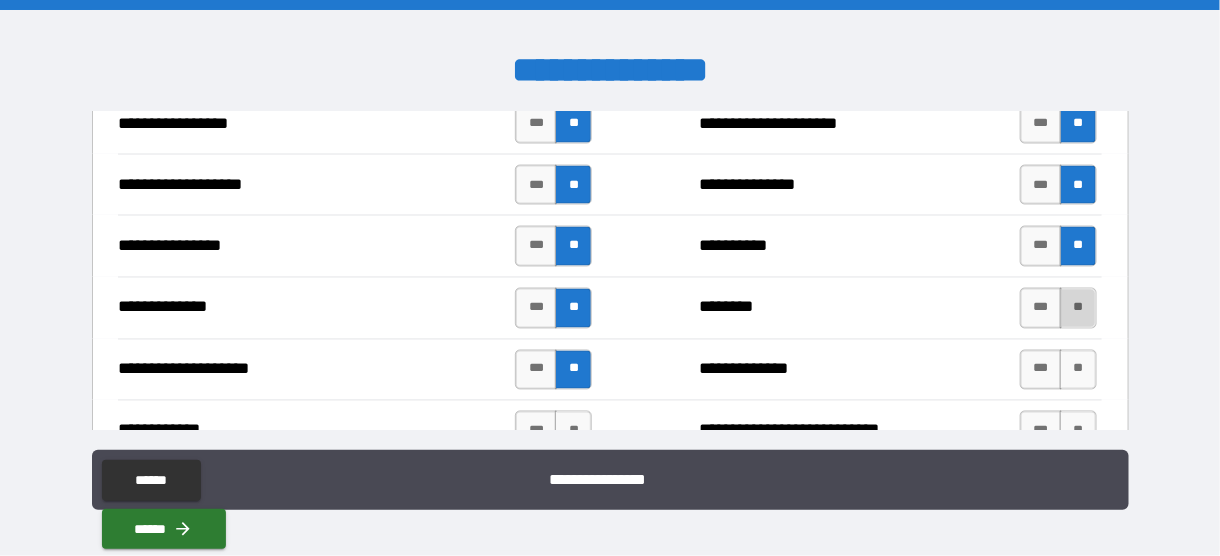 click on "**" at bounding box center [1078, 308] 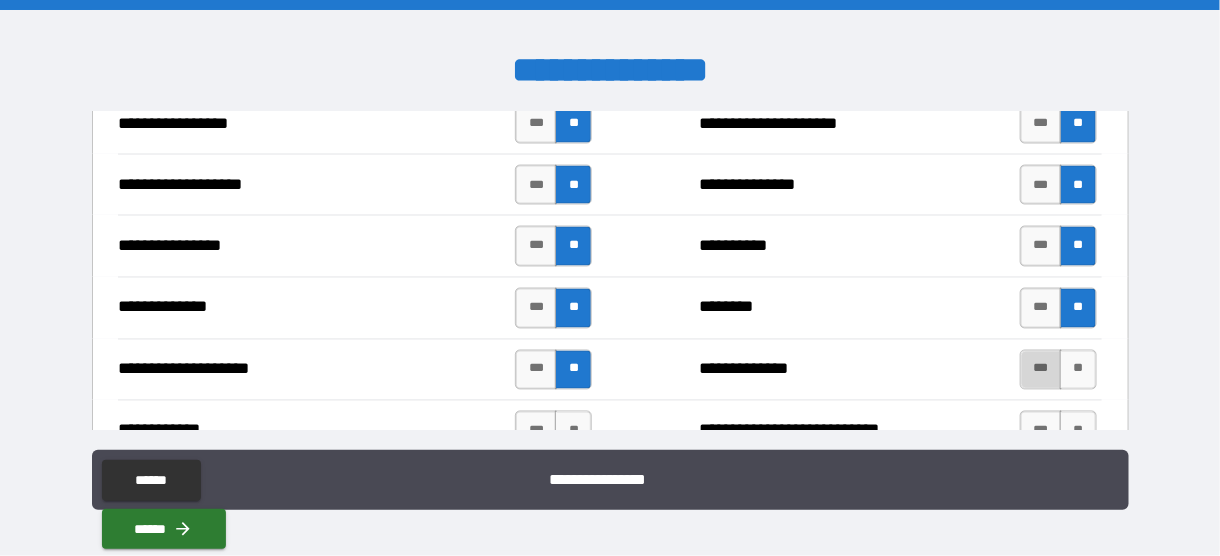 click on "***" at bounding box center [1041, 370] 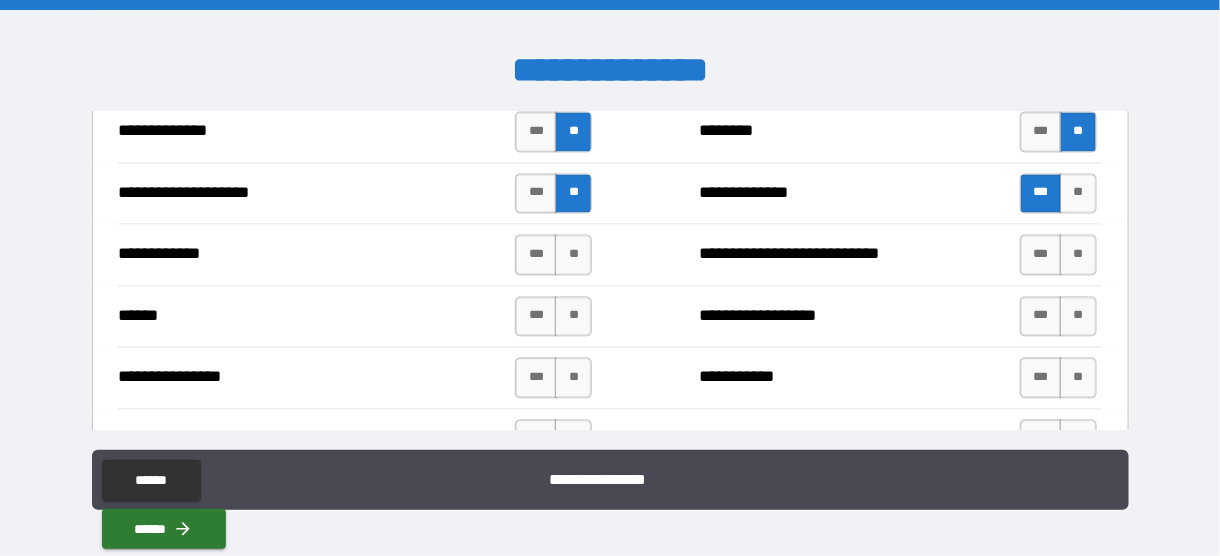 scroll, scrollTop: 3507, scrollLeft: 0, axis: vertical 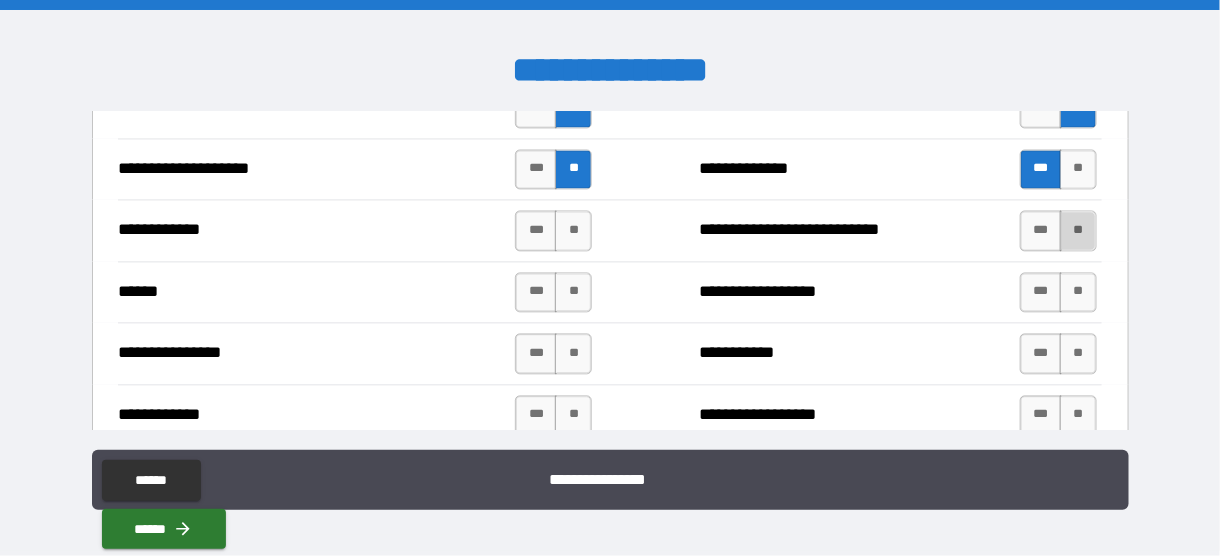 click on "**" at bounding box center [1078, 231] 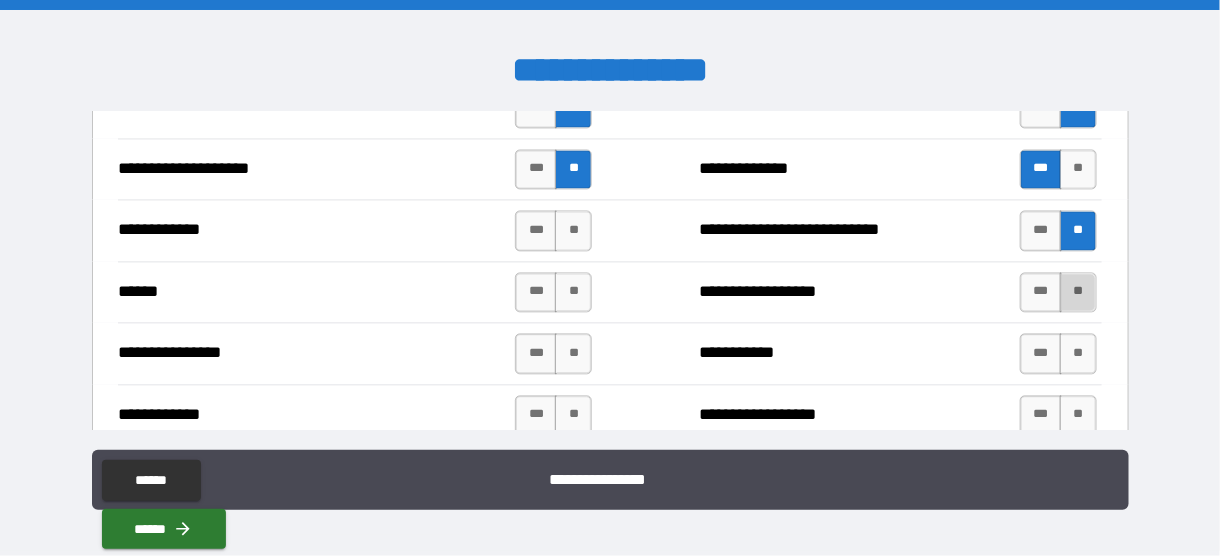 click on "**" at bounding box center [1078, 293] 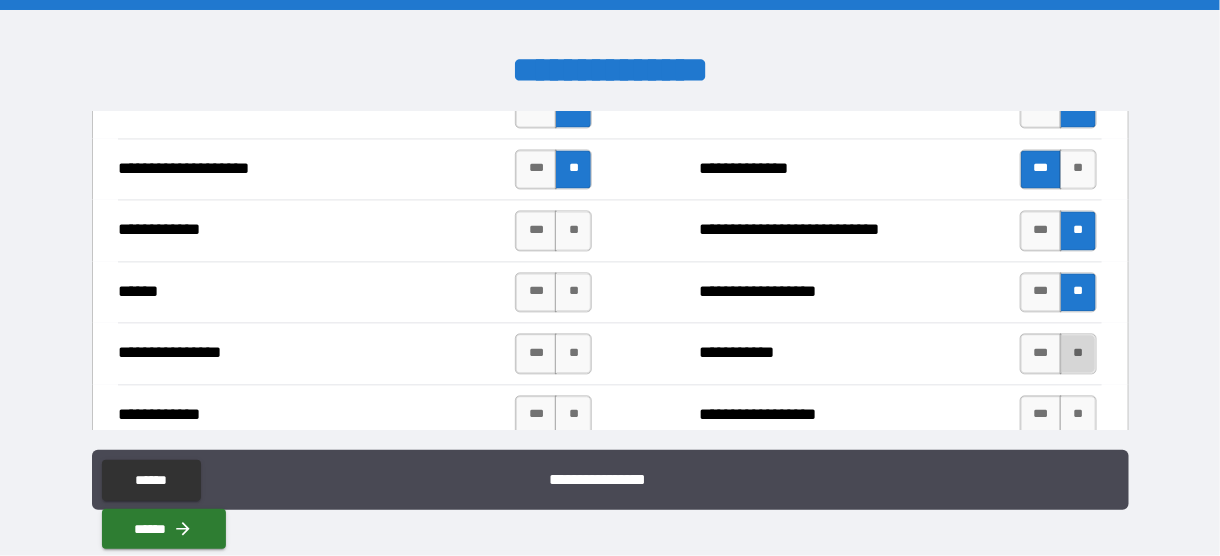 click on "**" at bounding box center [1078, 354] 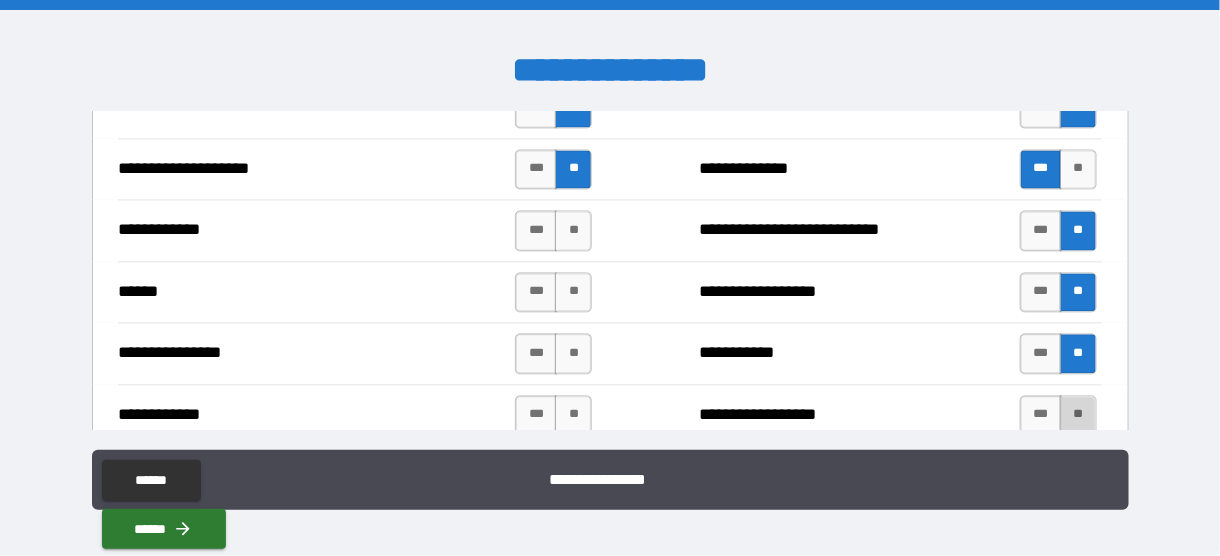 click on "**" at bounding box center (1078, 416) 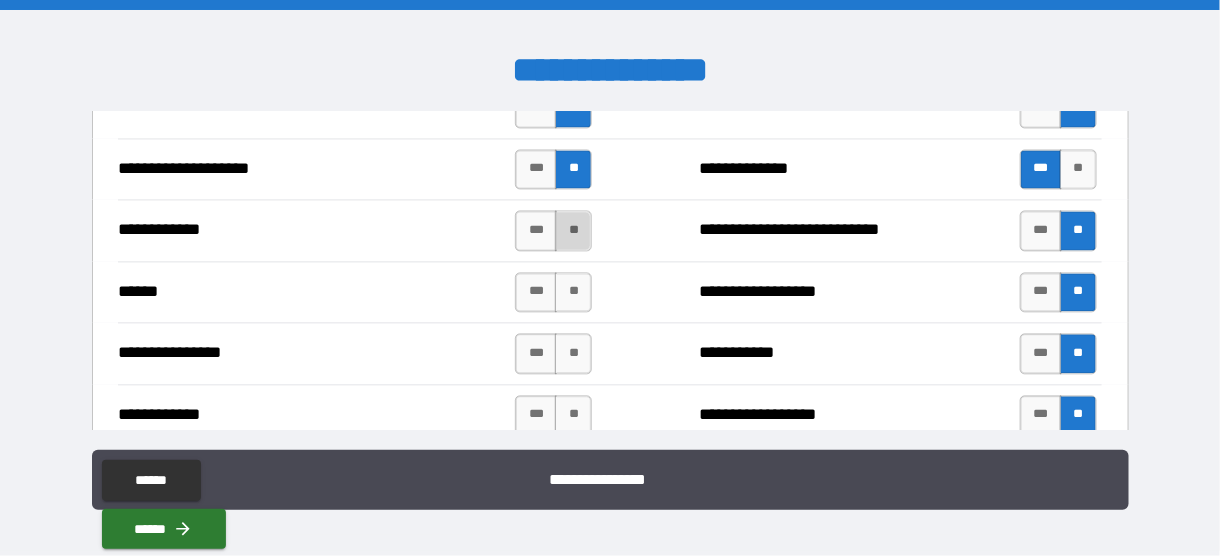 click on "**" at bounding box center (573, 231) 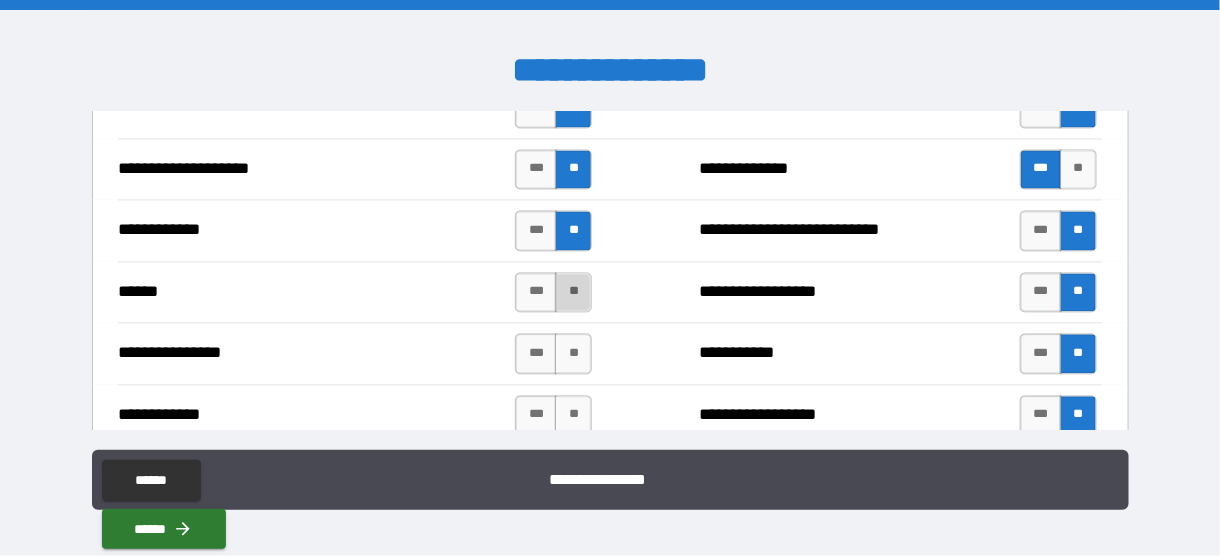 click on "**" at bounding box center (573, 293) 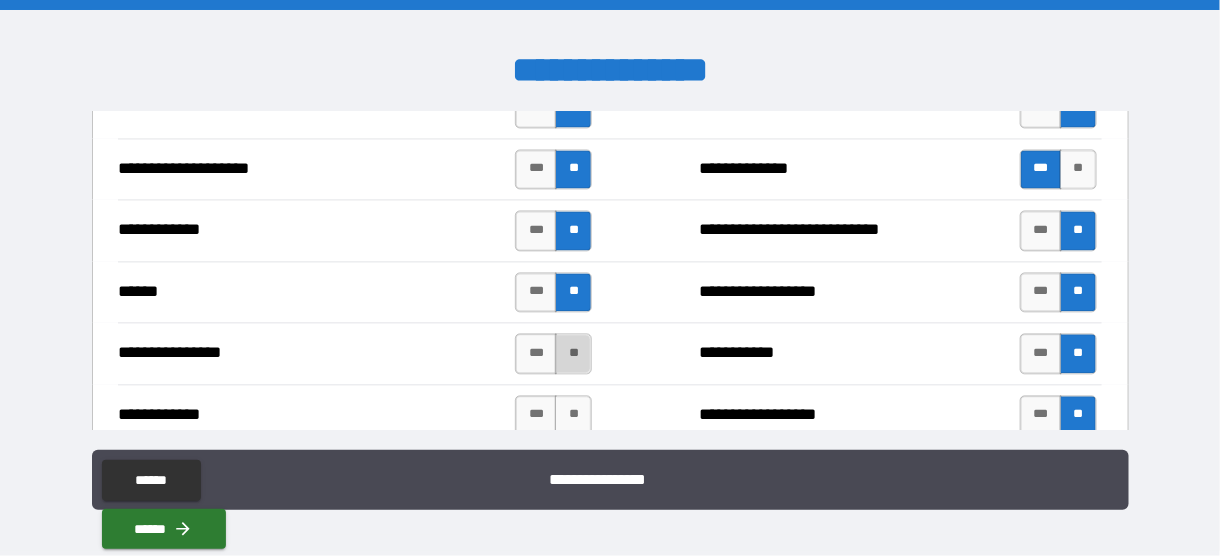 click on "**" at bounding box center (573, 354) 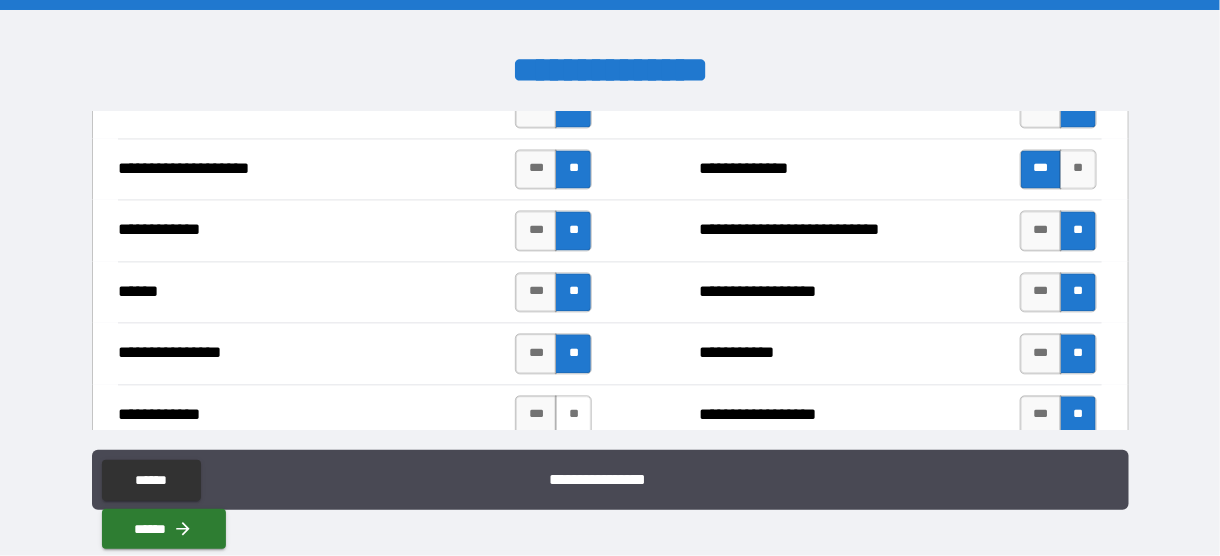 click on "**" at bounding box center [573, 416] 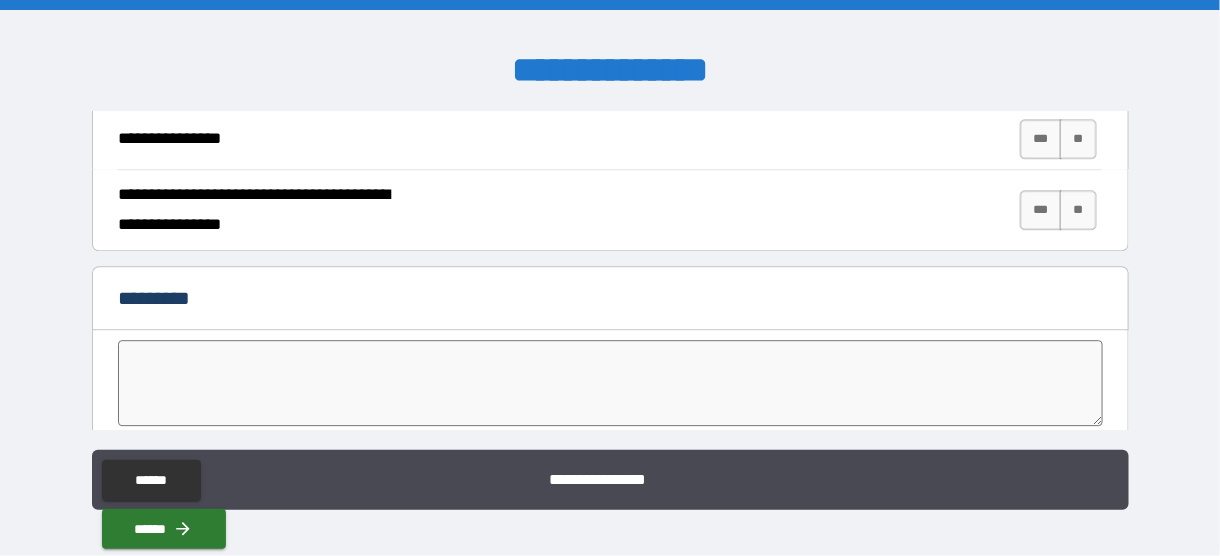 scroll, scrollTop: 3807, scrollLeft: 0, axis: vertical 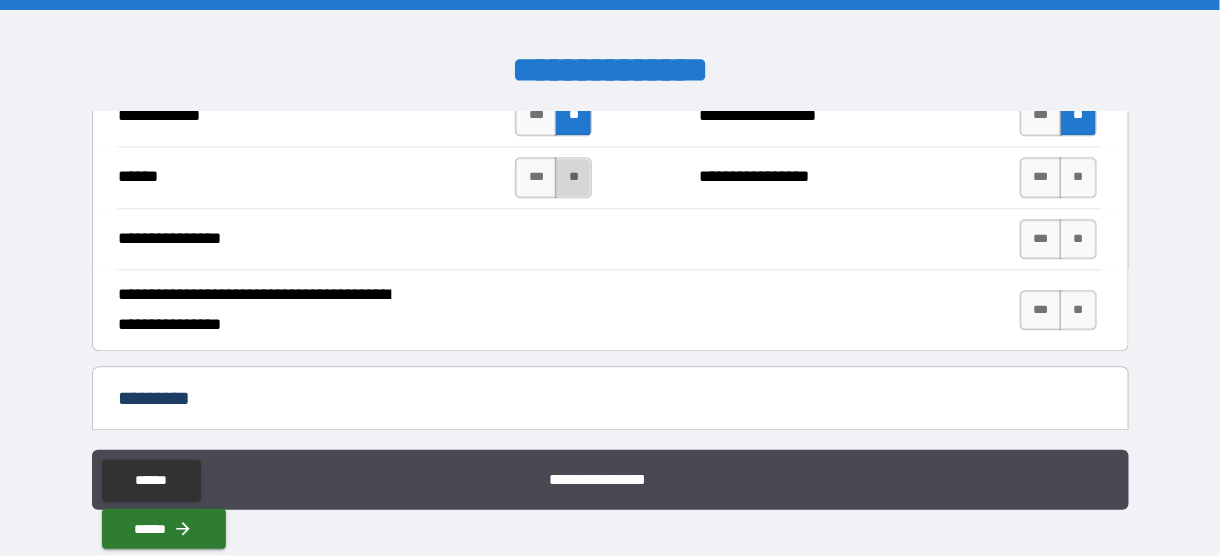 click on "**" at bounding box center [573, 177] 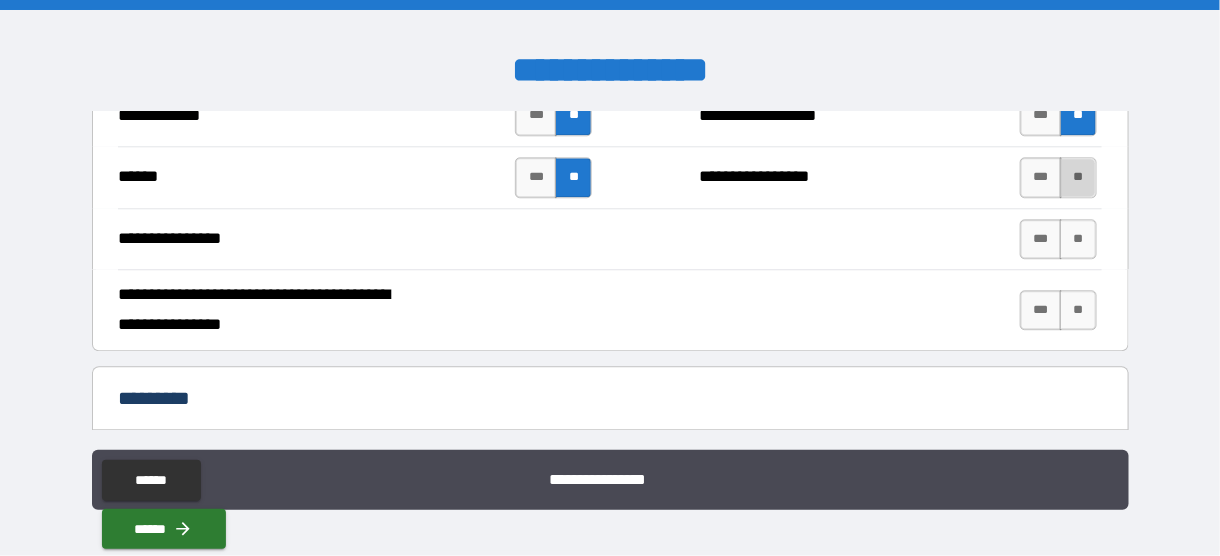 click on "**" at bounding box center [1078, 177] 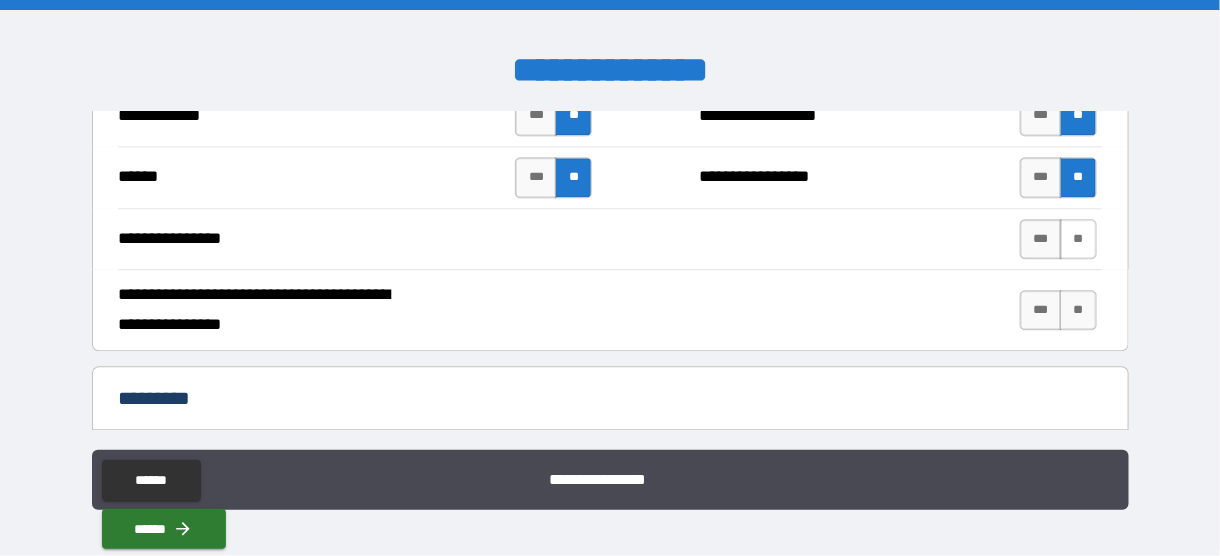 click on "**" at bounding box center (1078, 239) 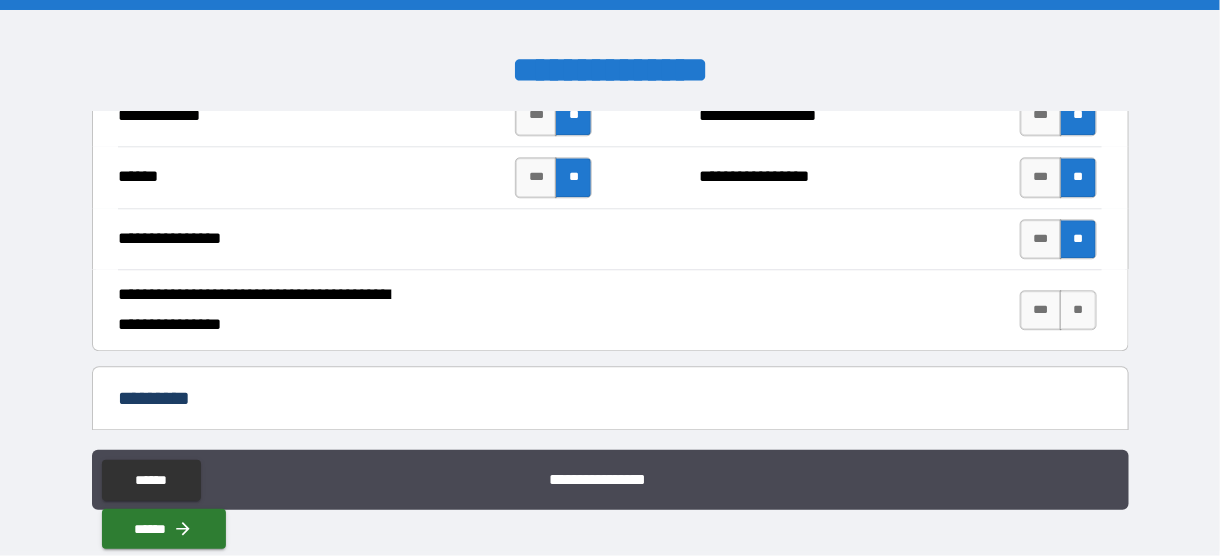 drag, startPoint x: 1131, startPoint y: 384, endPoint x: 1150, endPoint y: 429, distance: 48.8467 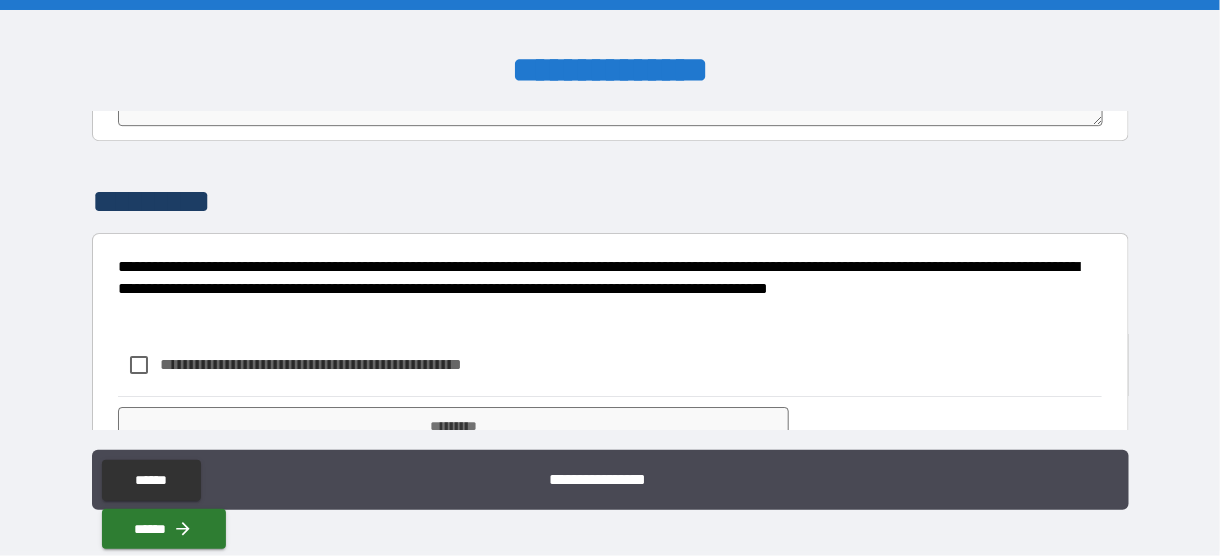 scroll, scrollTop: 4283, scrollLeft: 0, axis: vertical 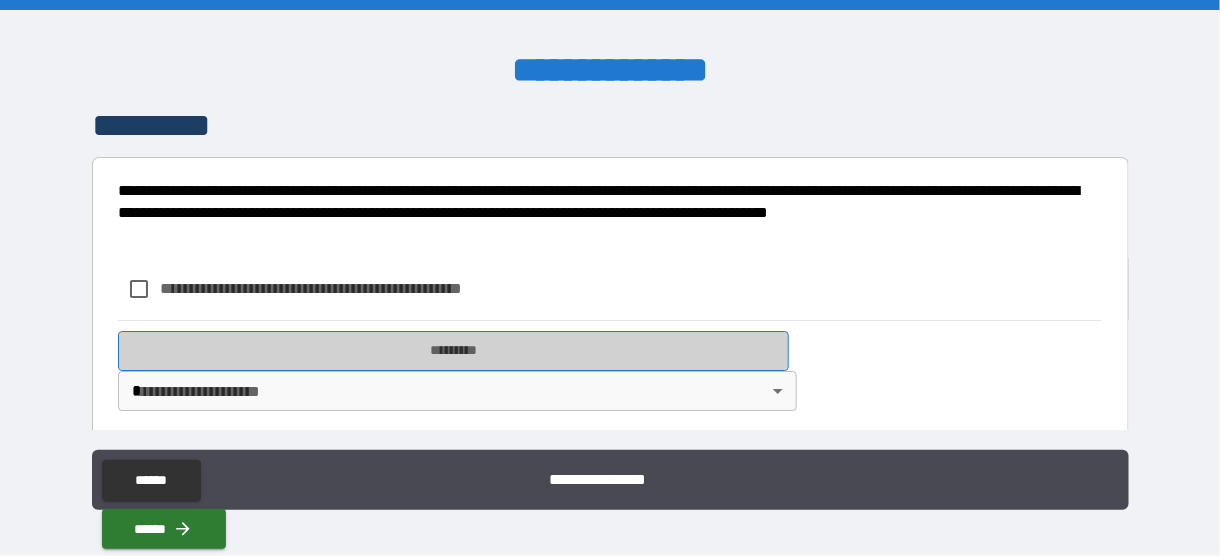 click on "*********" at bounding box center [453, 351] 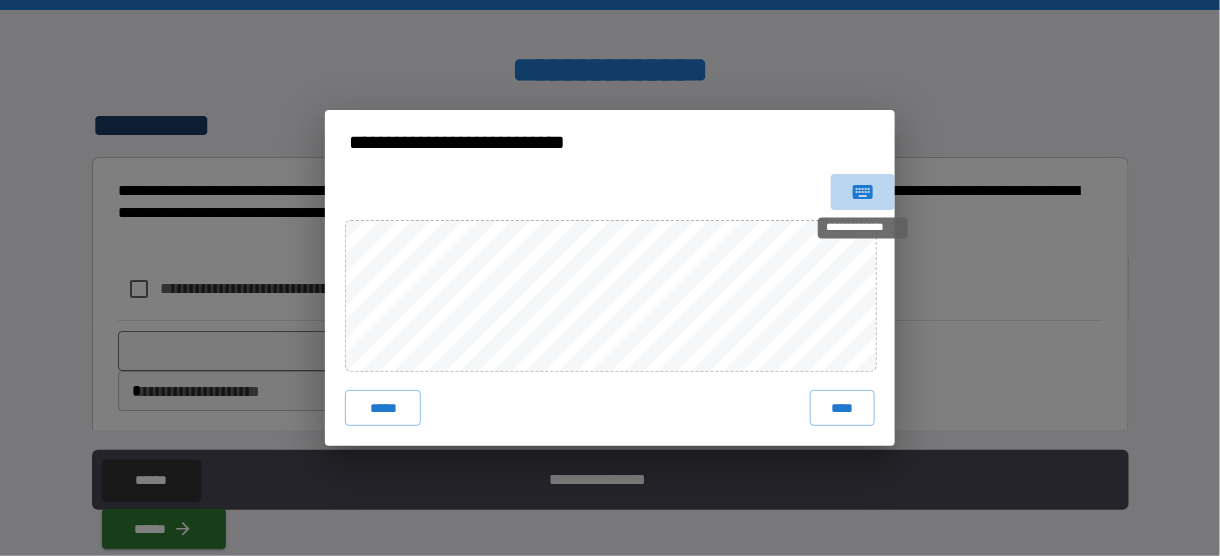 type 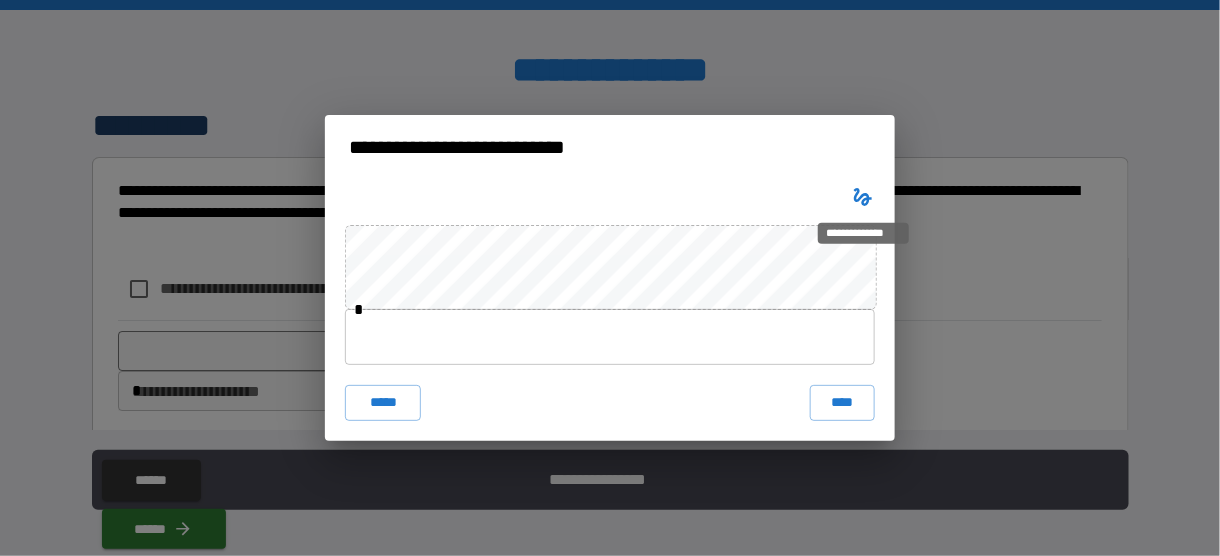 click at bounding box center (863, 197) 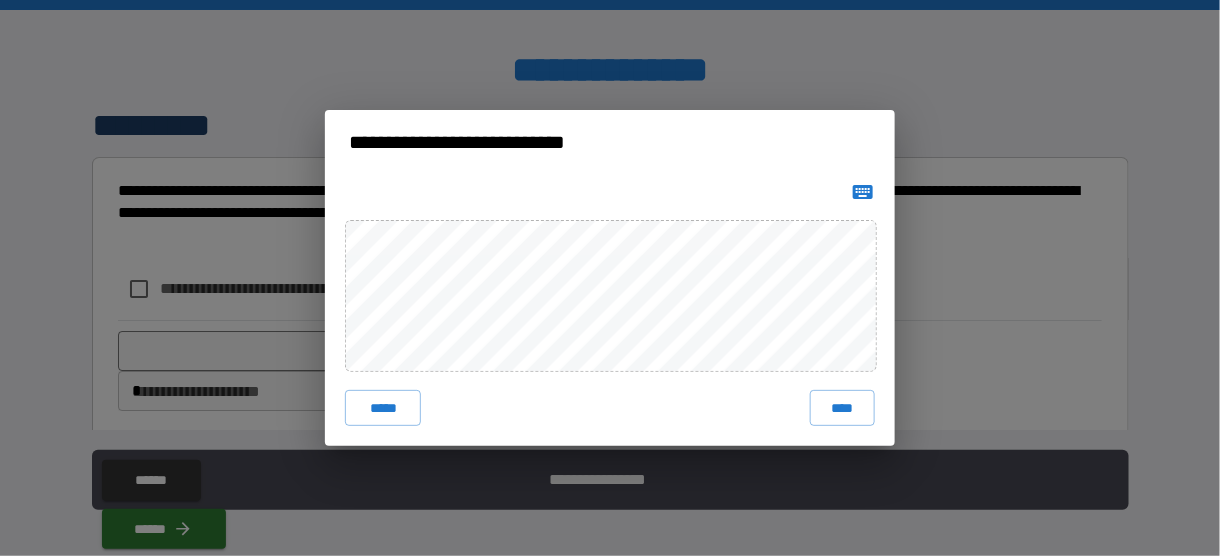 click on "***** ****" at bounding box center [610, 310] 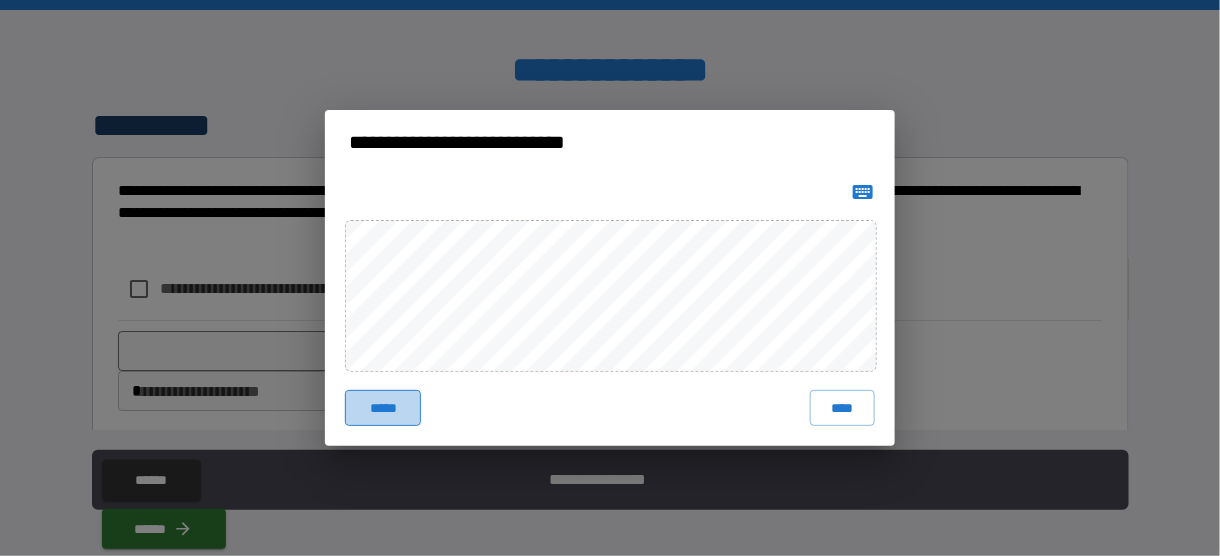 click on "*****" at bounding box center (383, 408) 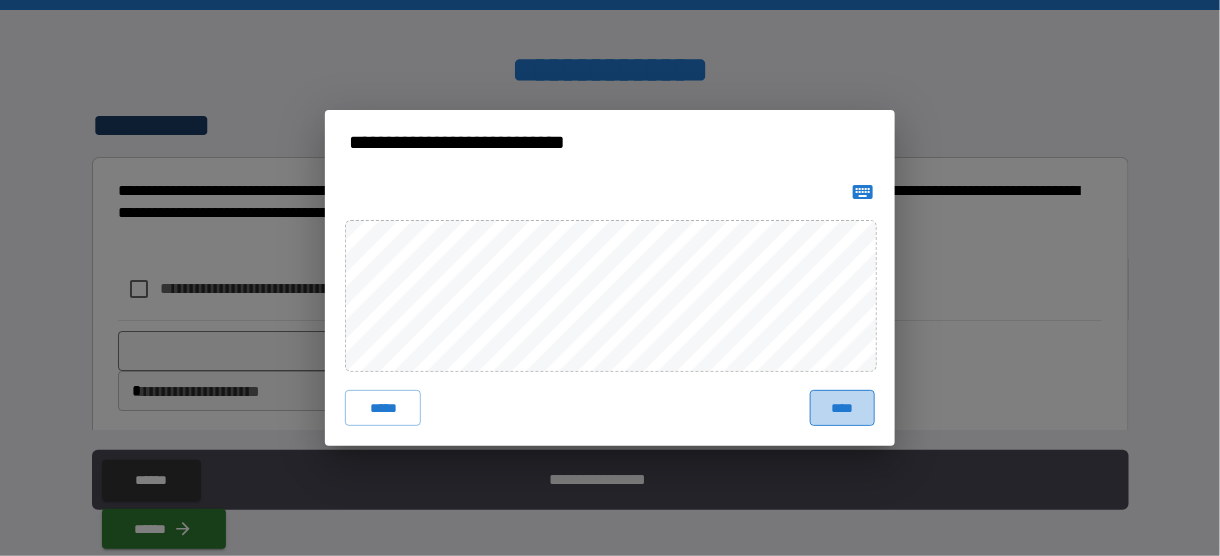 click on "****" at bounding box center [842, 408] 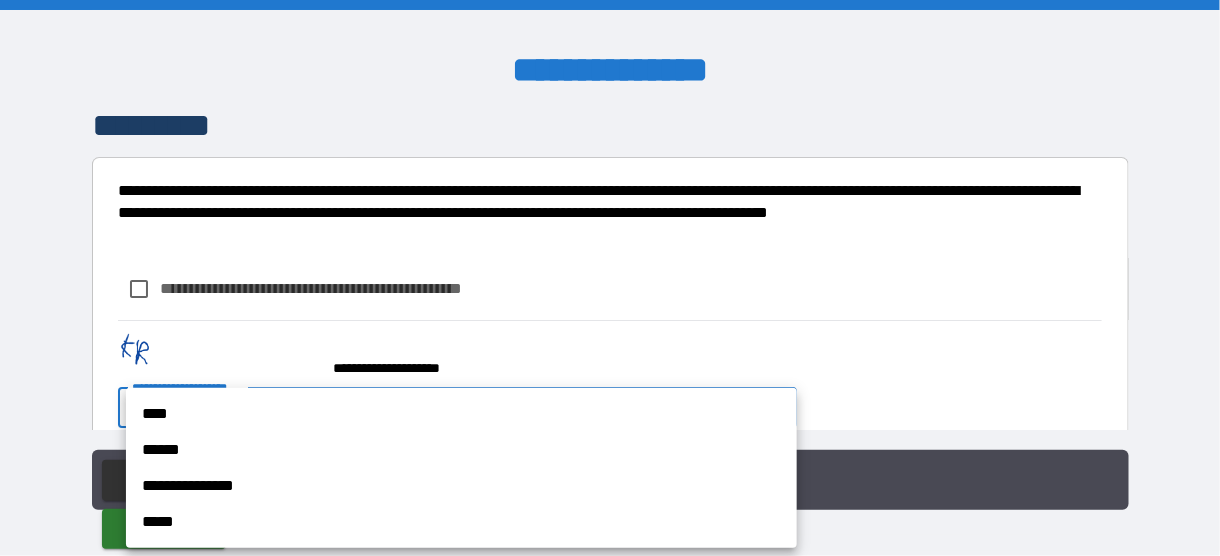 click on "**********" at bounding box center (610, 278) 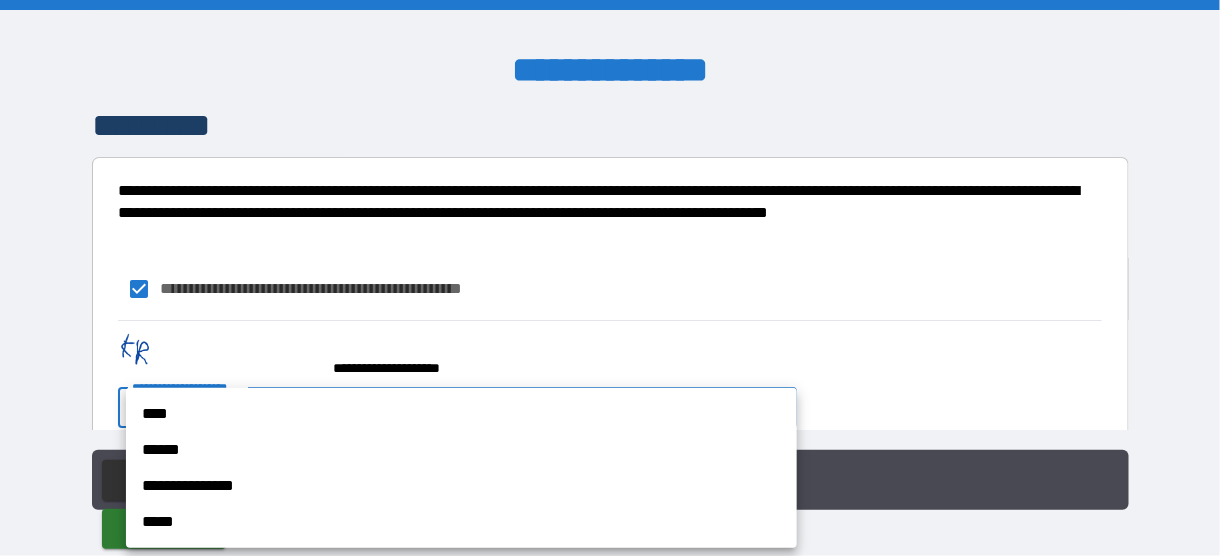 click on "**********" at bounding box center [610, 278] 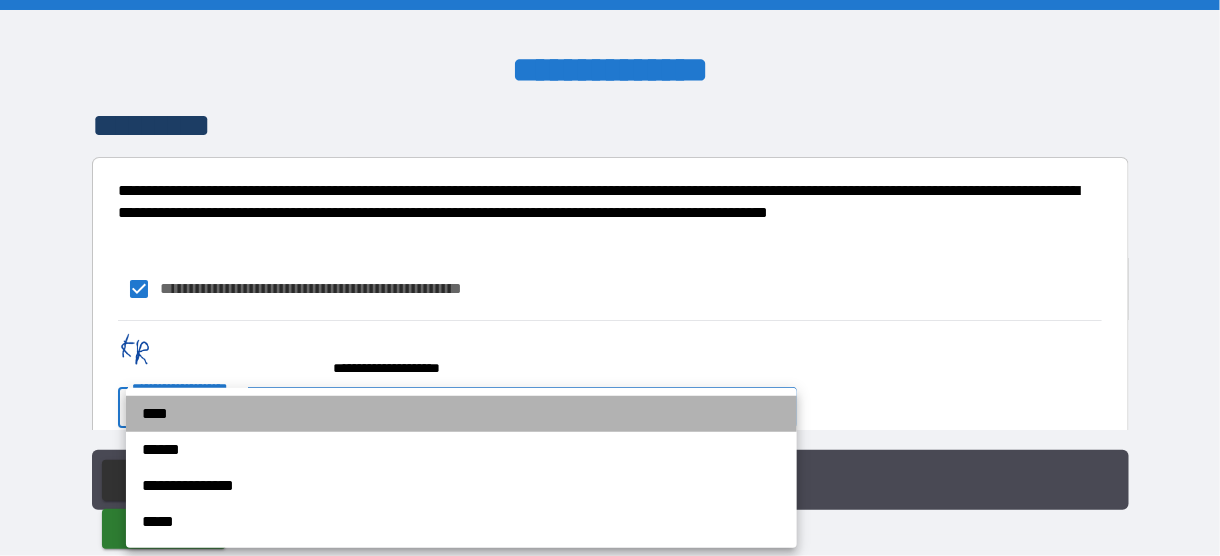 click on "****" at bounding box center (461, 414) 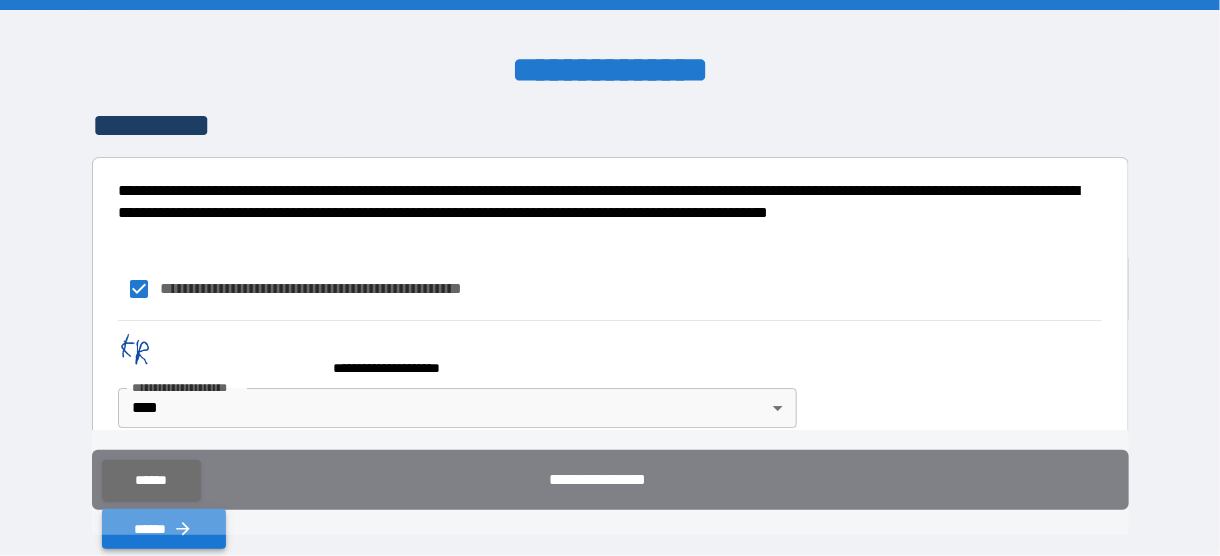 click on "******" at bounding box center [164, 529] 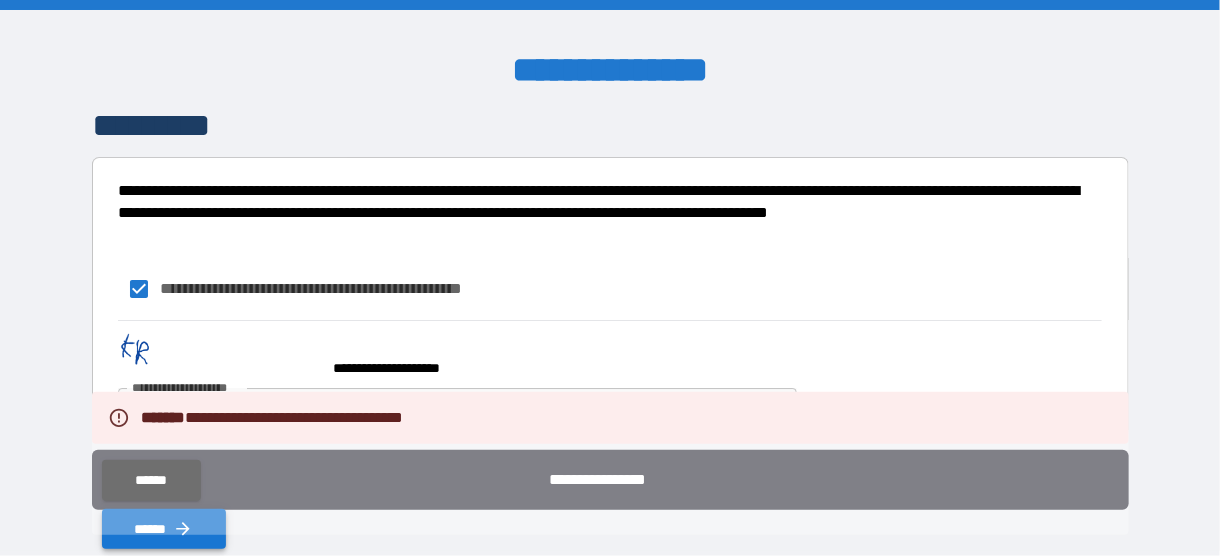 click on "******" at bounding box center (164, 529) 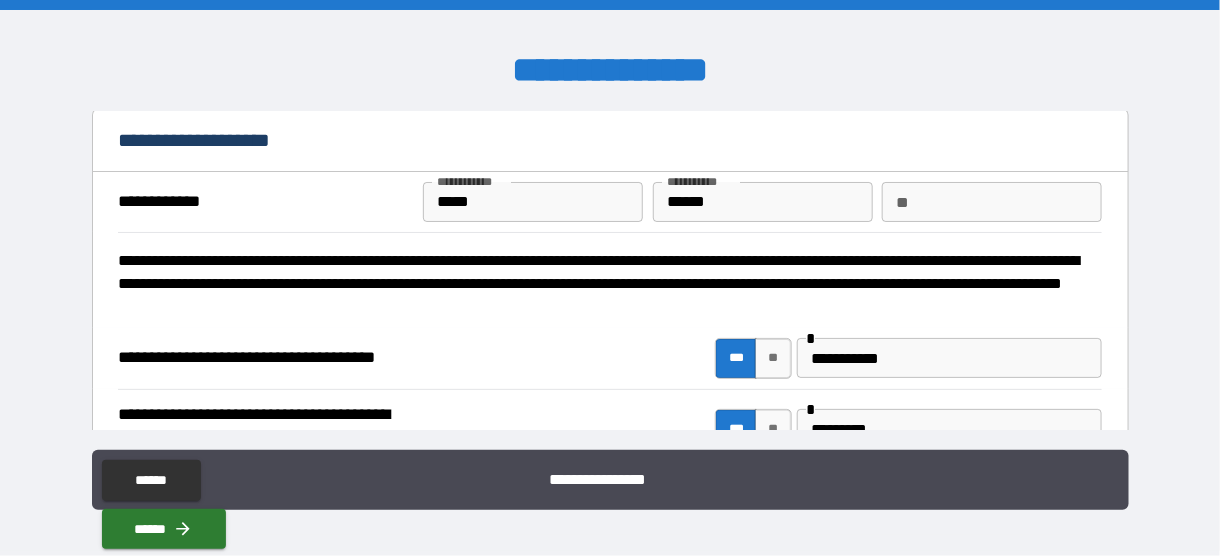 scroll, scrollTop: 0, scrollLeft: 0, axis: both 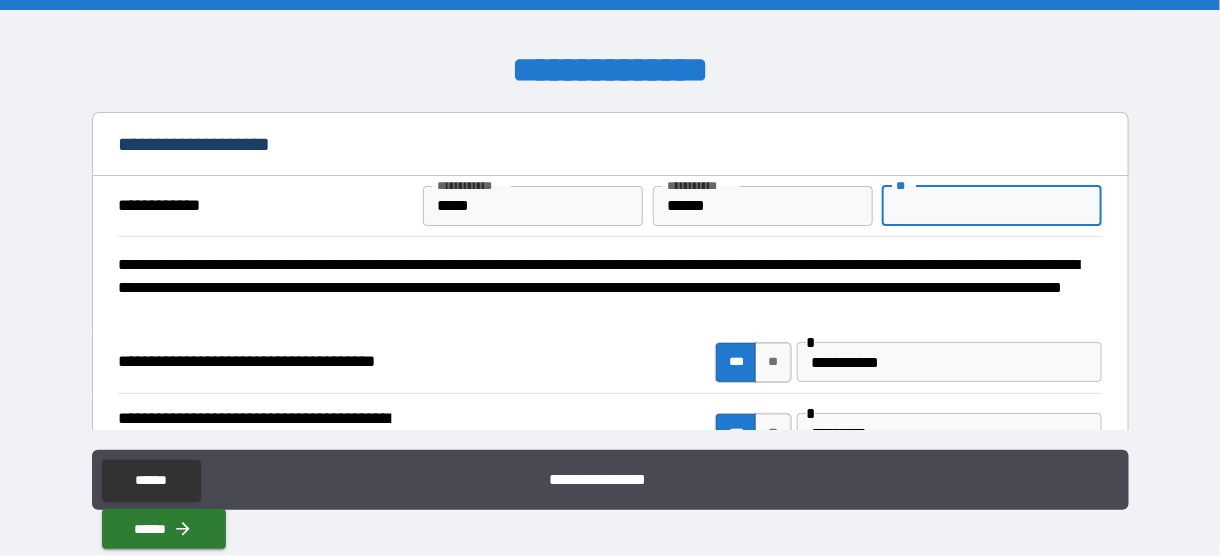 click on "**" at bounding box center (992, 206) 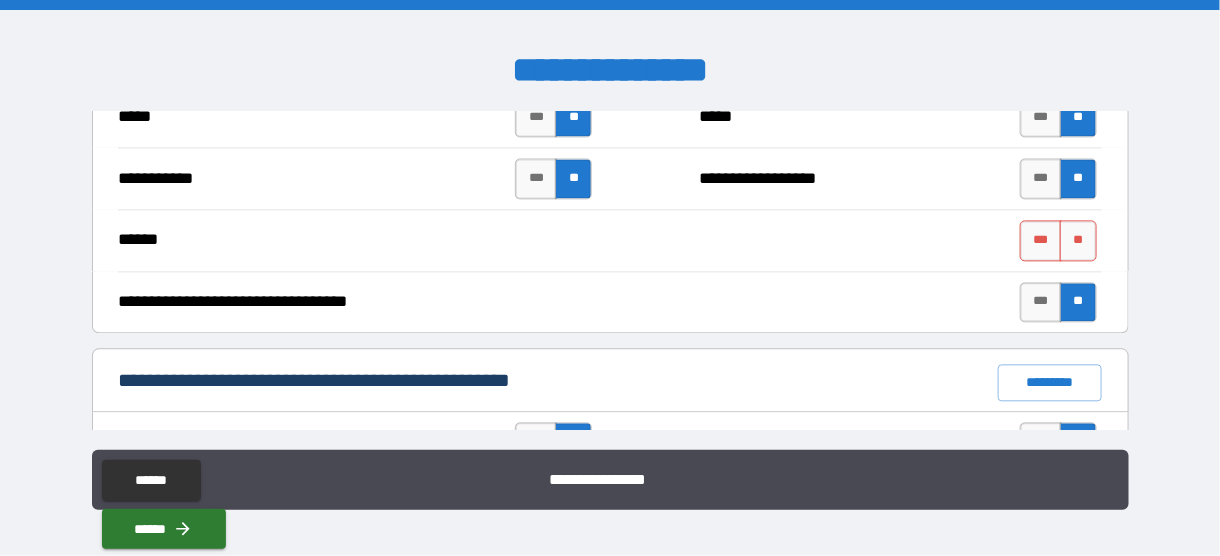 scroll, scrollTop: 1300, scrollLeft: 0, axis: vertical 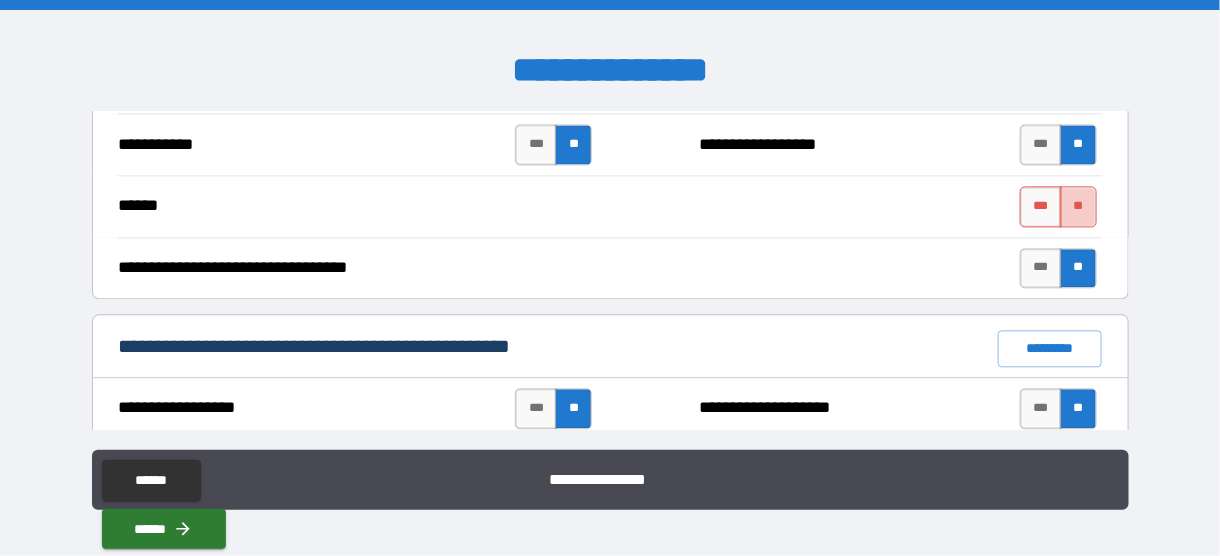 click on "**" at bounding box center (1078, 206) 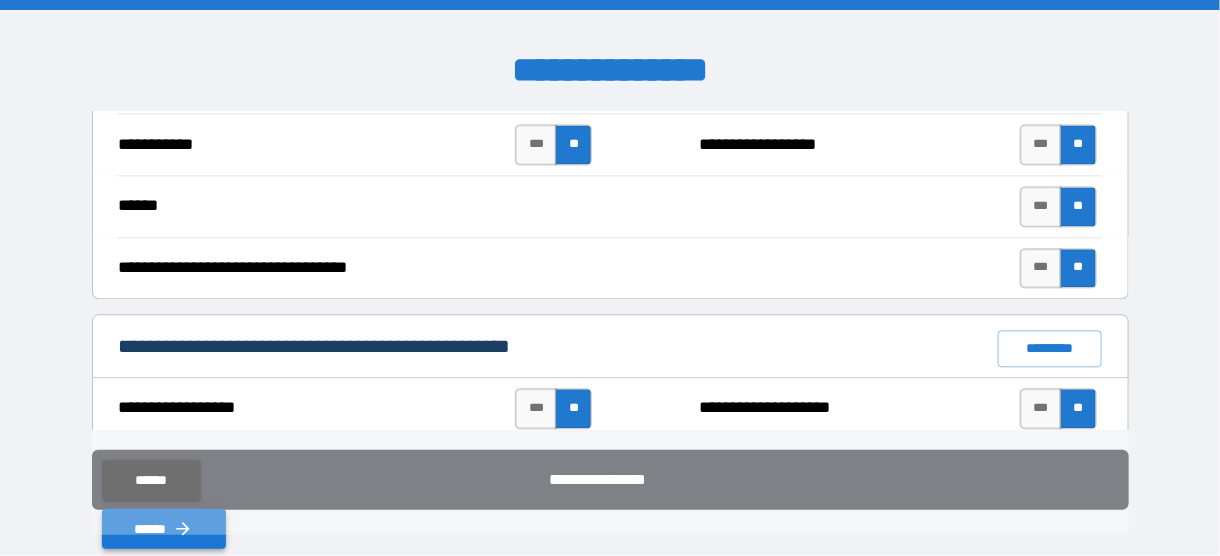 click on "******" at bounding box center [164, 529] 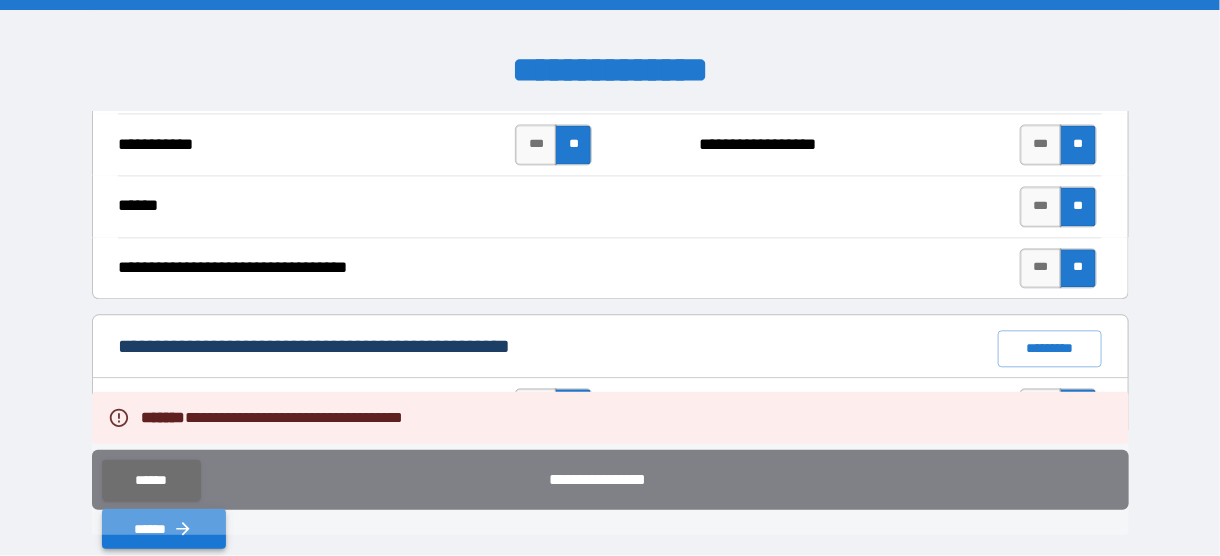 click on "******" at bounding box center (164, 529) 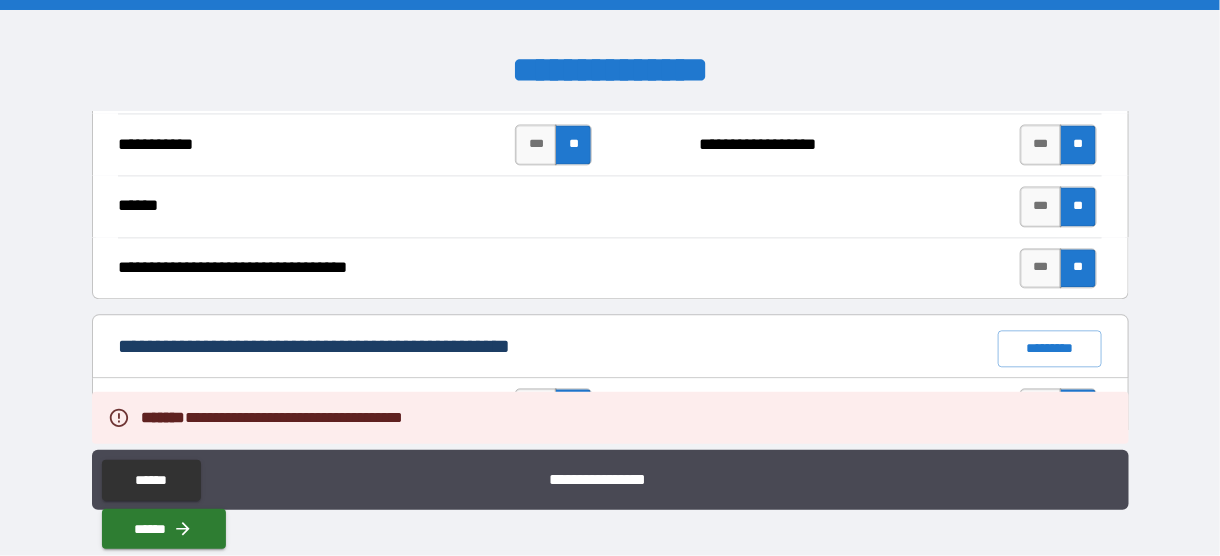 drag, startPoint x: 826, startPoint y: 325, endPoint x: 829, endPoint y: 341, distance: 16.27882 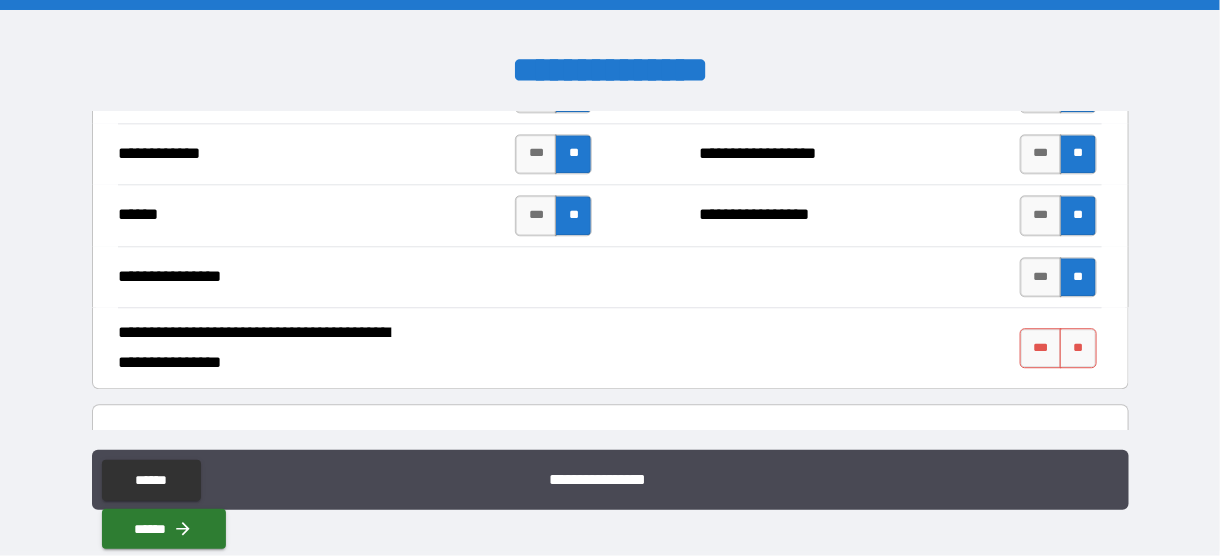scroll, scrollTop: 3800, scrollLeft: 0, axis: vertical 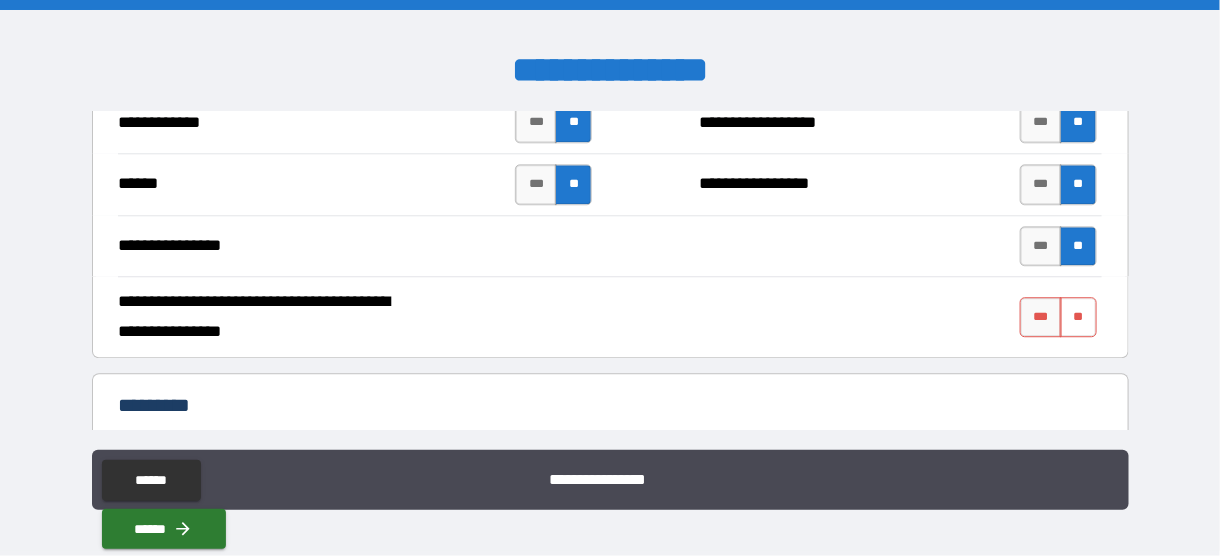 type on "*****" 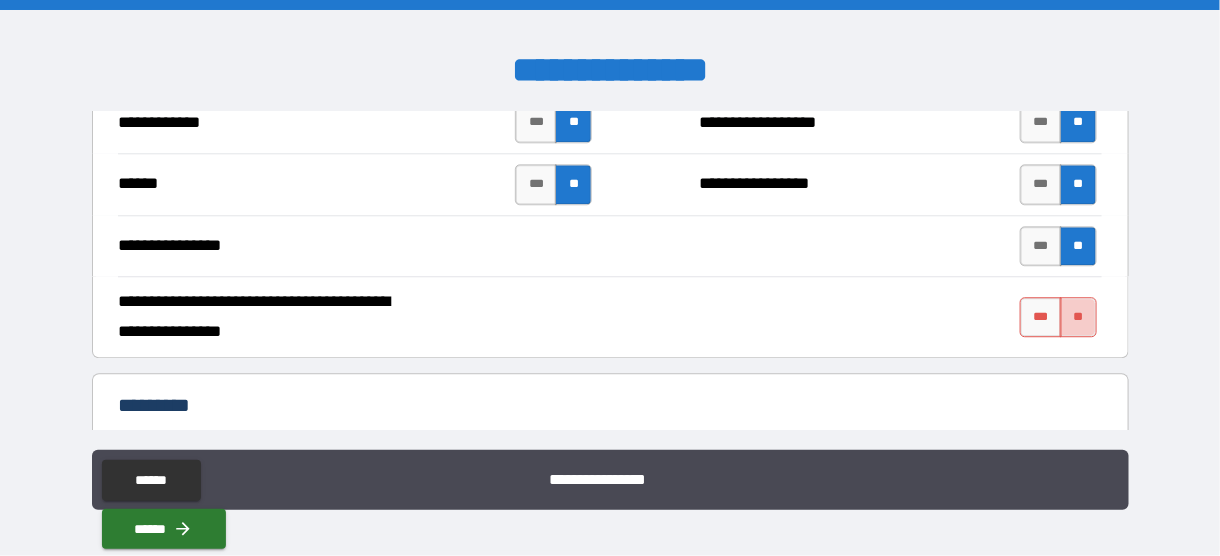 click on "**" at bounding box center [1078, 317] 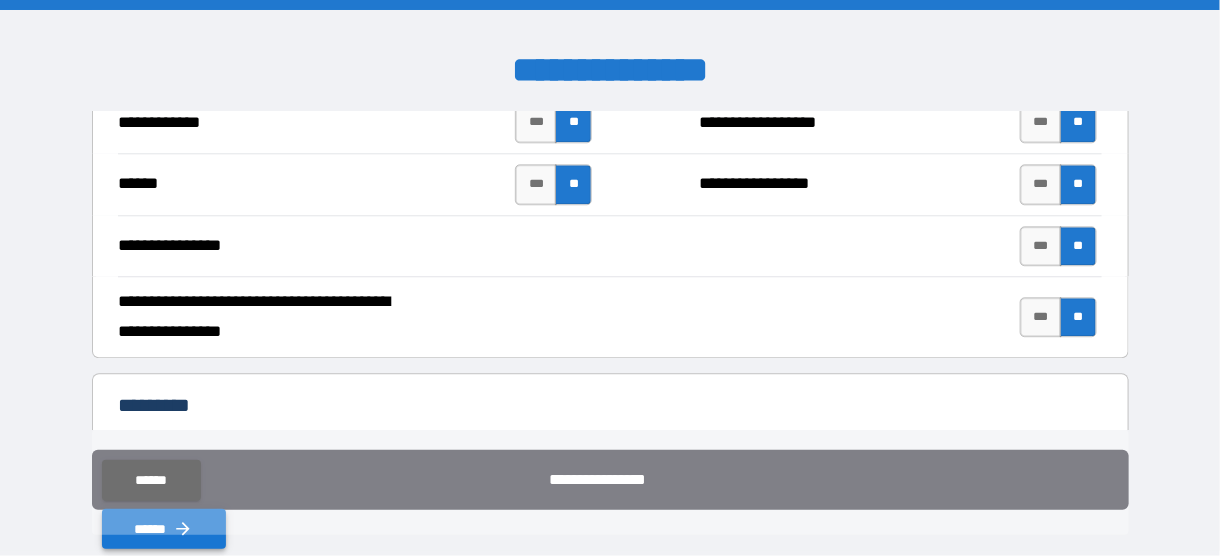 click on "******" at bounding box center [164, 529] 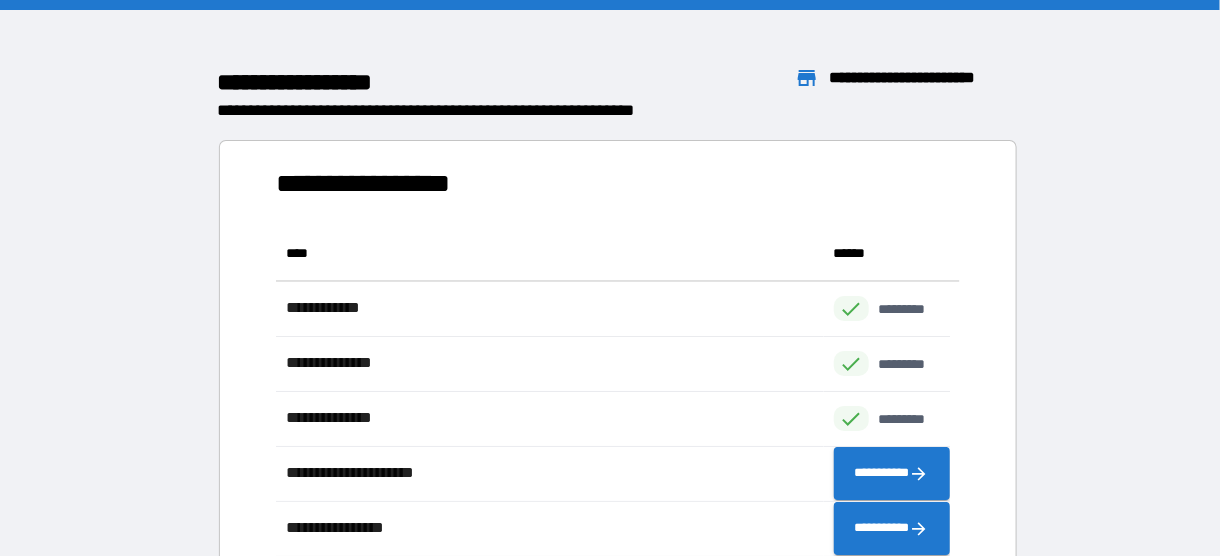 scroll, scrollTop: 16, scrollLeft: 16, axis: both 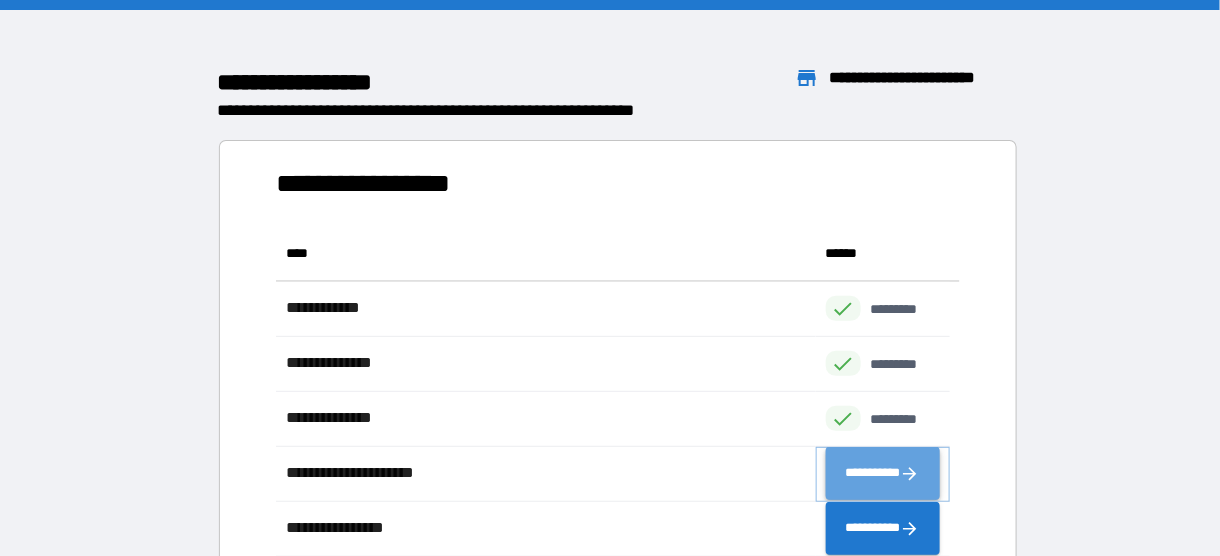 click on "**********" at bounding box center [883, 473] 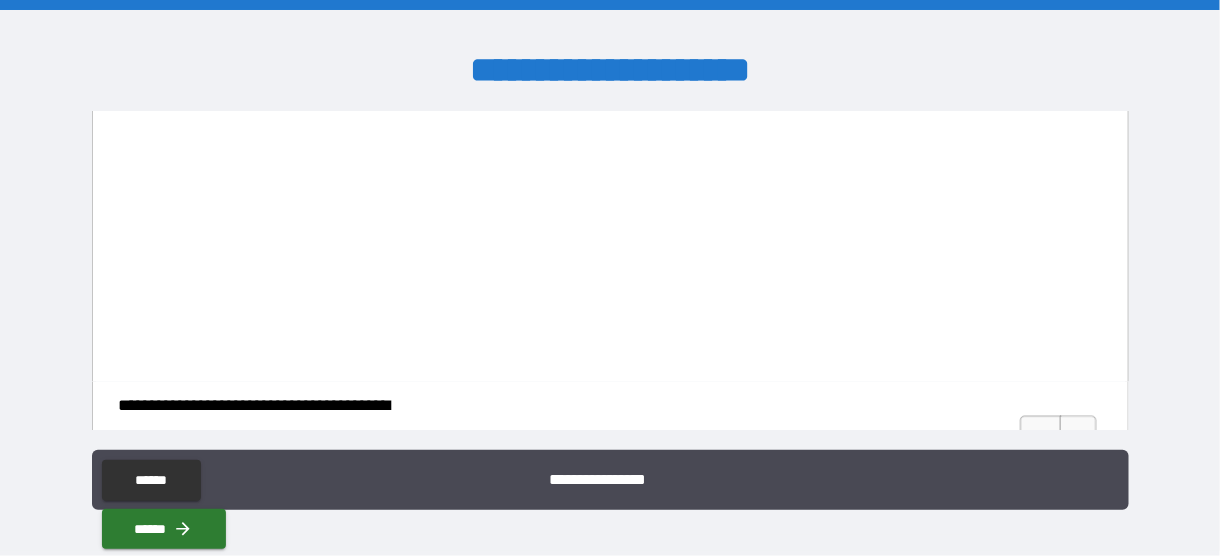 scroll, scrollTop: 1291, scrollLeft: 0, axis: vertical 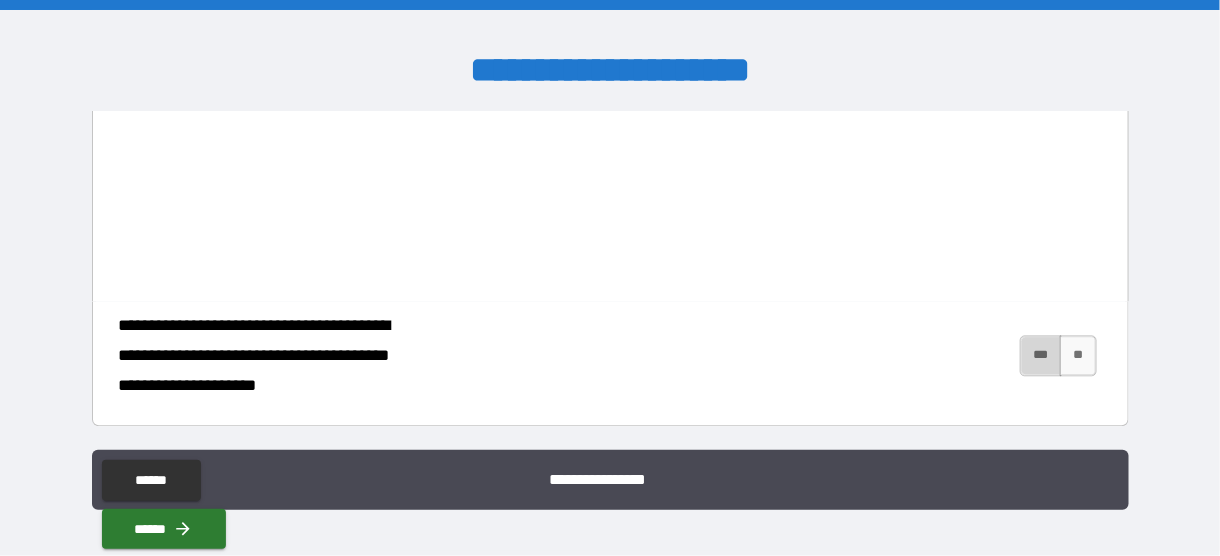 click on "***" at bounding box center (1041, 355) 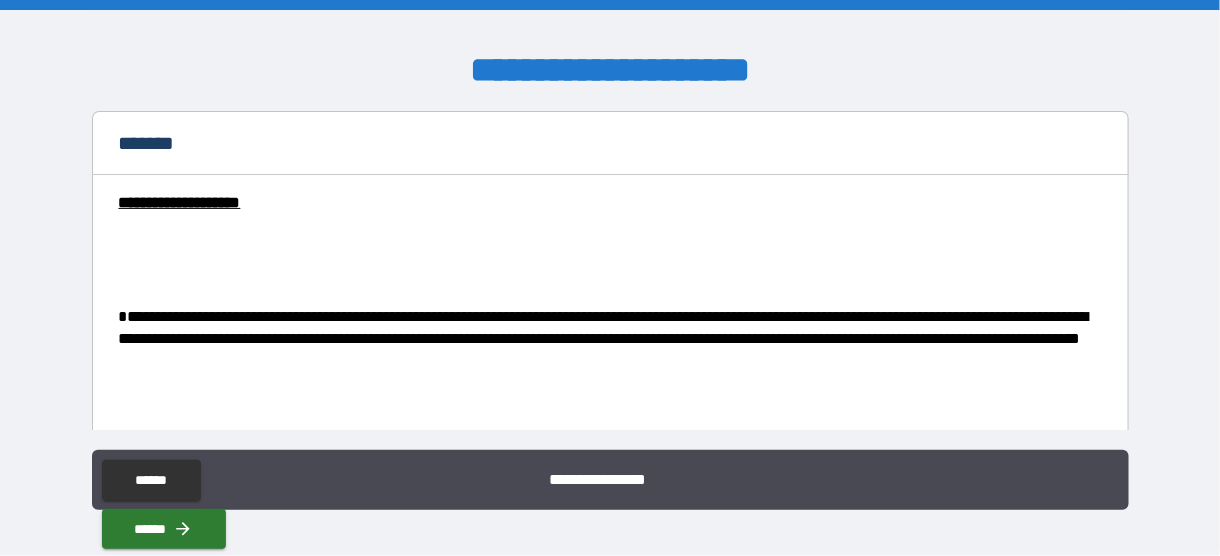 scroll, scrollTop: 0, scrollLeft: 0, axis: both 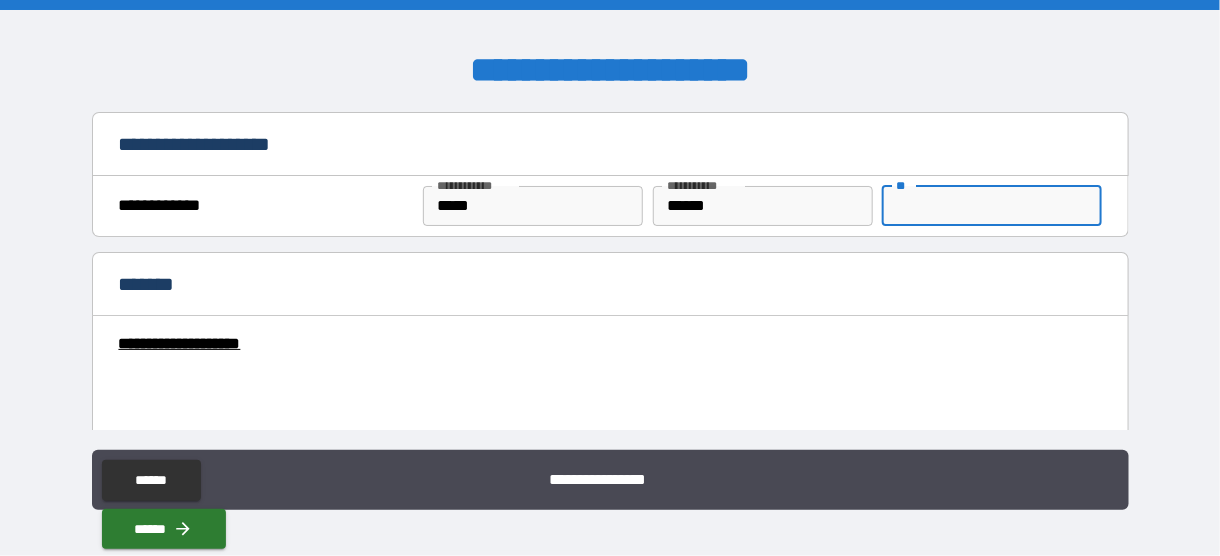 click on "**" at bounding box center (992, 206) 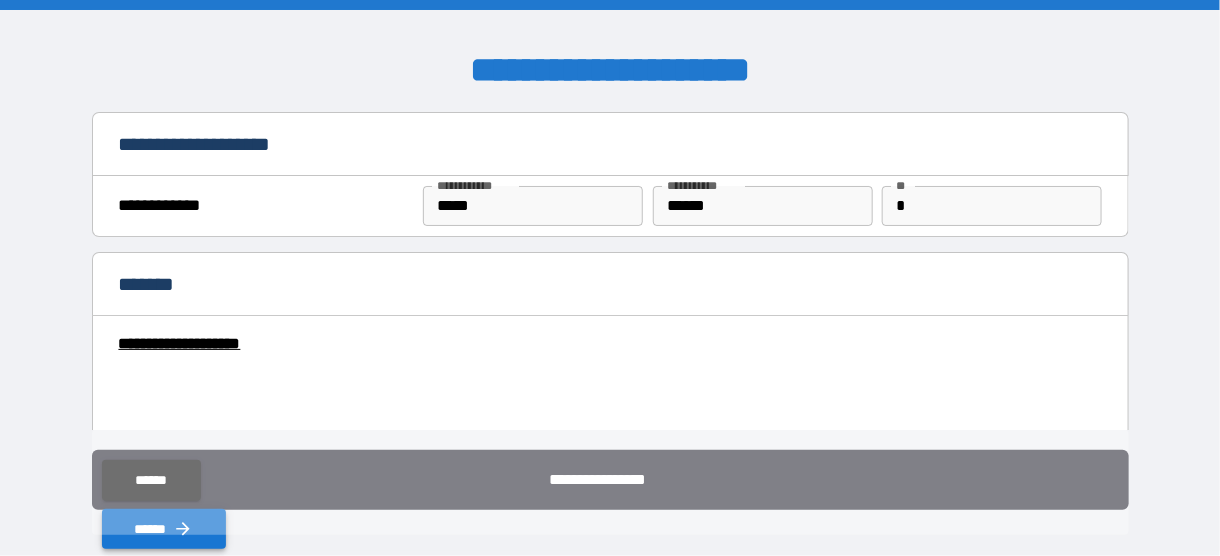 click on "******" at bounding box center (164, 529) 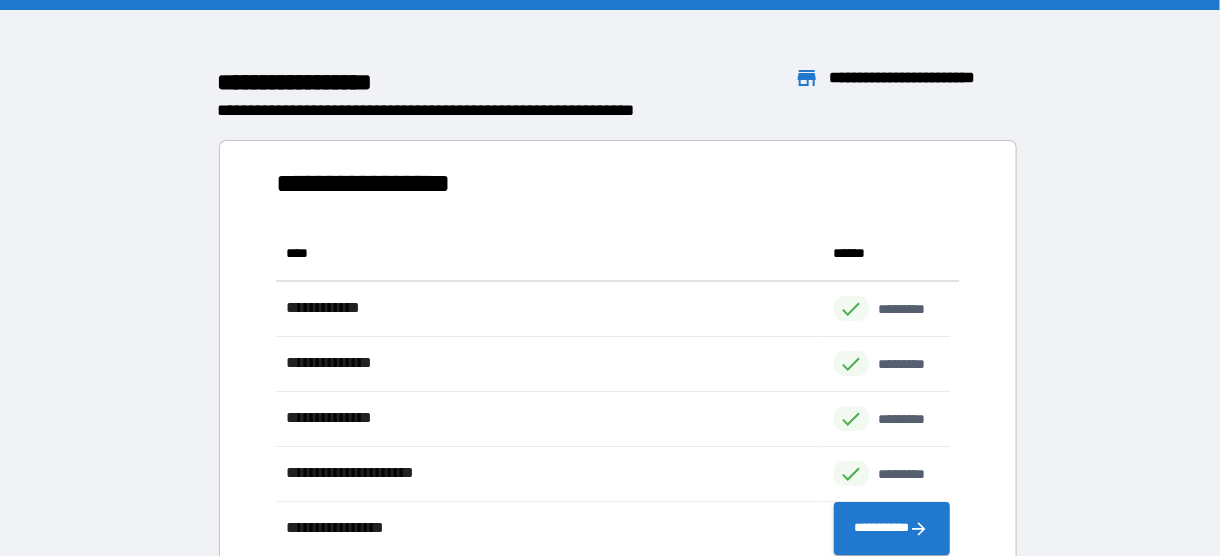 scroll, scrollTop: 480, scrollLeft: 658, axis: both 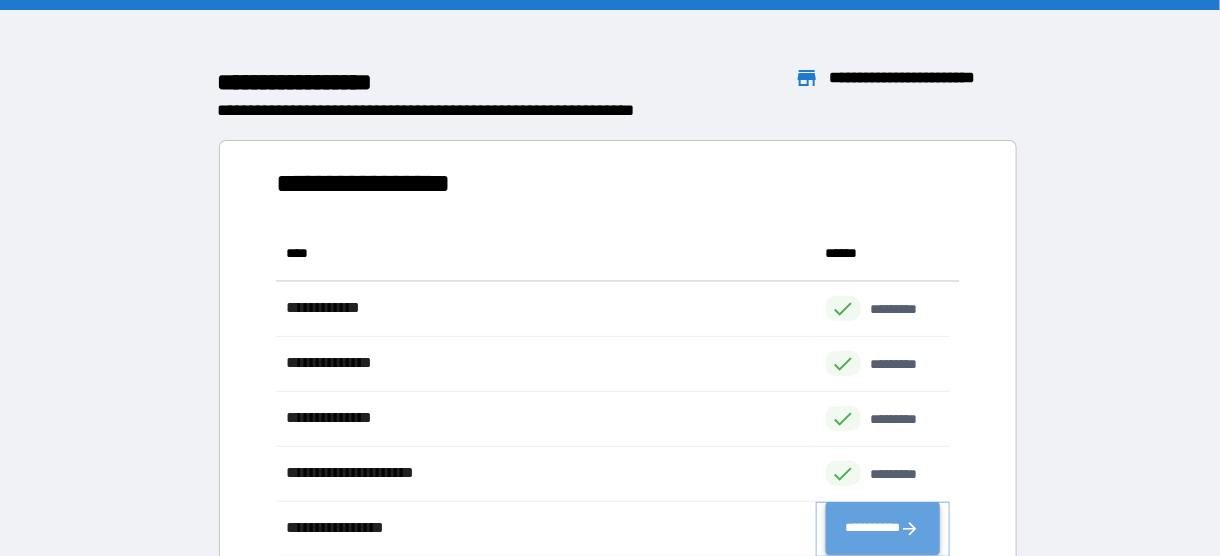 click on "**********" at bounding box center (883, 528) 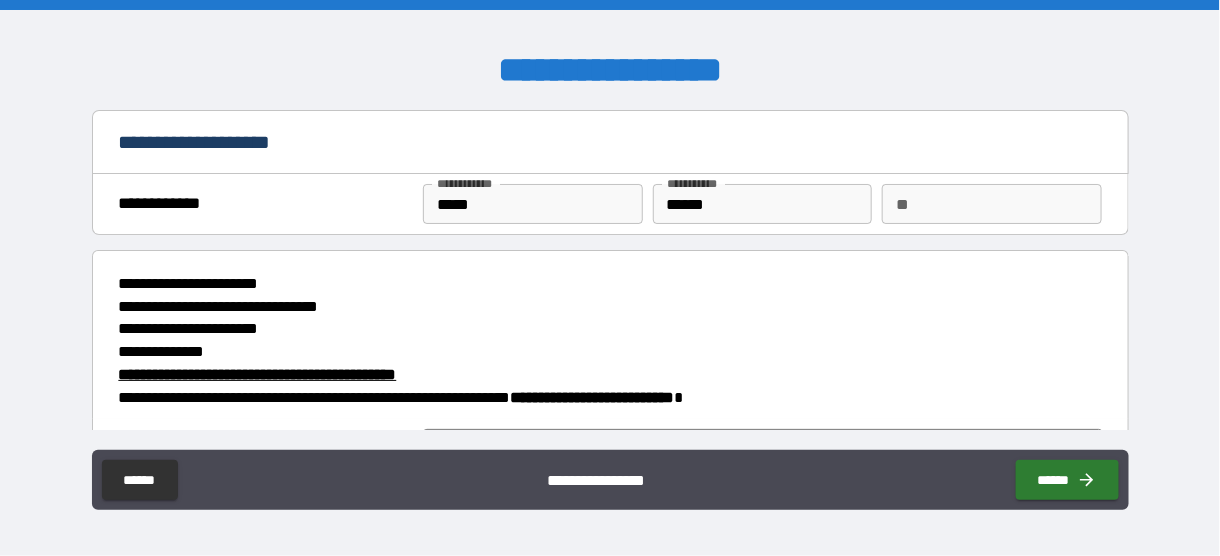type on "*" 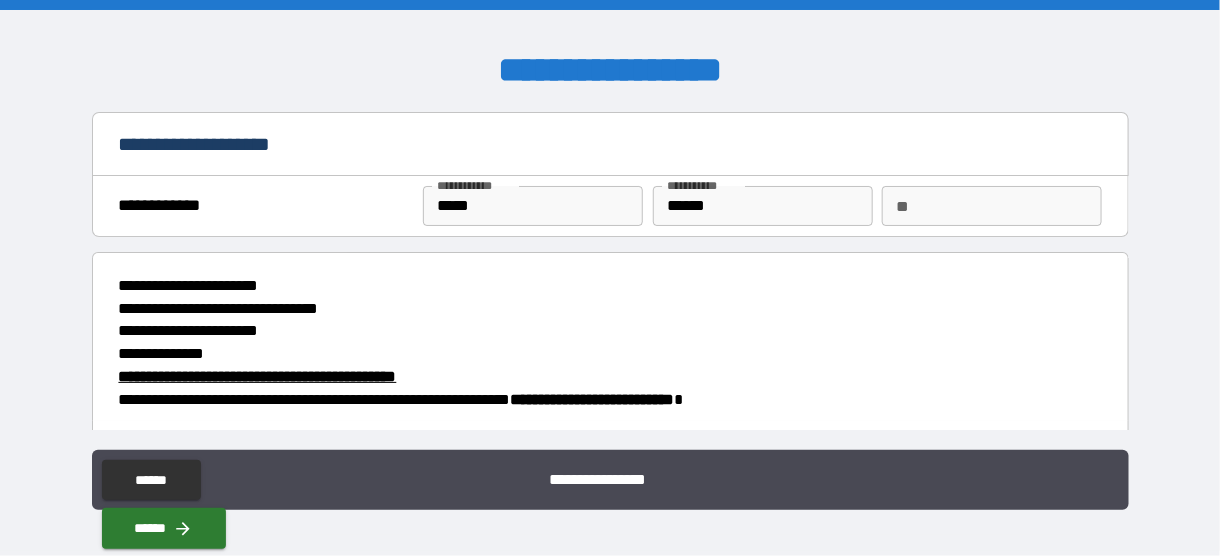 click on "**********" at bounding box center [257, 376] 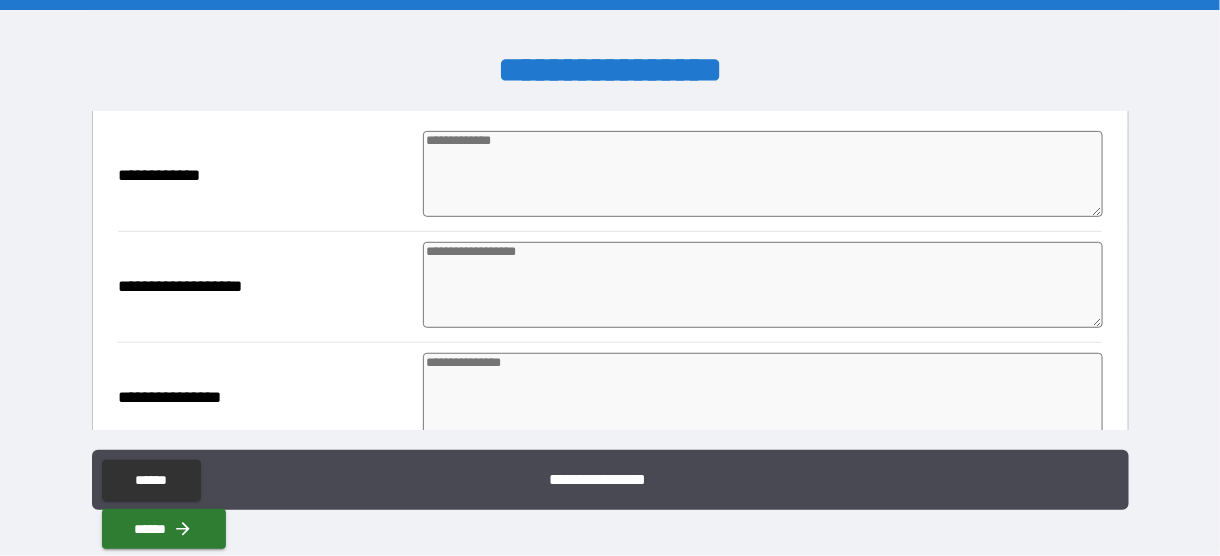 scroll, scrollTop: 200, scrollLeft: 0, axis: vertical 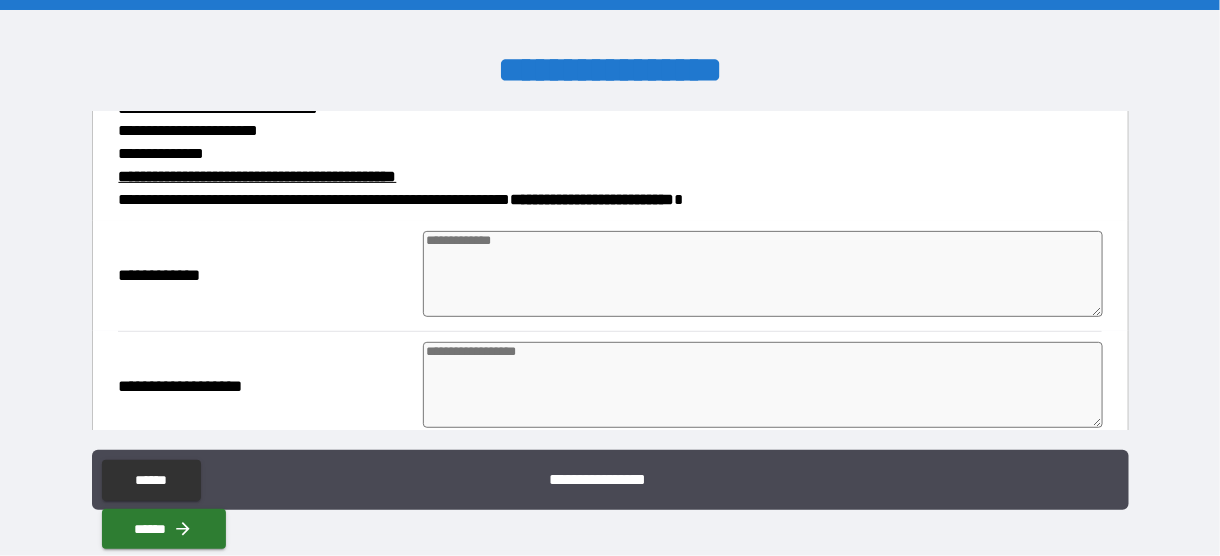 click at bounding box center [763, 274] 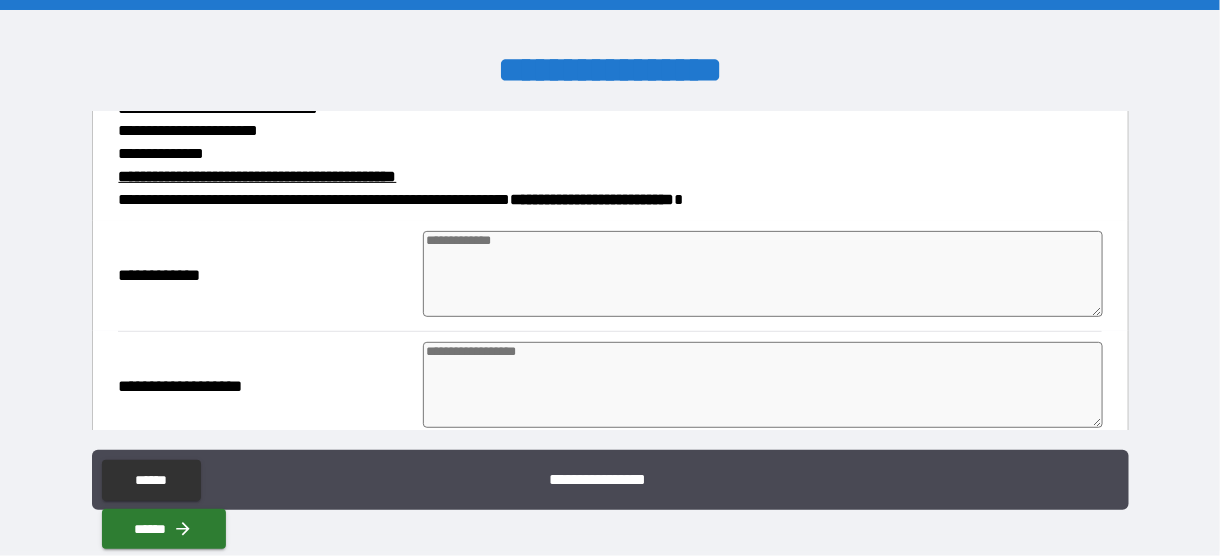 type on "*" 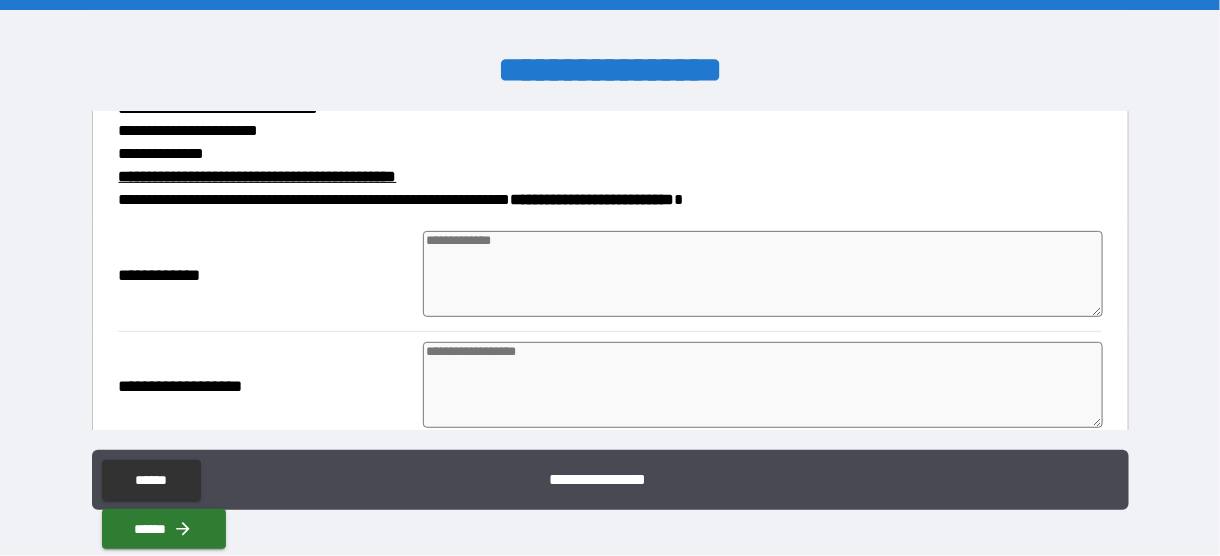 type on "*" 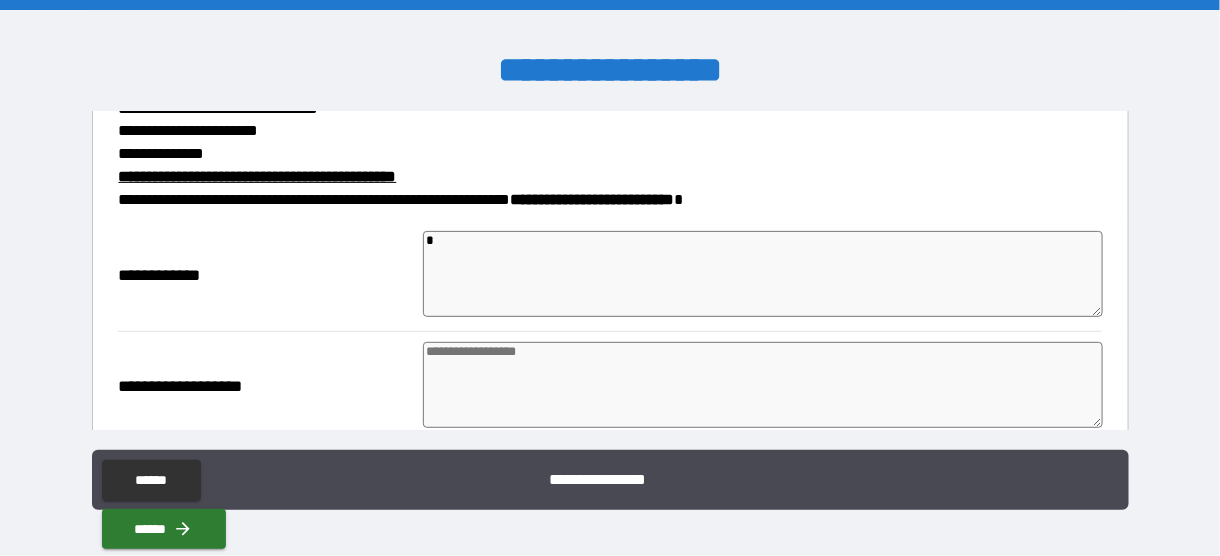 type on "*" 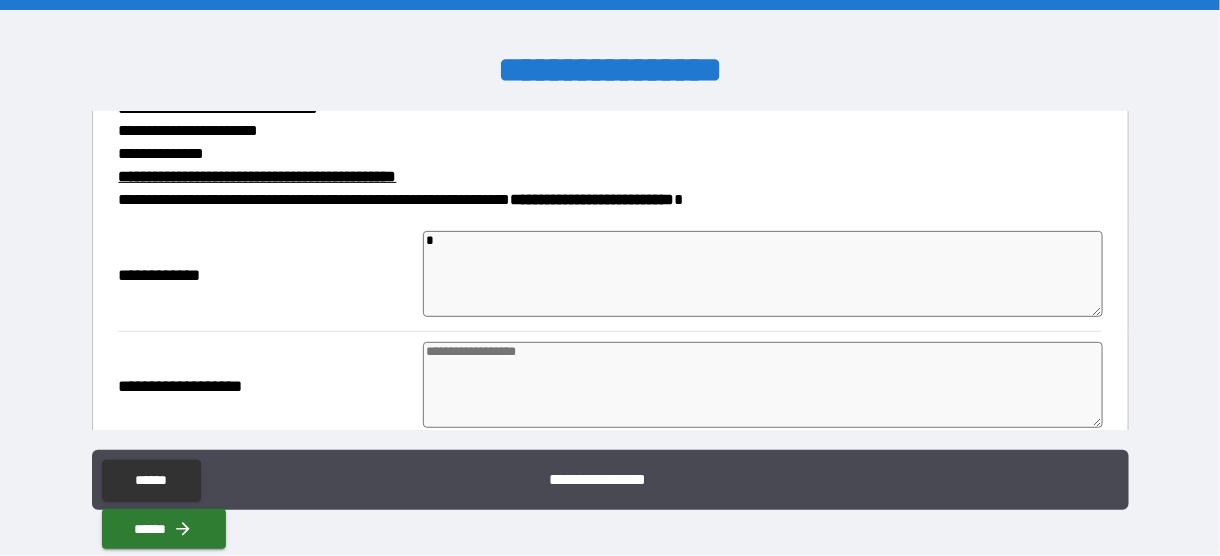 type on "*" 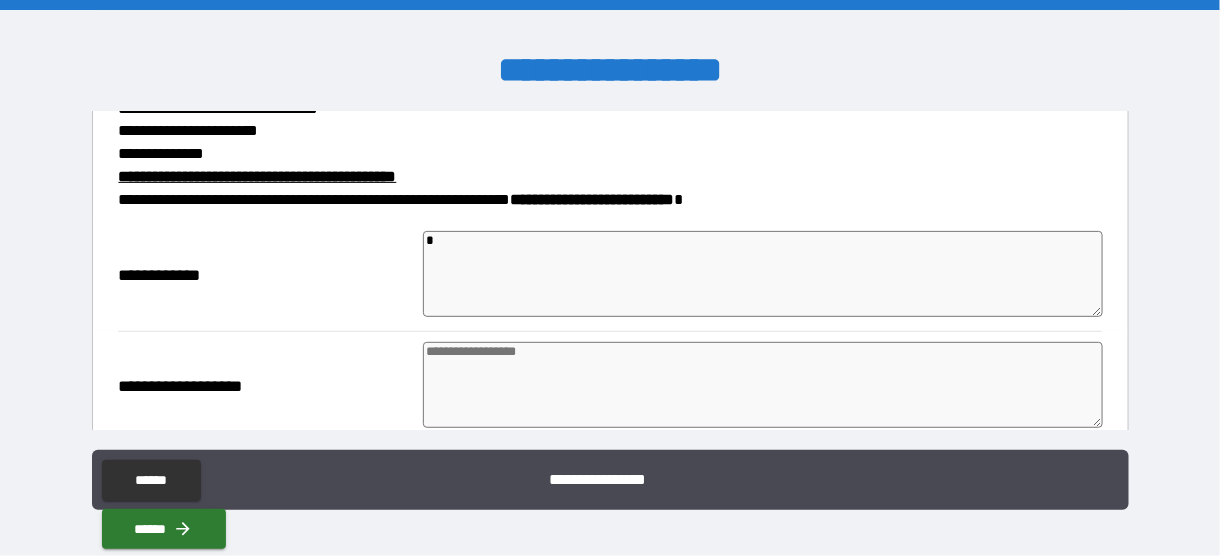 type on "*" 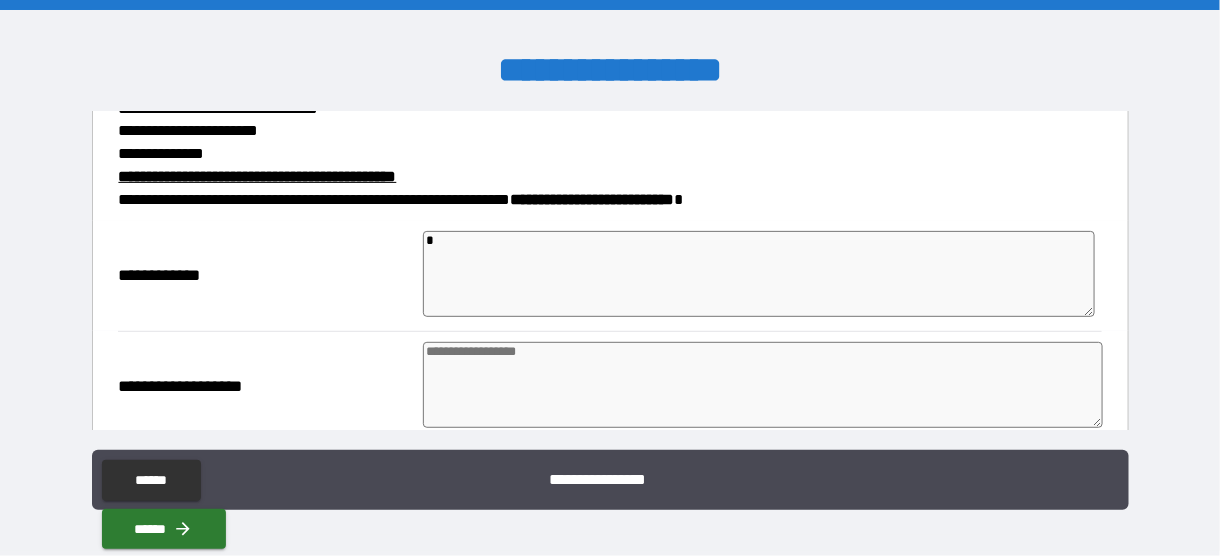 type on "**" 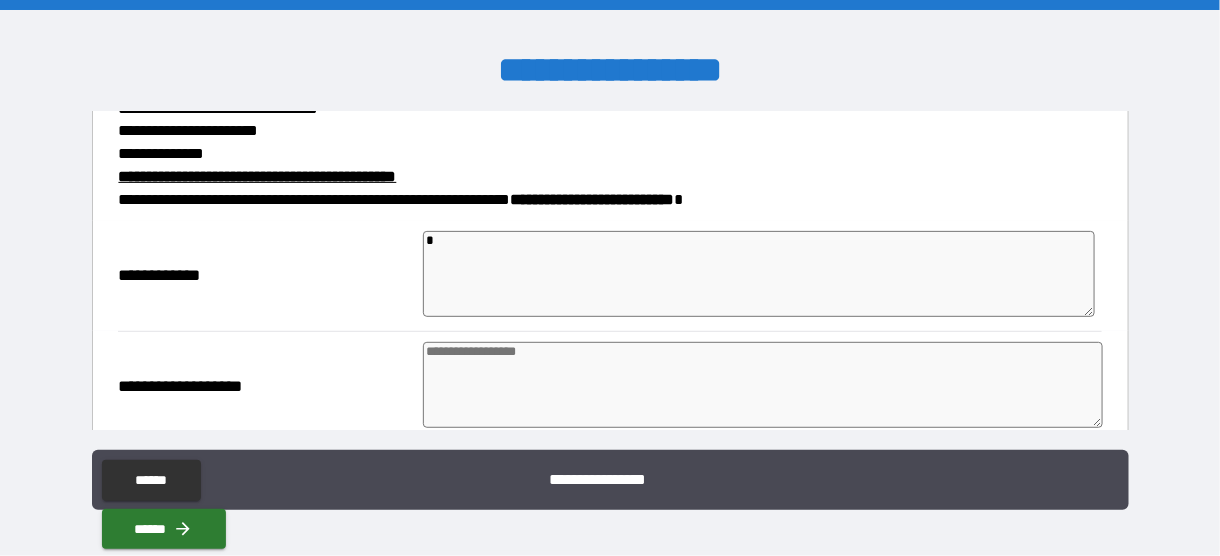 type on "*" 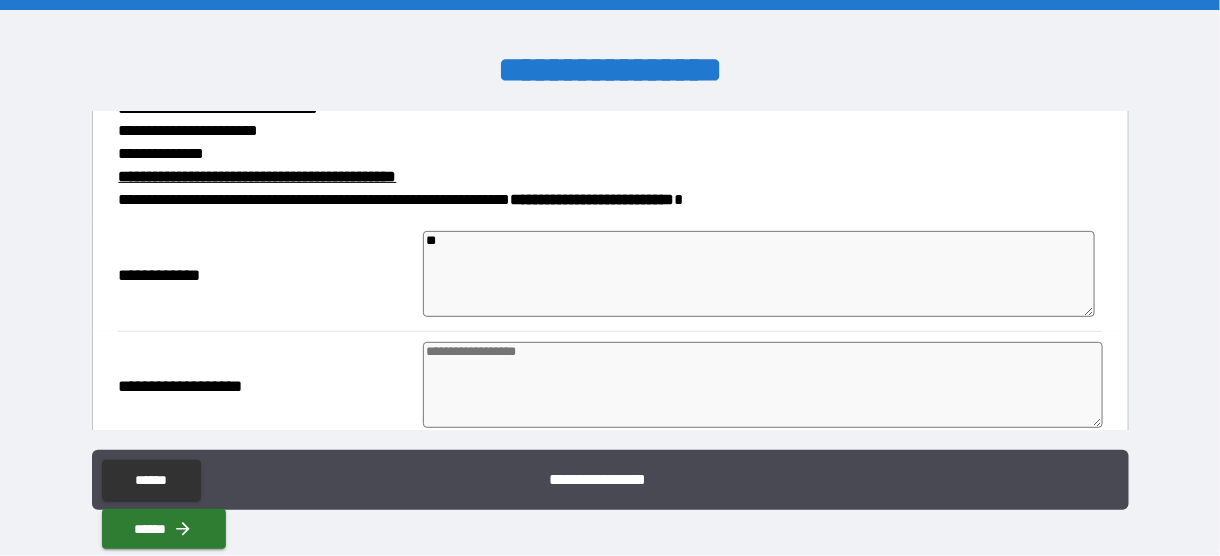 type on "*" 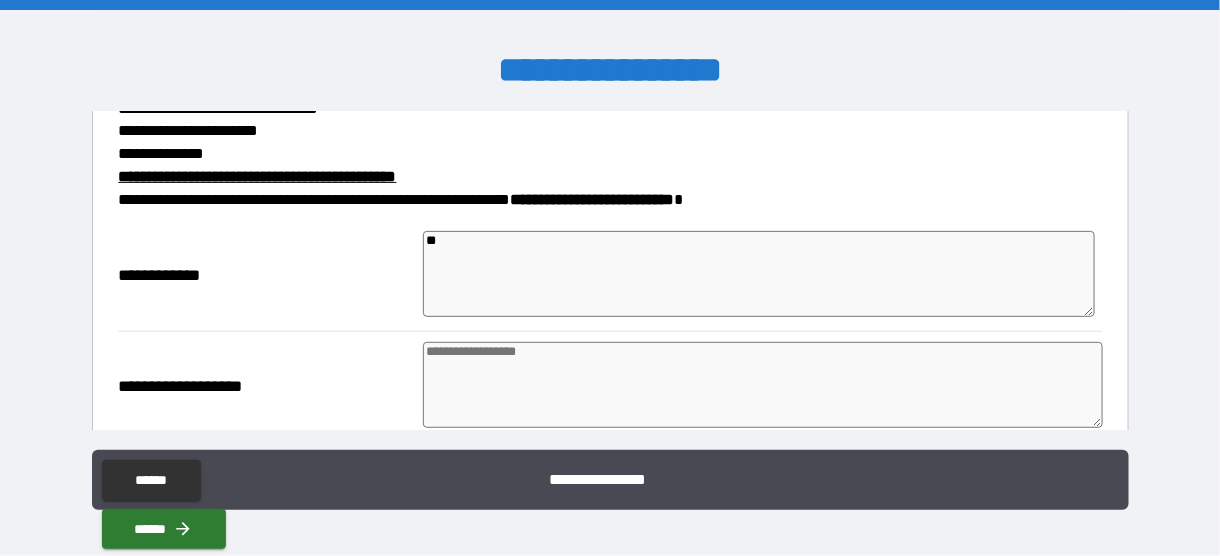type on "*" 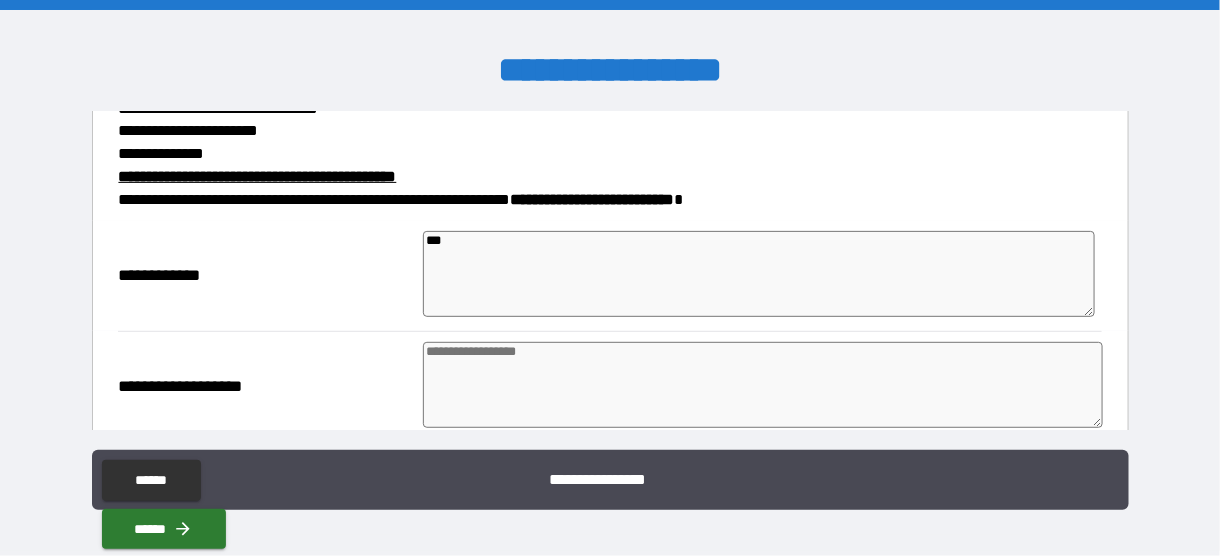 type on "*" 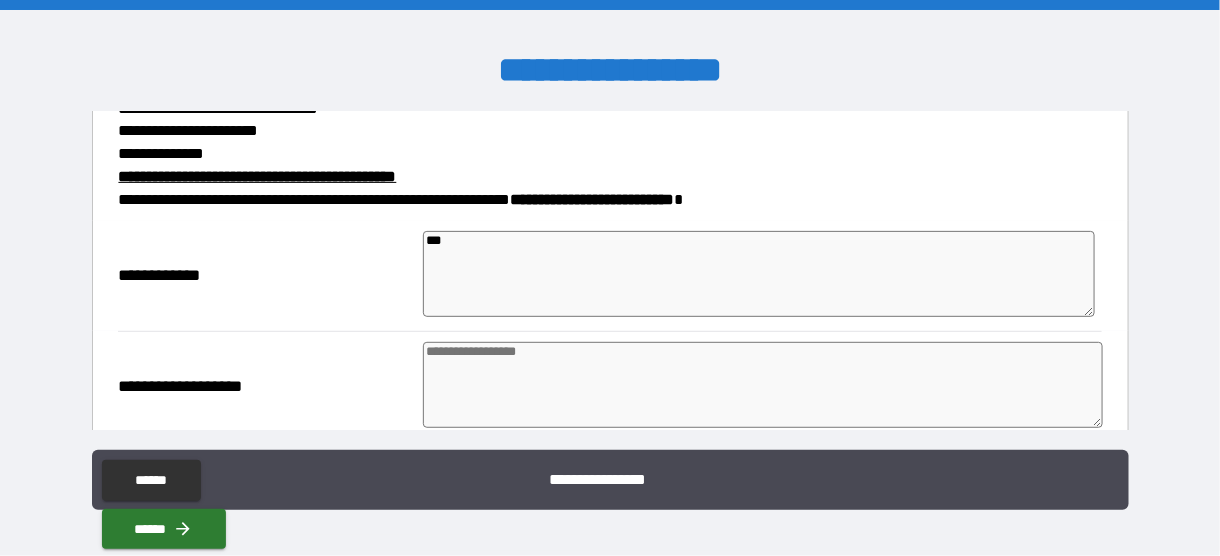 type on "*" 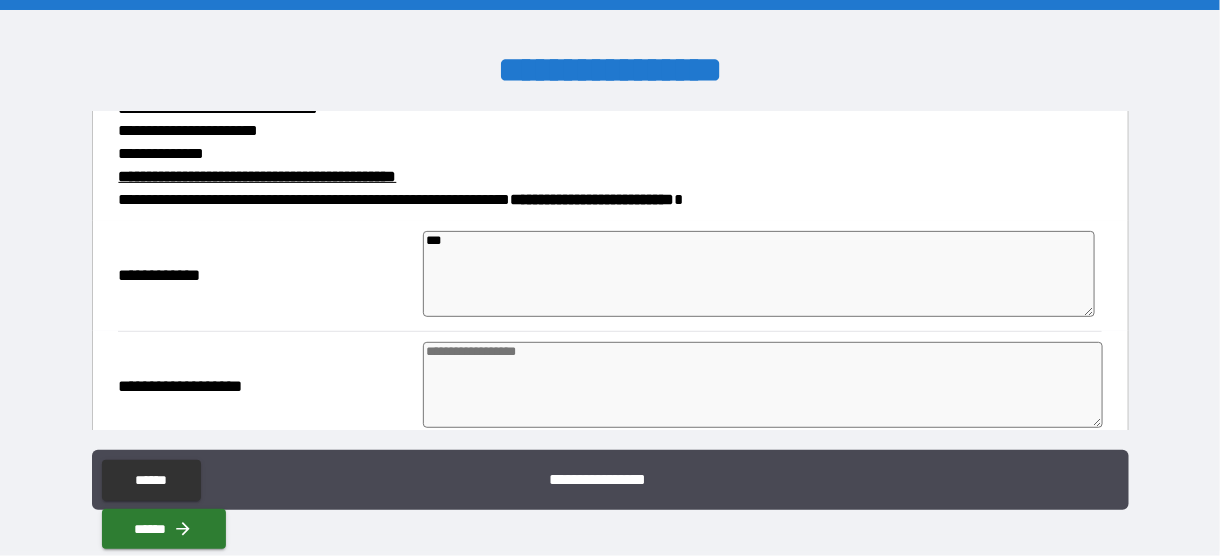 type on "*" 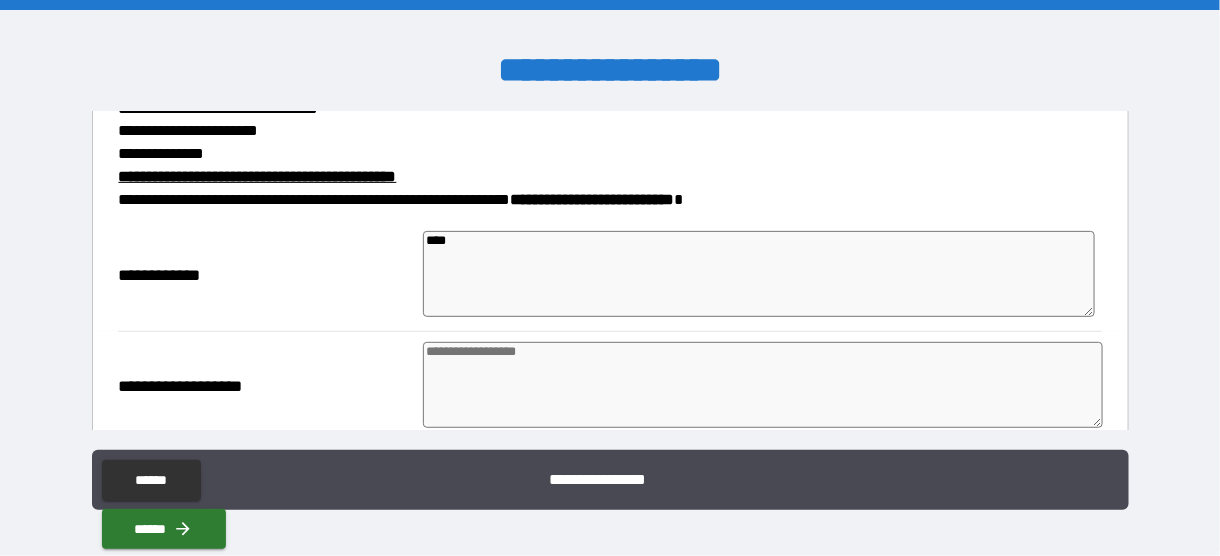 type on "*" 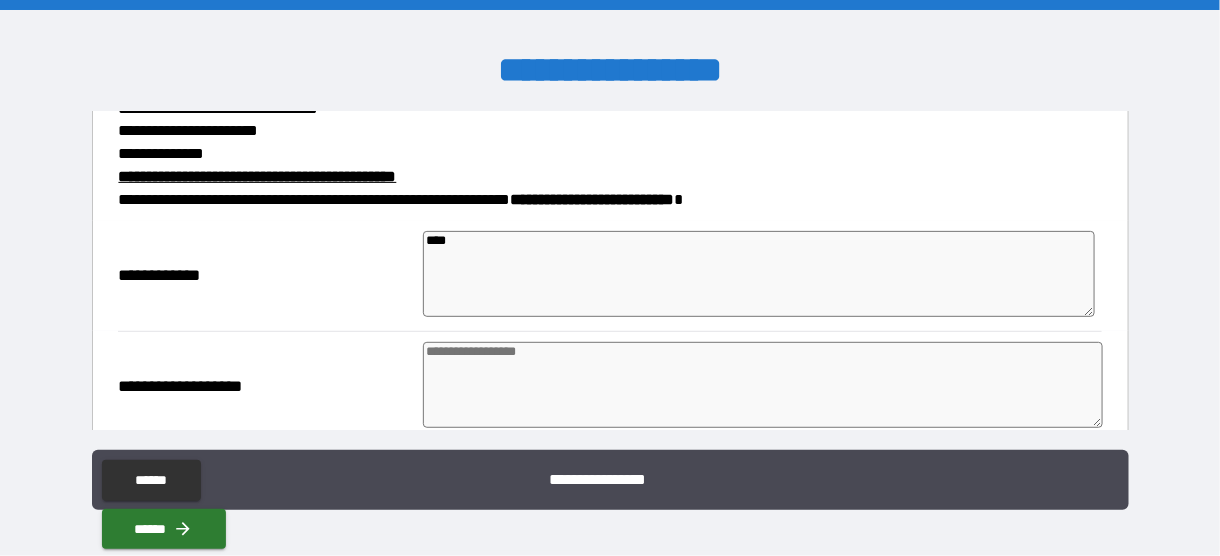 type on "*" 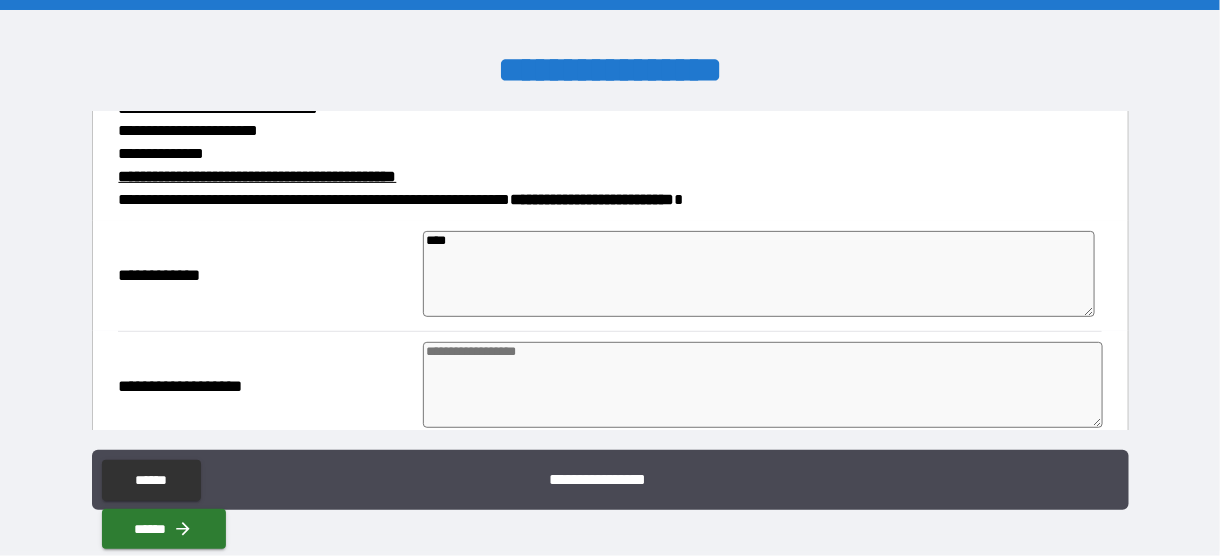 type on "*" 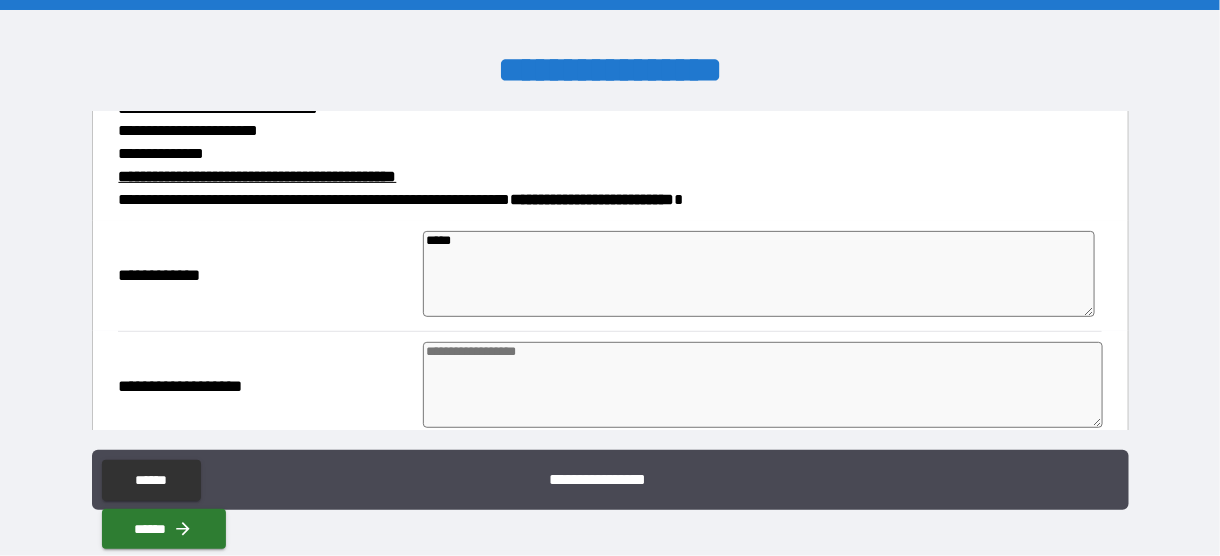 type on "*" 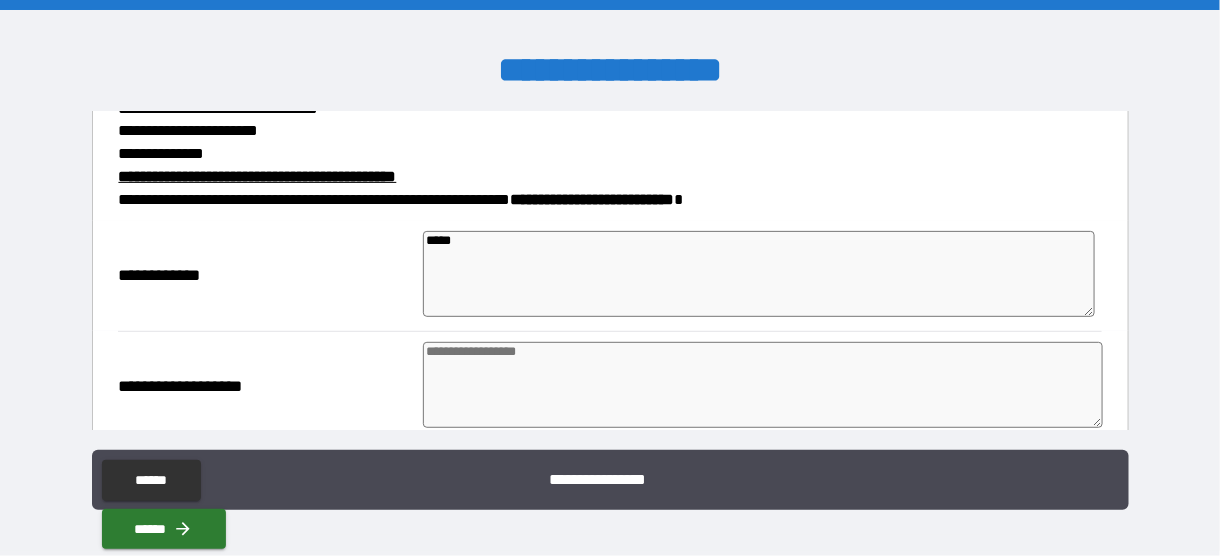 type on "*" 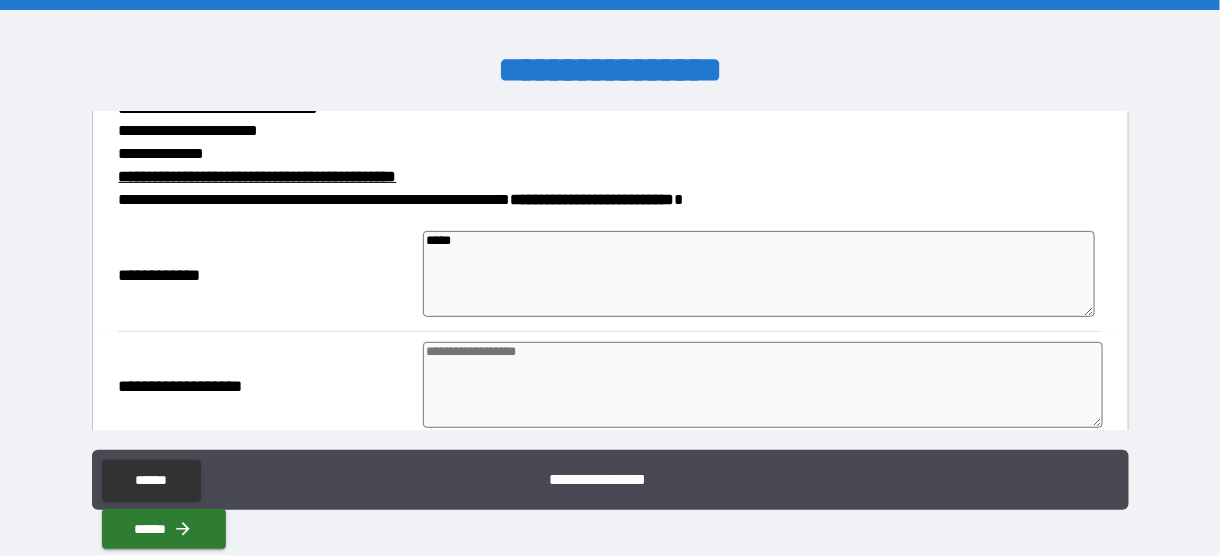type on "*" 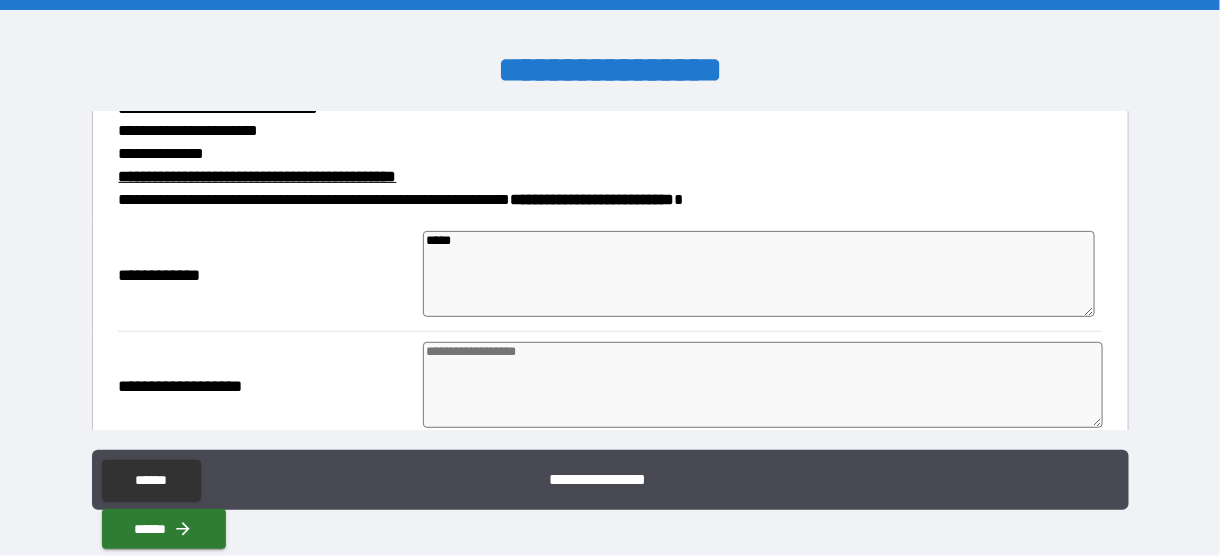 type on "*" 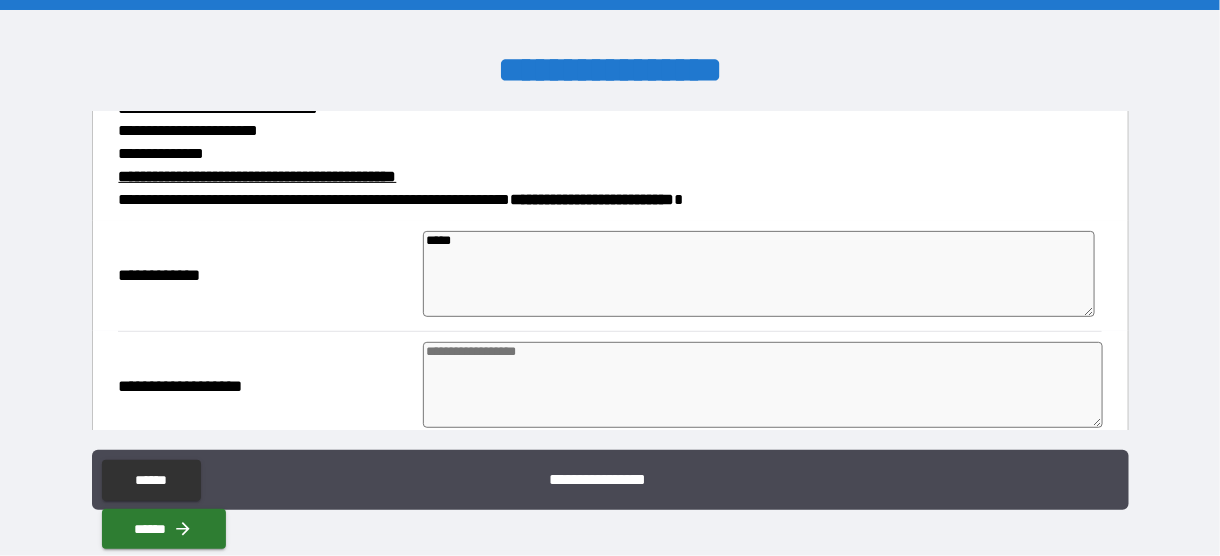 type on "*" 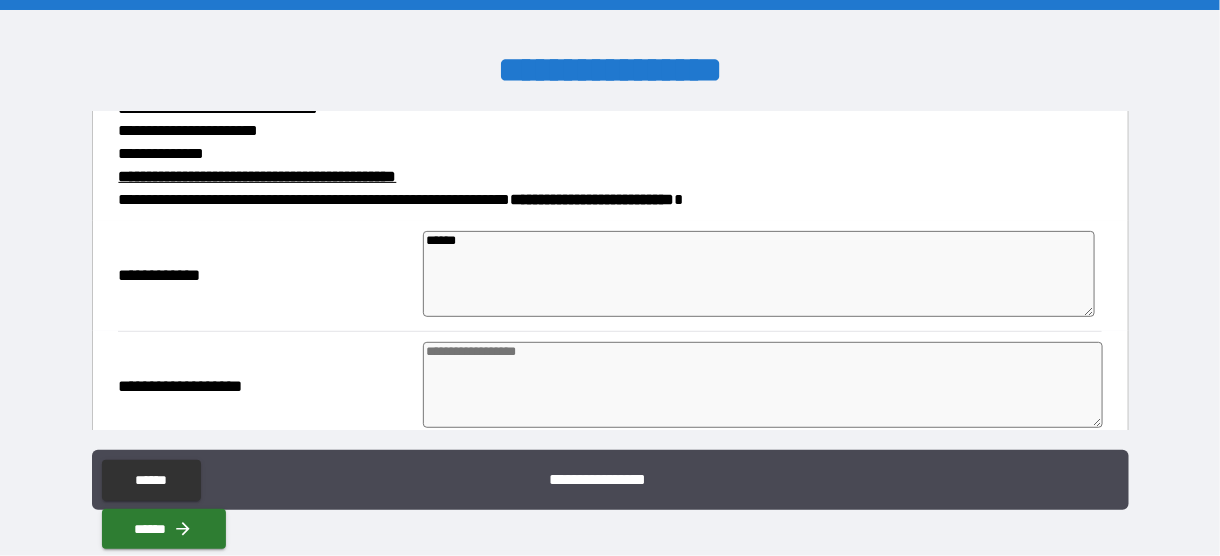 type on "*" 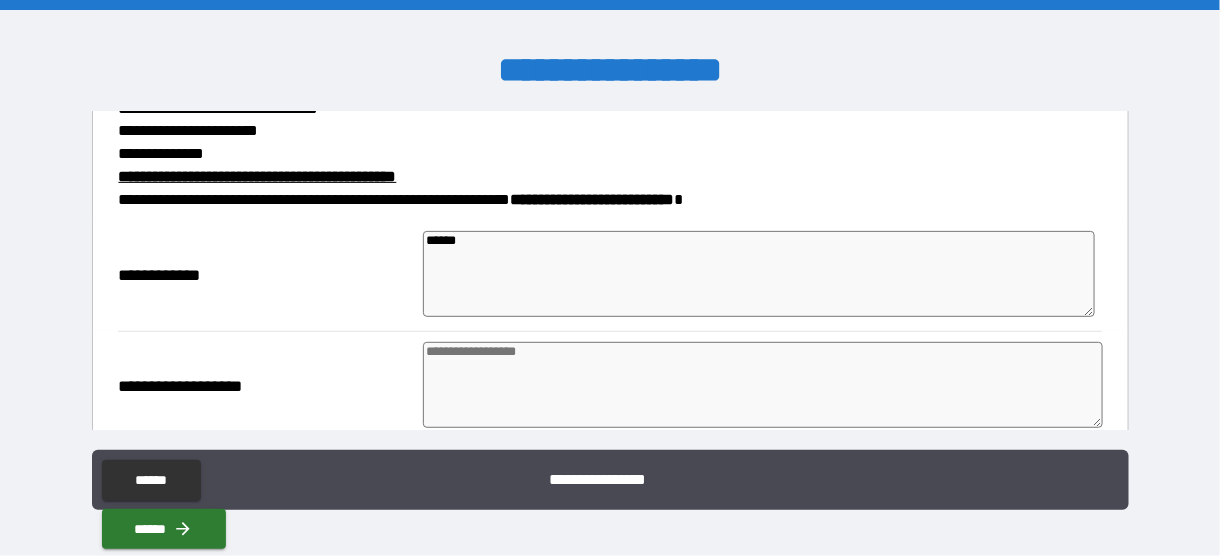 type on "*" 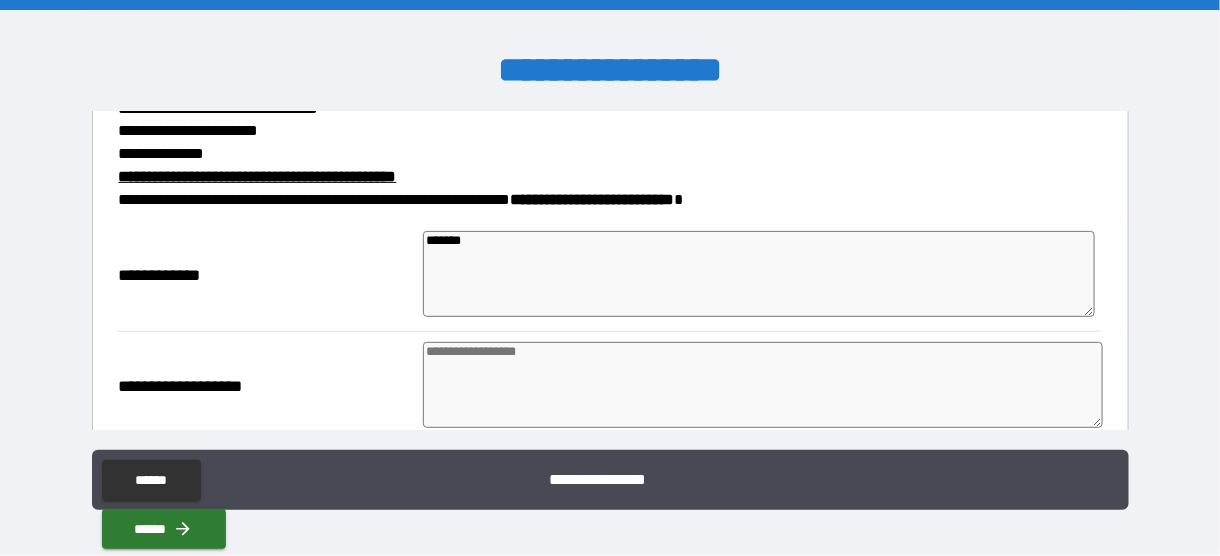 type on "*" 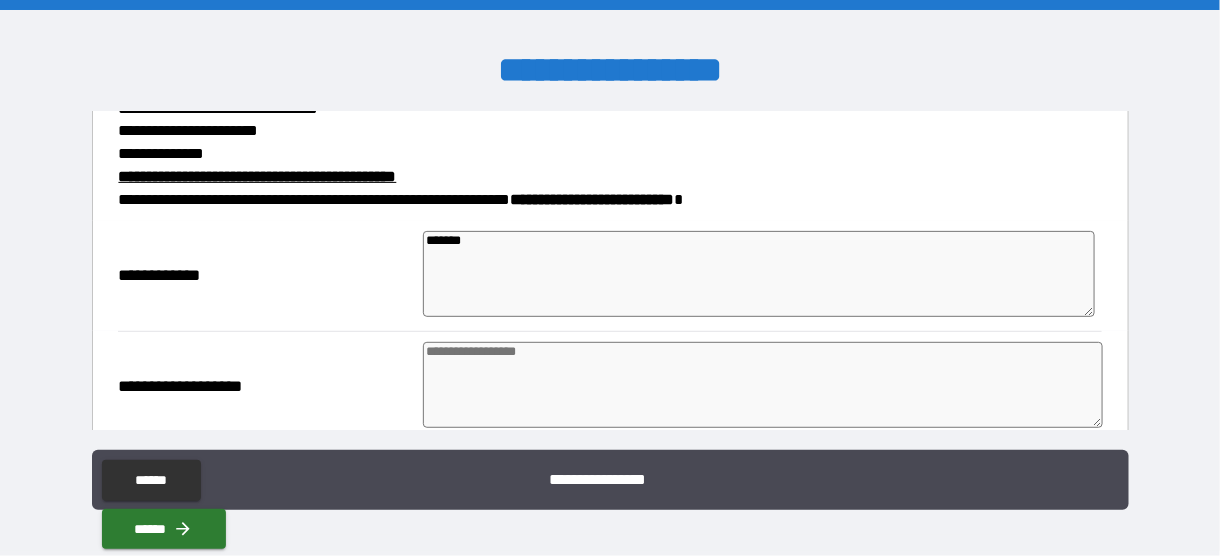 type on "********" 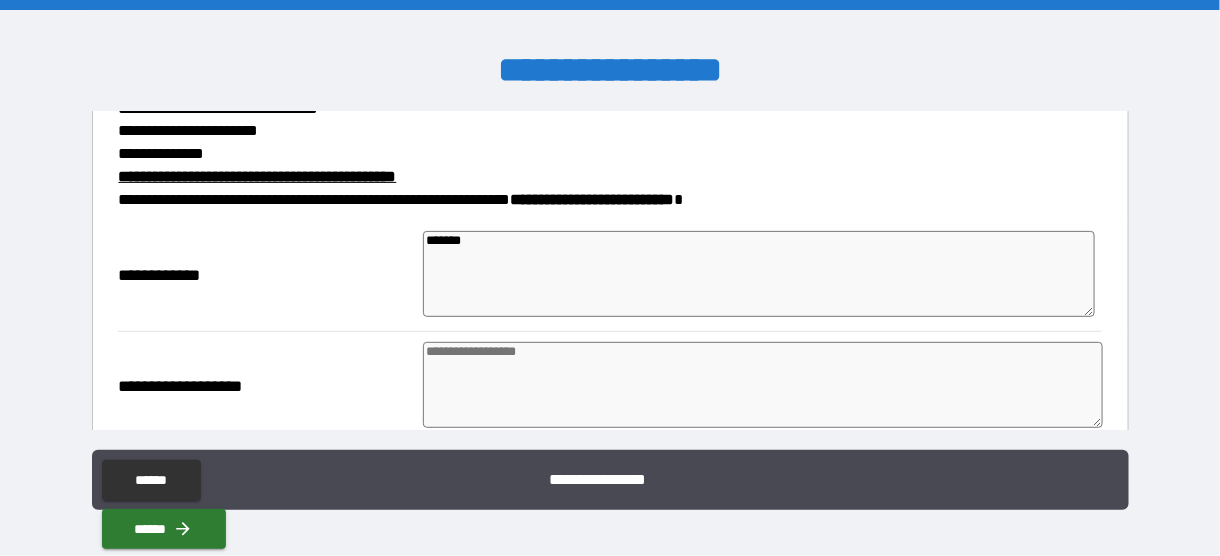 type on "*" 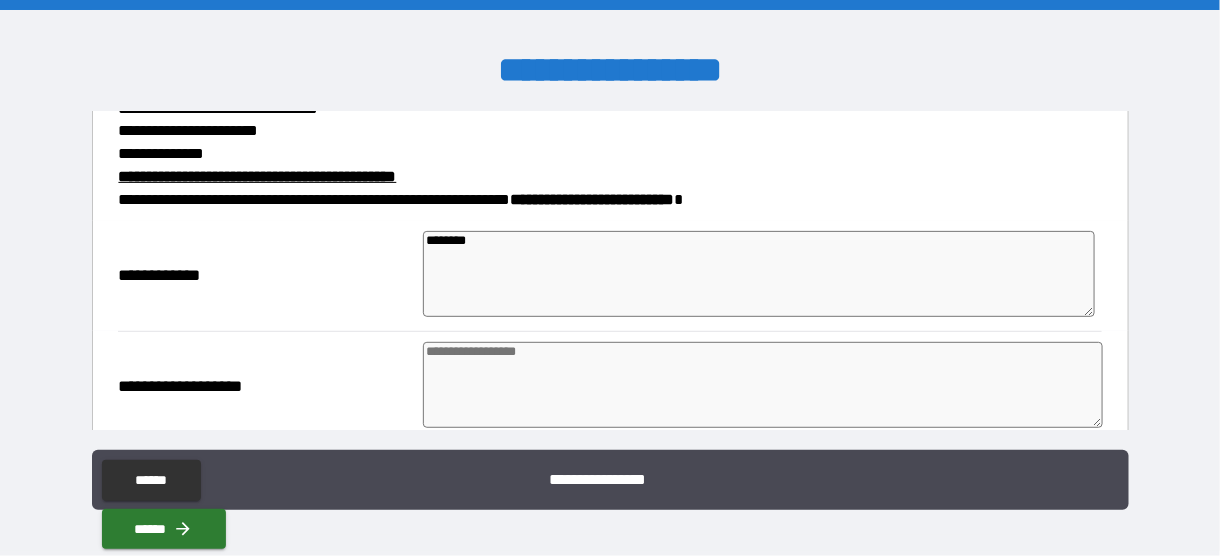 type on "*" 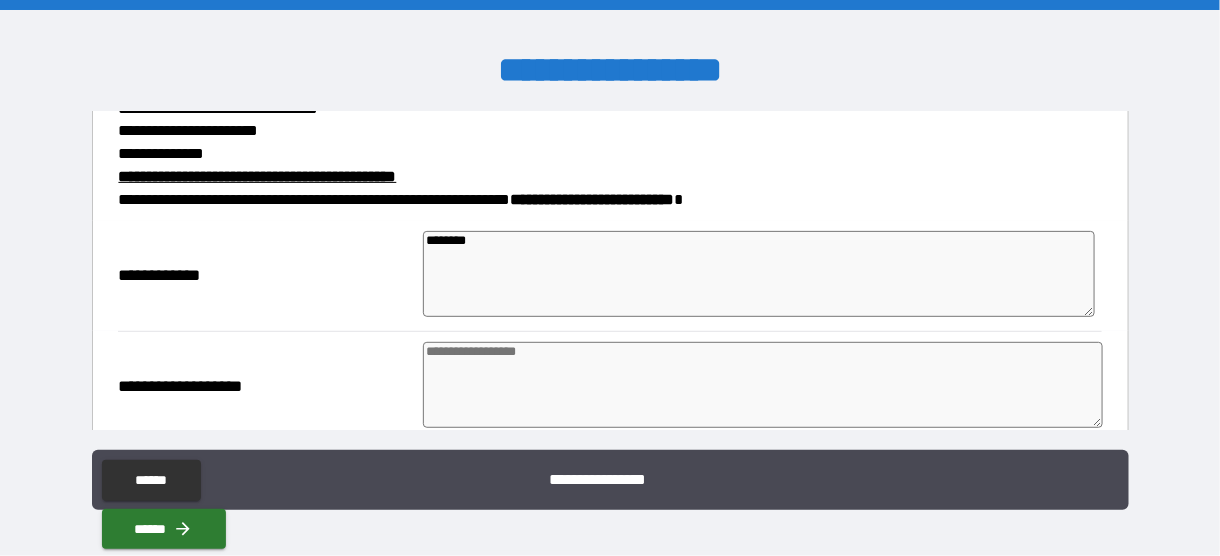 type on "*" 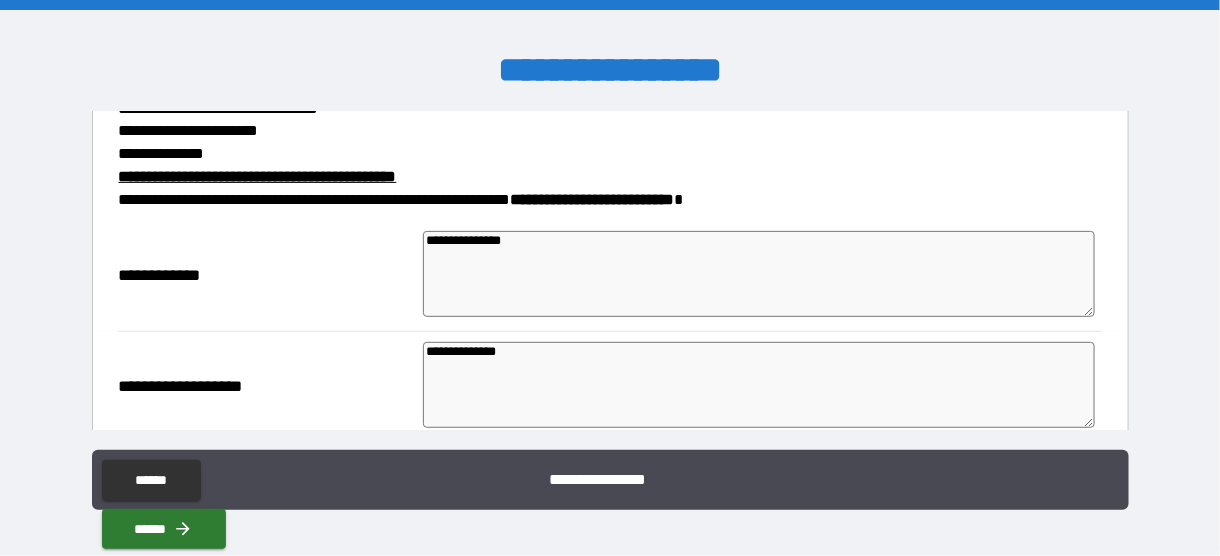 scroll, scrollTop: 421, scrollLeft: 0, axis: vertical 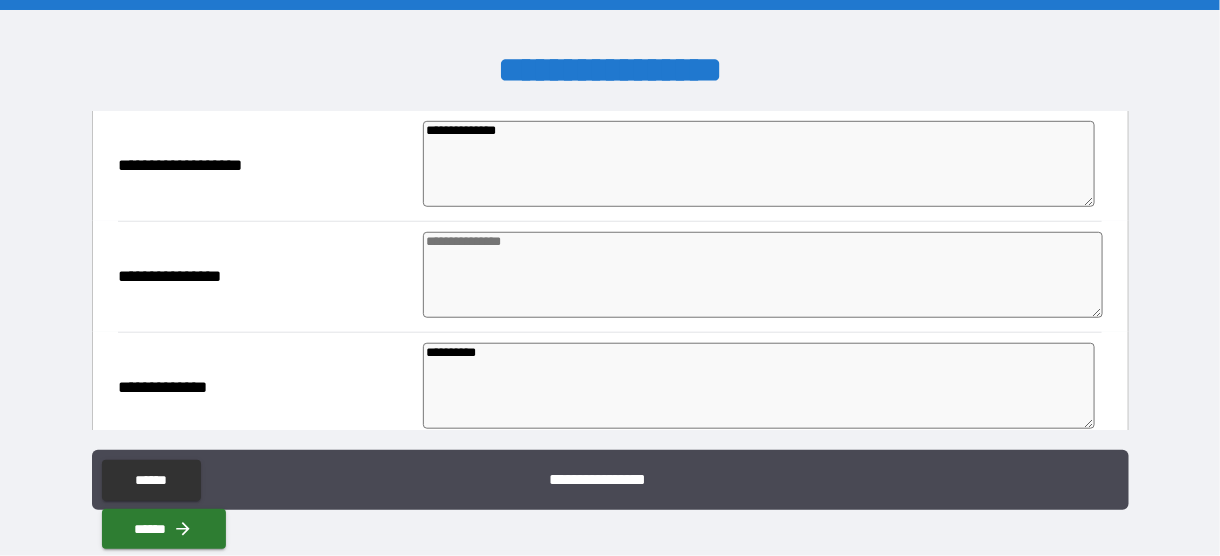click on "**********" at bounding box center (610, 276) 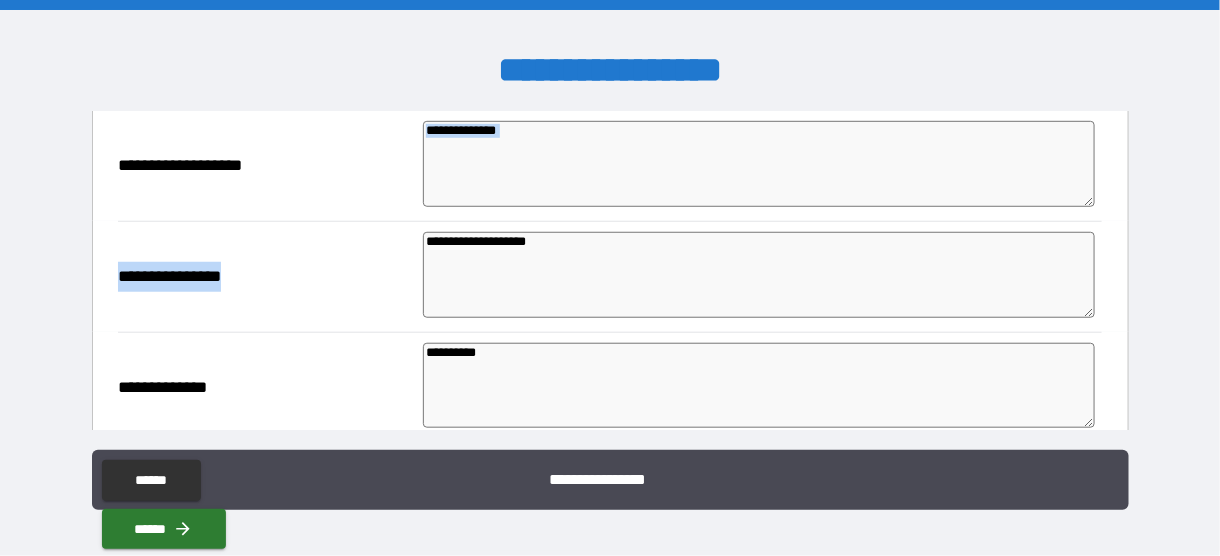 drag, startPoint x: 1128, startPoint y: 184, endPoint x: 1126, endPoint y: 240, distance: 56.0357 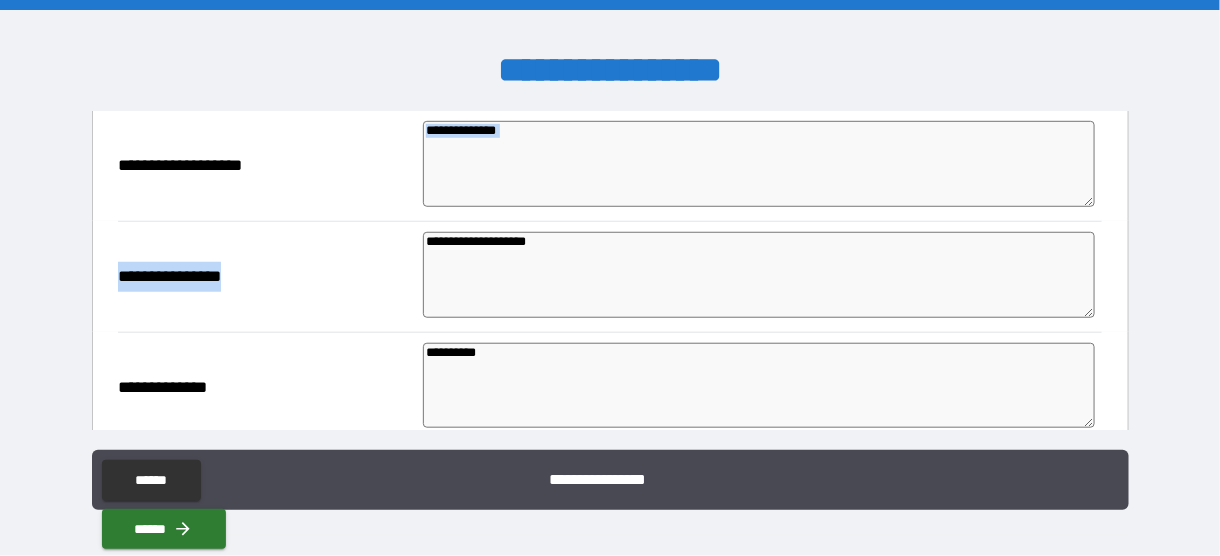 click on "**********" at bounding box center (610, 271) 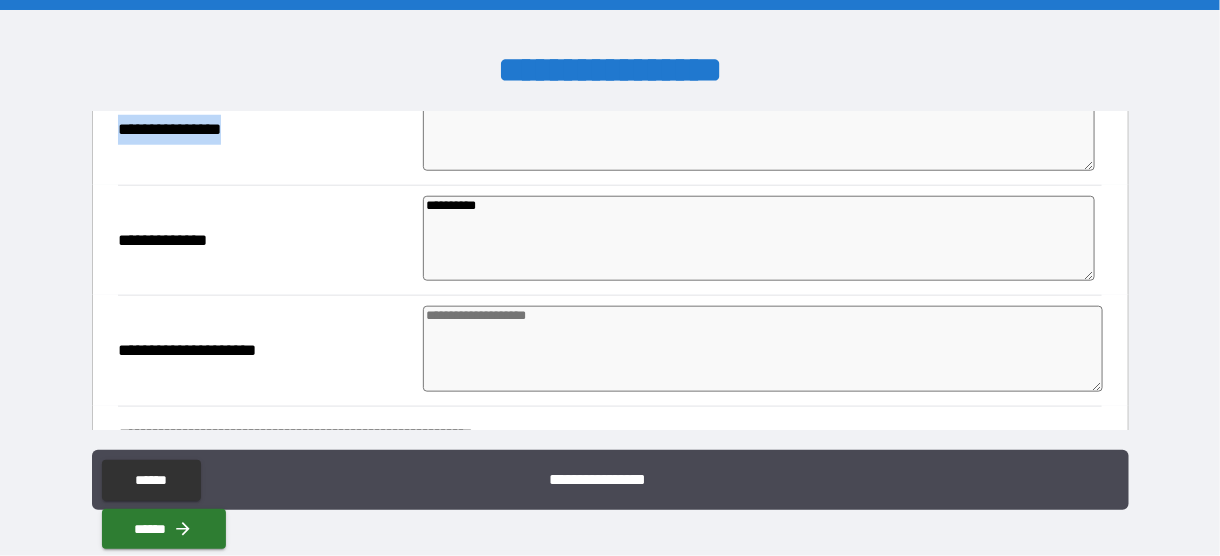 scroll, scrollTop: 575, scrollLeft: 0, axis: vertical 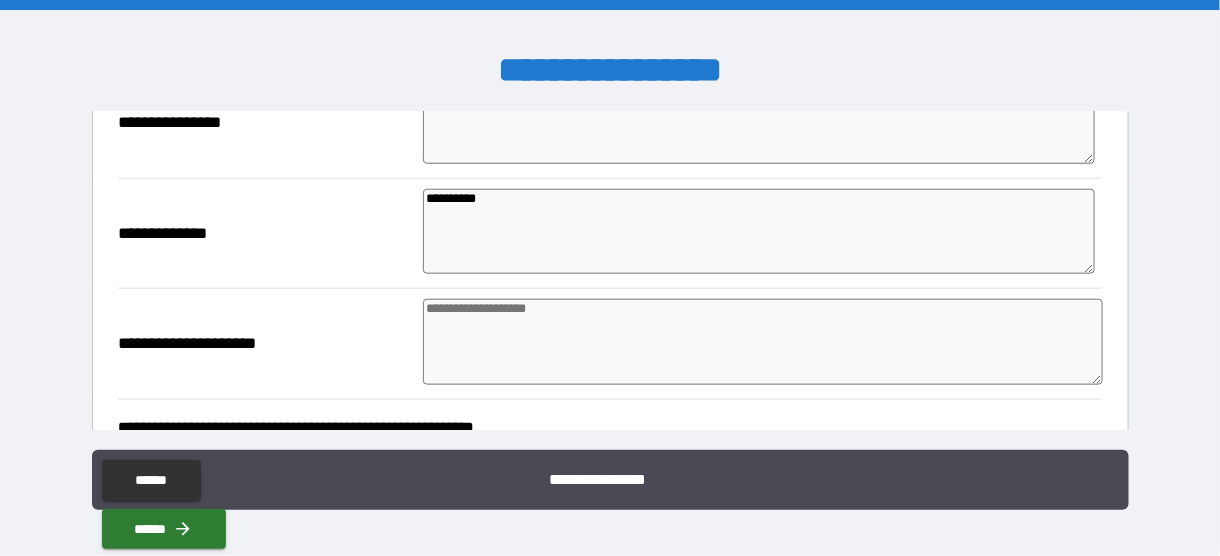 click at bounding box center [763, 342] 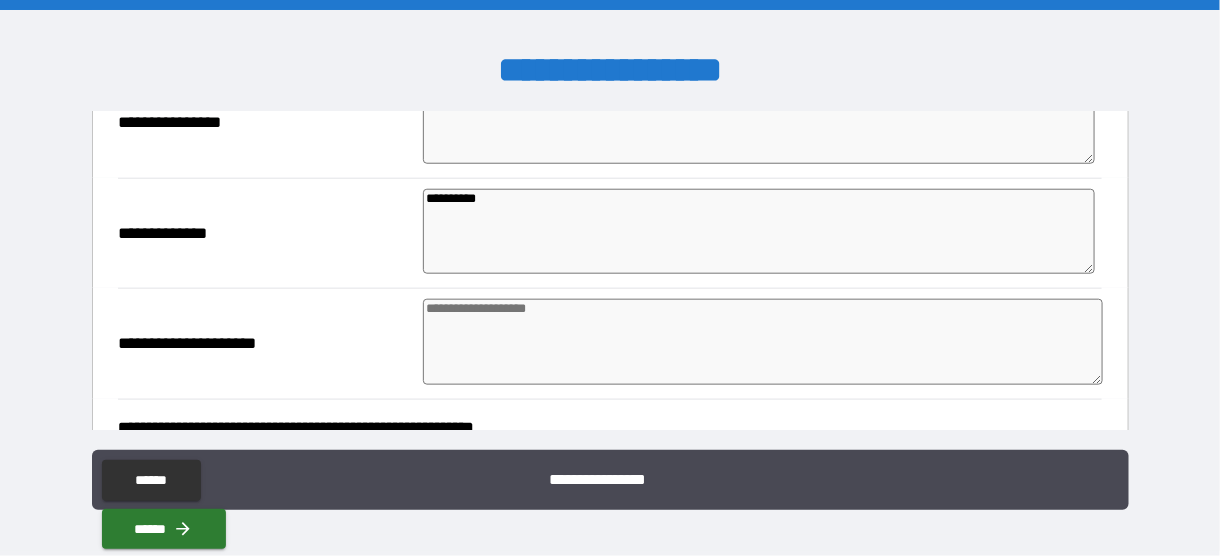 scroll, scrollTop: 853, scrollLeft: 0, axis: vertical 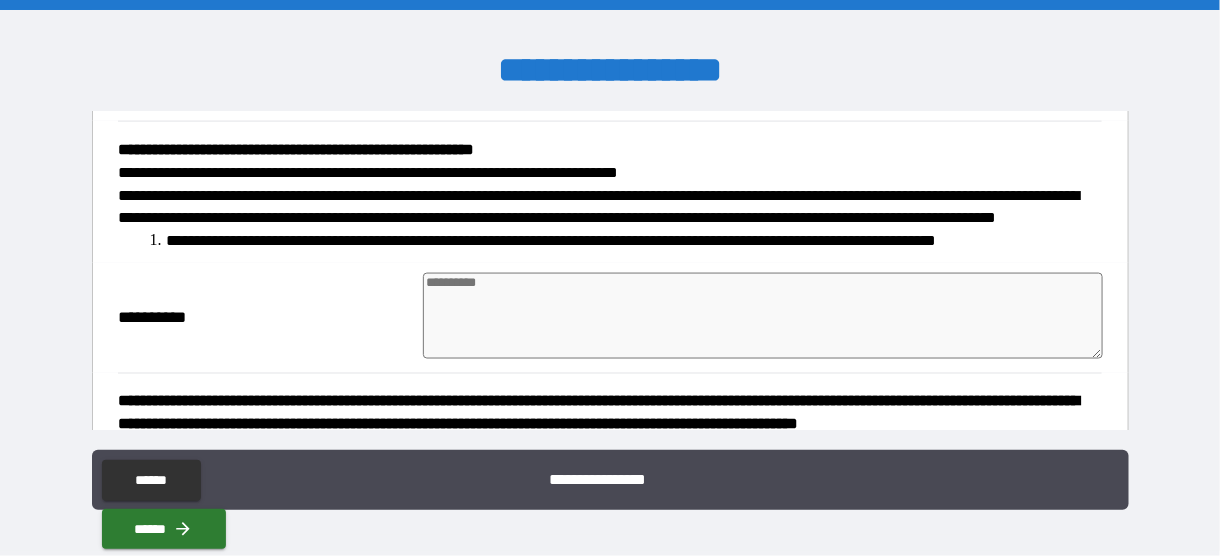 click on "**********" at bounding box center (610, 271) 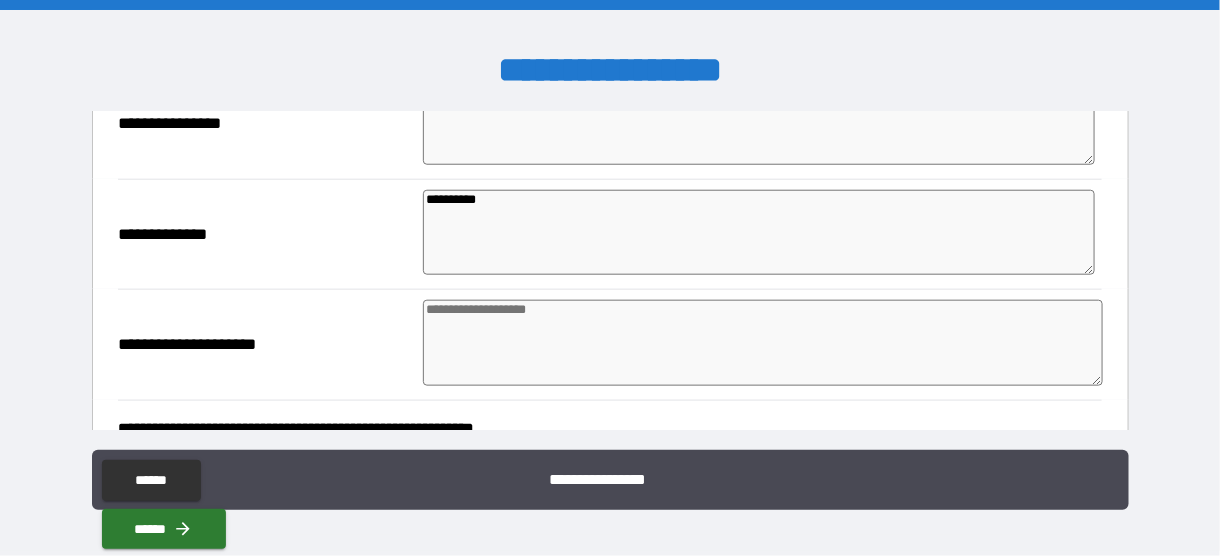scroll, scrollTop: 295, scrollLeft: 0, axis: vertical 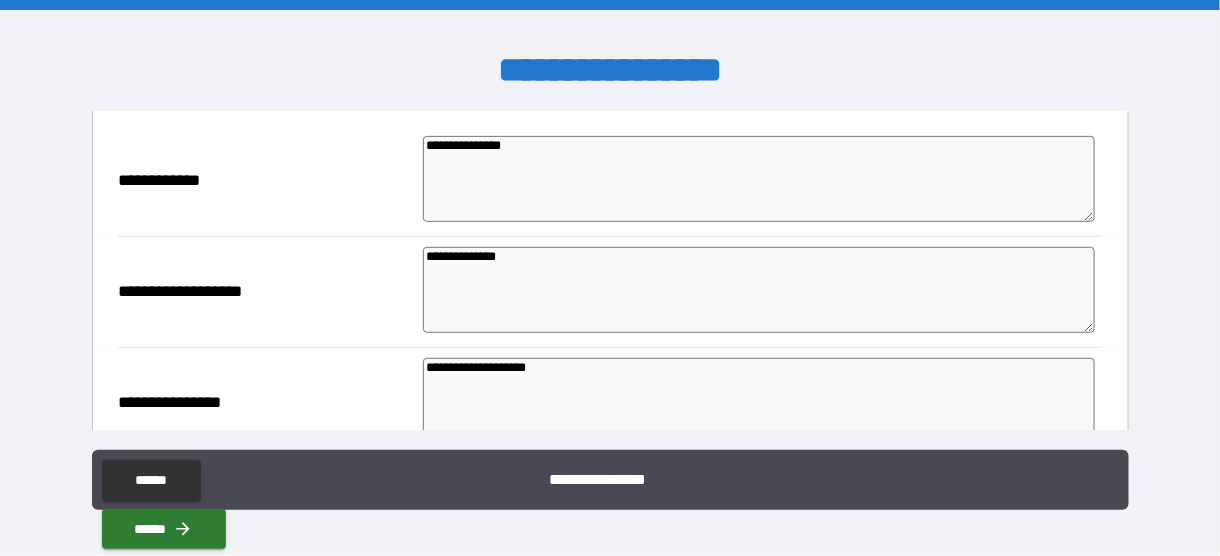 click on "**********" at bounding box center (758, 290) 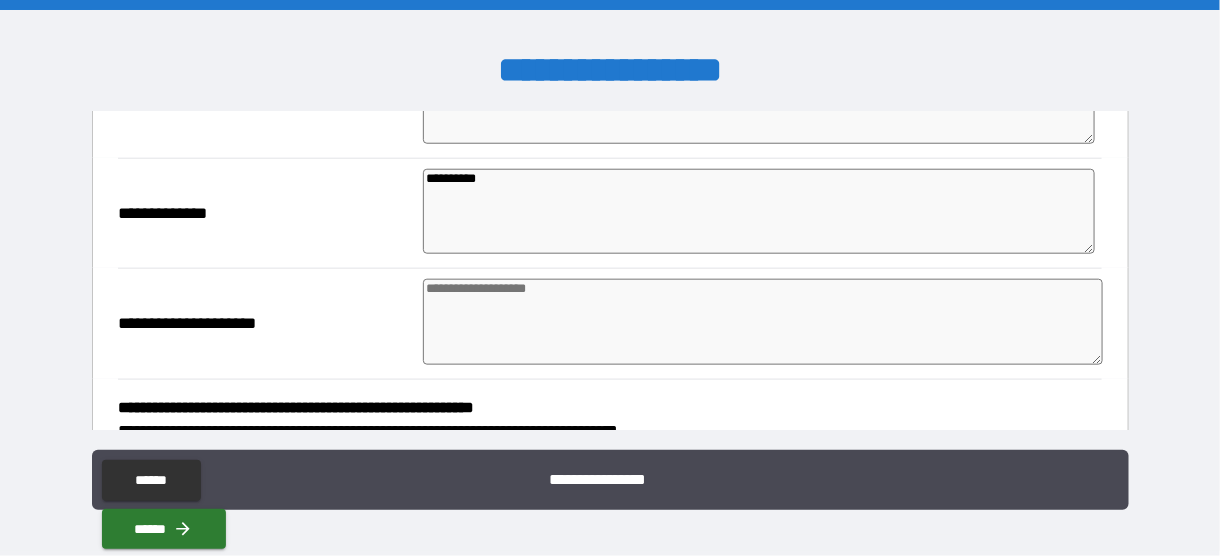 scroll, scrollTop: 695, scrollLeft: 0, axis: vertical 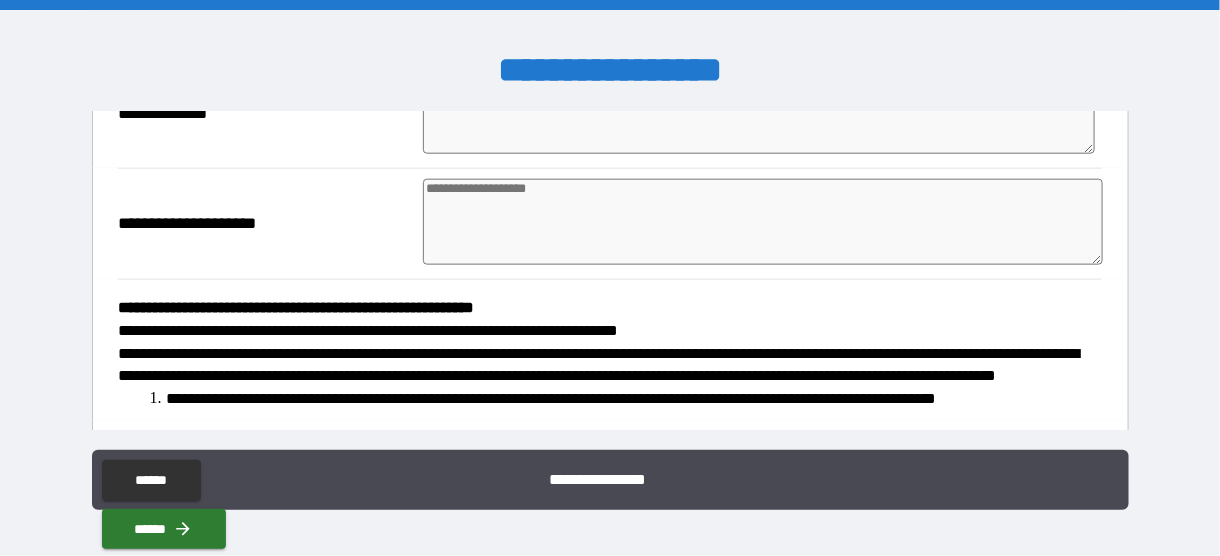 click at bounding box center [763, 222] 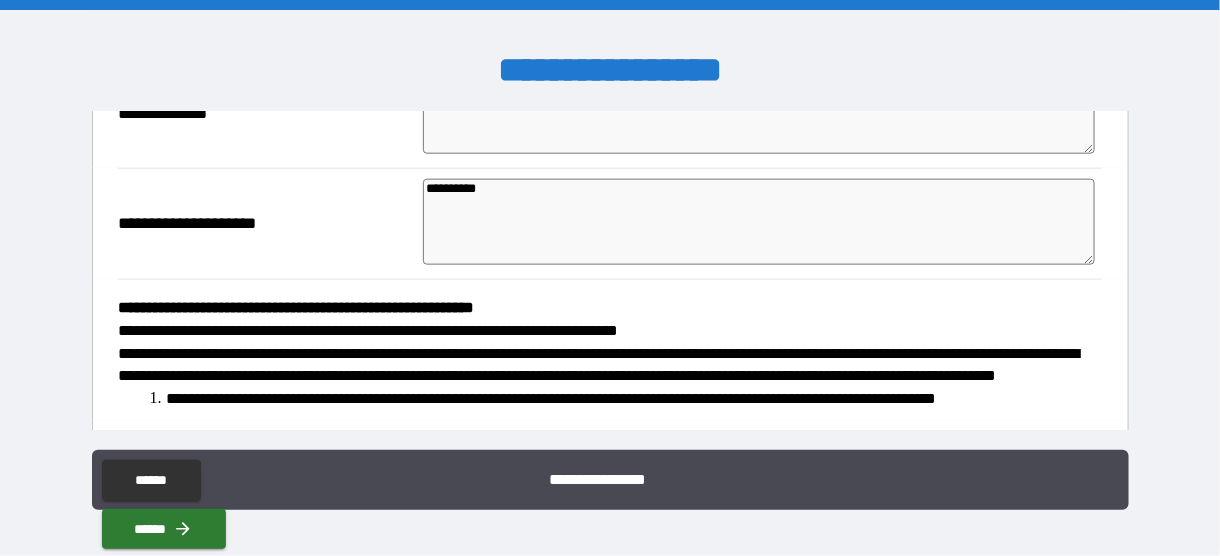 drag, startPoint x: 1129, startPoint y: 207, endPoint x: 1101, endPoint y: 244, distance: 46.400433 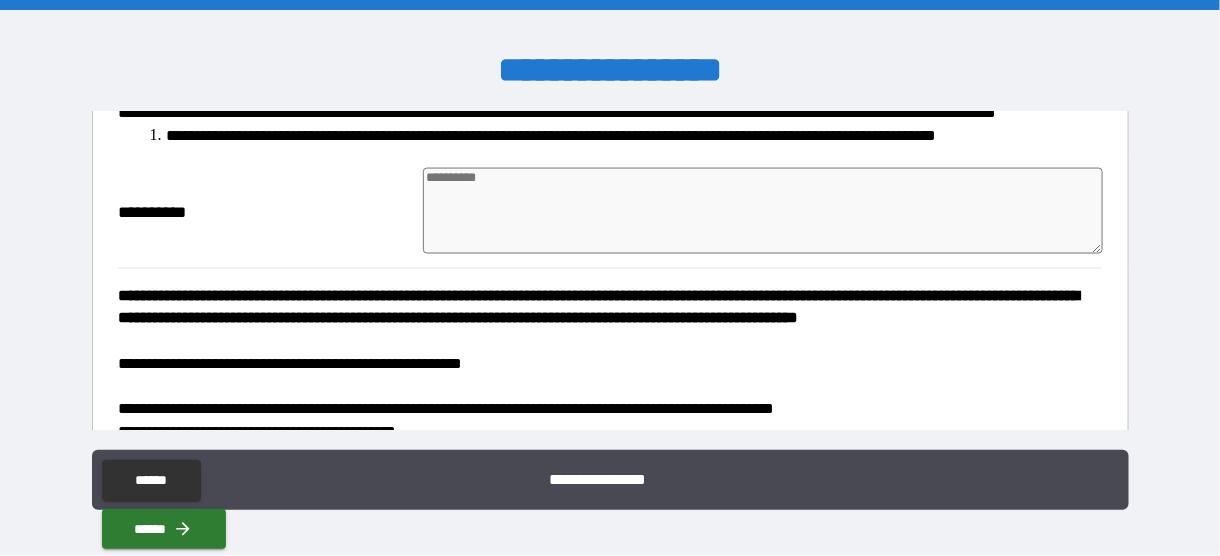 scroll, scrollTop: 995, scrollLeft: 0, axis: vertical 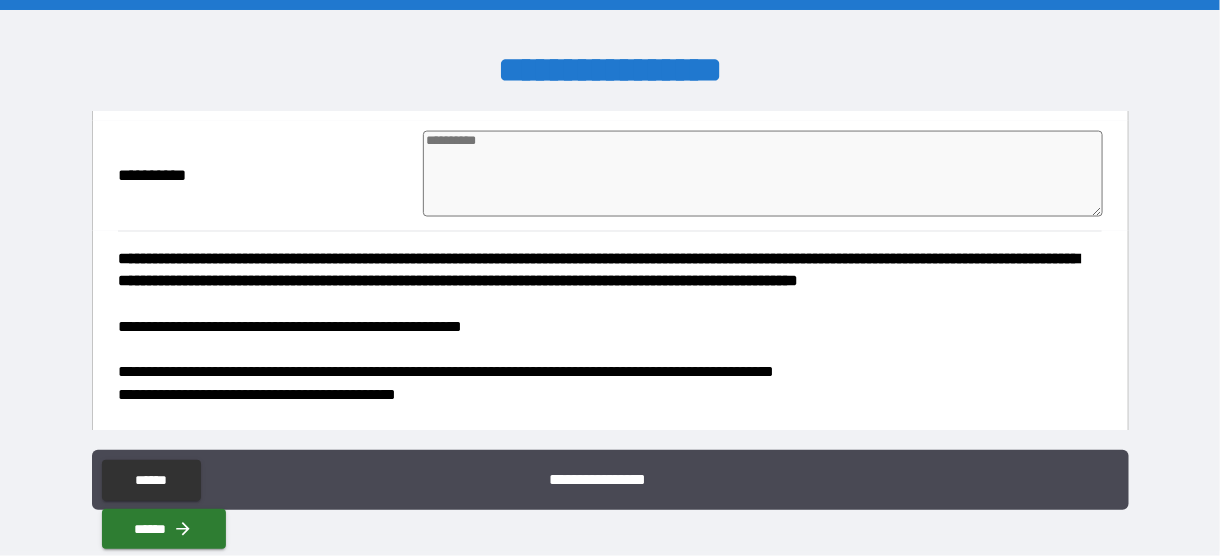 click at bounding box center [763, 174] 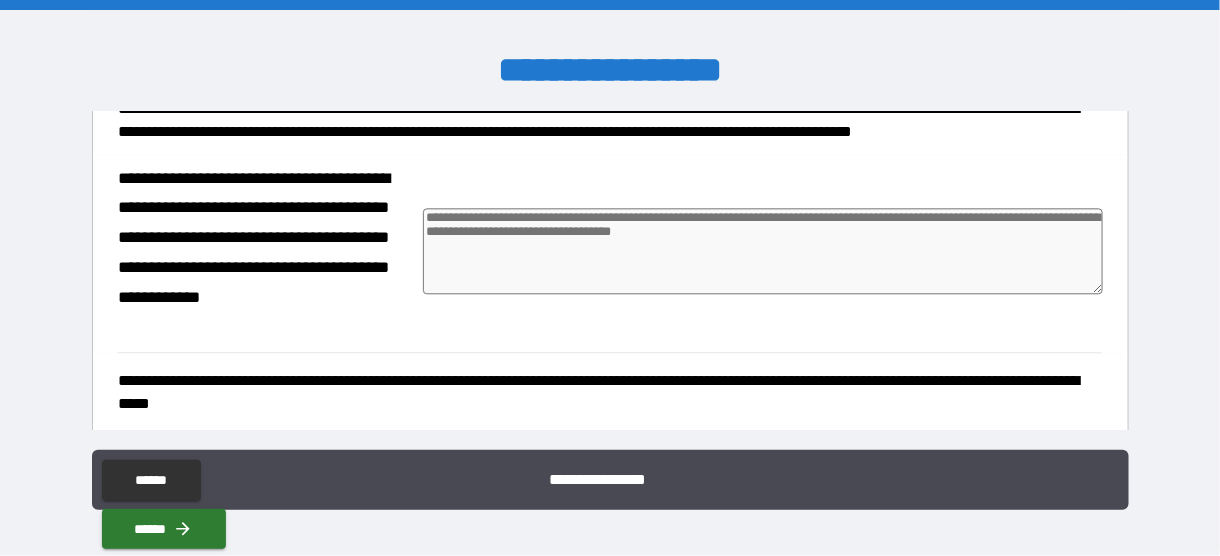 scroll, scrollTop: 1425, scrollLeft: 0, axis: vertical 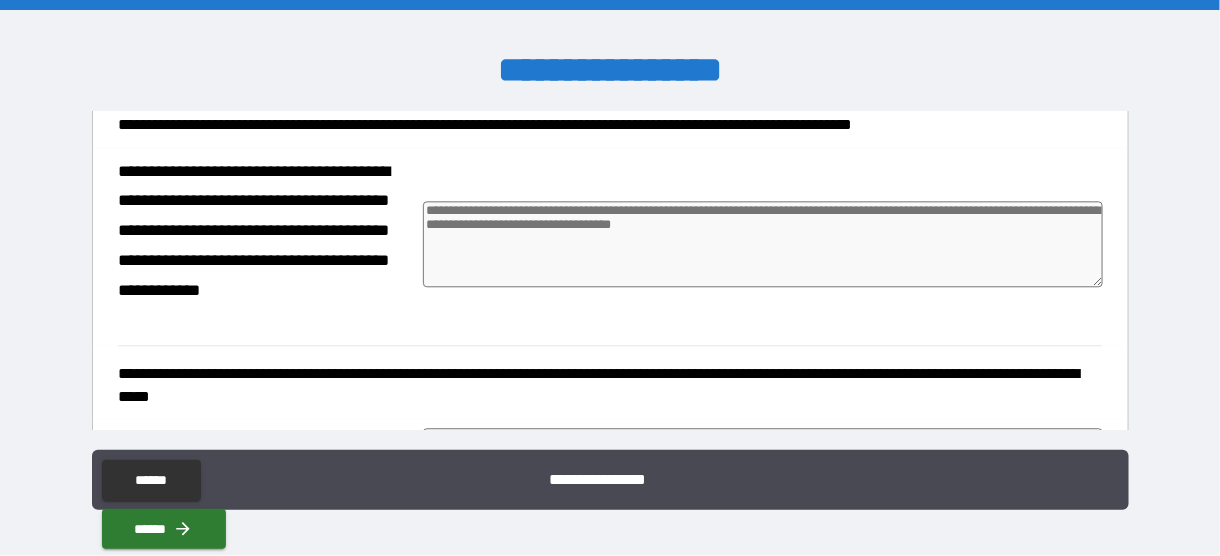click at bounding box center [763, 244] 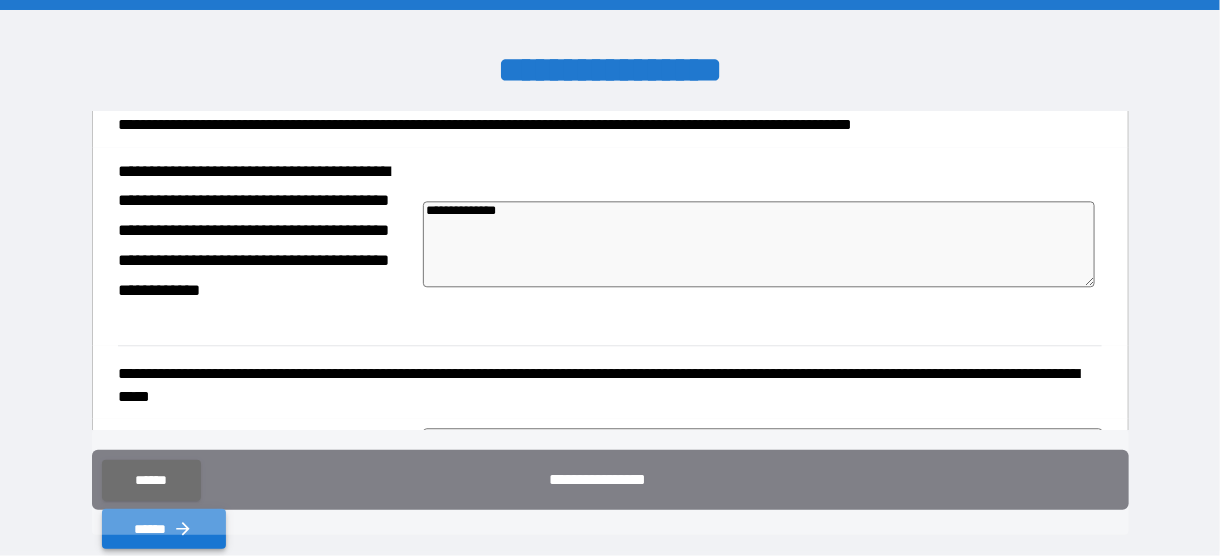 drag, startPoint x: 1044, startPoint y: 476, endPoint x: 1027, endPoint y: 488, distance: 20.808653 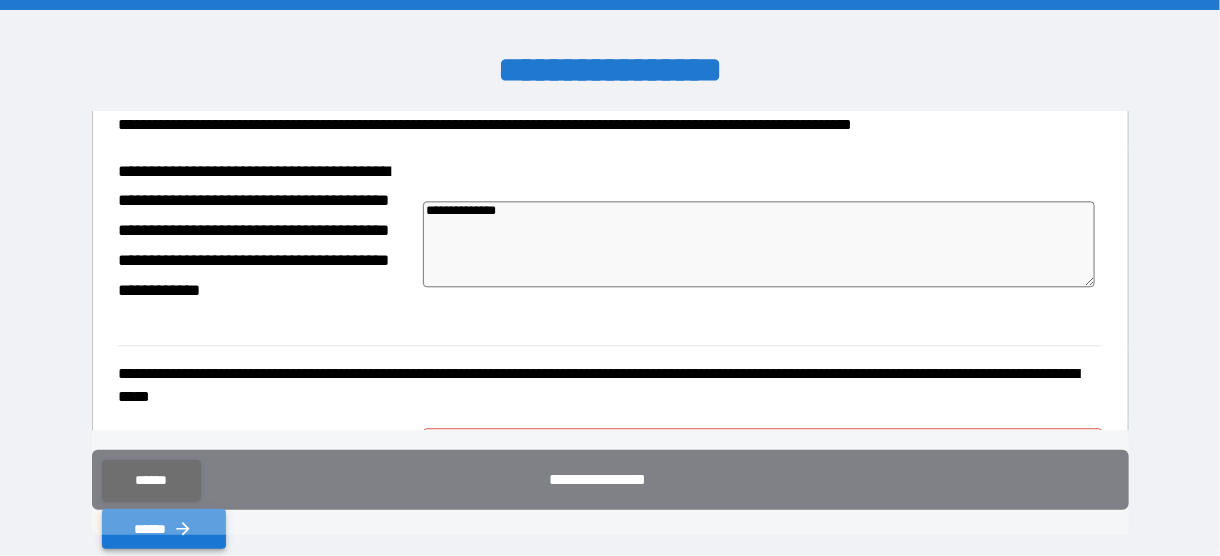 click on "******" at bounding box center [164, 529] 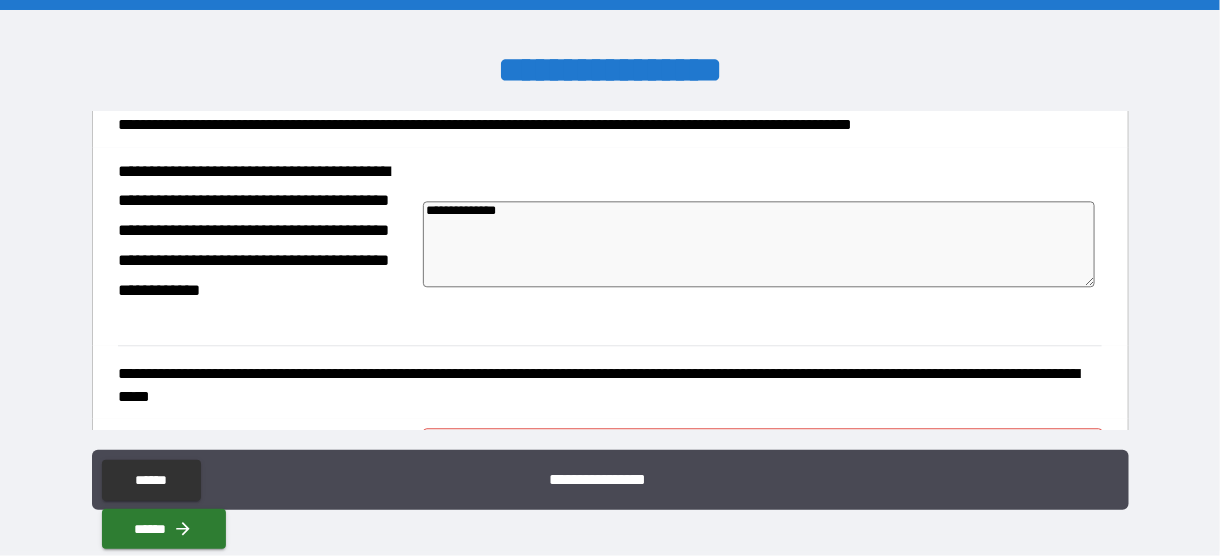click on "**********" at bounding box center (762, 246) 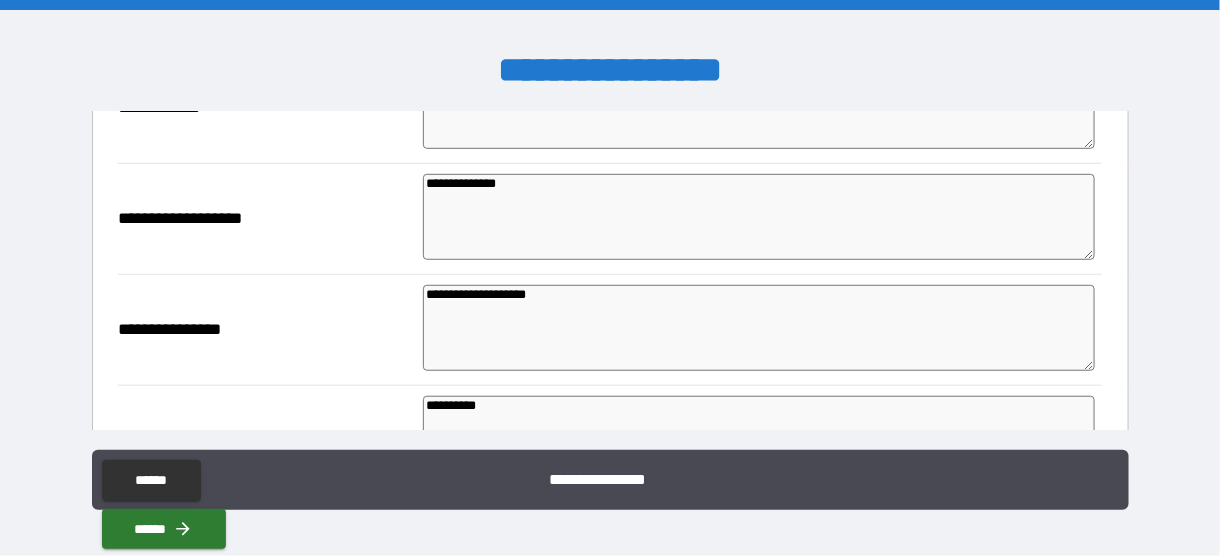 scroll, scrollTop: 400, scrollLeft: 0, axis: vertical 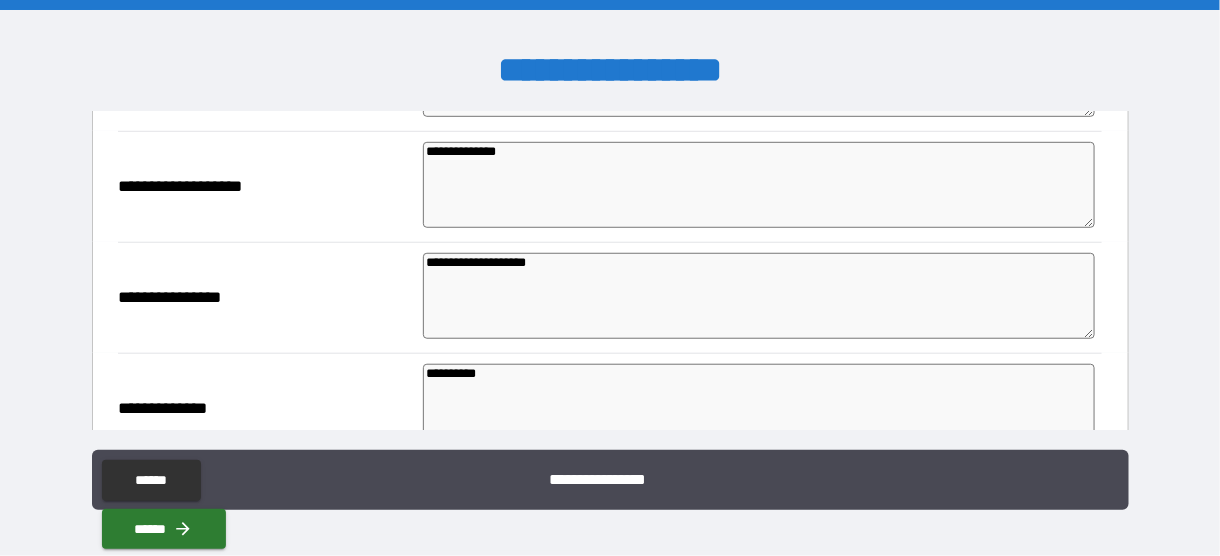 drag, startPoint x: 449, startPoint y: 261, endPoint x: 605, endPoint y: 269, distance: 156.20499 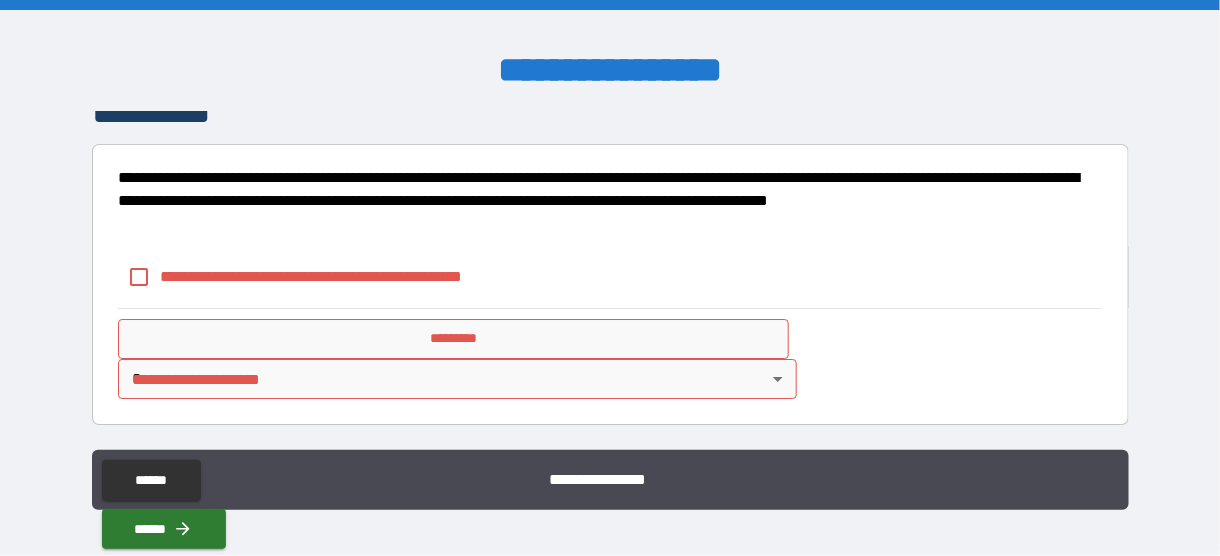 scroll, scrollTop: 2074, scrollLeft: 0, axis: vertical 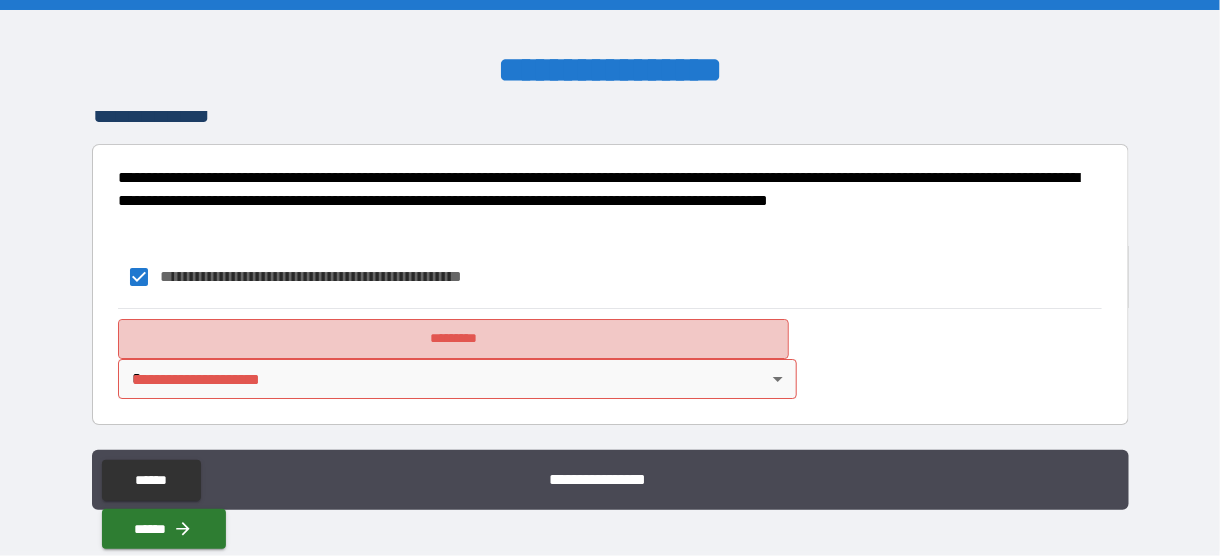 click on "*********" at bounding box center (453, 339) 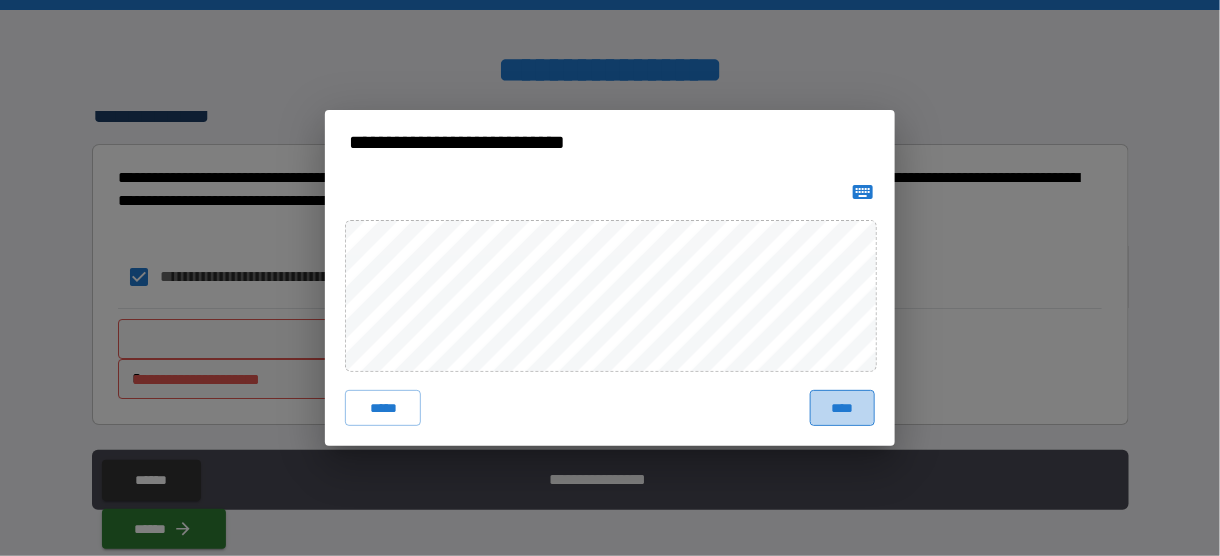 click on "****" at bounding box center [842, 408] 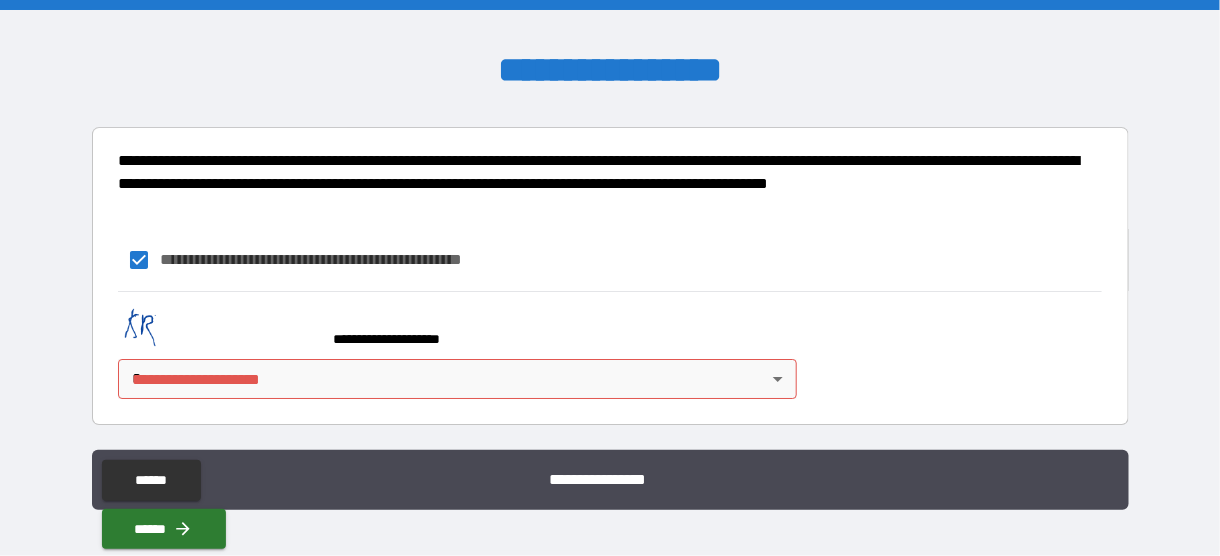 click on "**********" at bounding box center [610, 278] 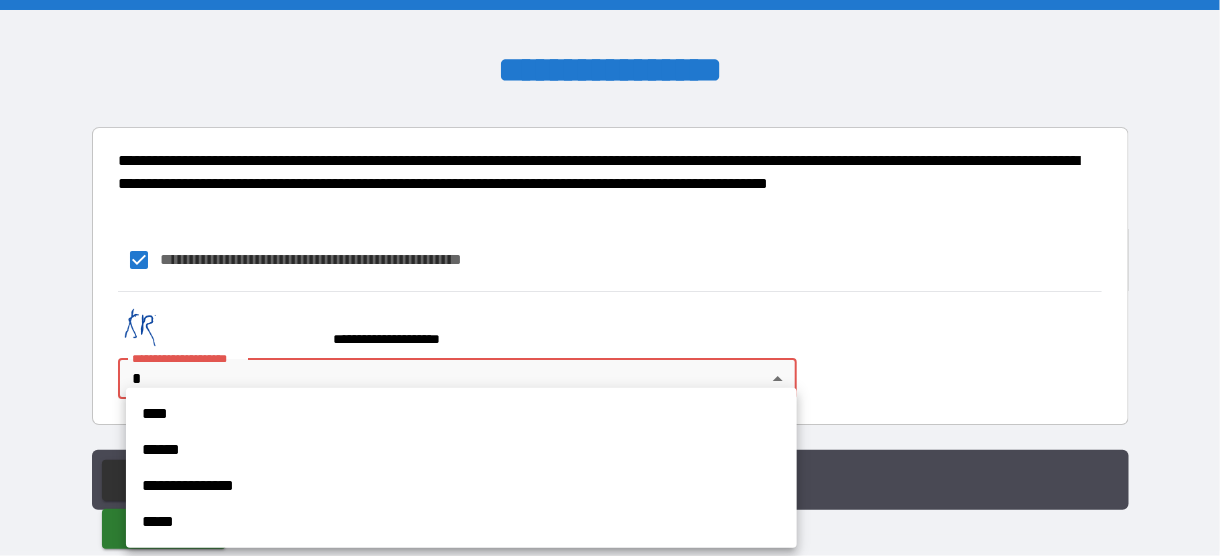 click on "**********" at bounding box center (461, 468) 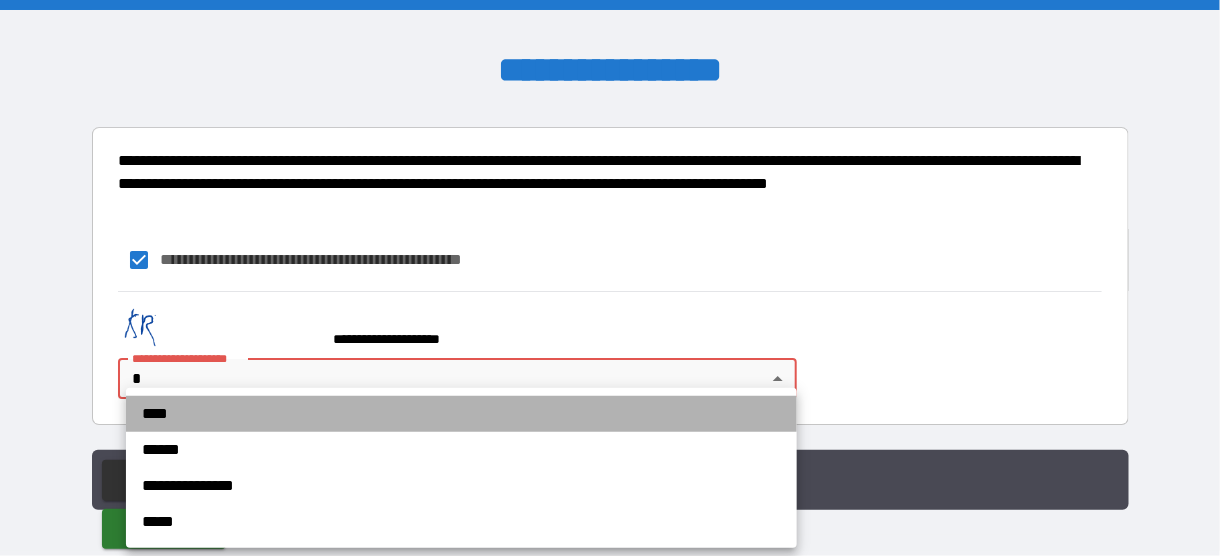 click on "****" at bounding box center (461, 414) 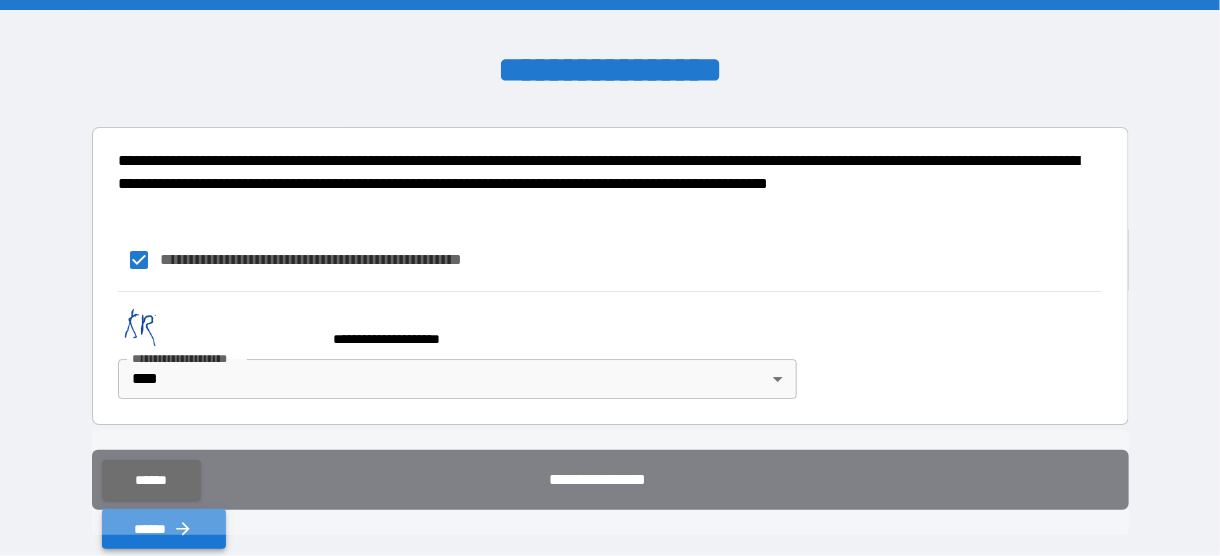 click on "******" at bounding box center [164, 529] 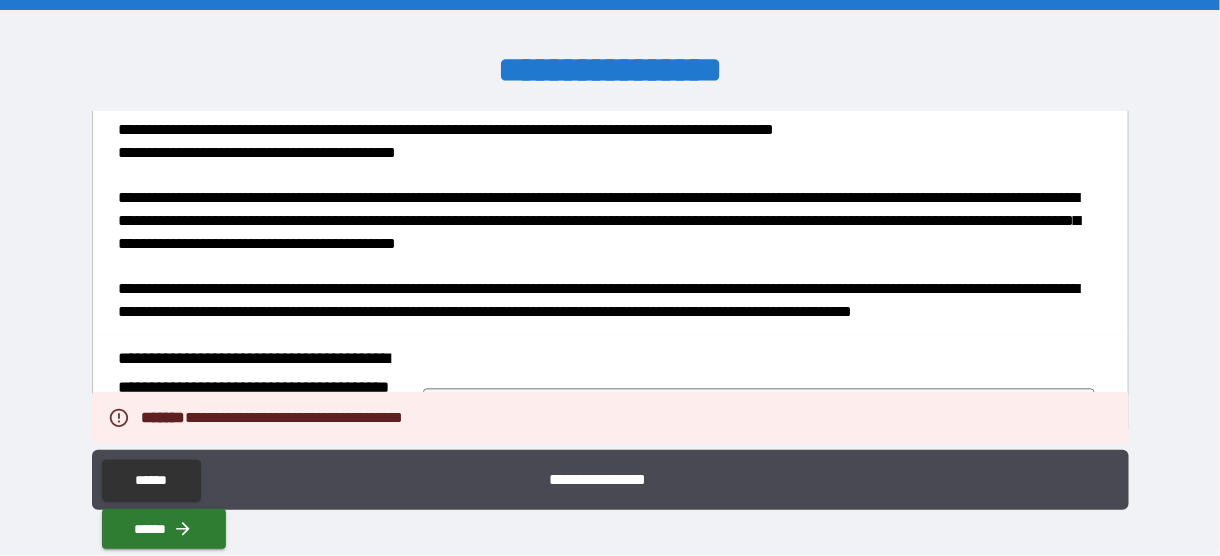 scroll, scrollTop: 400, scrollLeft: 0, axis: vertical 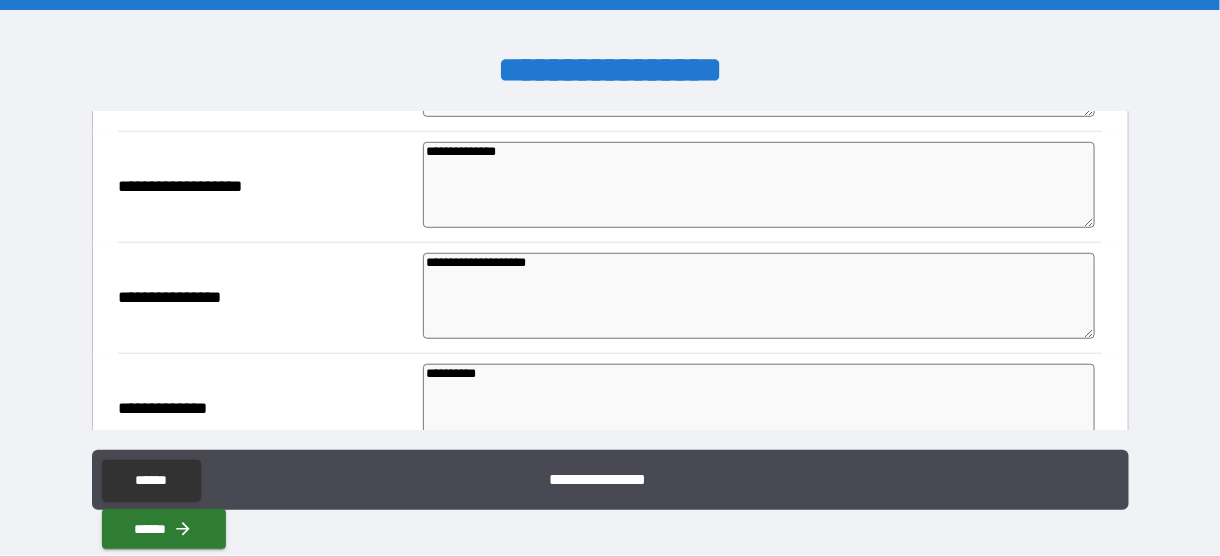 drag, startPoint x: 576, startPoint y: 271, endPoint x: 587, endPoint y: 279, distance: 13.601471 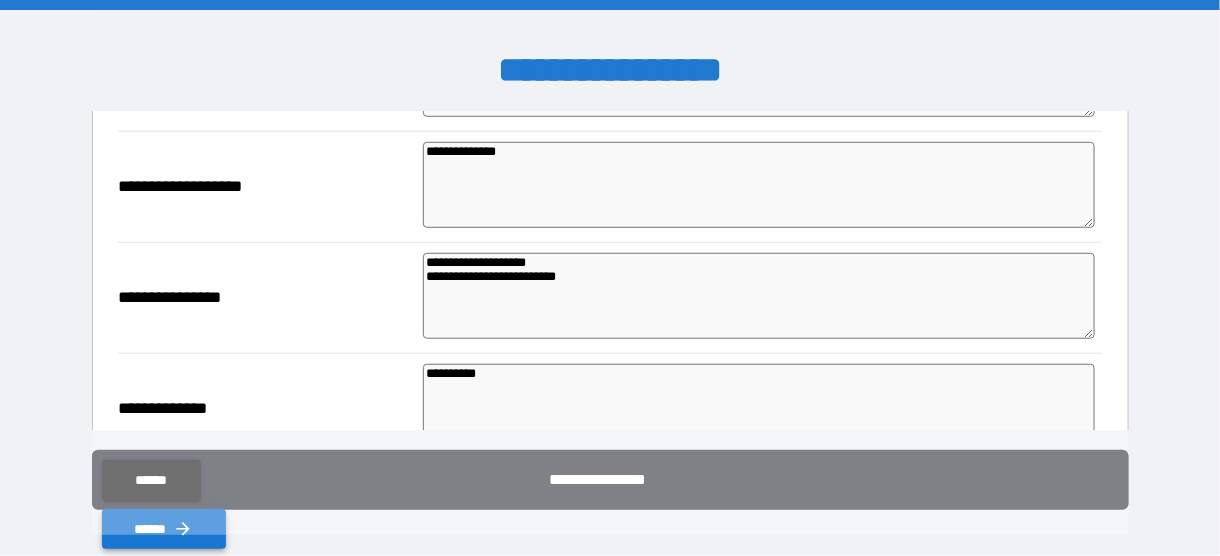 click on "******" at bounding box center (164, 529) 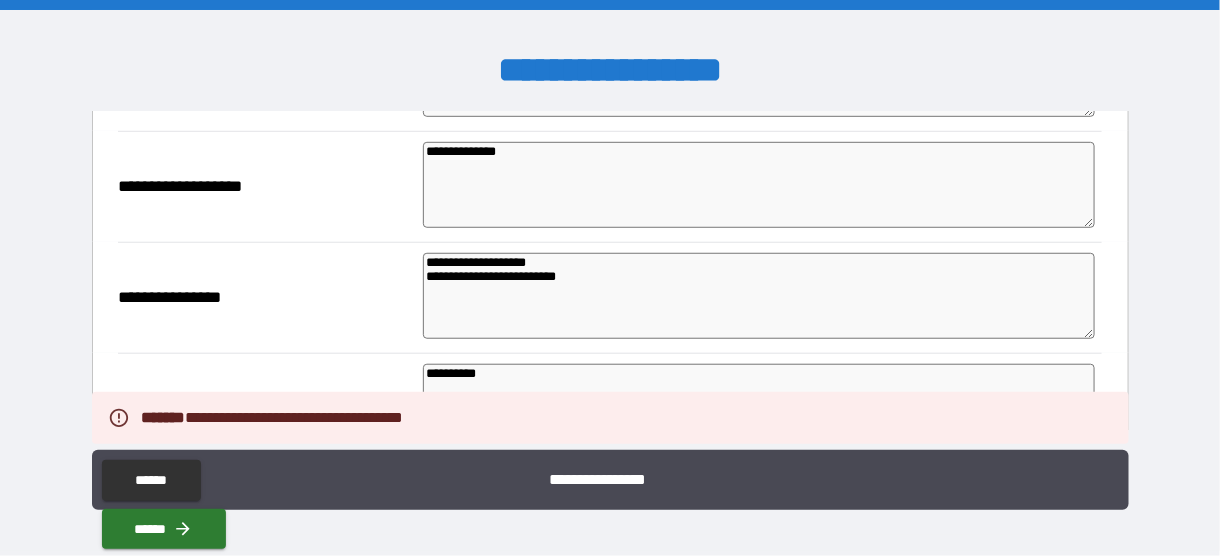 drag, startPoint x: 1130, startPoint y: 171, endPoint x: 1114, endPoint y: 188, distance: 23.345236 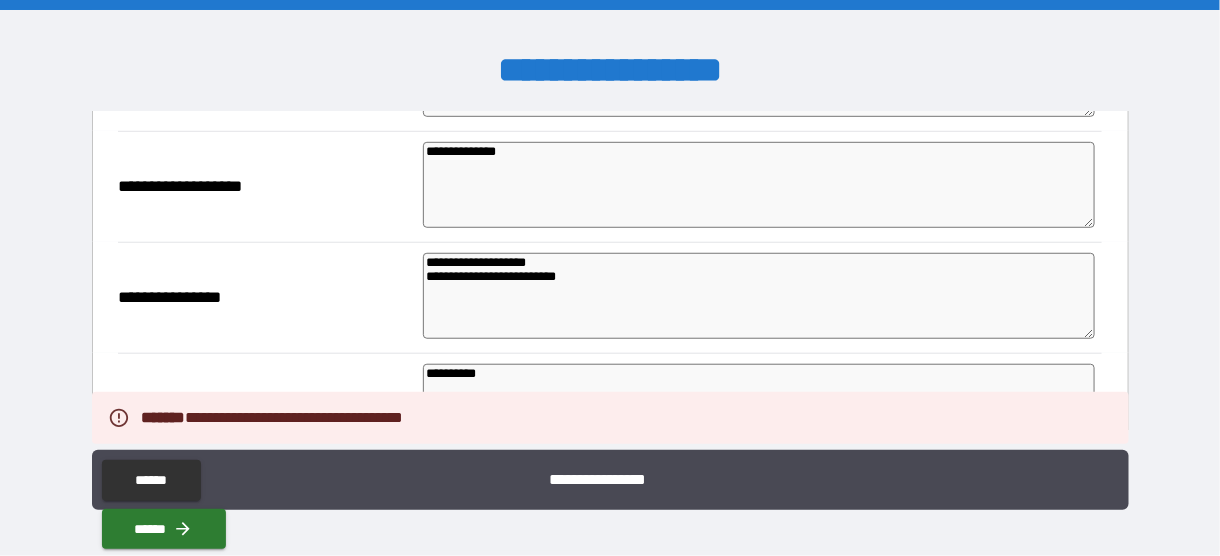 click on "**********" at bounding box center (610, 280) 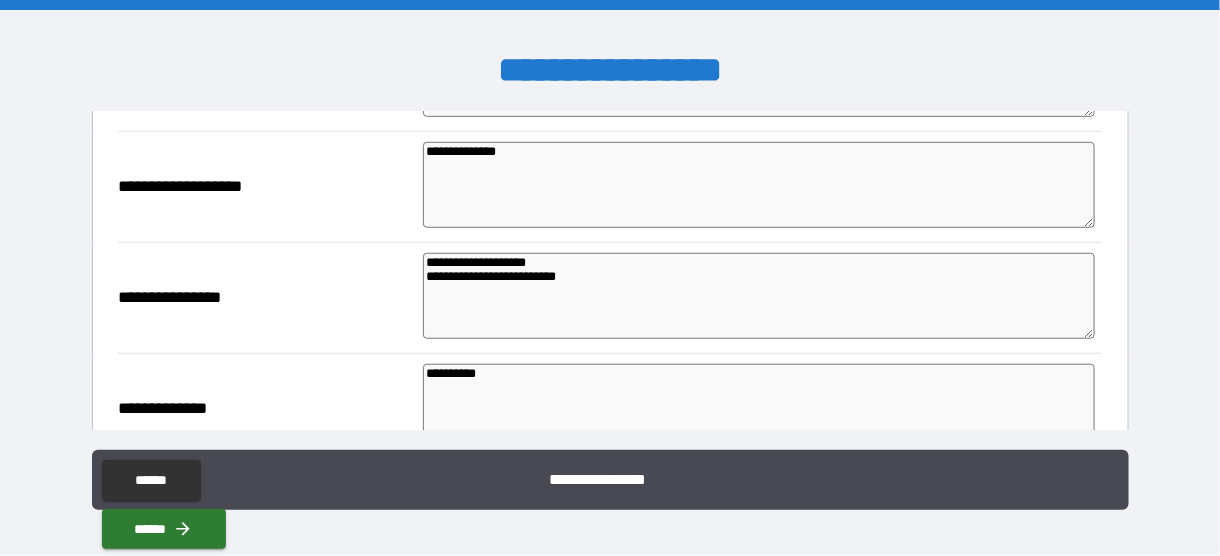 drag, startPoint x: 1112, startPoint y: 176, endPoint x: 1100, endPoint y: 207, distance: 33.24154 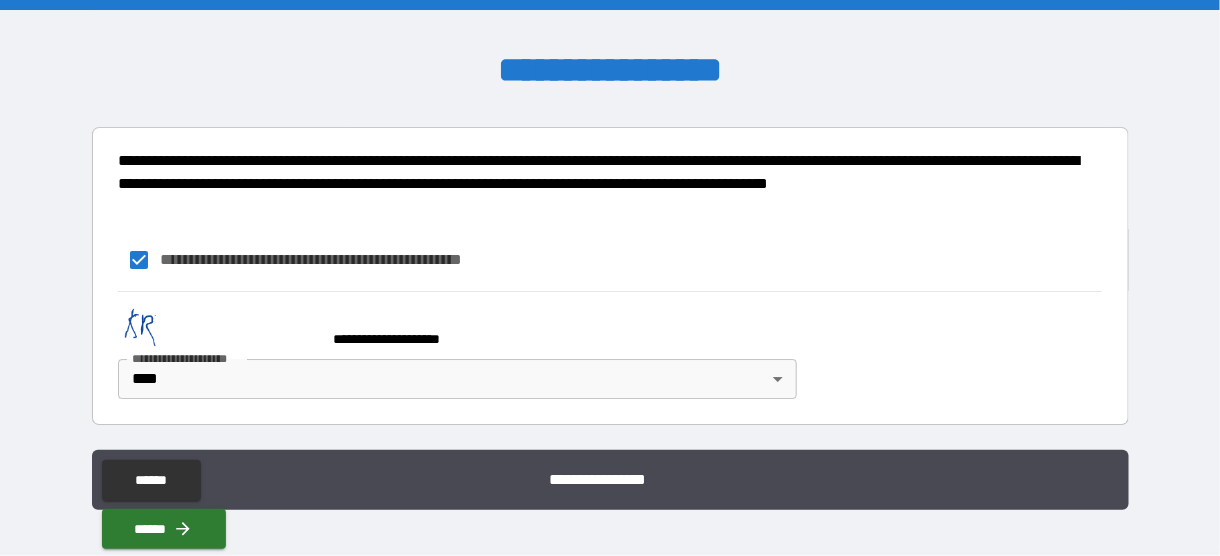 scroll, scrollTop: 2091, scrollLeft: 0, axis: vertical 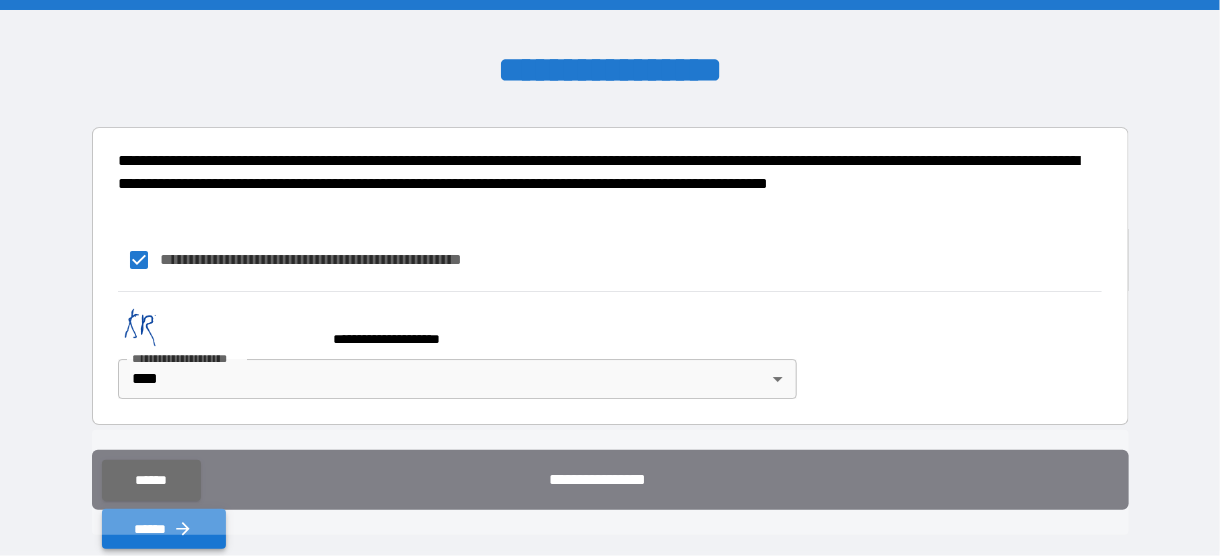 click on "******" at bounding box center [164, 529] 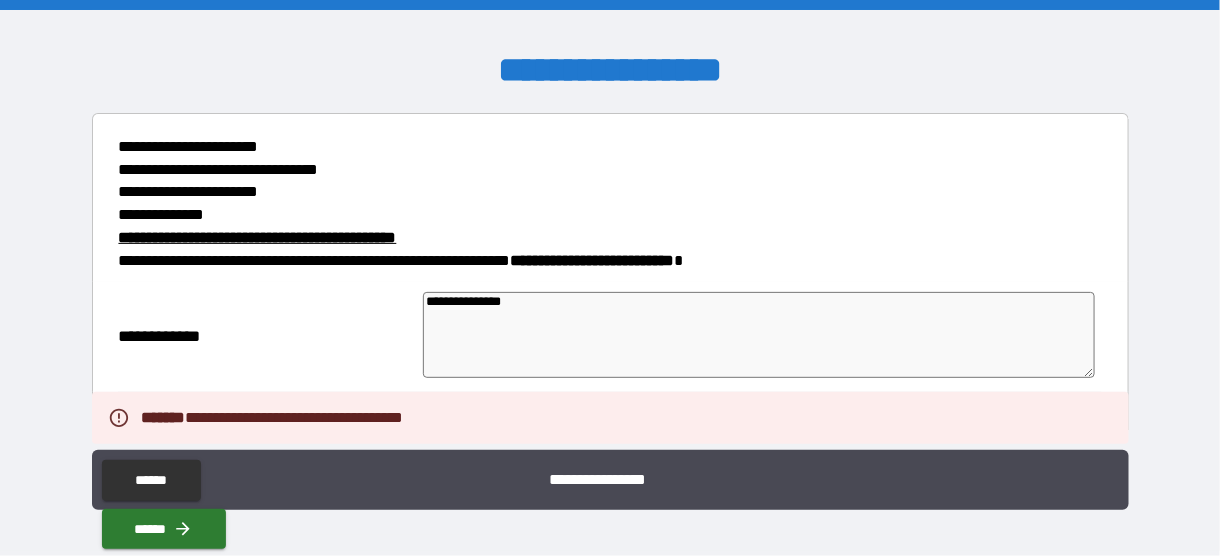 scroll, scrollTop: 0, scrollLeft: 0, axis: both 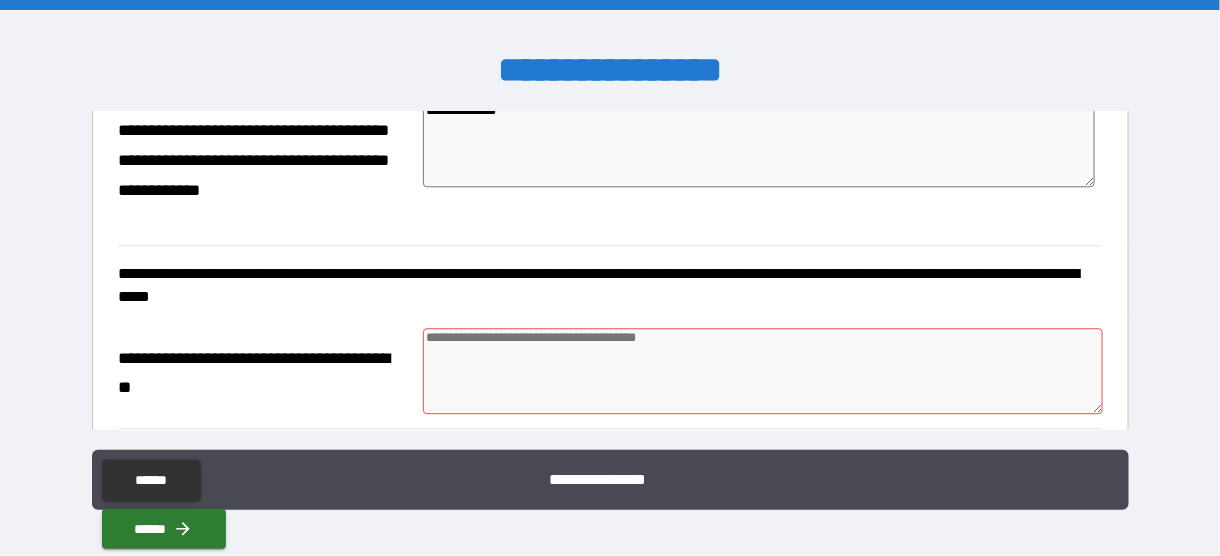 click on "**********" at bounding box center (264, 146) 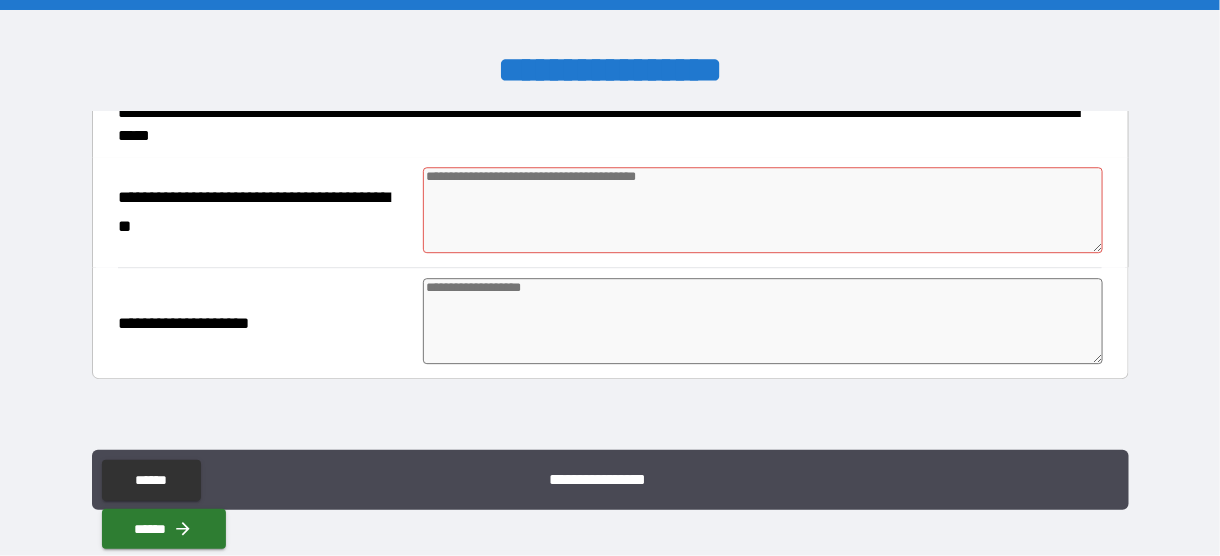 scroll, scrollTop: 1693, scrollLeft: 0, axis: vertical 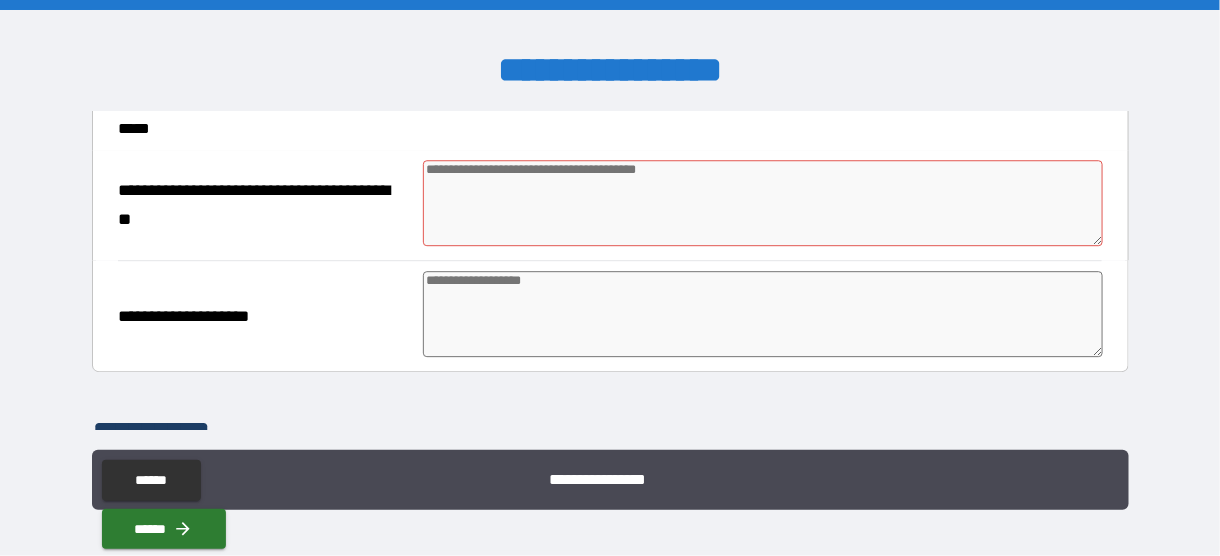 click on "**********" at bounding box center (610, 205) 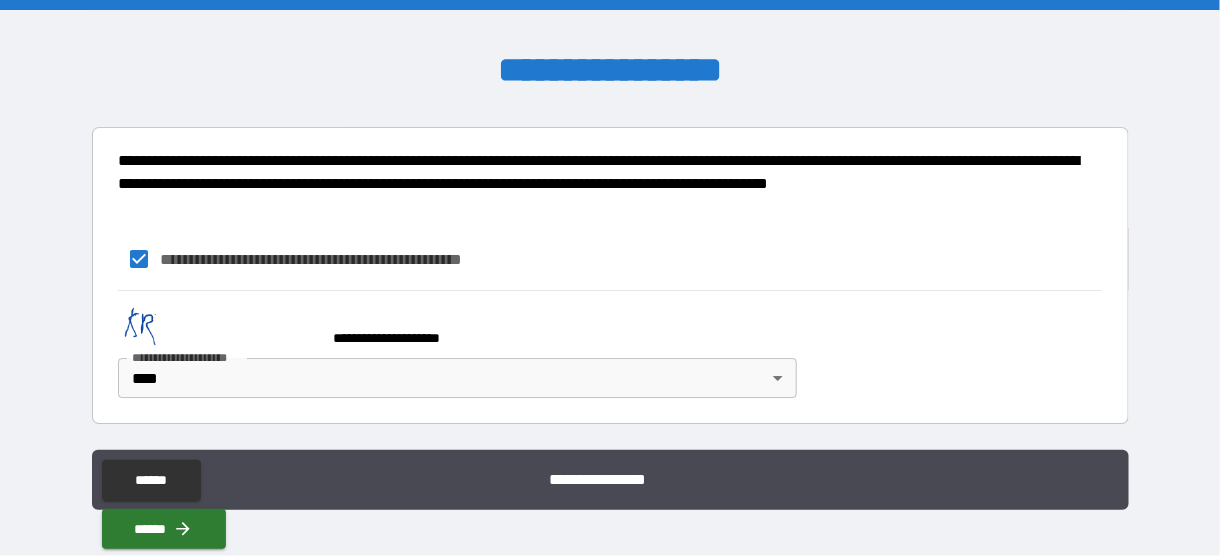 scroll, scrollTop: 2091, scrollLeft: 0, axis: vertical 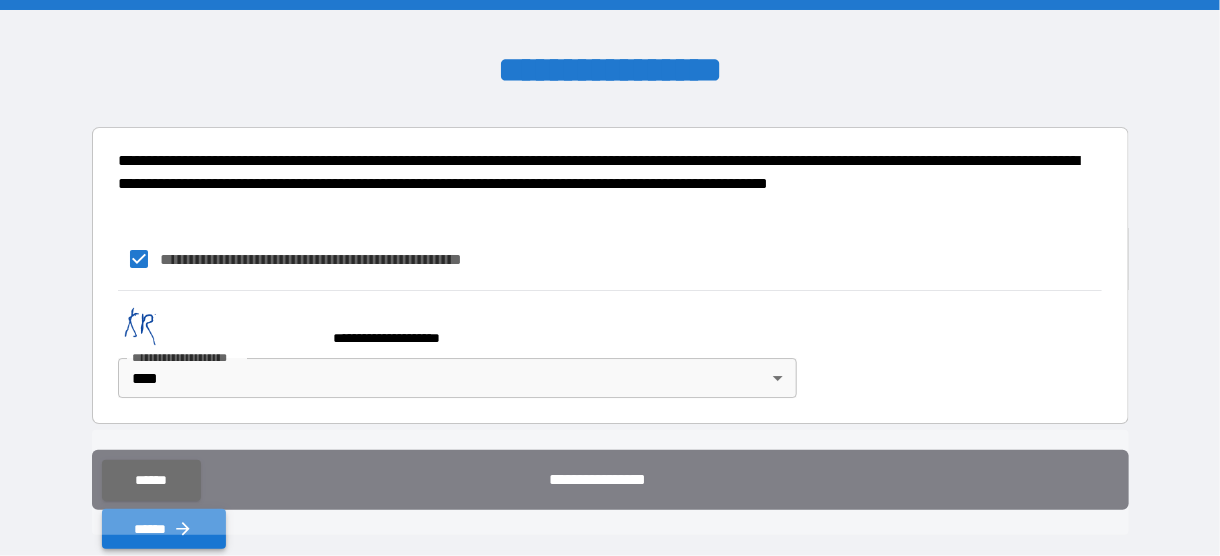 click on "******" at bounding box center [164, 529] 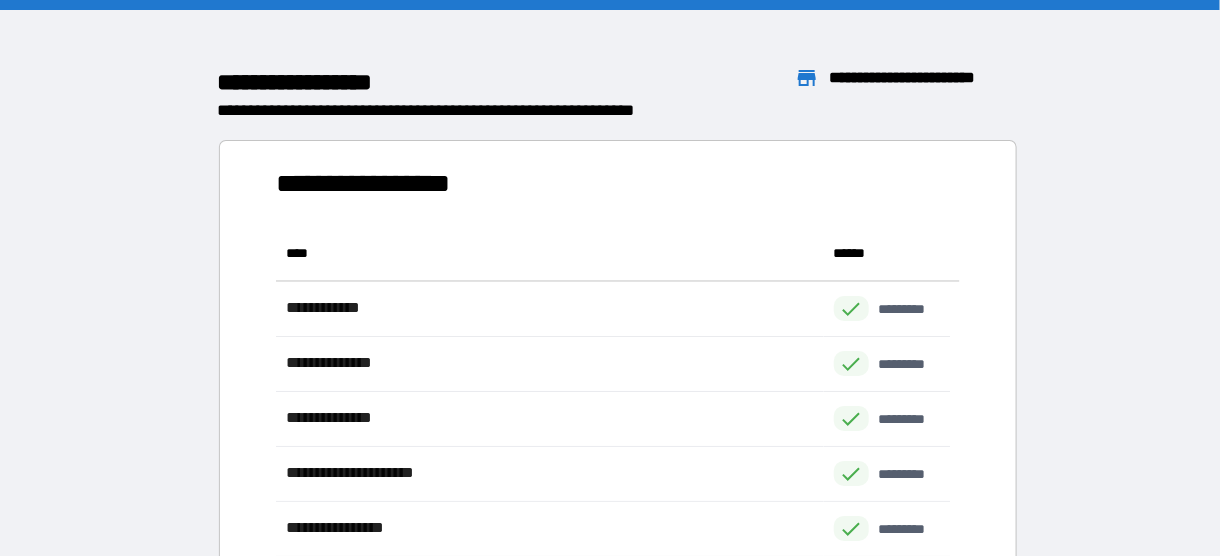 scroll, scrollTop: 16, scrollLeft: 16, axis: both 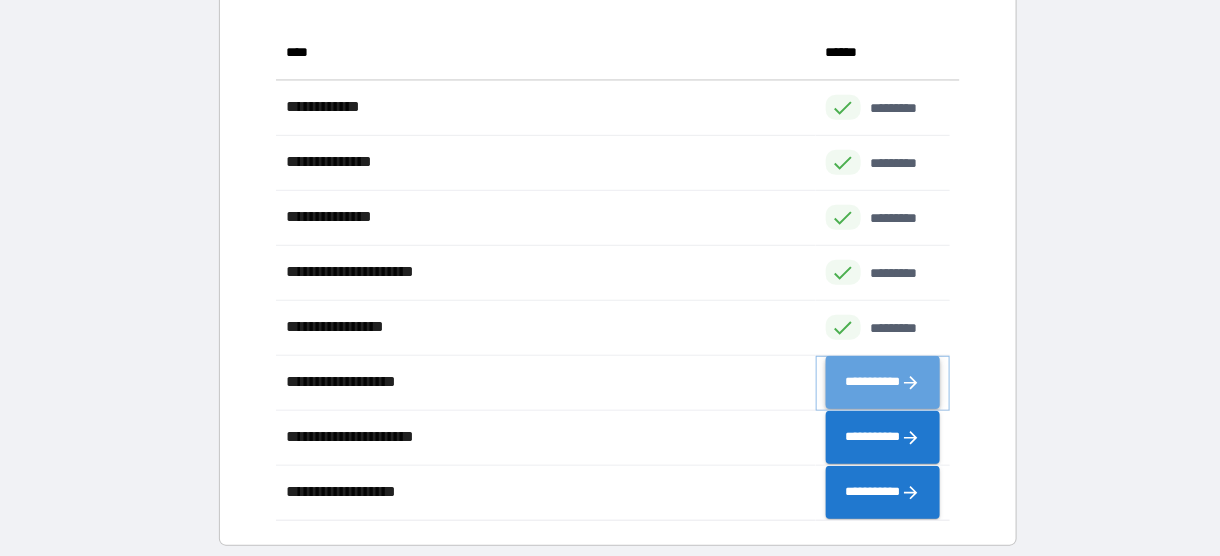 click on "**********" at bounding box center (883, 382) 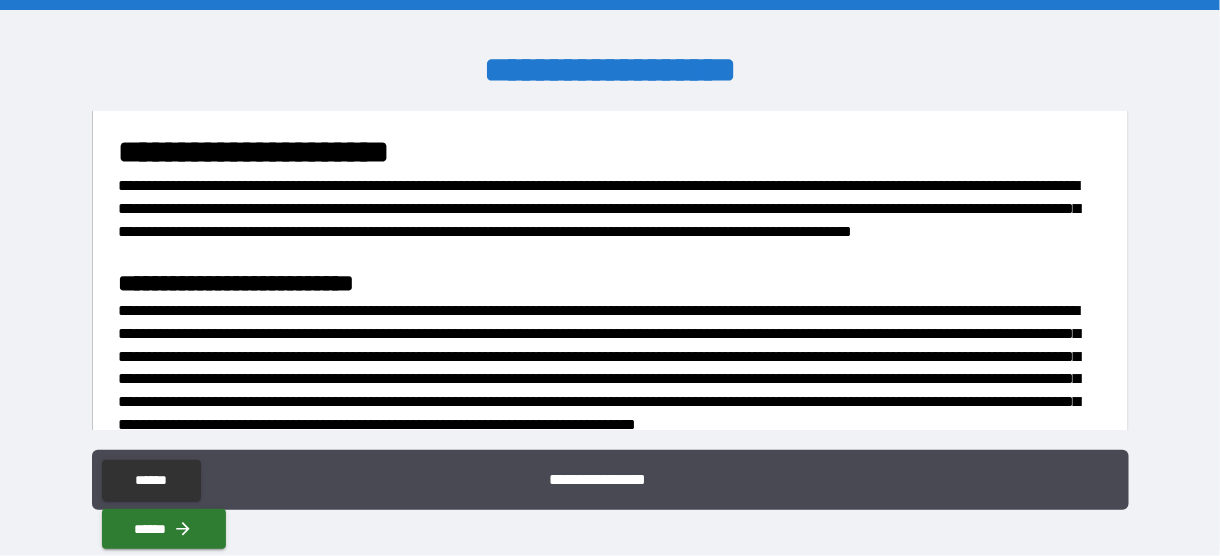 scroll, scrollTop: 1275, scrollLeft: 0, axis: vertical 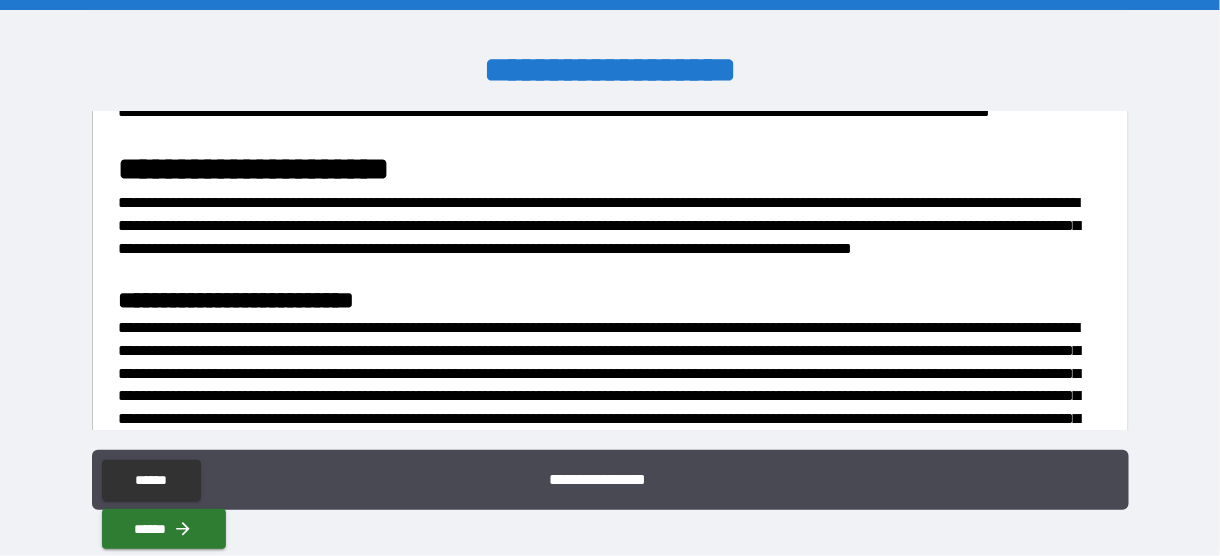 drag, startPoint x: 1118, startPoint y: 128, endPoint x: 708, endPoint y: 186, distance: 414.08212 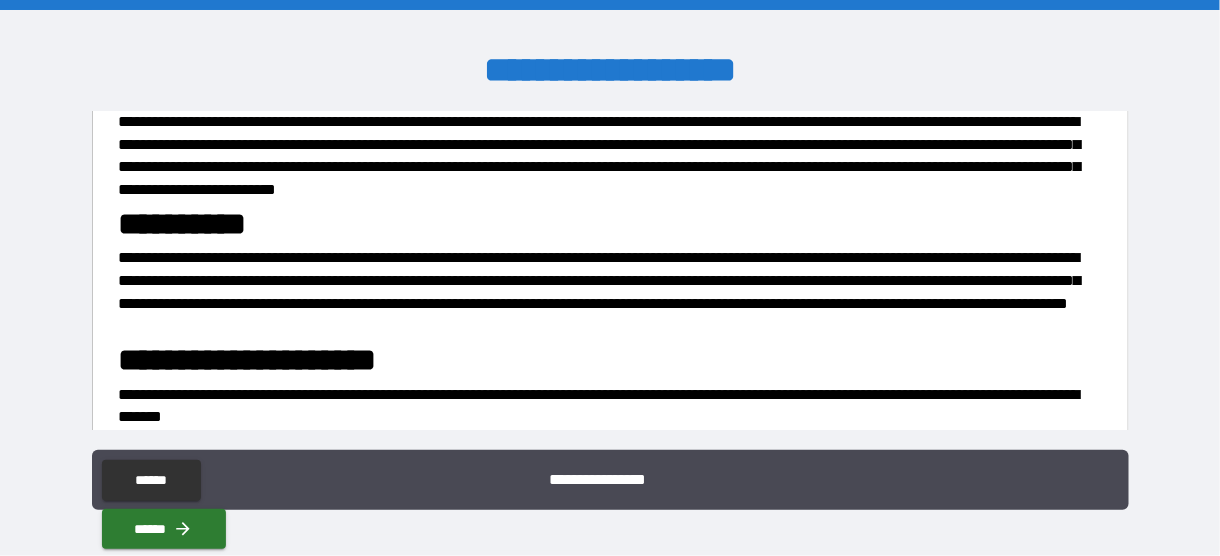 scroll, scrollTop: 2516, scrollLeft: 0, axis: vertical 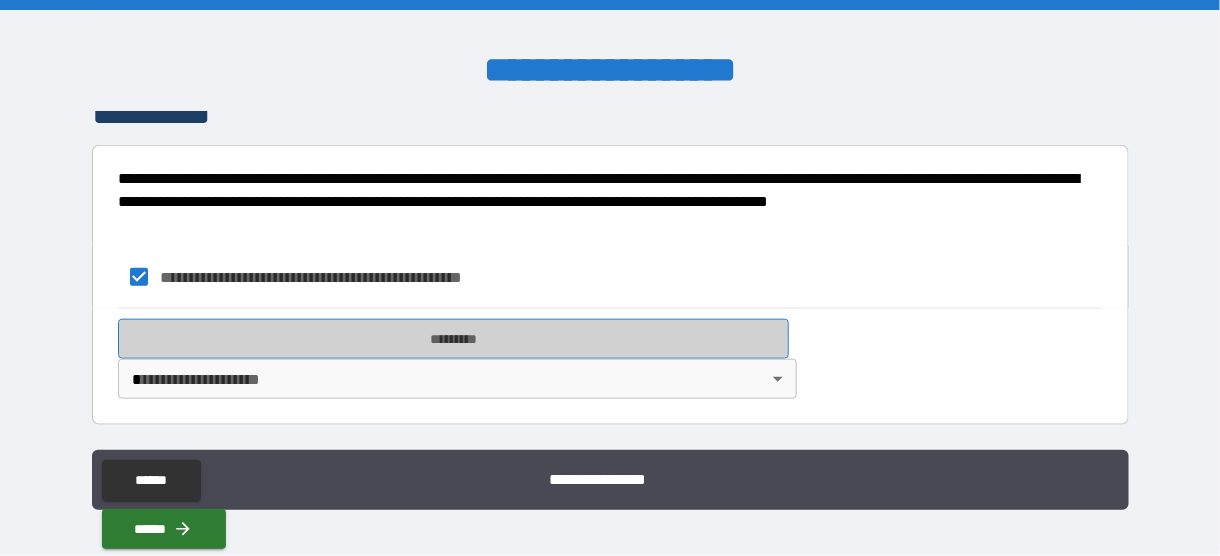 click on "*********" at bounding box center [453, 339] 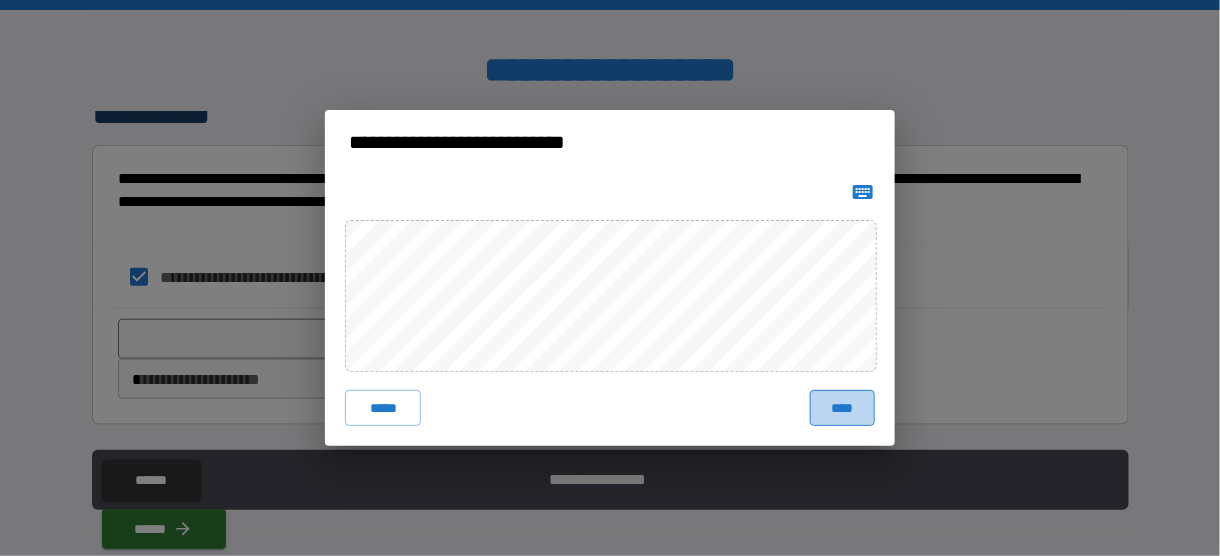 click on "****" at bounding box center (842, 408) 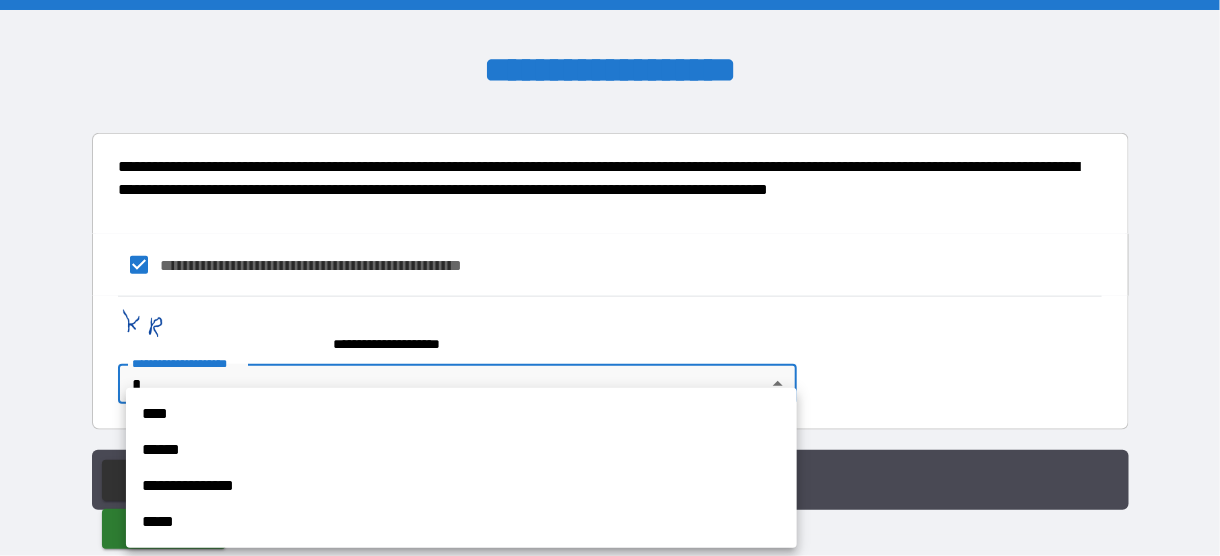 click on "**********" at bounding box center (610, 278) 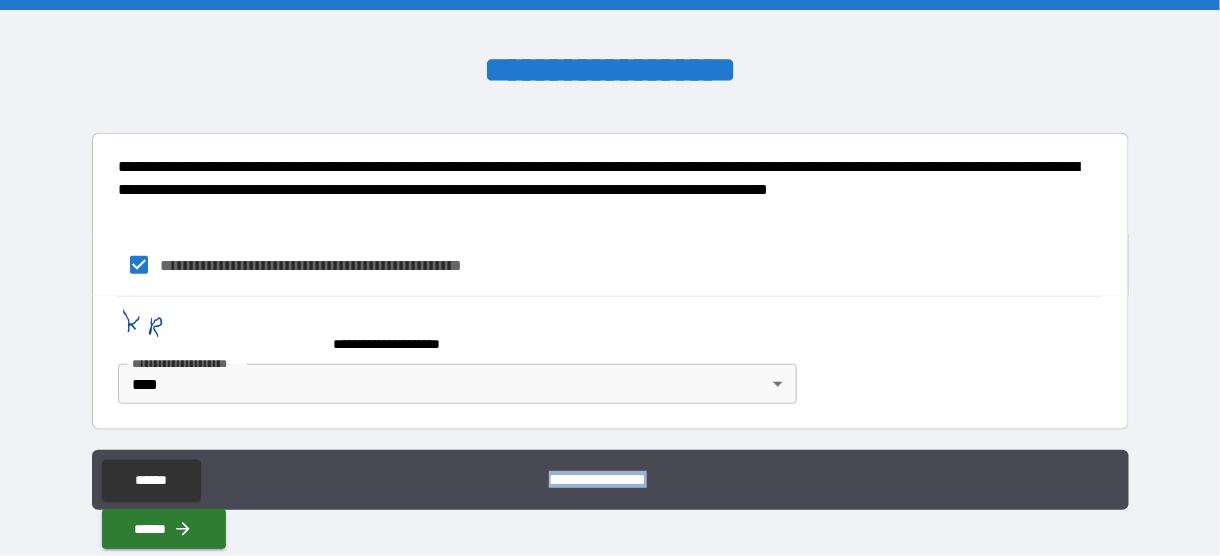 drag, startPoint x: 1131, startPoint y: 404, endPoint x: 1115, endPoint y: 421, distance: 23.345236 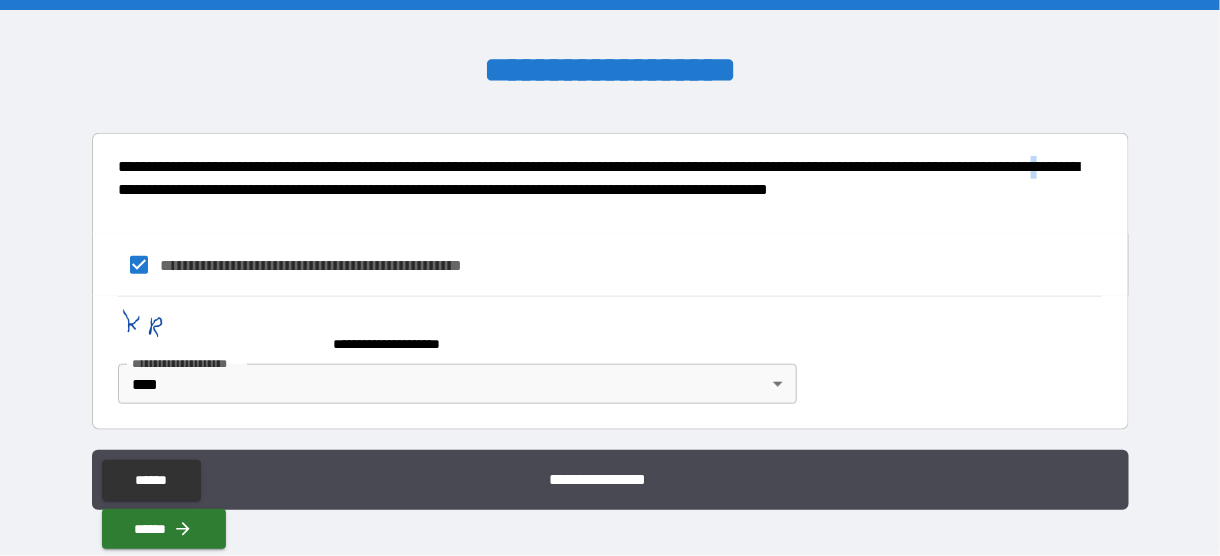click on "**********" at bounding box center (604, 190) 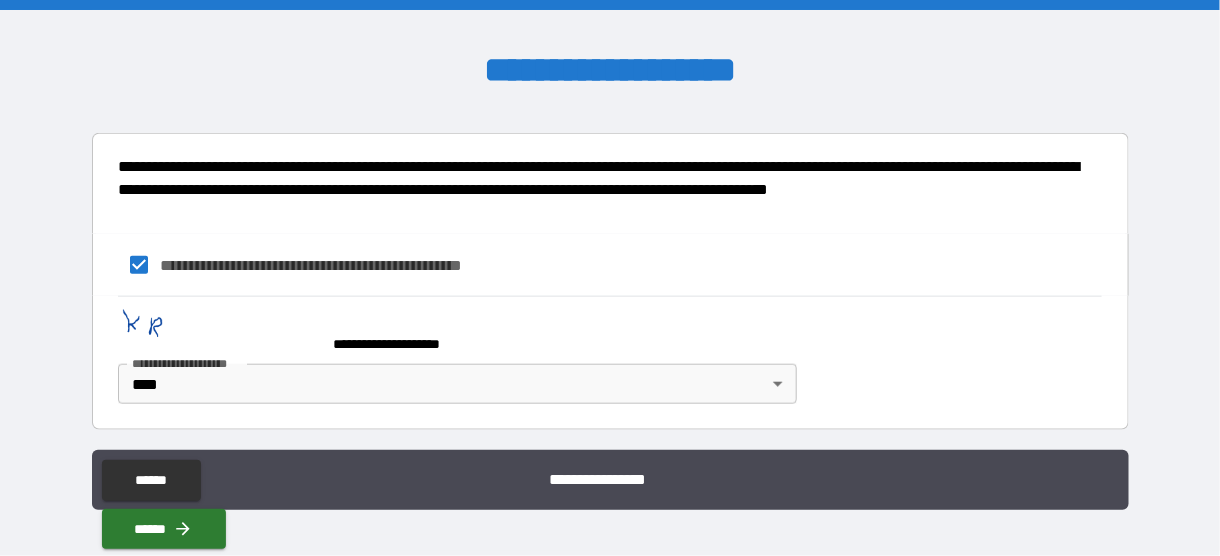 click on "**********" at bounding box center (610, 280) 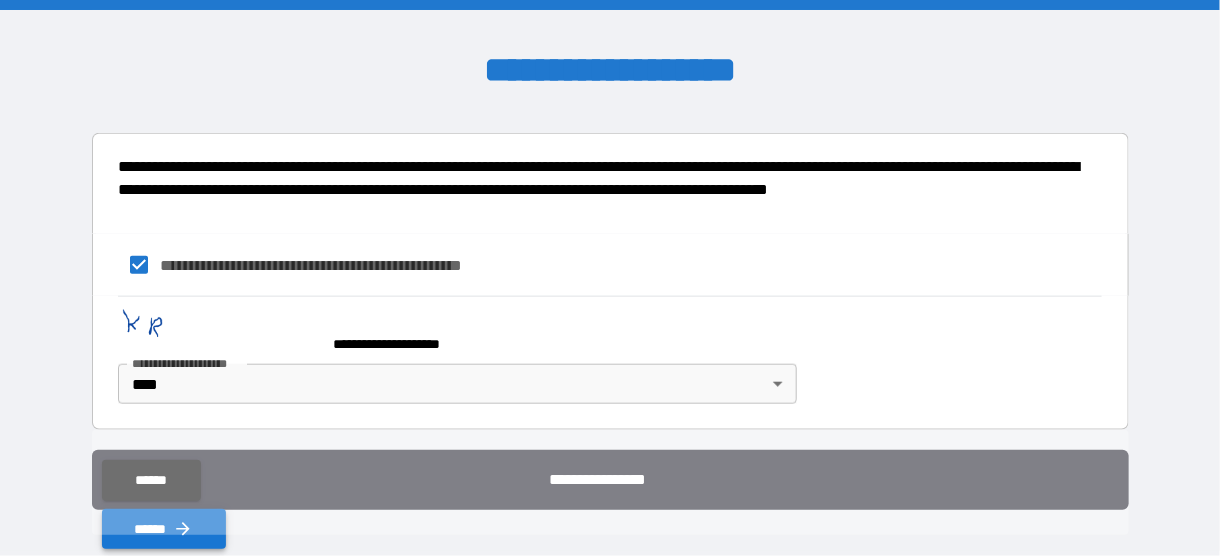 click on "******" at bounding box center (164, 529) 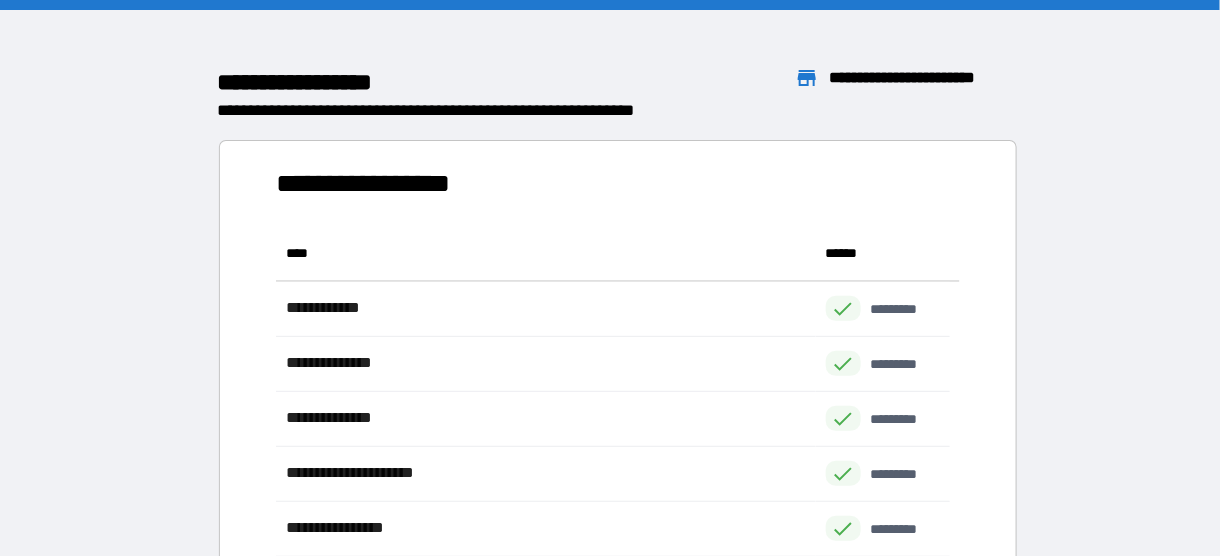 scroll, scrollTop: 16, scrollLeft: 16, axis: both 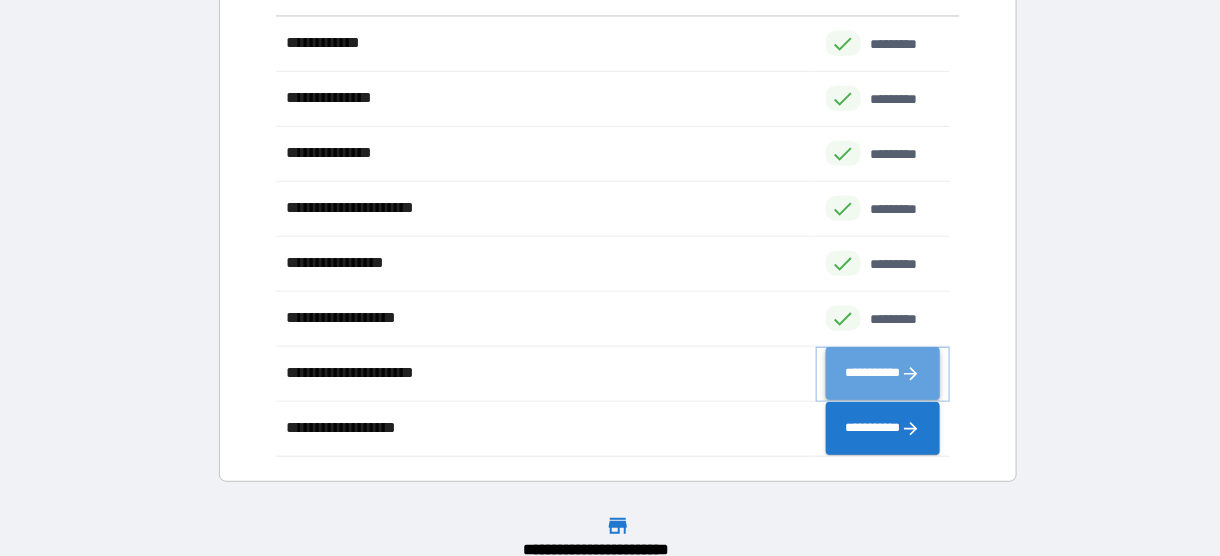click on "**********" at bounding box center (883, 373) 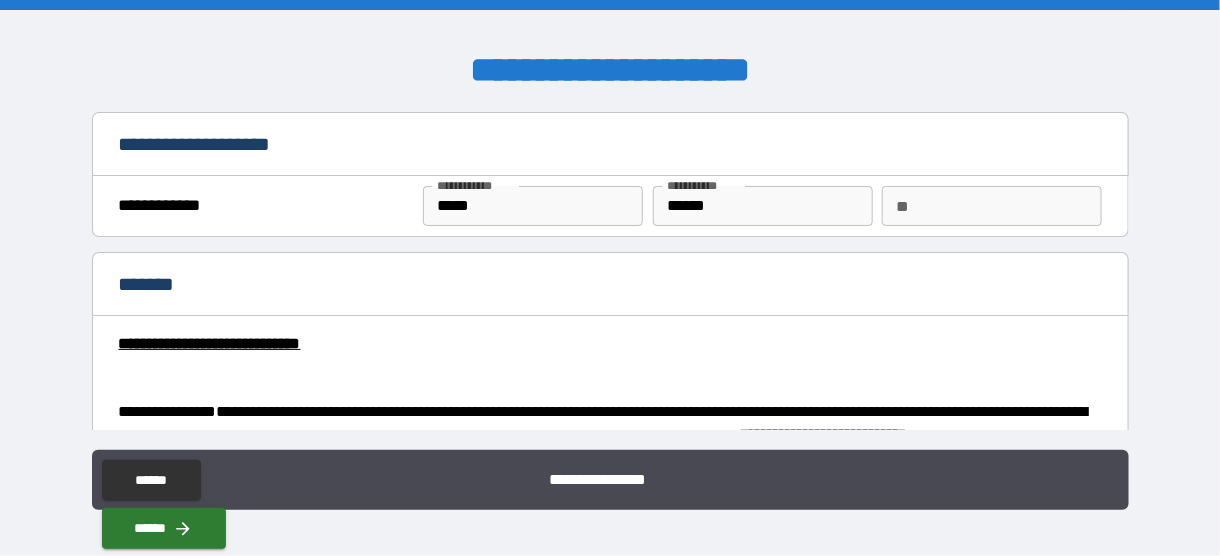 click on "**" at bounding box center [992, 206] 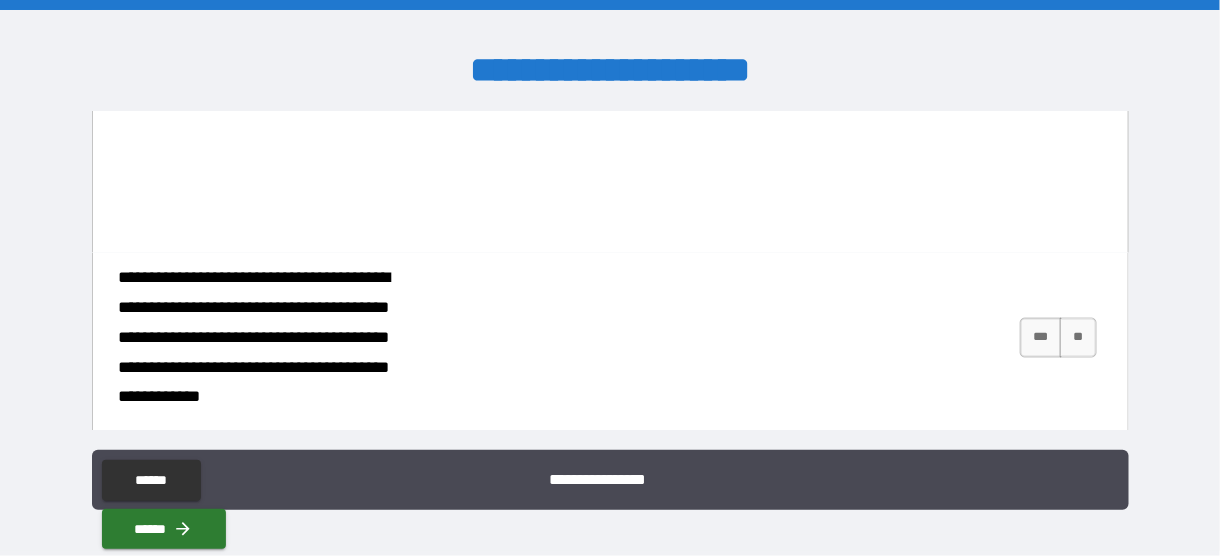 scroll, scrollTop: 850, scrollLeft: 0, axis: vertical 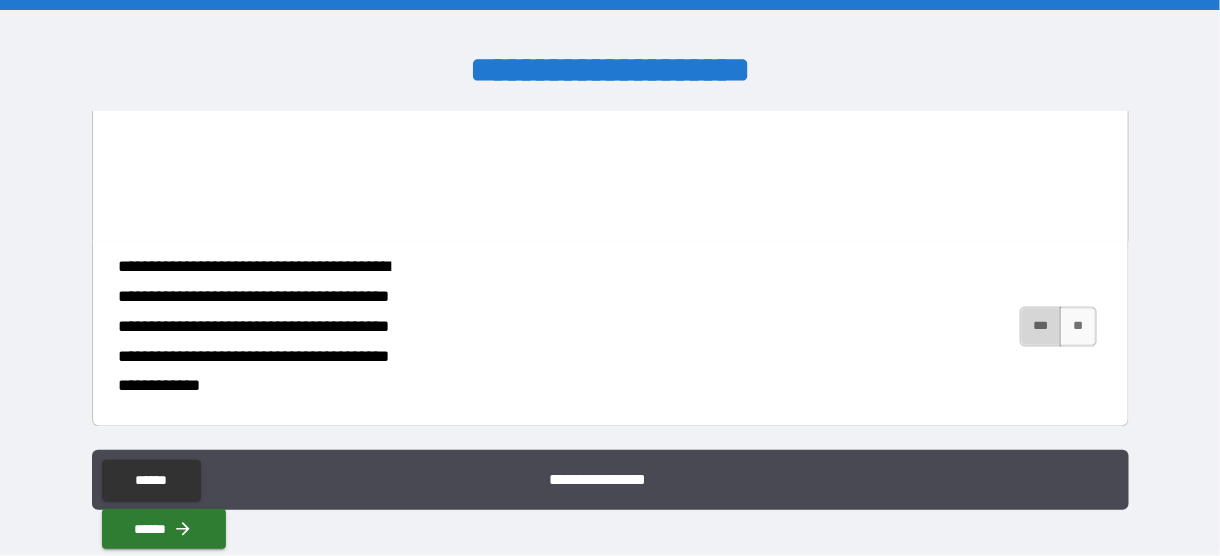 click on "***" at bounding box center [1041, 327] 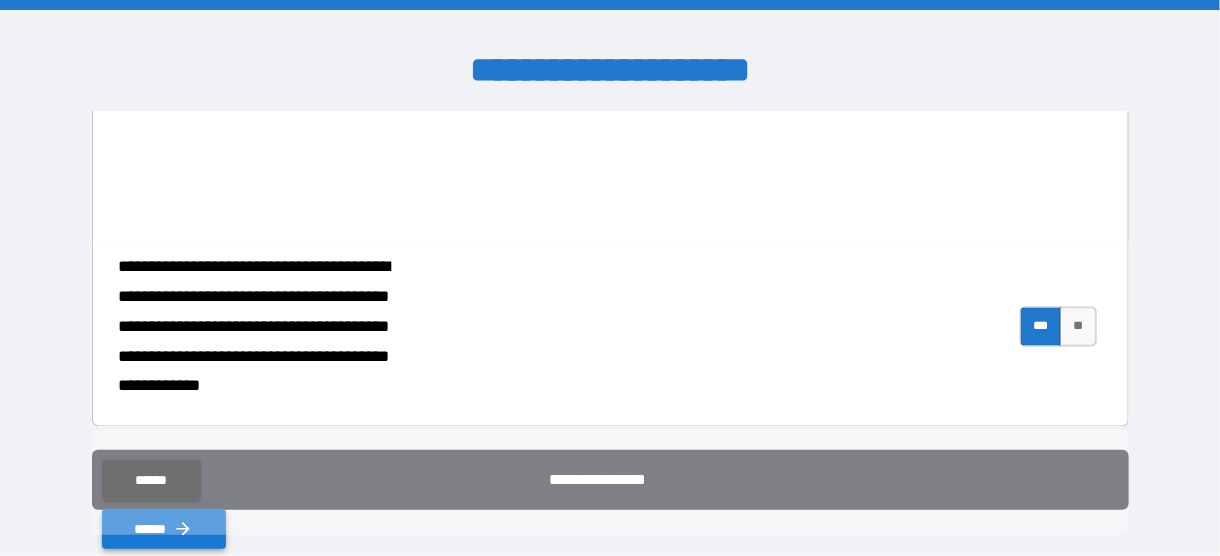 click on "******" at bounding box center [164, 529] 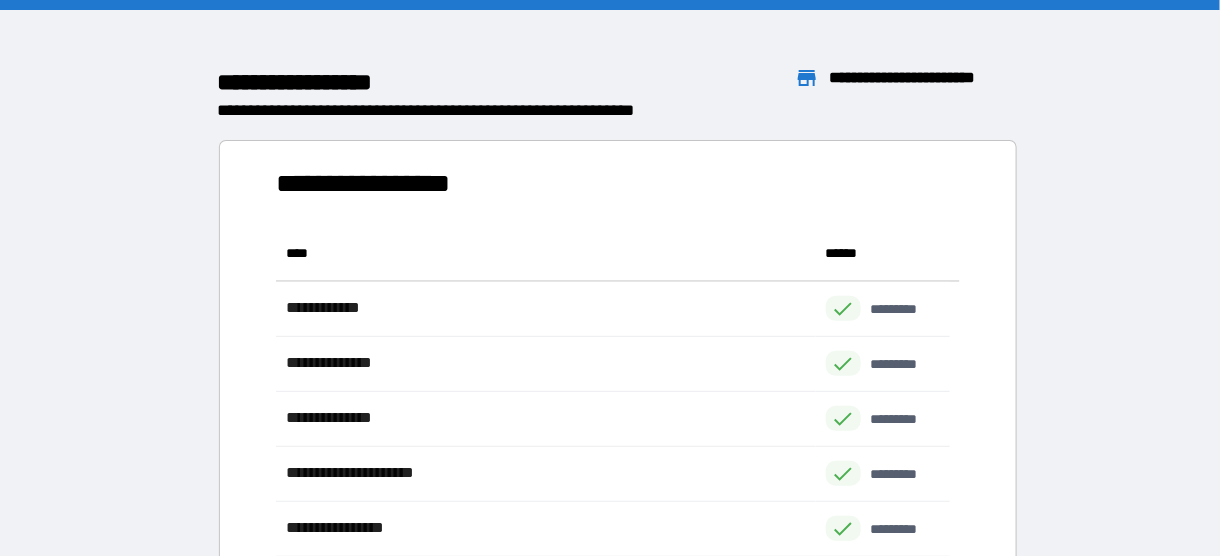 scroll, scrollTop: 16, scrollLeft: 16, axis: both 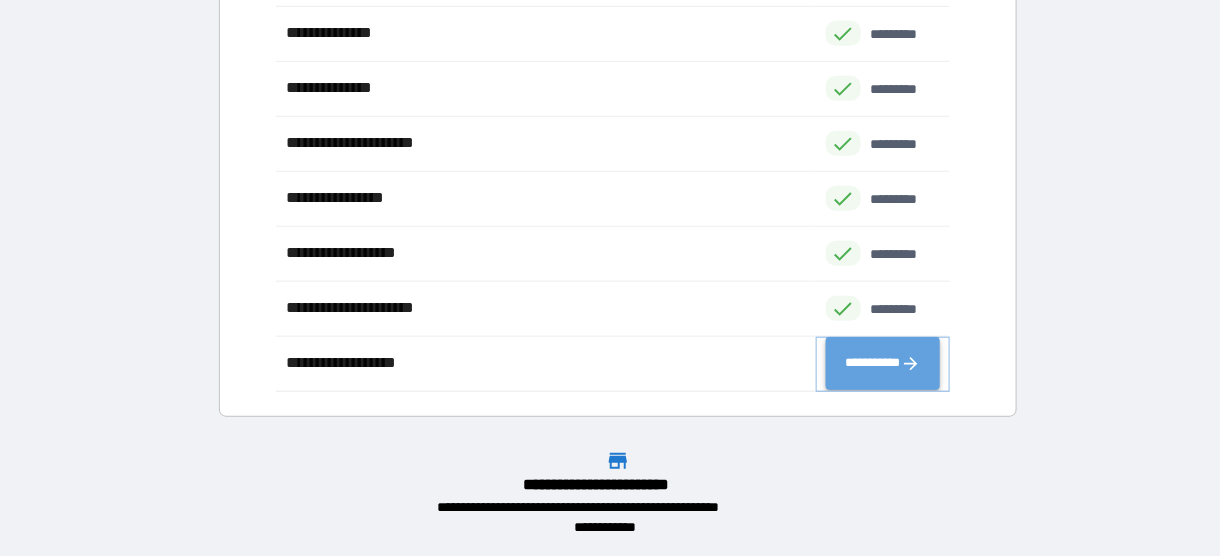 click on "**********" at bounding box center [883, 363] 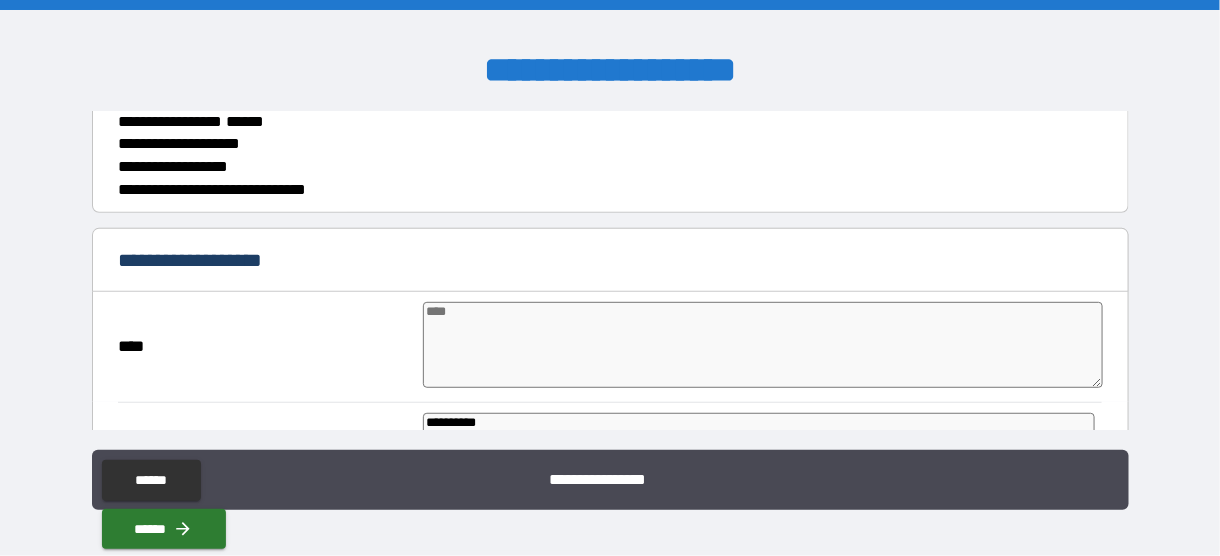 scroll, scrollTop: 404, scrollLeft: 0, axis: vertical 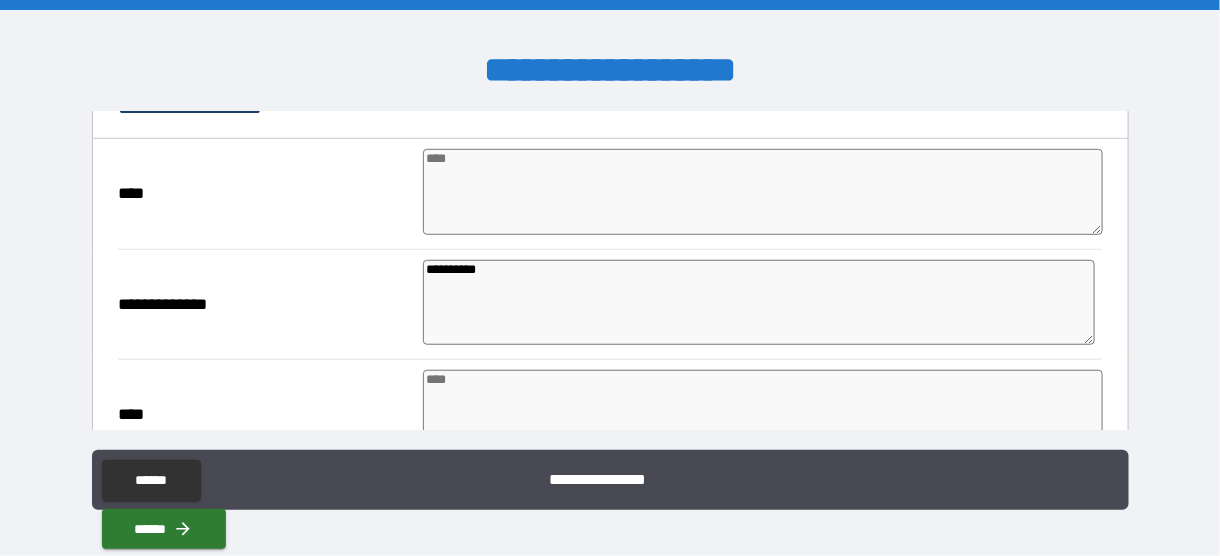 click at bounding box center [763, 192] 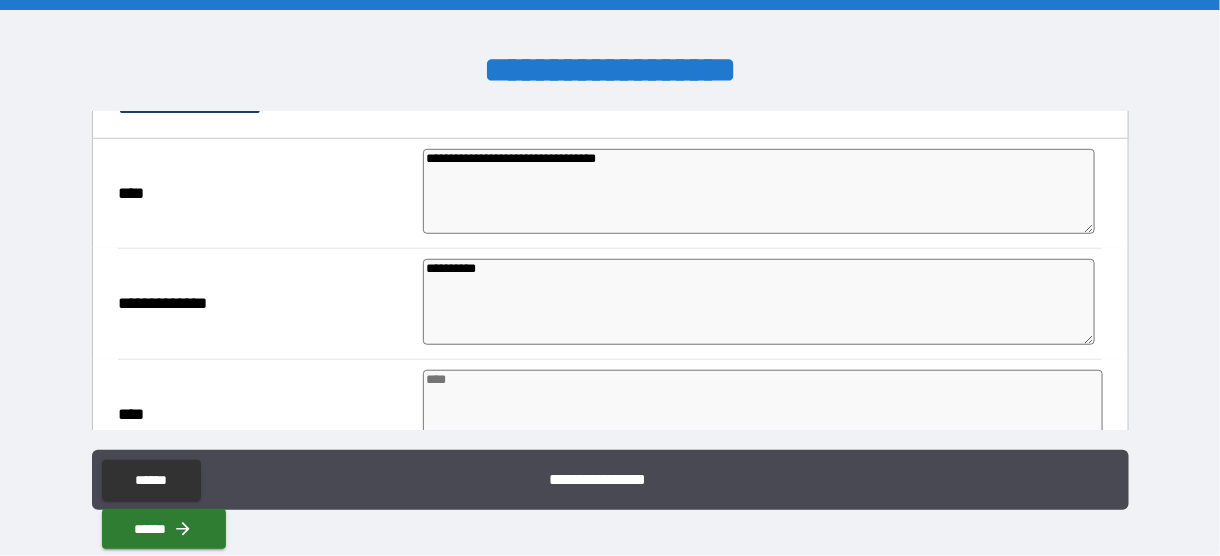drag, startPoint x: 870, startPoint y: 40, endPoint x: 696, endPoint y: 145, distance: 203.22647 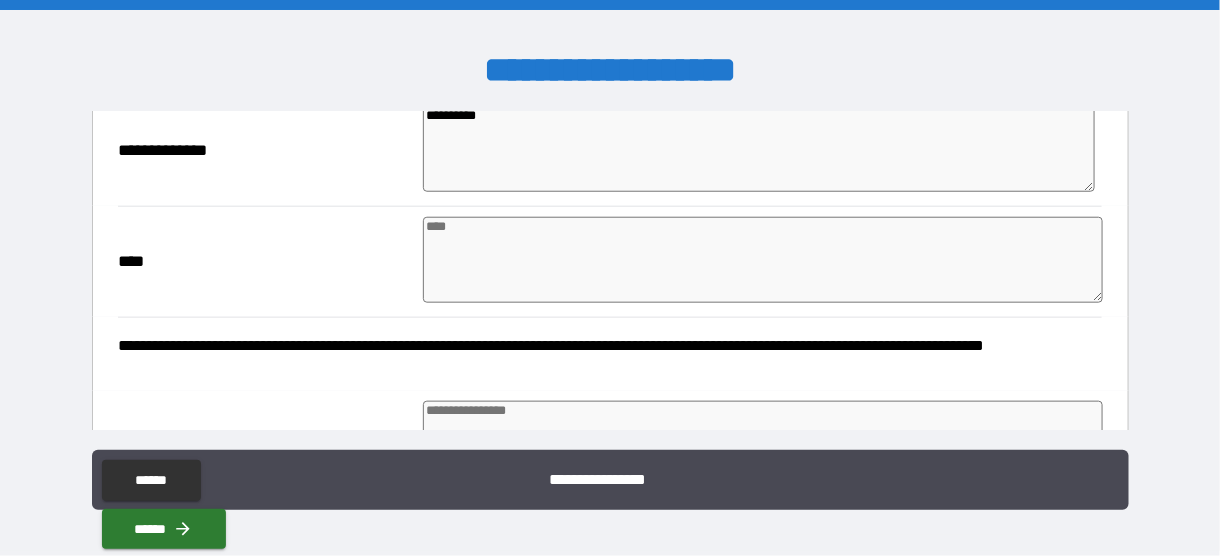 scroll, scrollTop: 612, scrollLeft: 0, axis: vertical 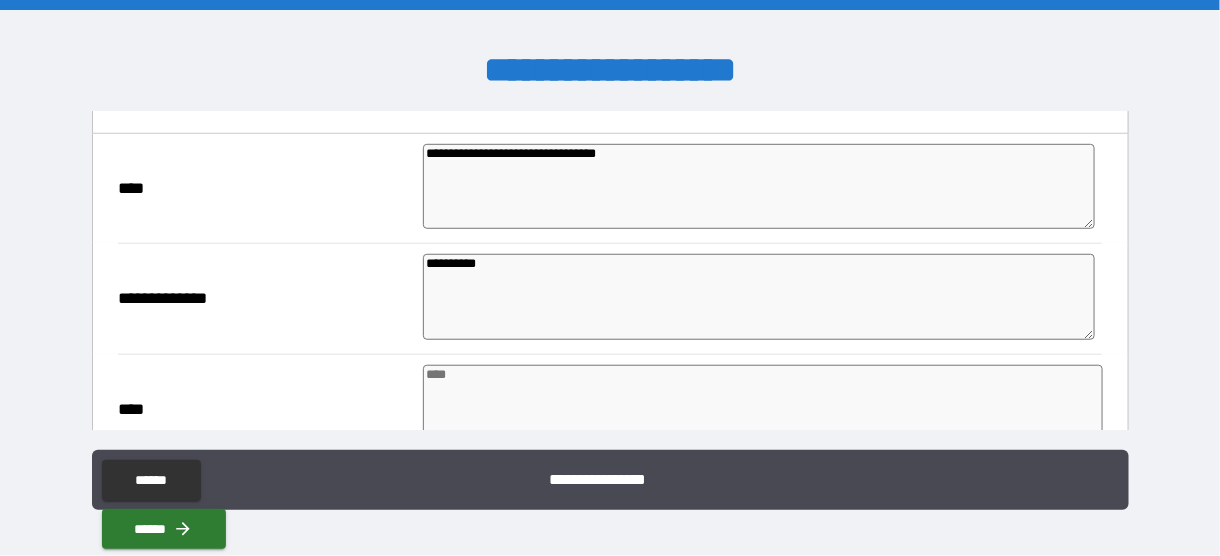 drag, startPoint x: 700, startPoint y: 150, endPoint x: 19, endPoint y: 243, distance: 687.32086 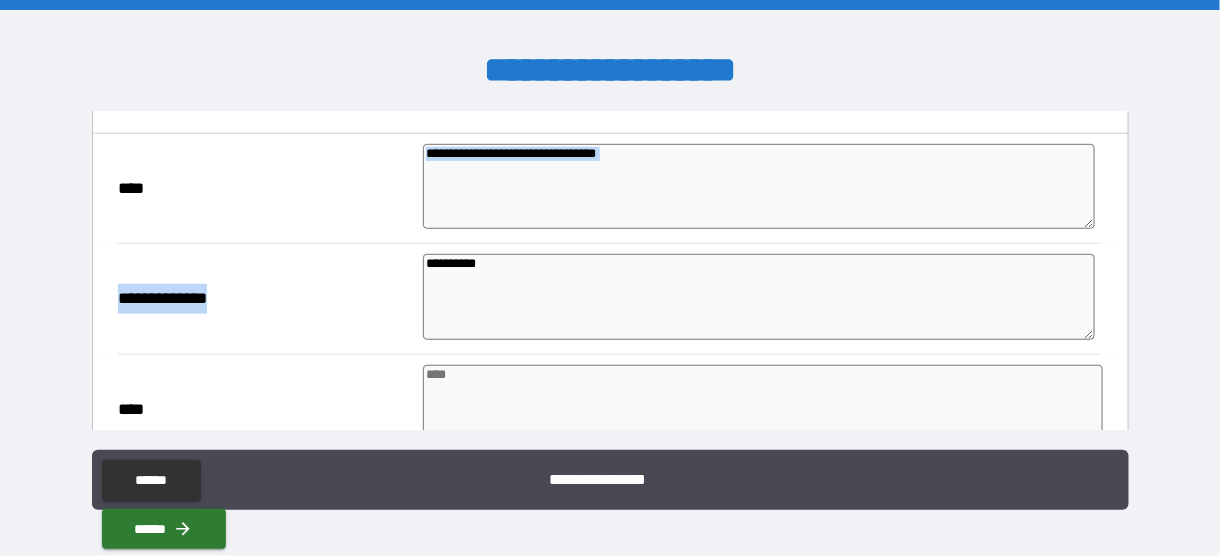 drag, startPoint x: 1115, startPoint y: 212, endPoint x: 1108, endPoint y: 249, distance: 37.65634 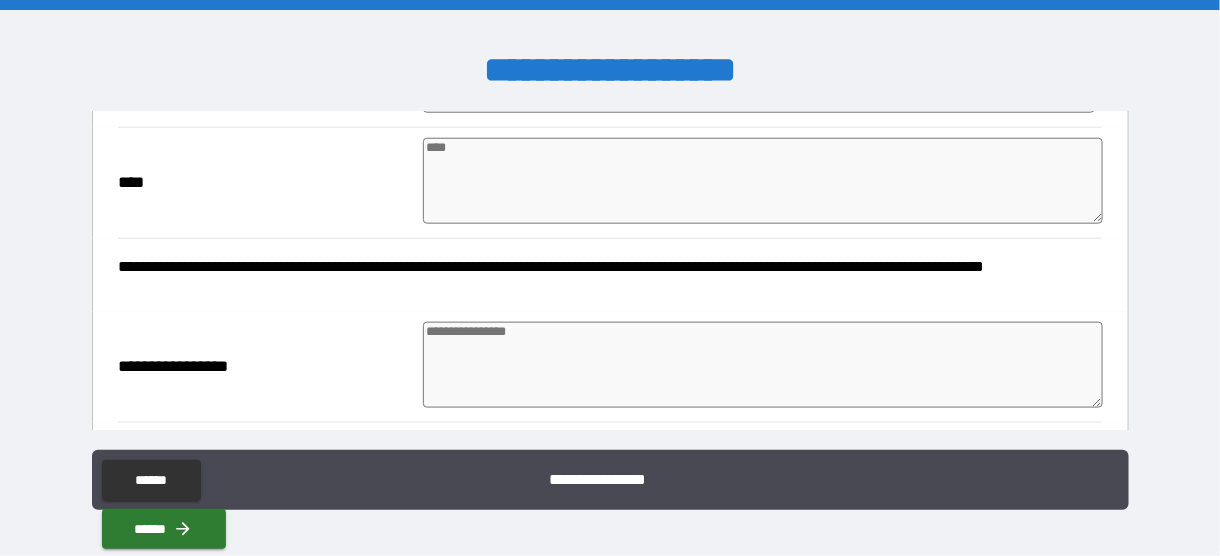 scroll, scrollTop: 668, scrollLeft: 0, axis: vertical 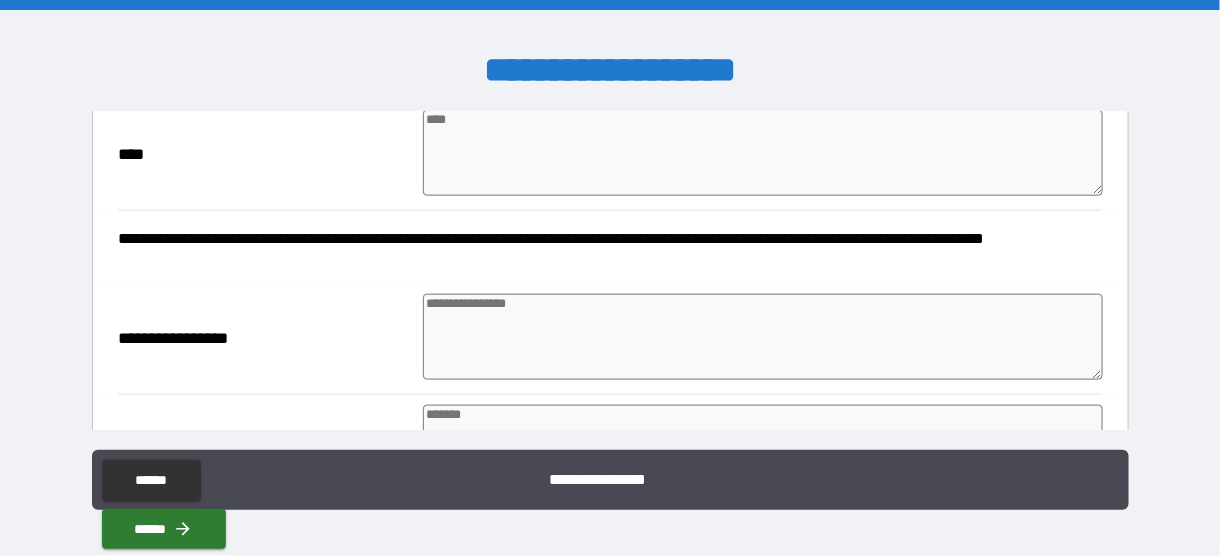 paste on "**********" 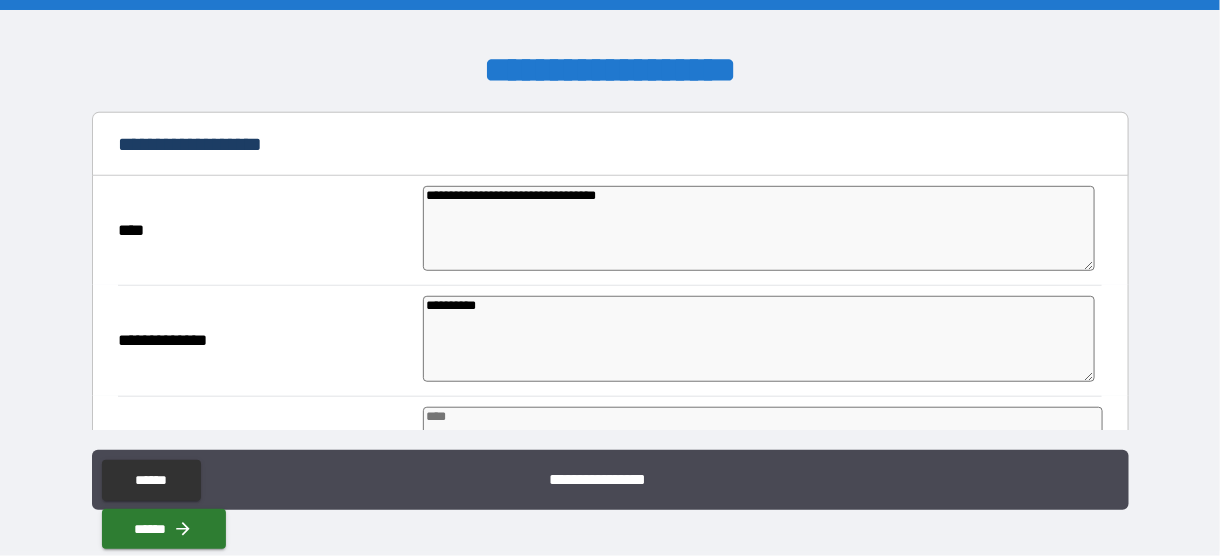 scroll, scrollTop: 380, scrollLeft: 0, axis: vertical 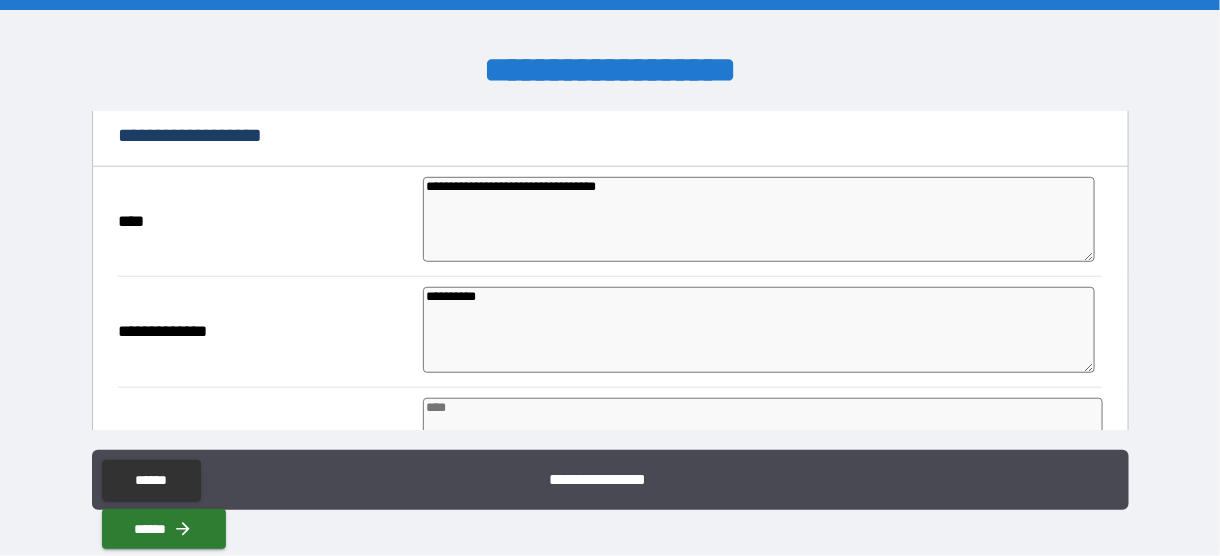 click on "**********" at bounding box center [758, 220] 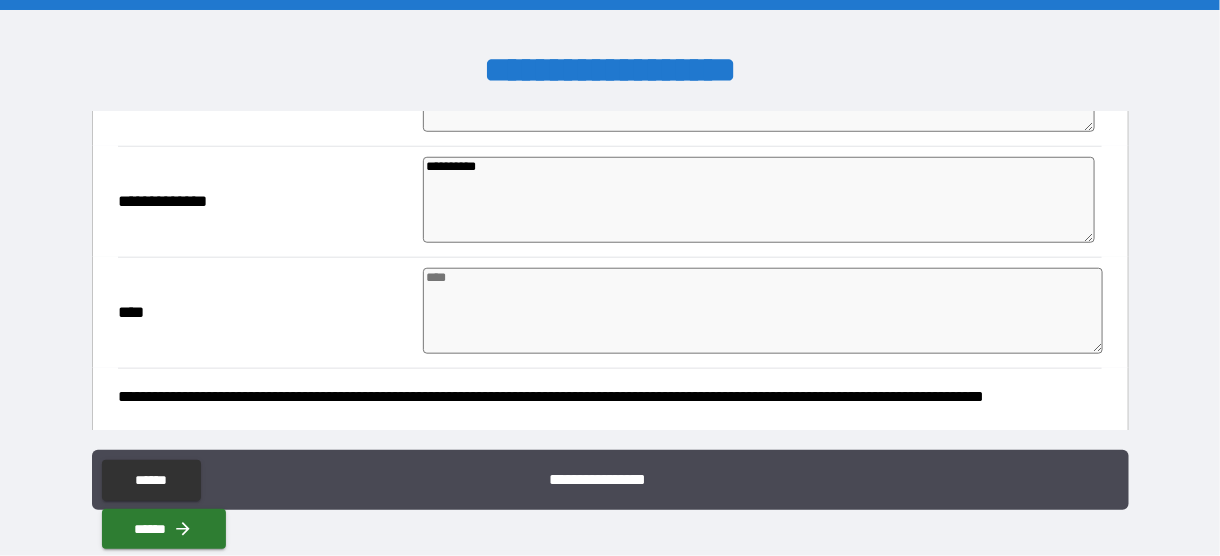 scroll, scrollTop: 515, scrollLeft: 0, axis: vertical 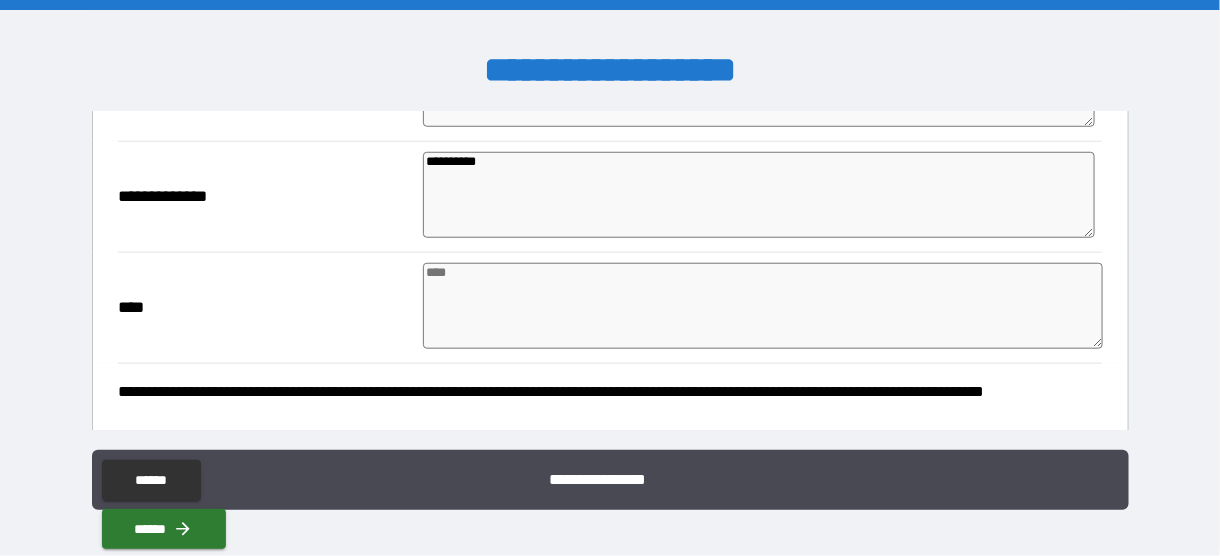 click at bounding box center [763, 306] 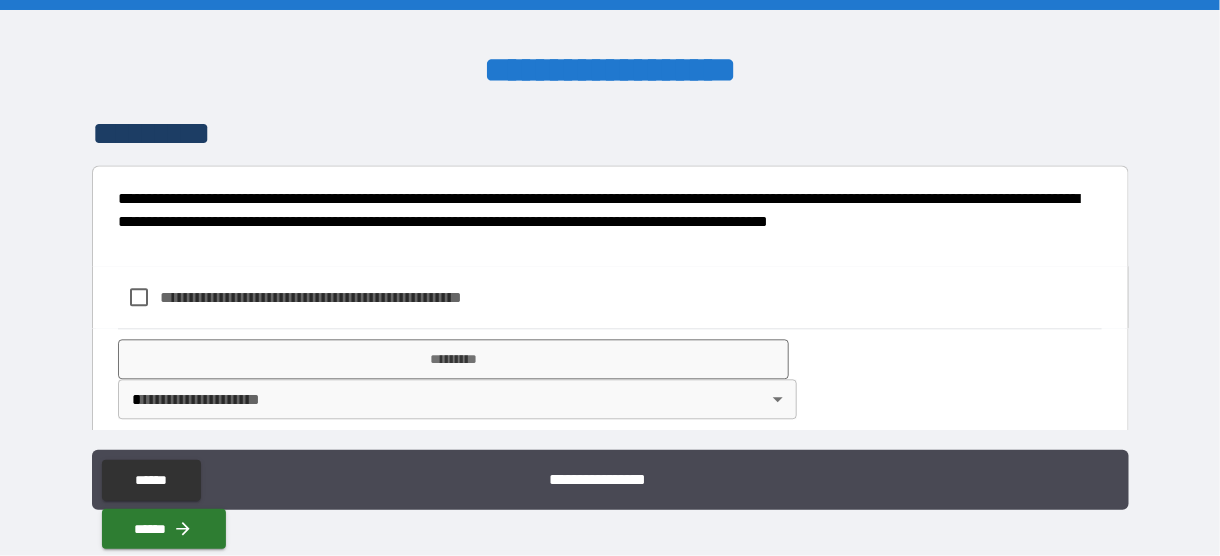scroll, scrollTop: 1335, scrollLeft: 0, axis: vertical 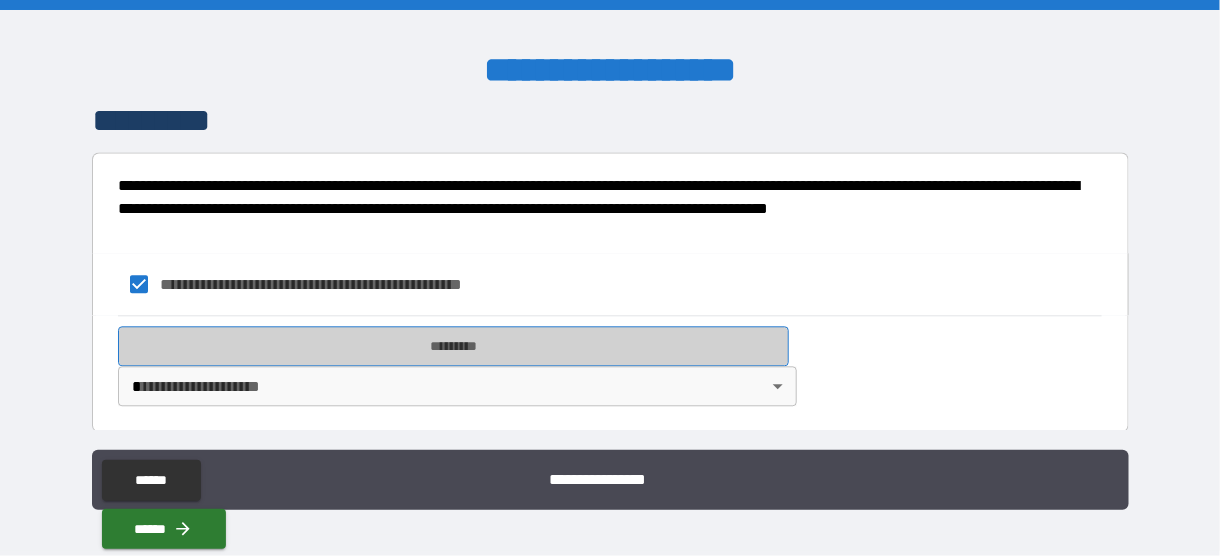 click on "*********" at bounding box center [453, 346] 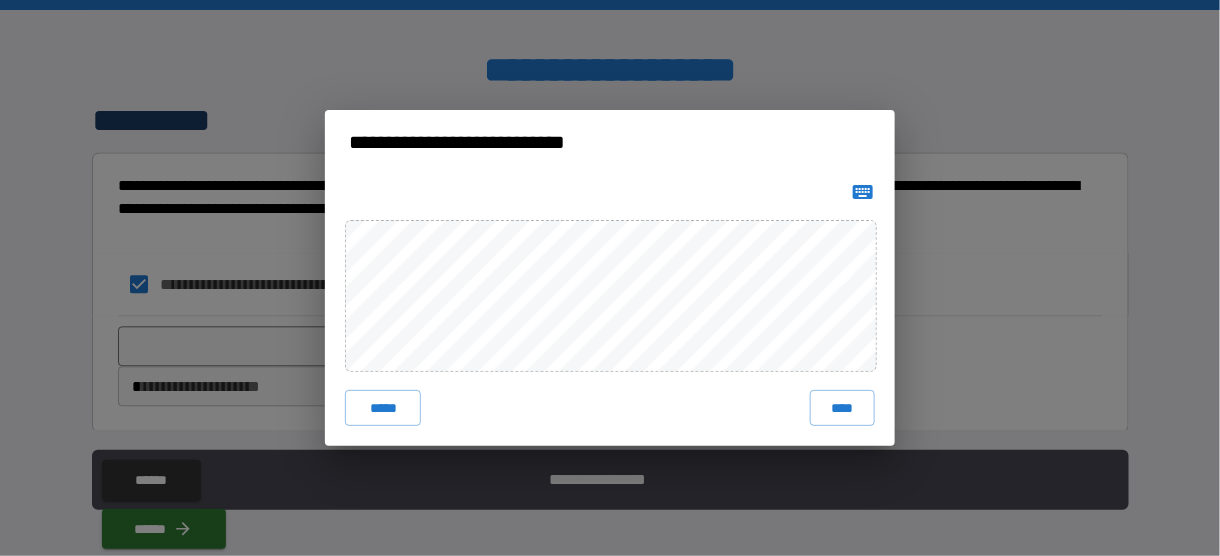 click on "****" at bounding box center [842, 408] 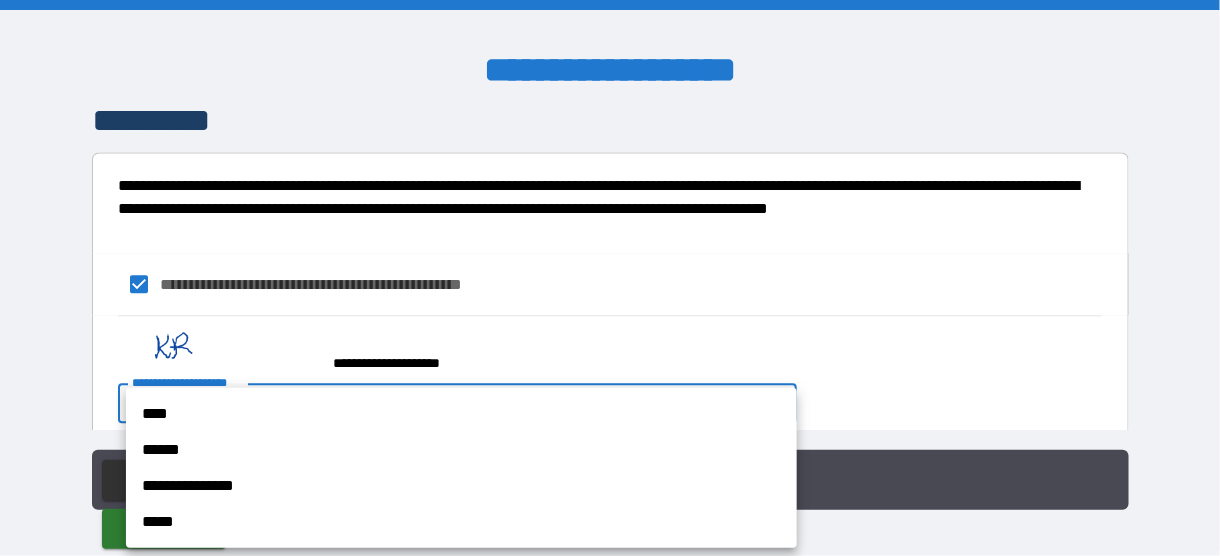 click on "**********" at bounding box center [610, 278] 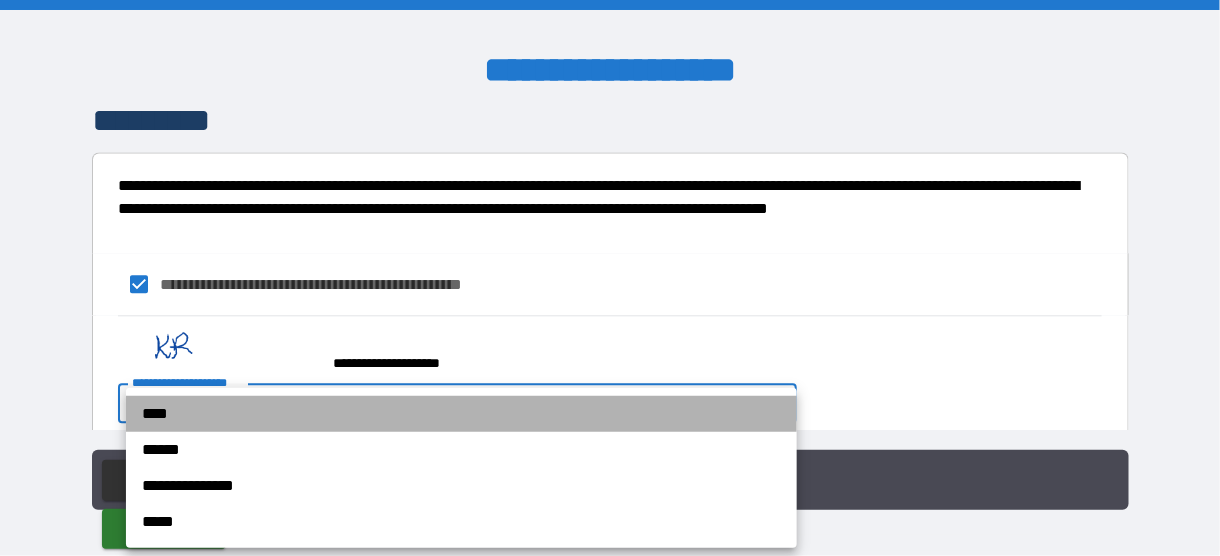 click on "****" at bounding box center (461, 414) 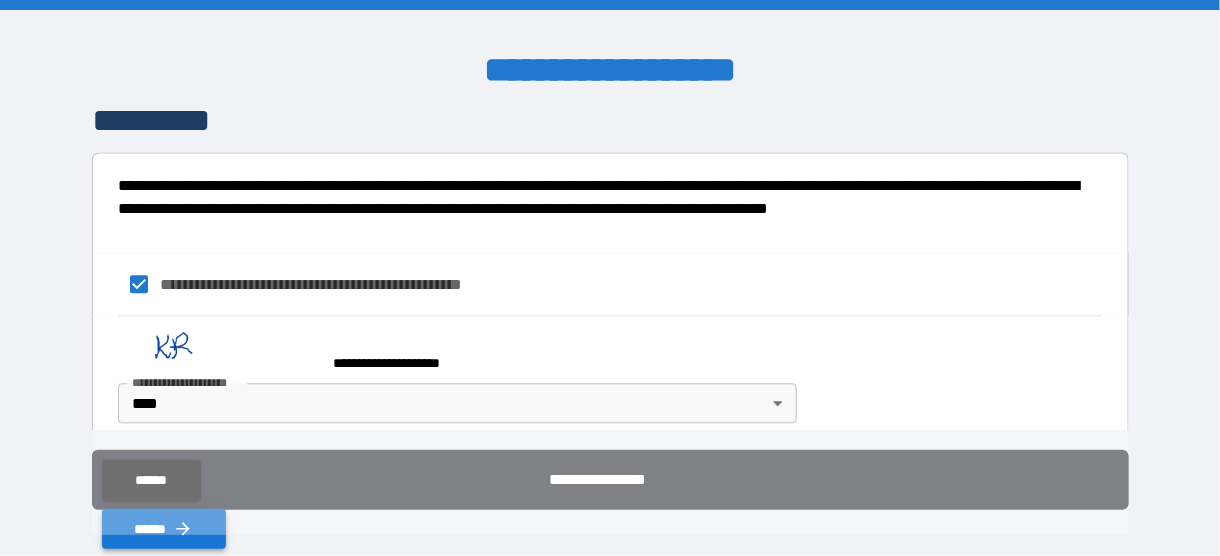 click on "******" at bounding box center (164, 529) 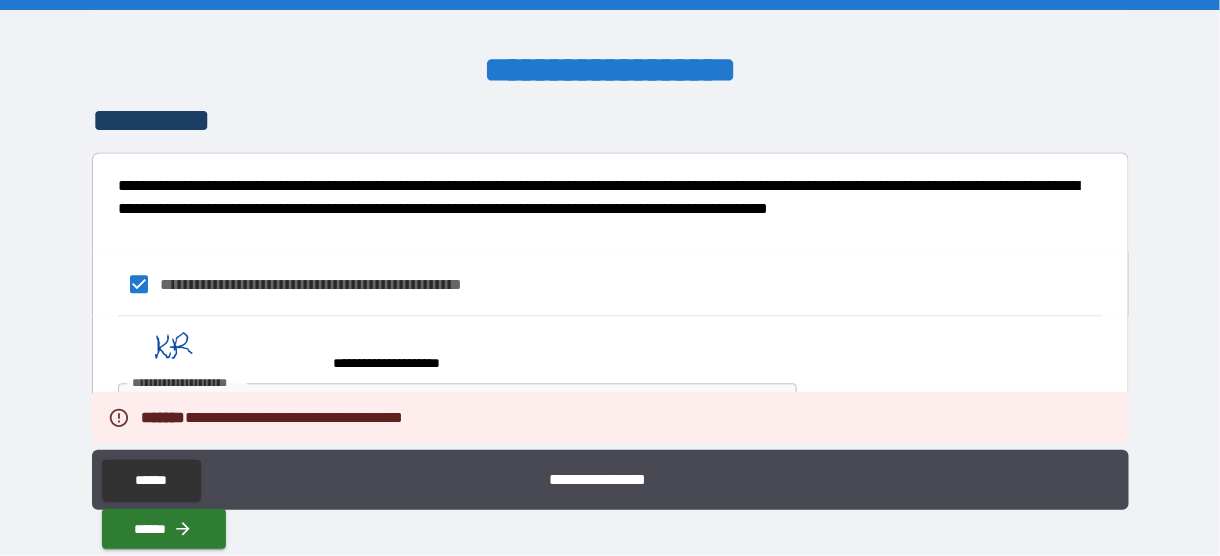 scroll, scrollTop: 1057, scrollLeft: 0, axis: vertical 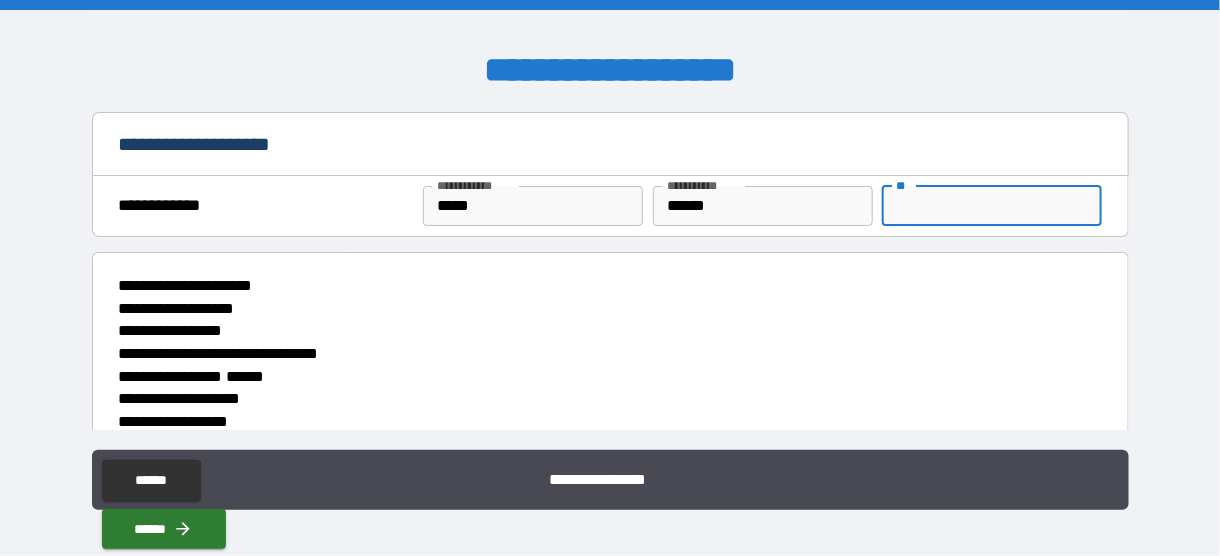 click on "**" at bounding box center [992, 206] 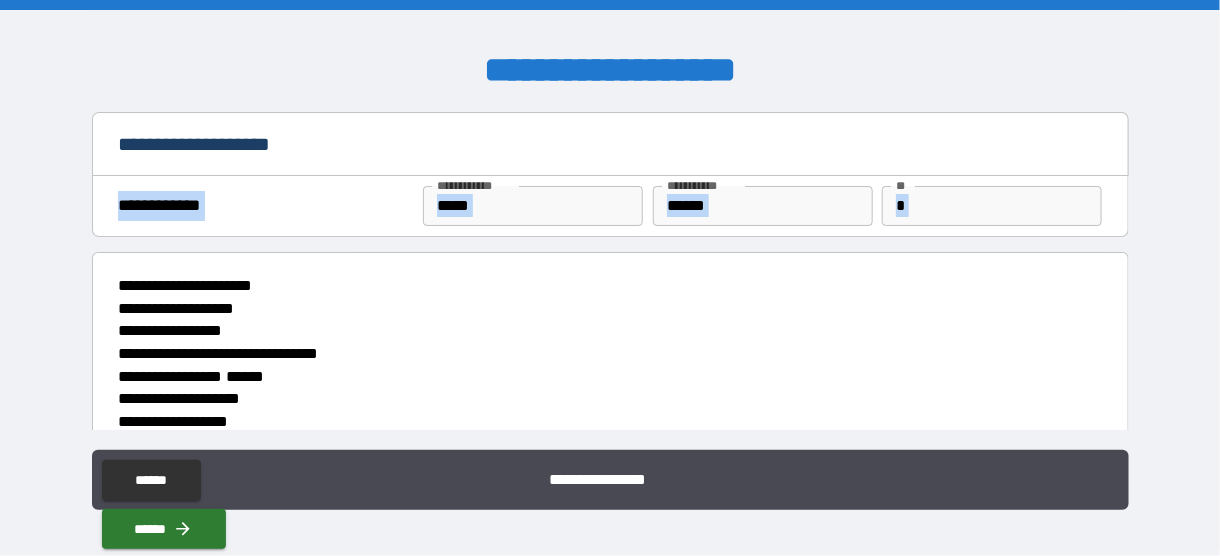 drag, startPoint x: 1141, startPoint y: 125, endPoint x: 1123, endPoint y: 219, distance: 95.707886 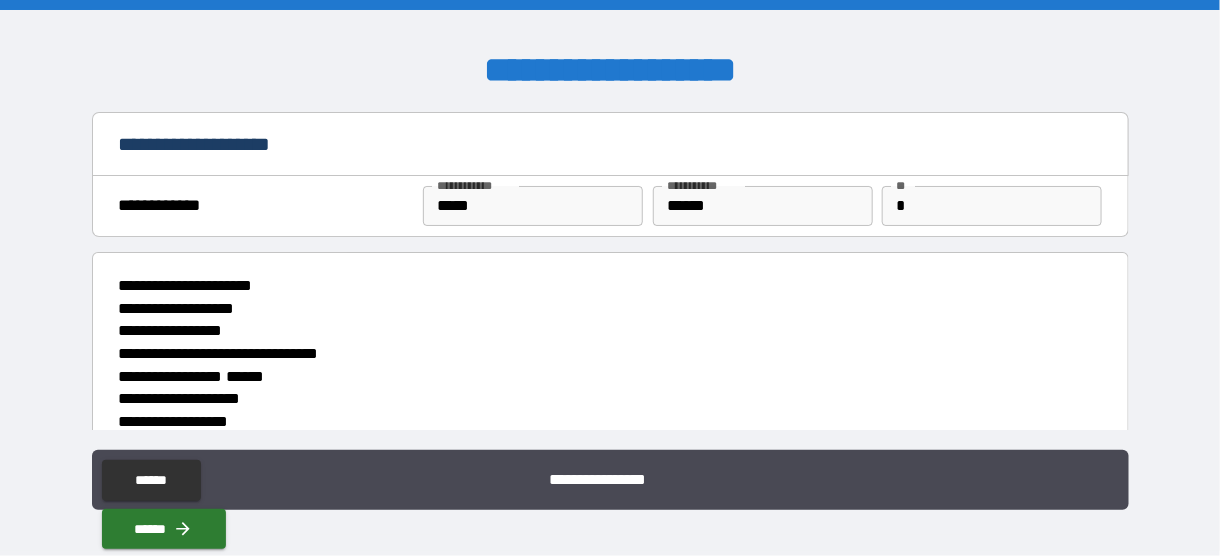 click on "**********" at bounding box center (604, 377) 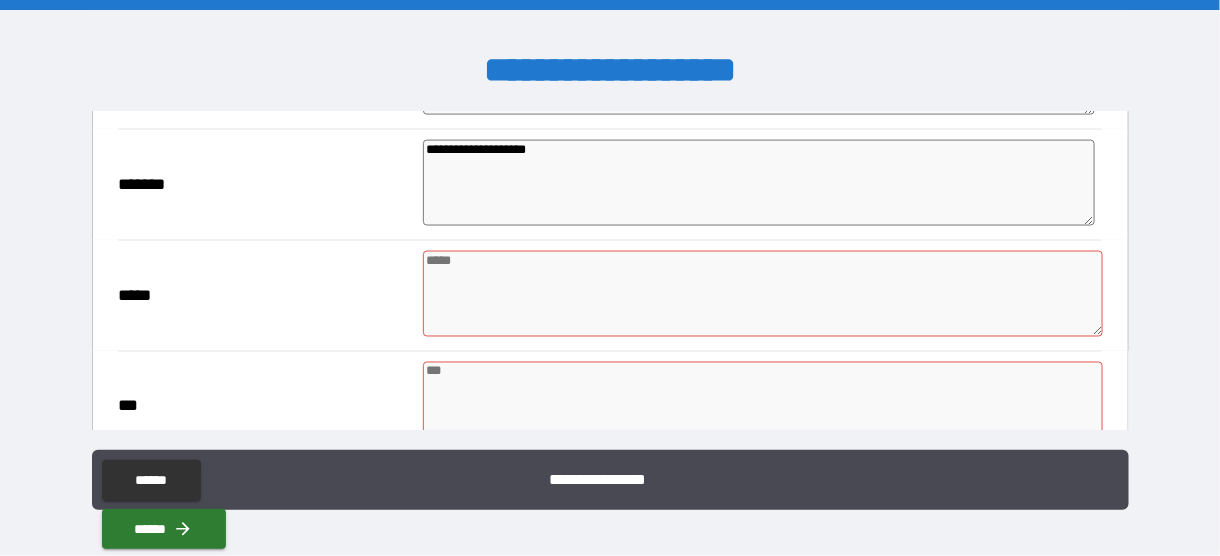 scroll, scrollTop: 945, scrollLeft: 0, axis: vertical 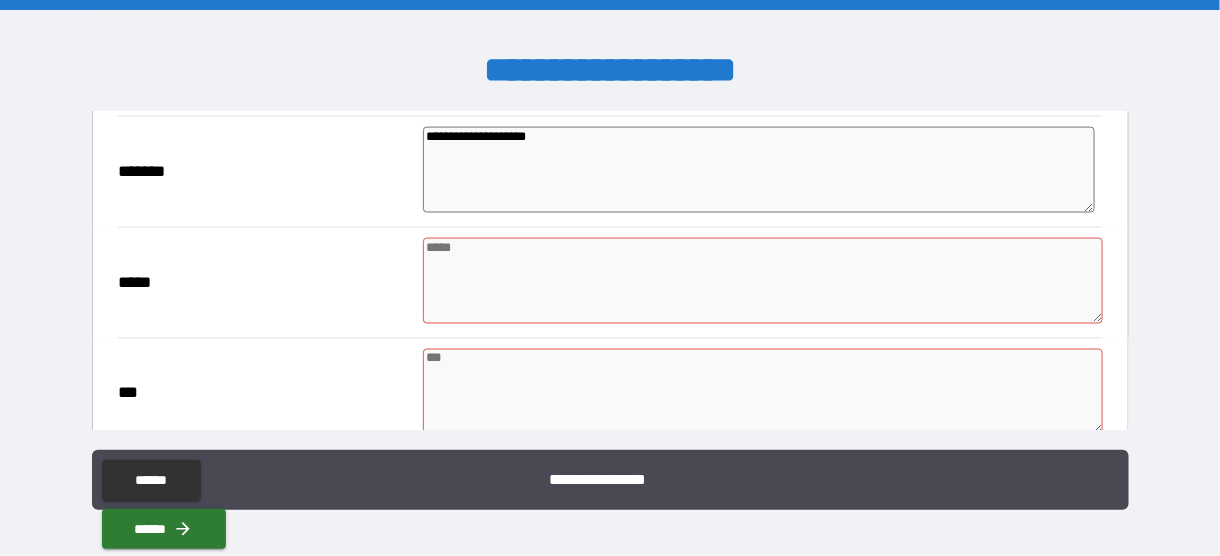 click at bounding box center [763, 281] 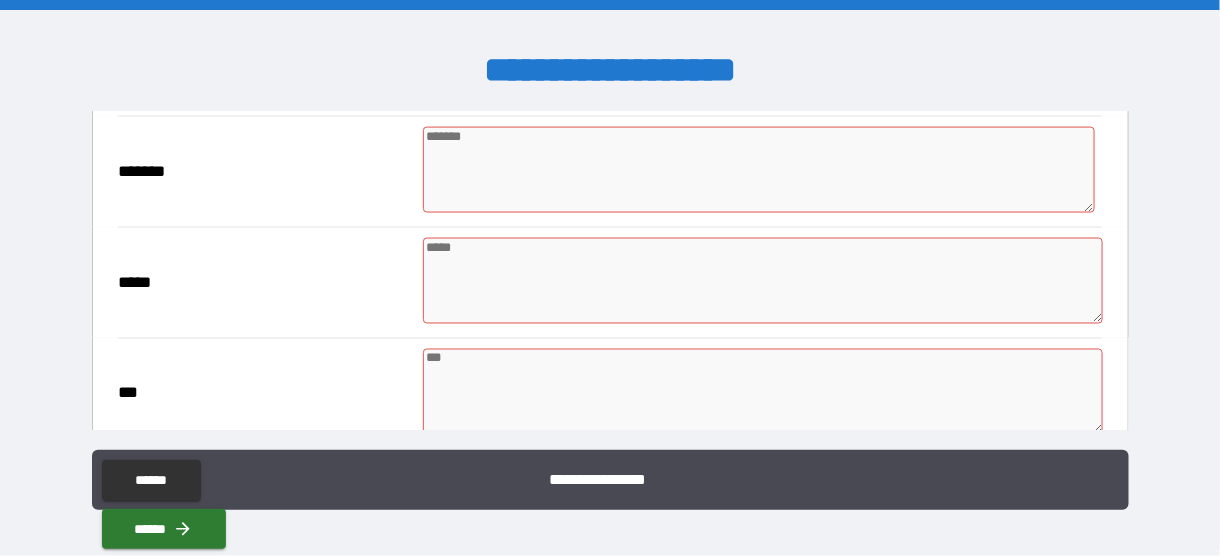 click at bounding box center [763, 281] 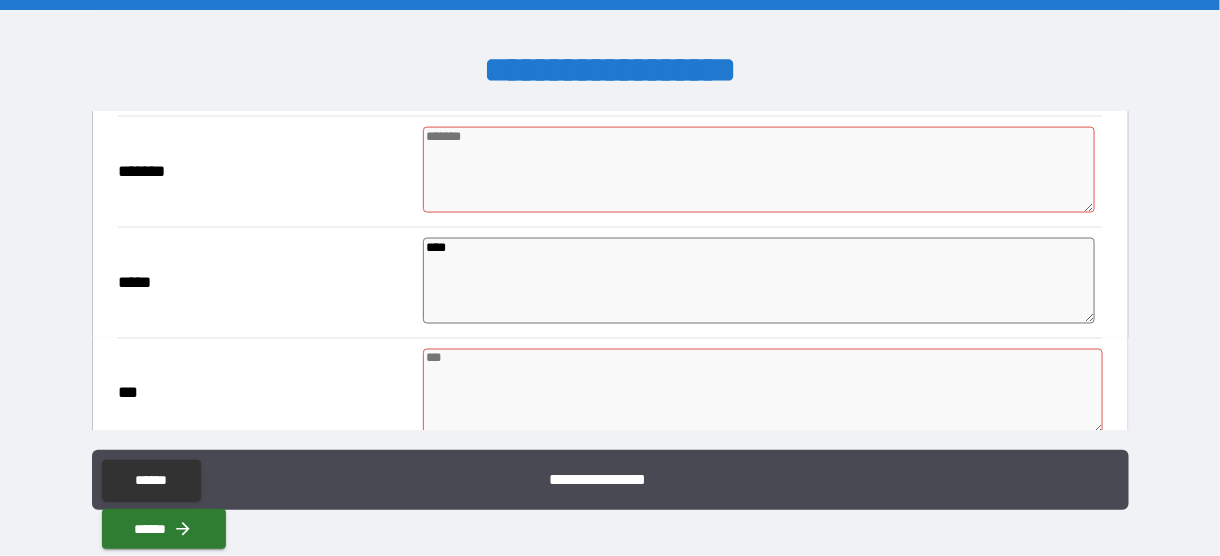 click at bounding box center (763, 392) 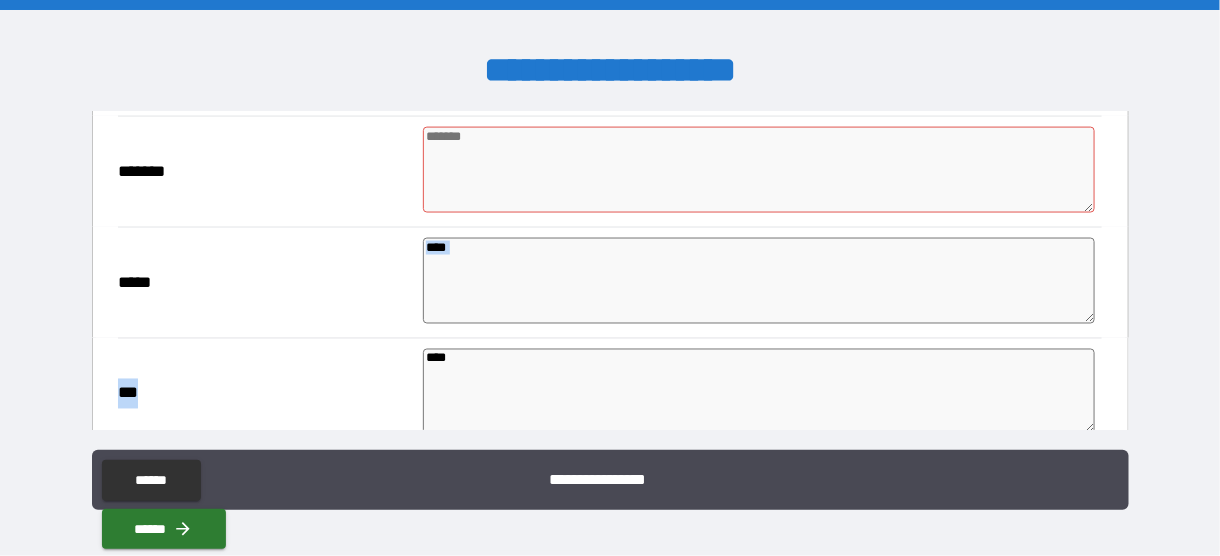 drag, startPoint x: 1131, startPoint y: 317, endPoint x: 1135, endPoint y: 349, distance: 32.24903 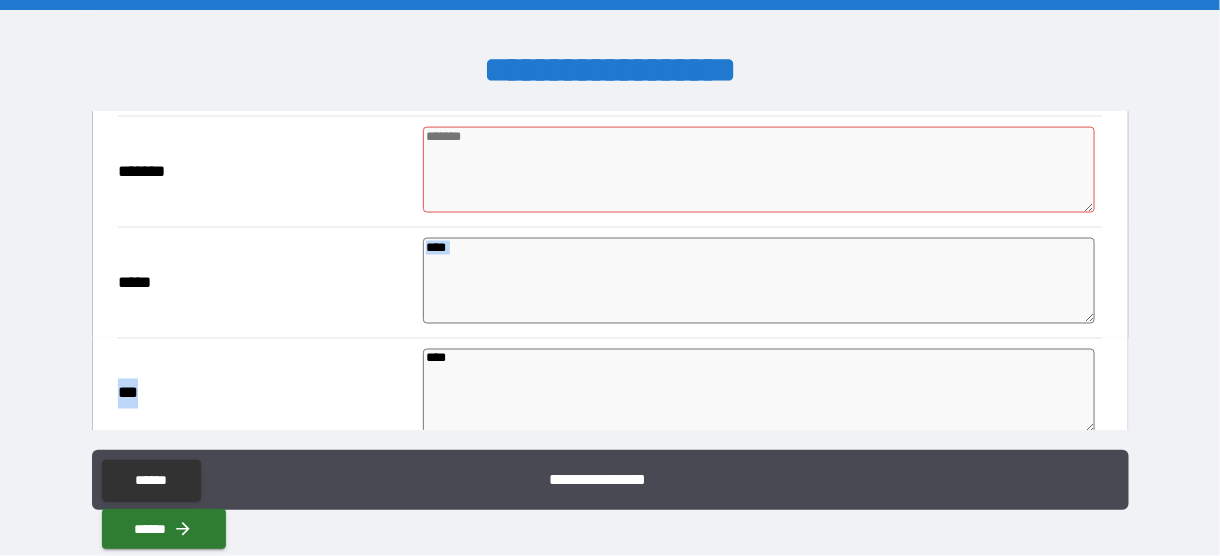 click on "**********" at bounding box center (610, 280) 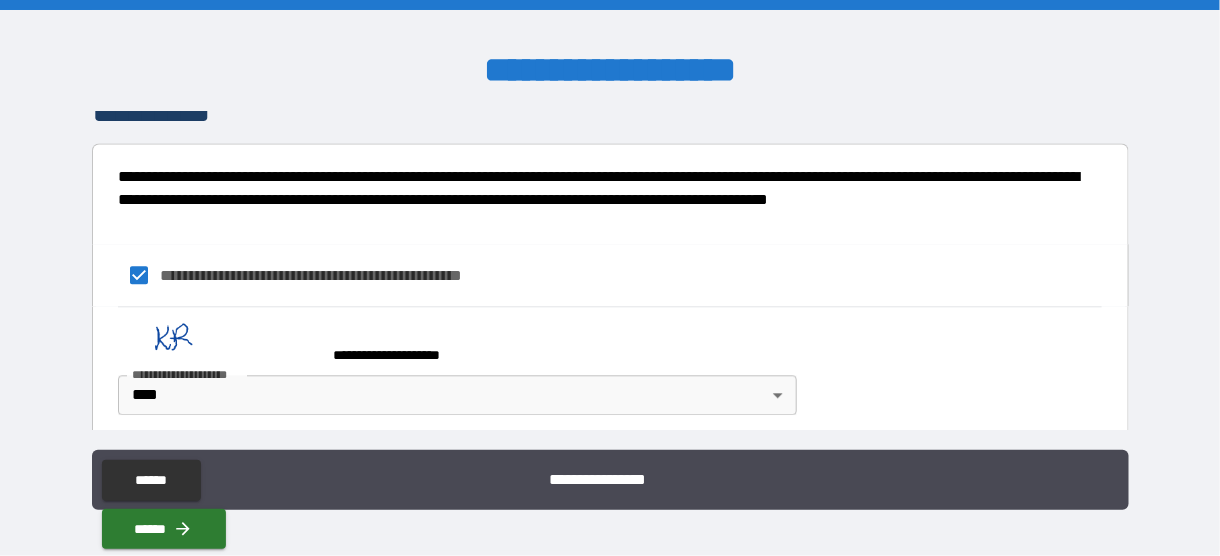 scroll, scrollTop: 1352, scrollLeft: 0, axis: vertical 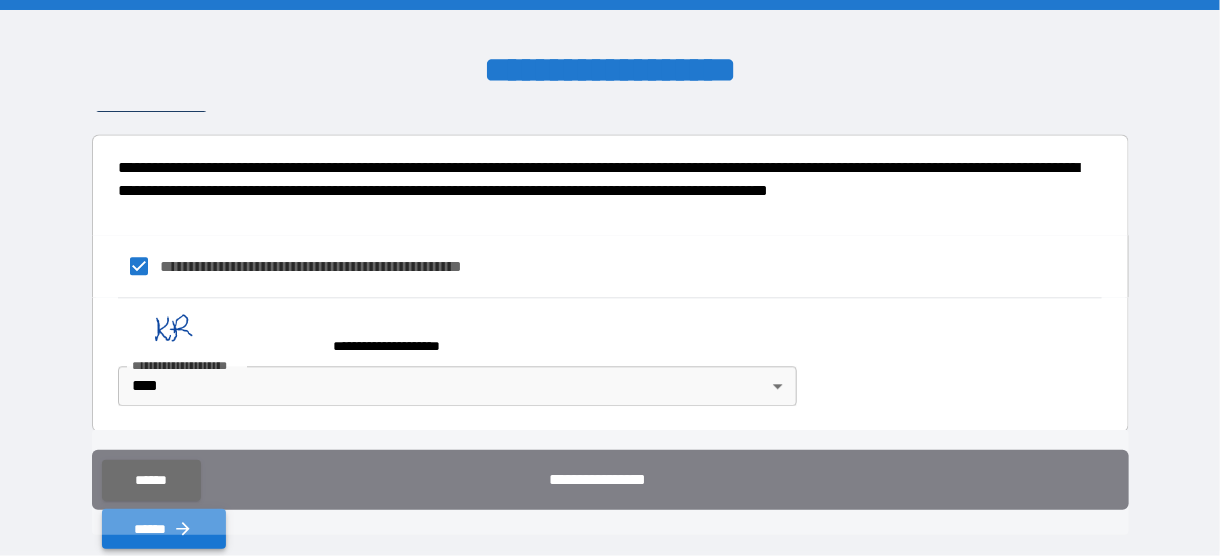 click on "******" at bounding box center [164, 529] 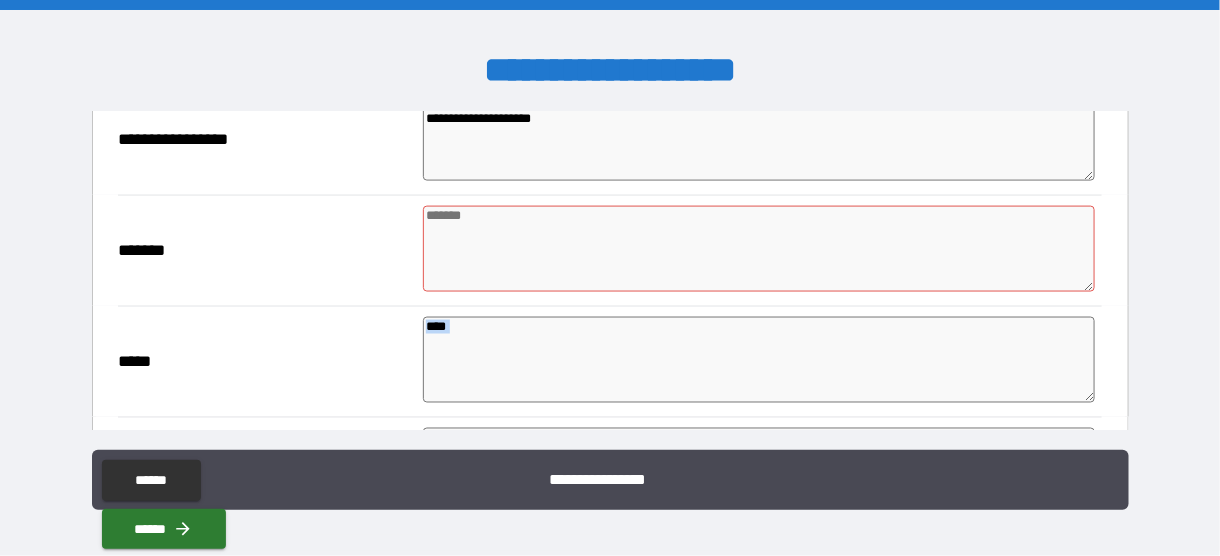 scroll, scrollTop: 900, scrollLeft: 0, axis: vertical 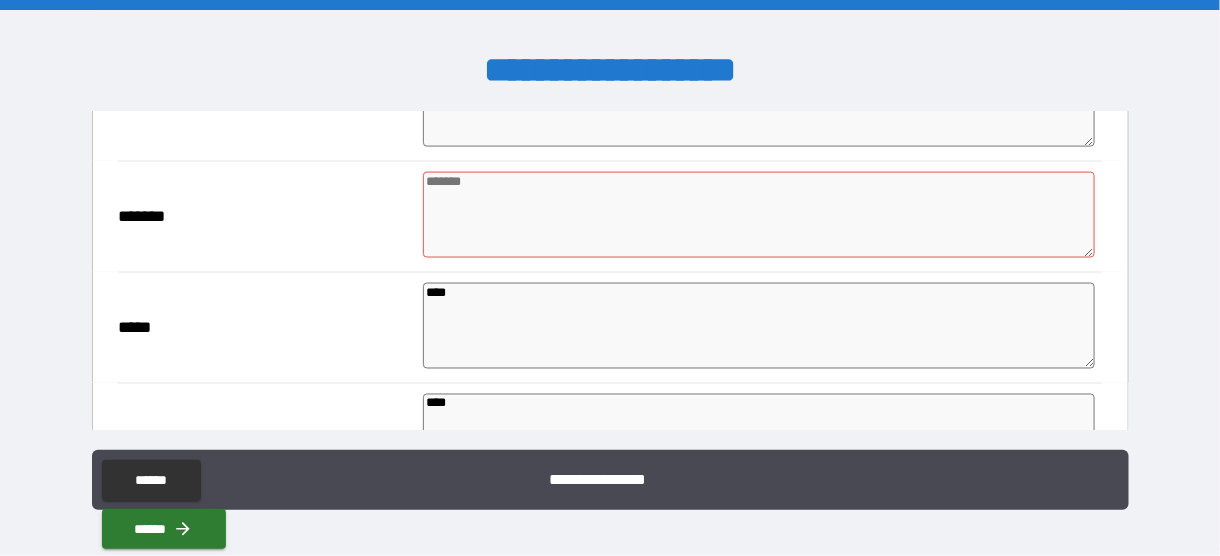 click at bounding box center (758, 215) 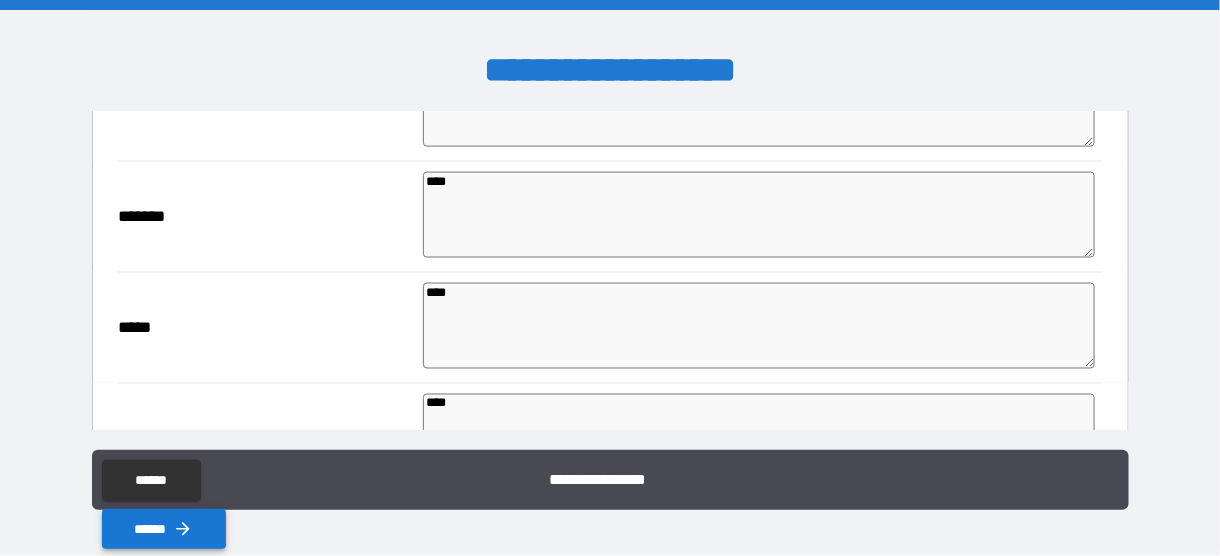 click on "******" at bounding box center [164, 529] 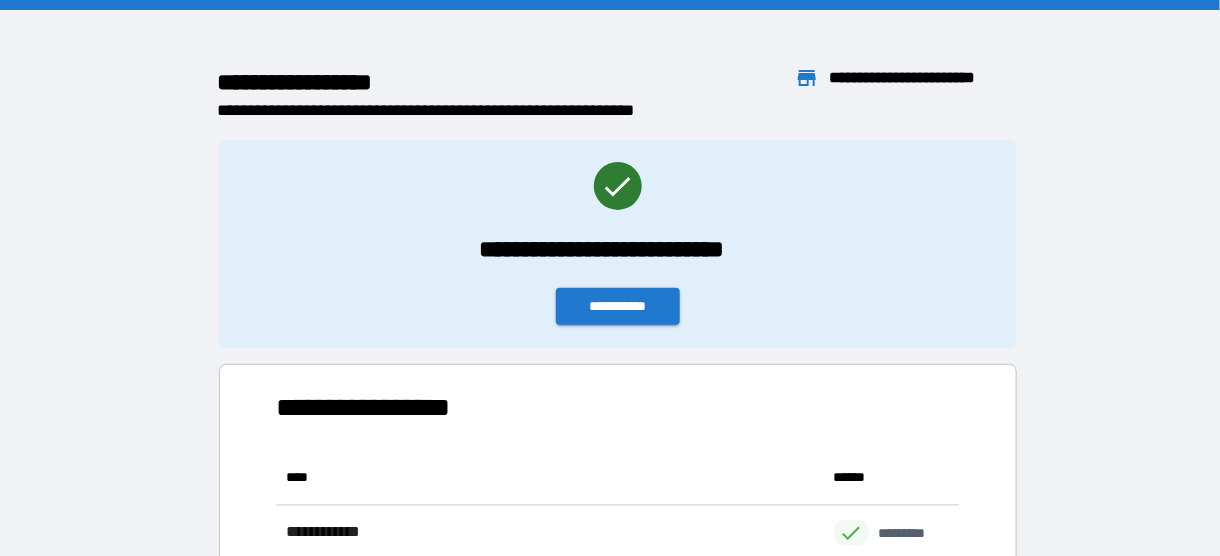 scroll, scrollTop: 16, scrollLeft: 16, axis: both 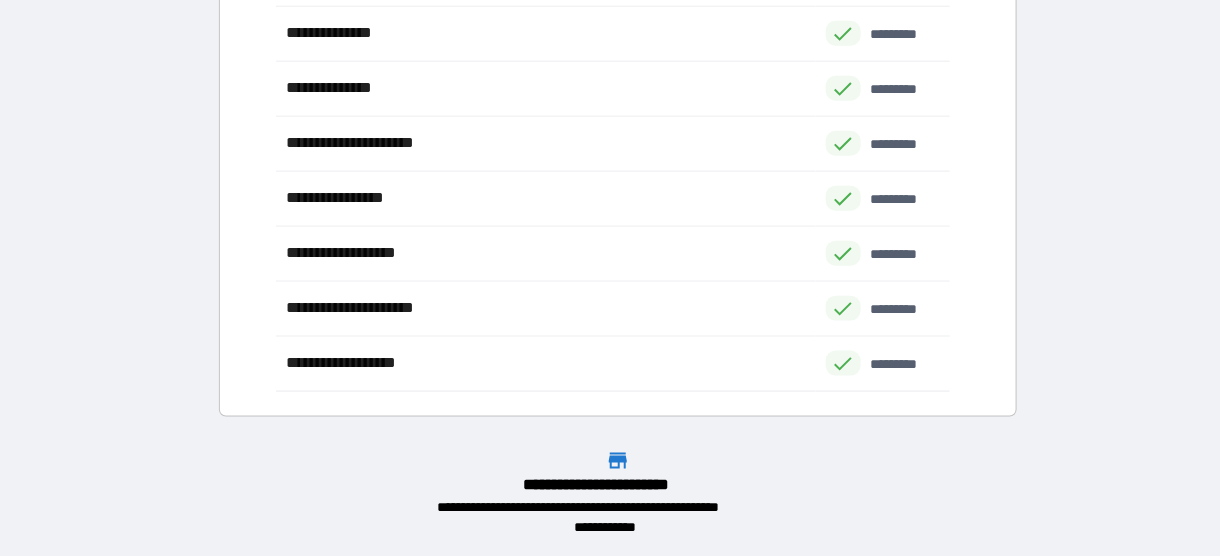 drag, startPoint x: 1212, startPoint y: 1, endPoint x: 79, endPoint y: 221, distance: 1154.1616 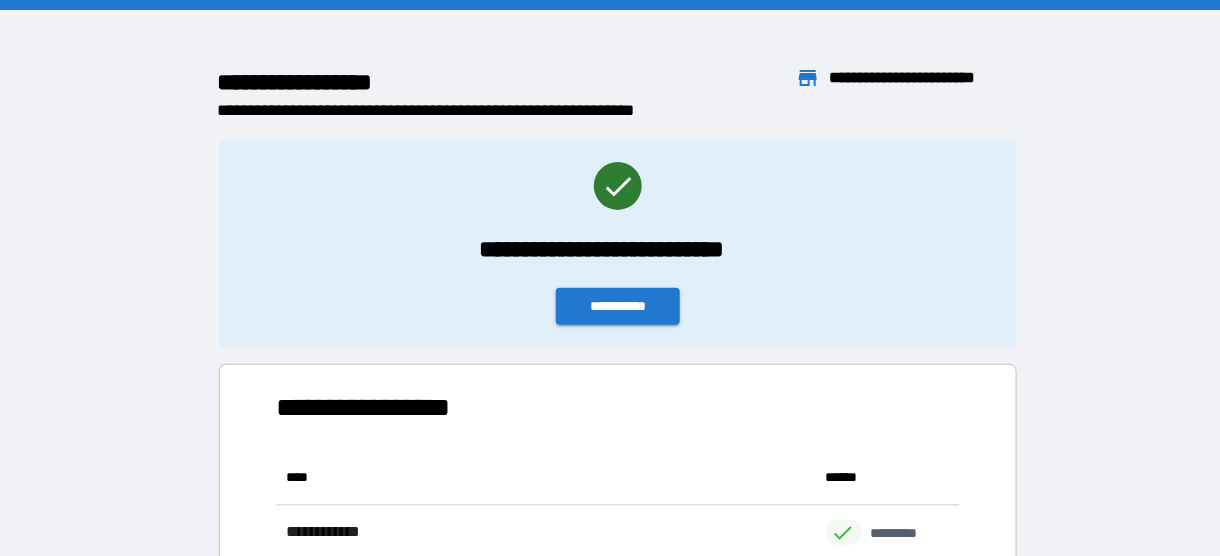 scroll, scrollTop: 0, scrollLeft: 0, axis: both 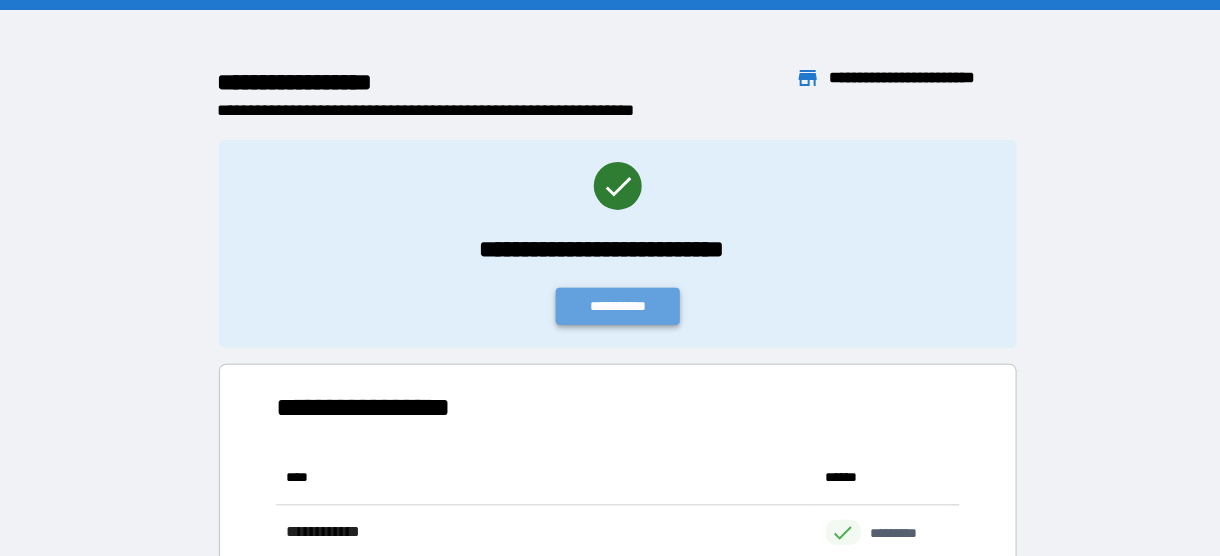 click on "**********" at bounding box center [618, 306] 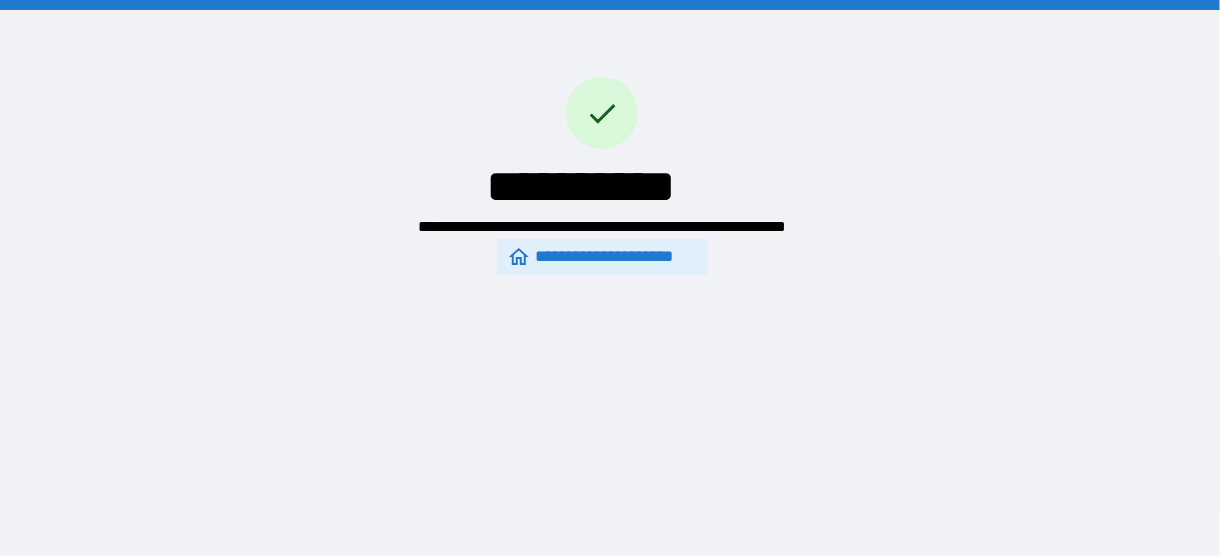 click on "**********" at bounding box center [602, 256] 